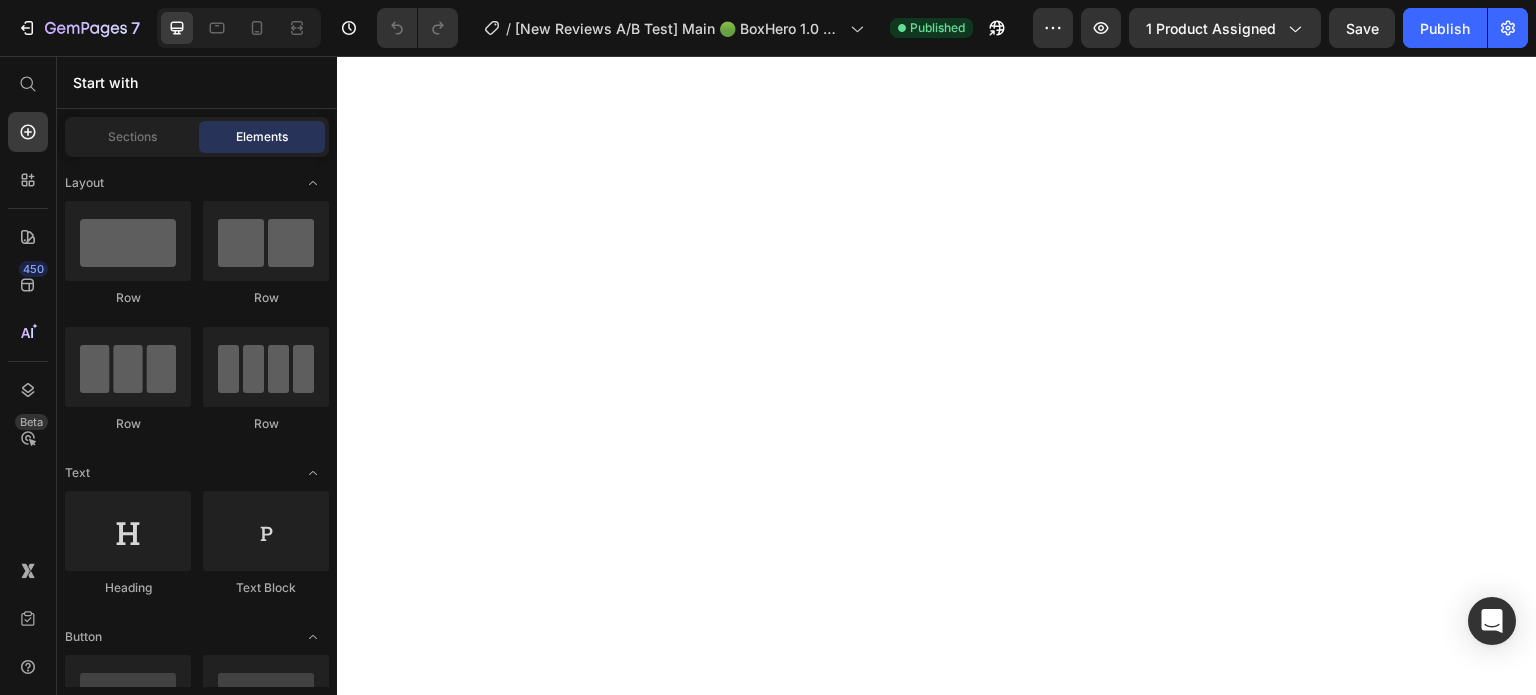 scroll, scrollTop: 0, scrollLeft: 0, axis: both 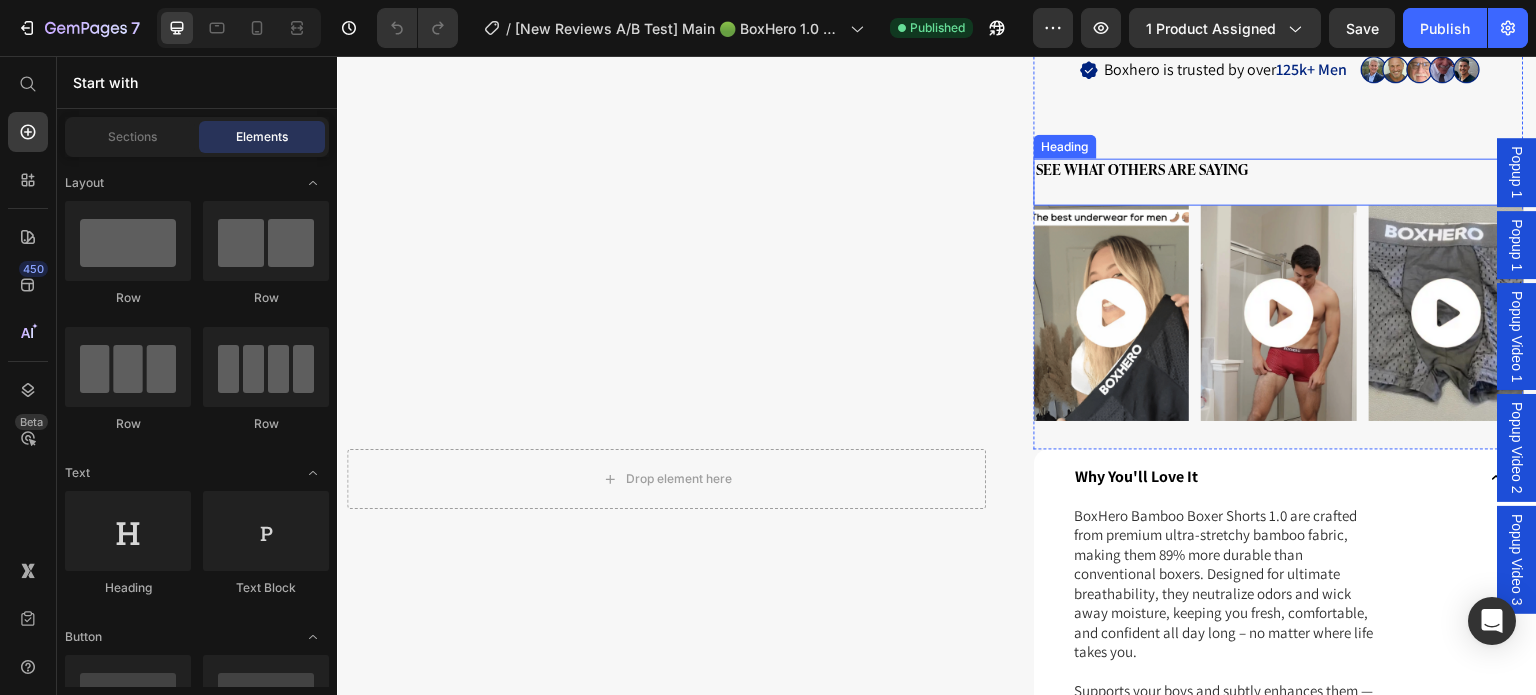 click on "See What Others Are Saying Heading" at bounding box center (1279, 181) 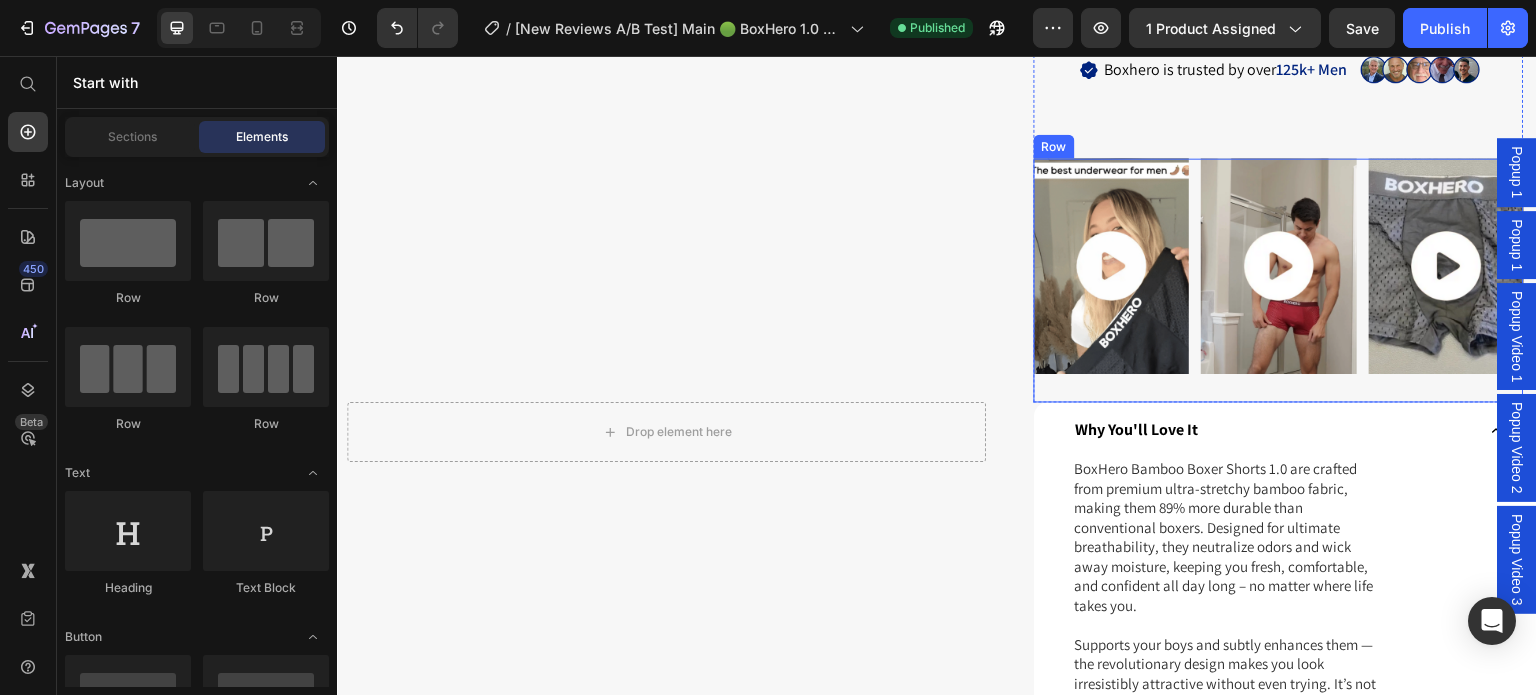 click on "Image Image Image Row" at bounding box center [1279, 280] 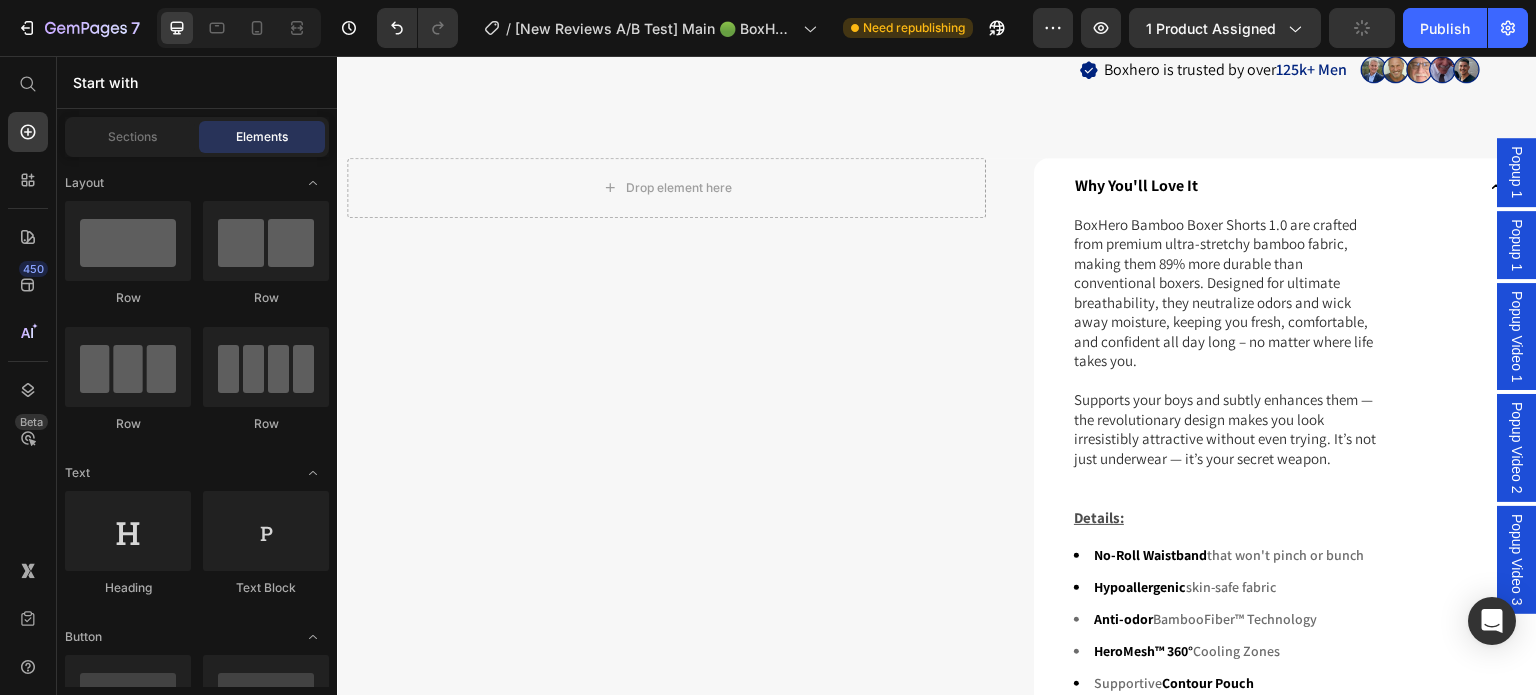 click on "Popup Video 1" at bounding box center [1517, 337] 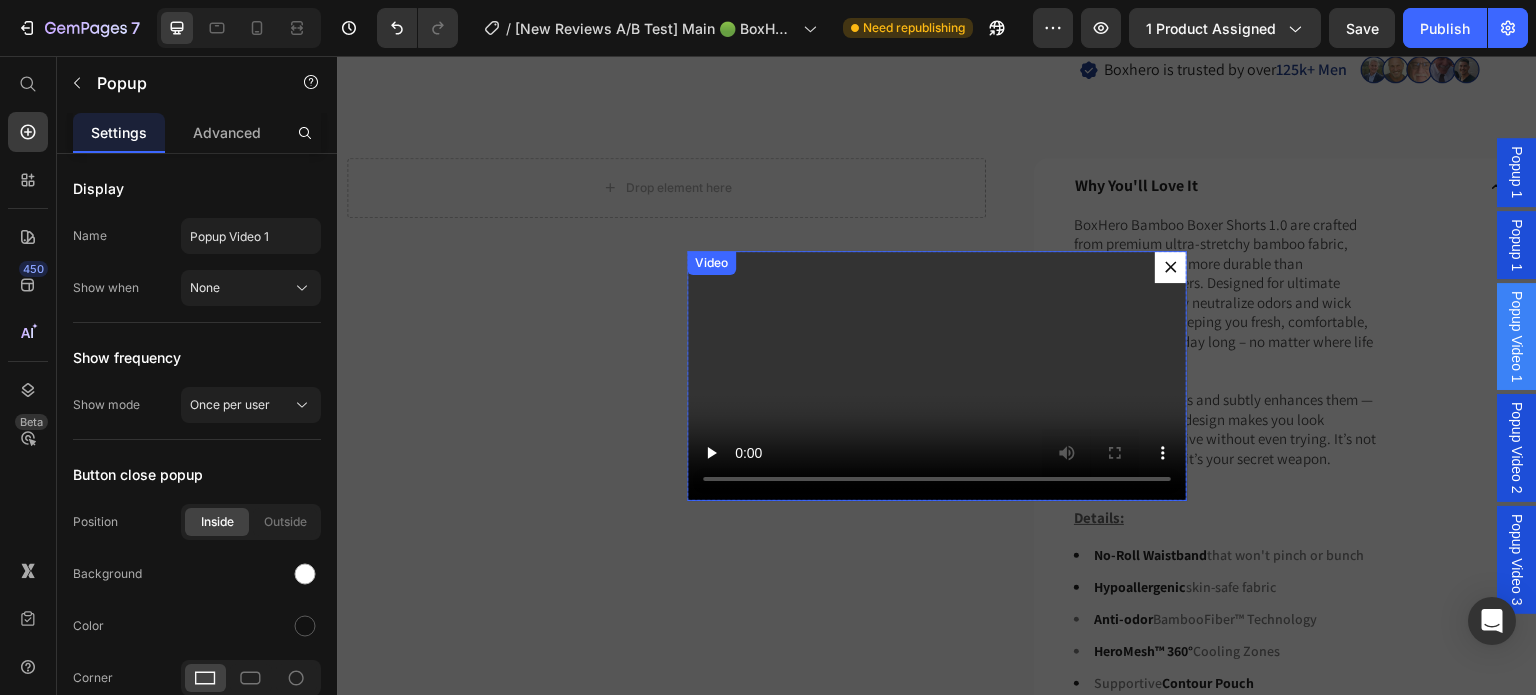 click at bounding box center (937, 376) 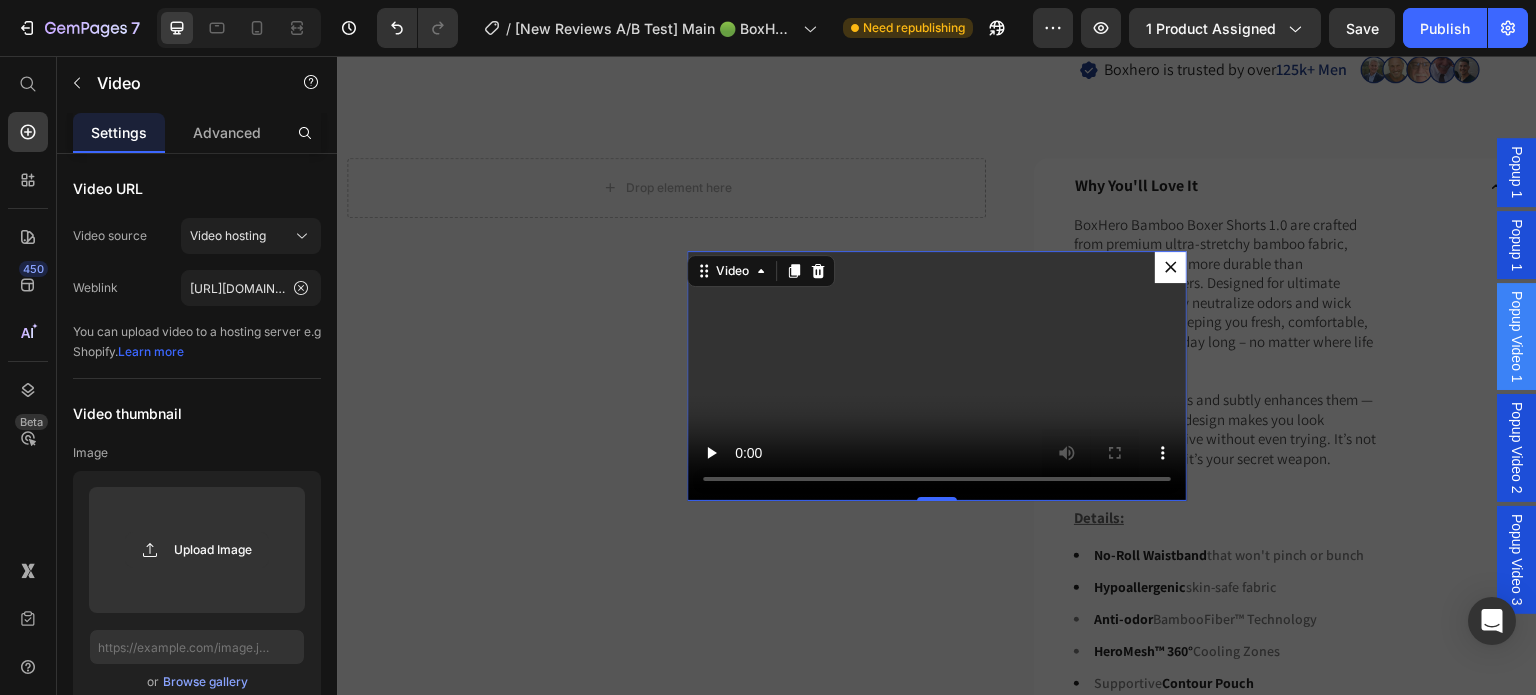 click 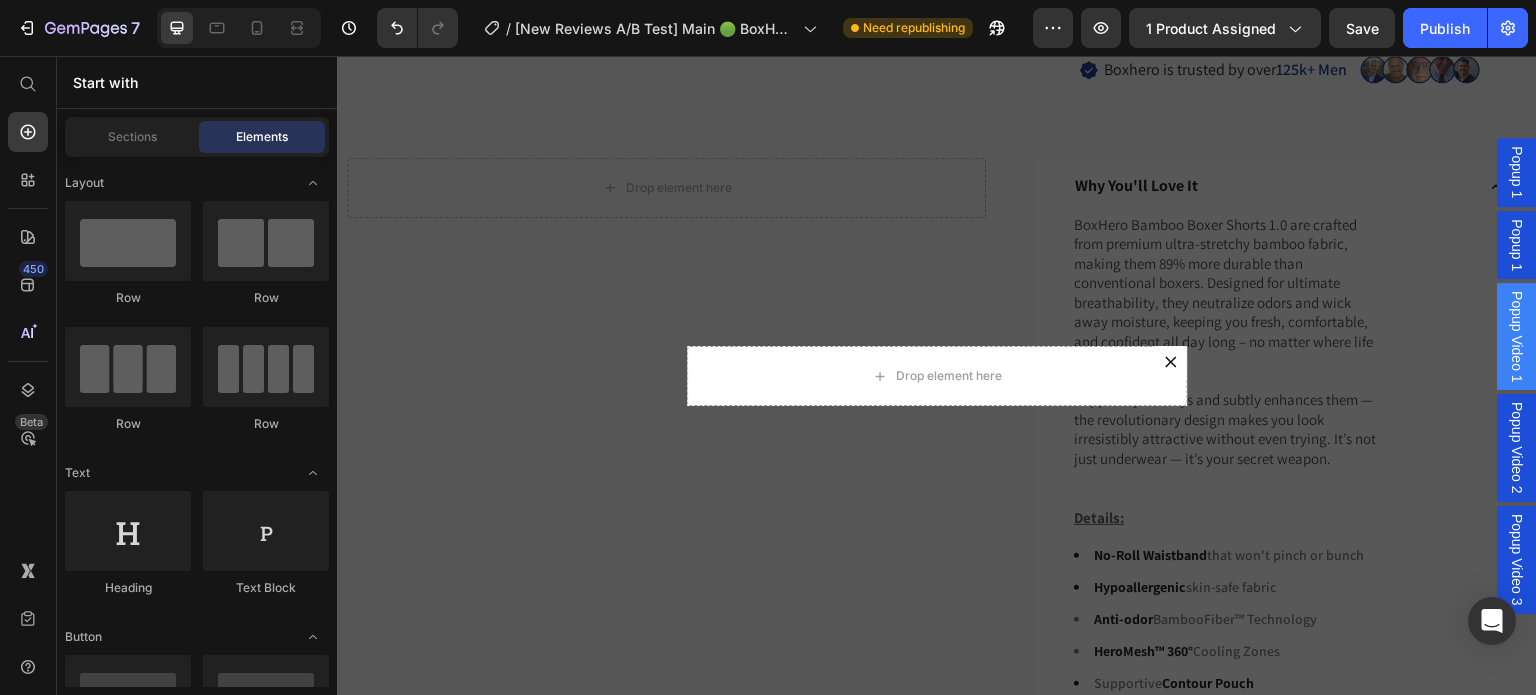 click on "Popup Video 2" at bounding box center [1517, 448] 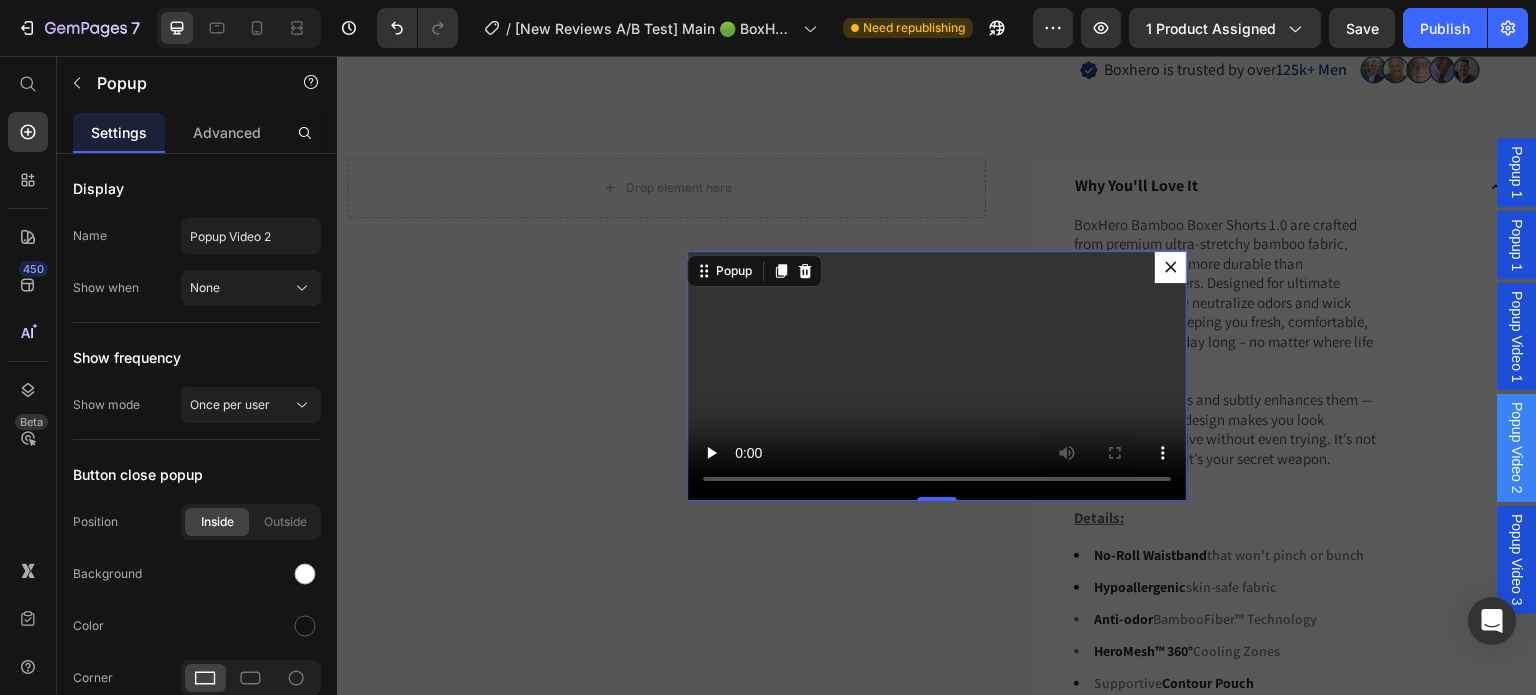 click 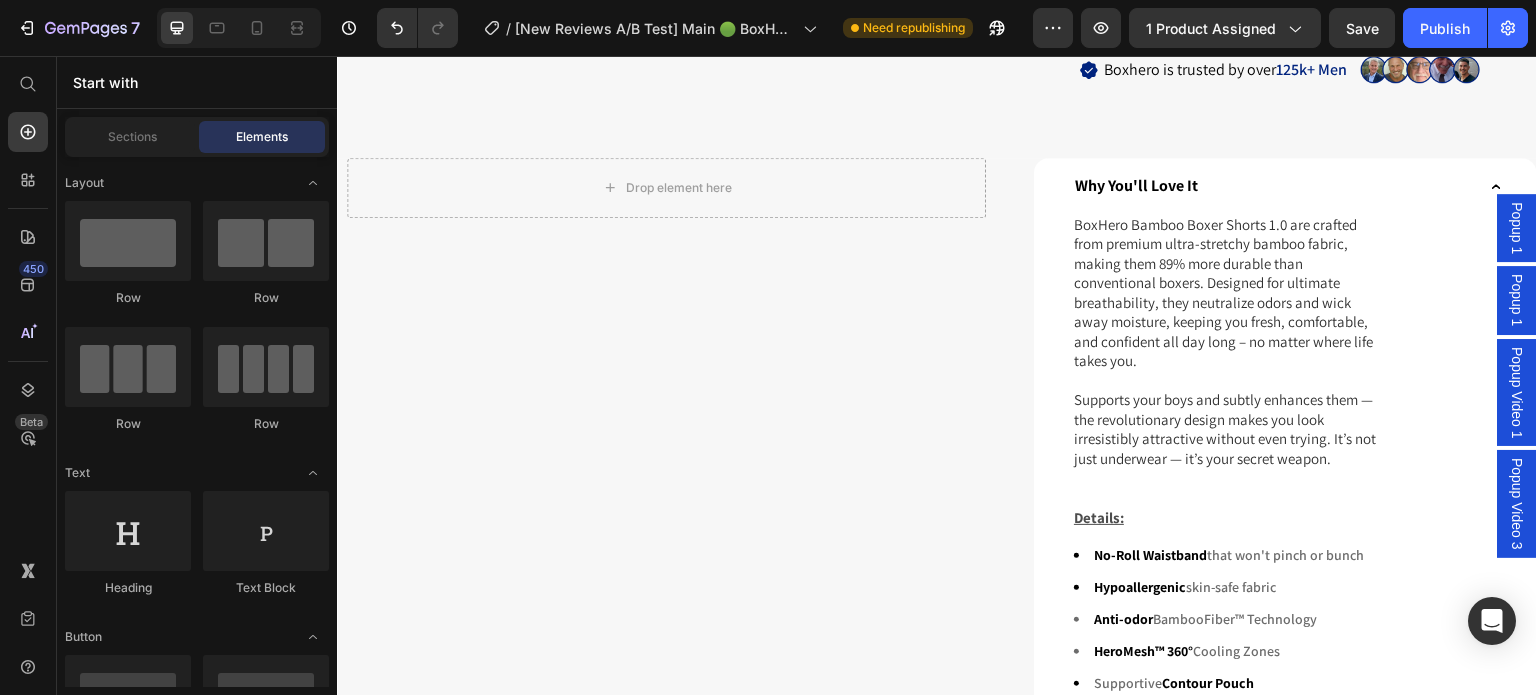 click on "Popup Video 1" at bounding box center [1517, 393] 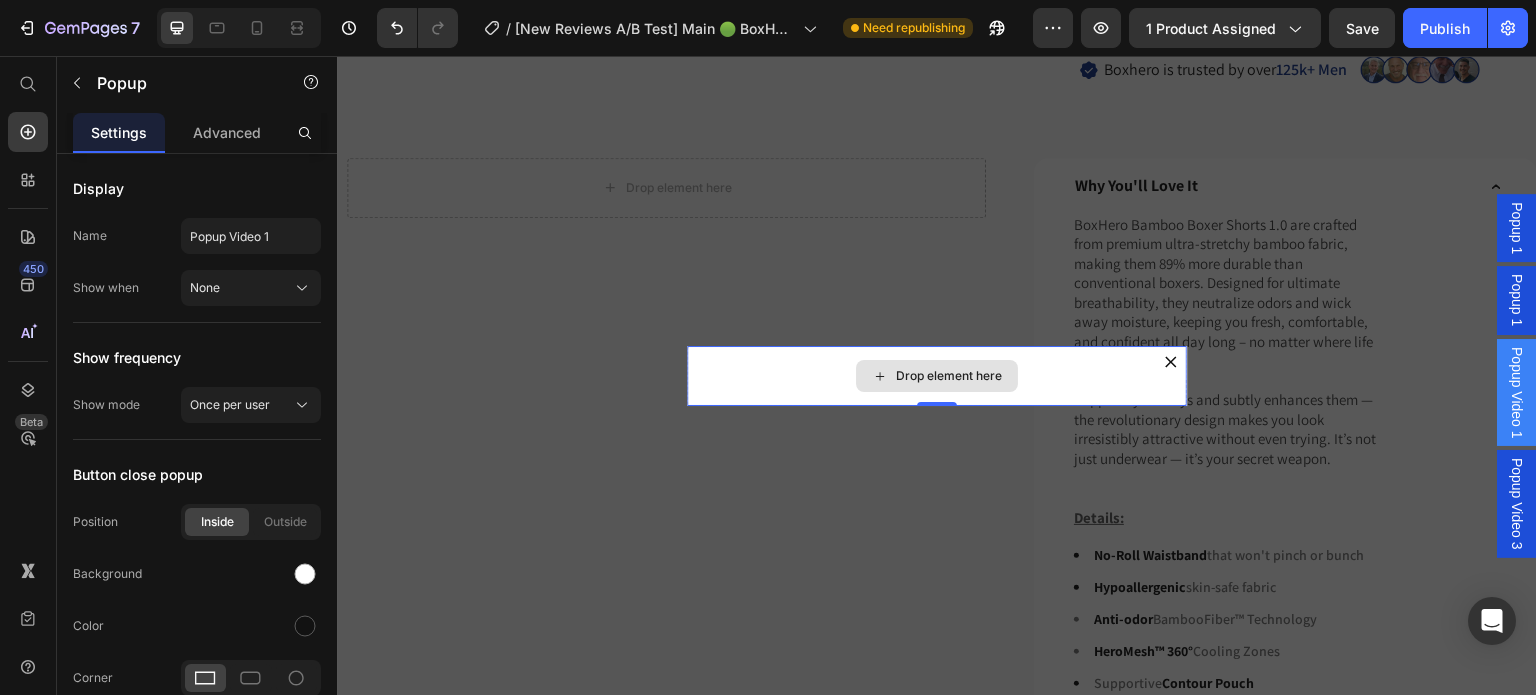 click on "Drop element here" at bounding box center [937, 376] 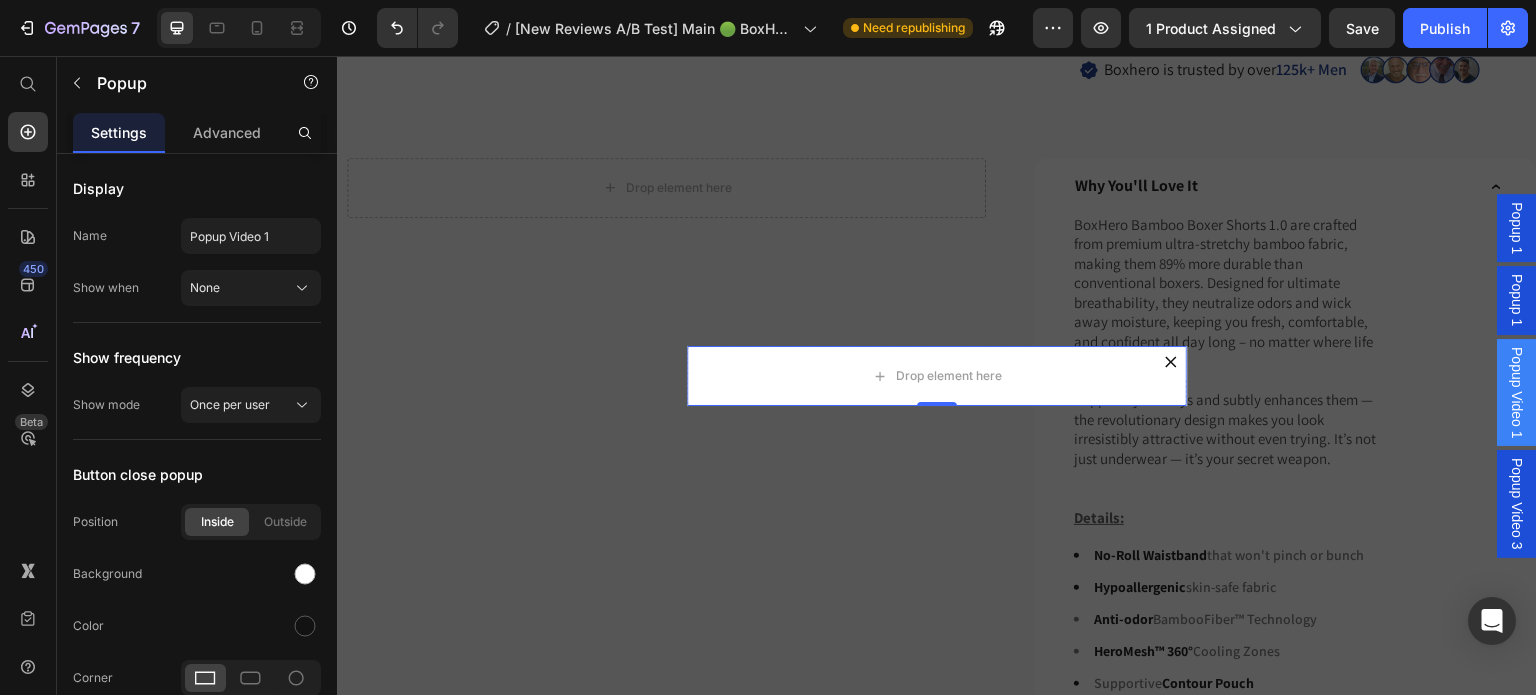 click on "Drop element here" at bounding box center (937, 376) 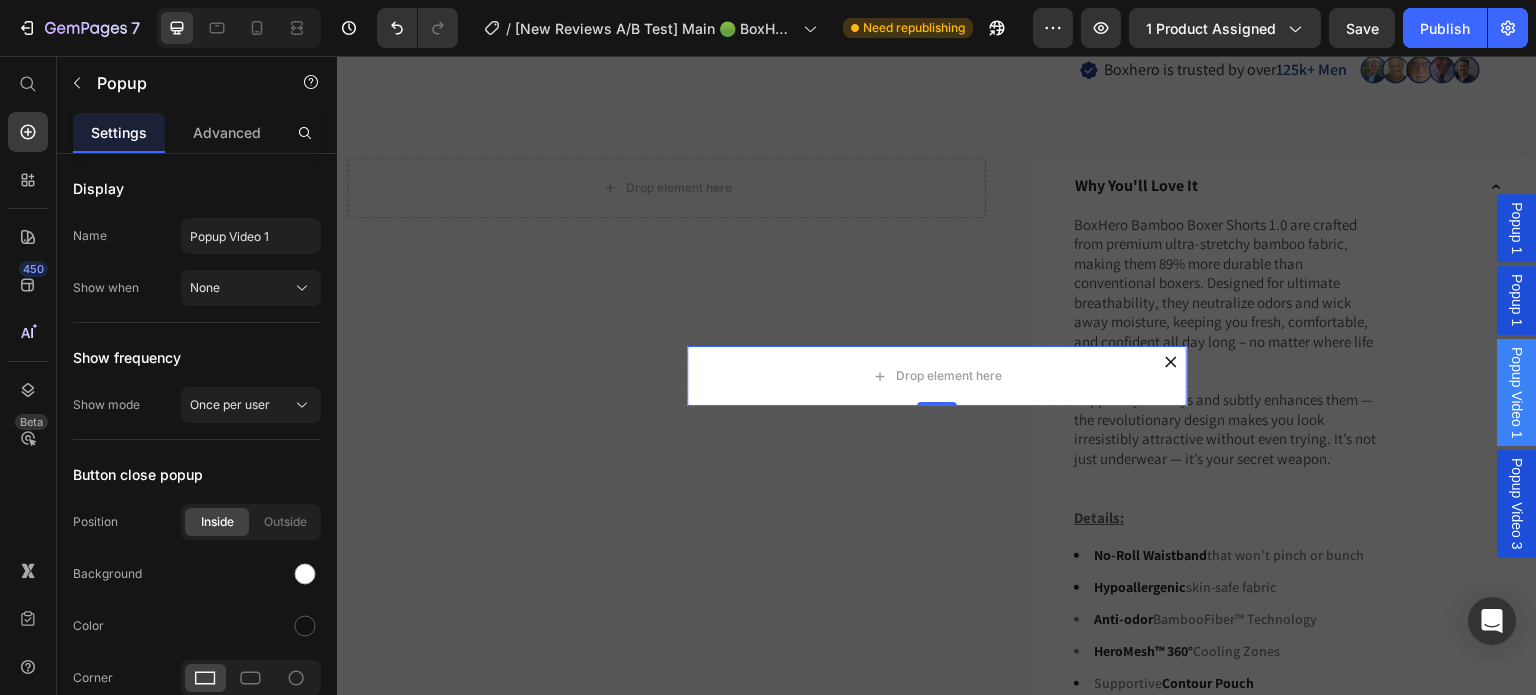 click on "Popup Video 3" at bounding box center (1517, 504) 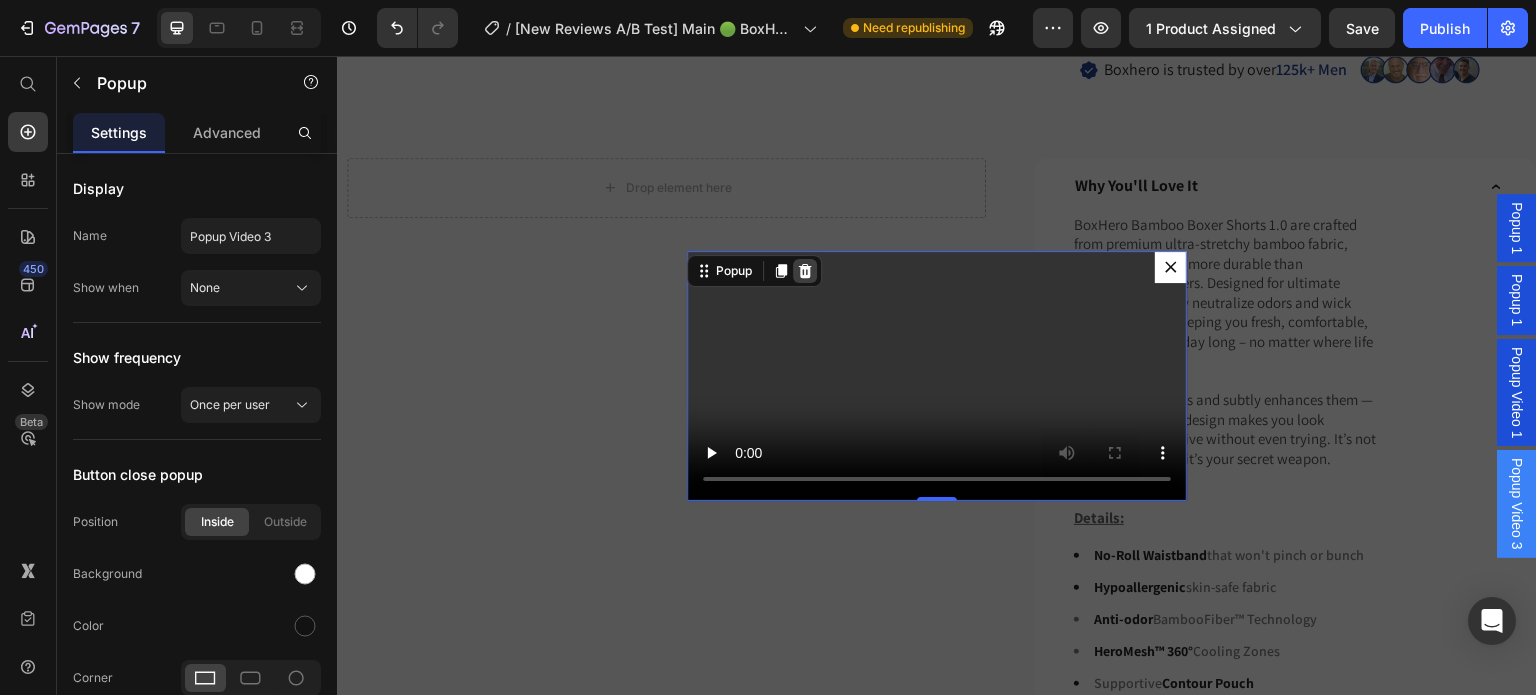 click 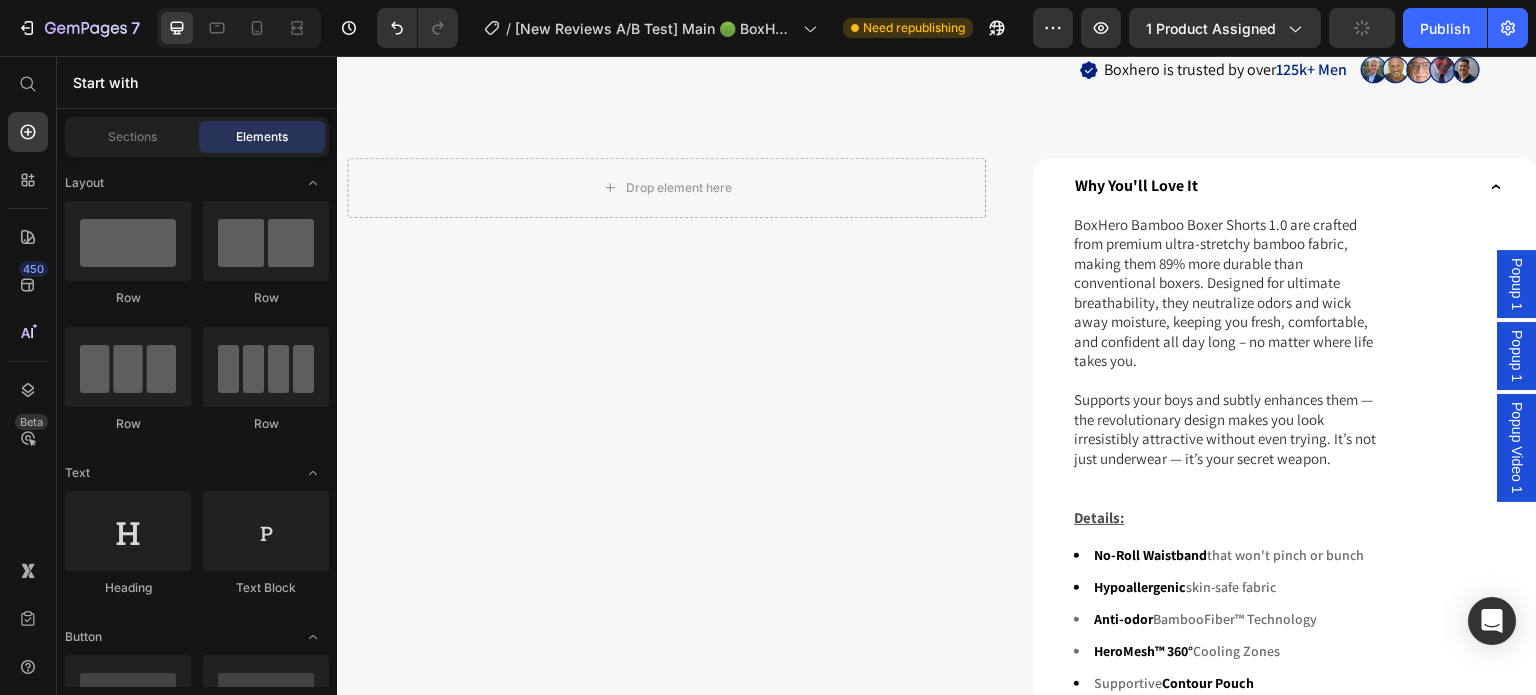click on "Popup Video 1" at bounding box center [1517, 448] 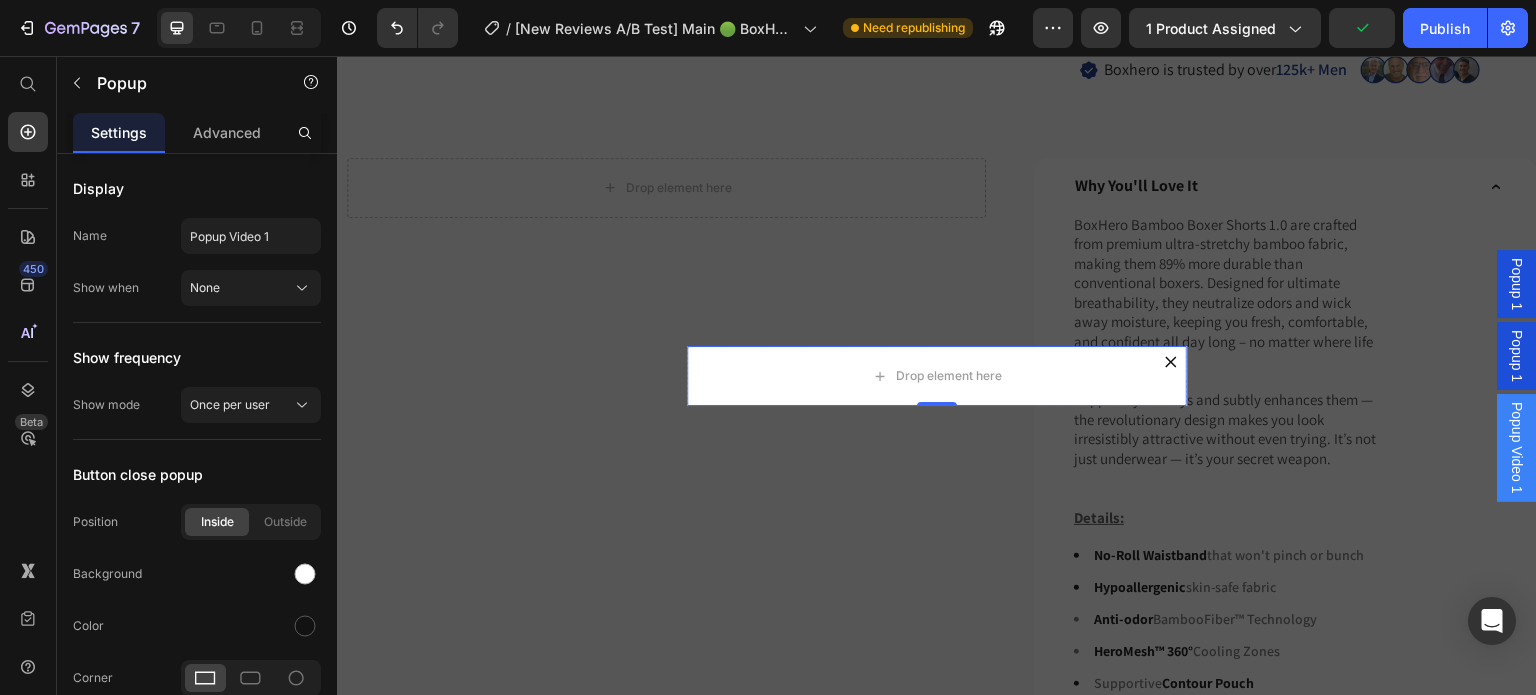 click 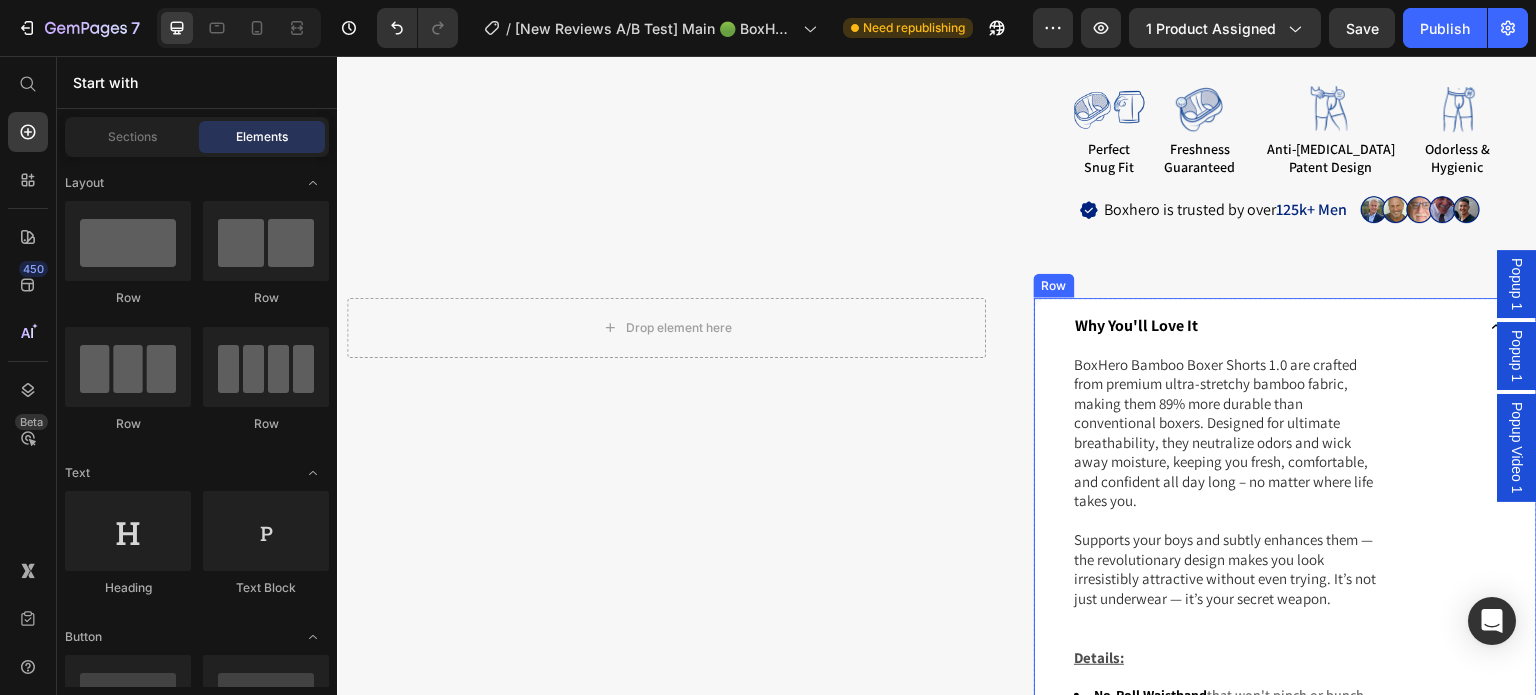 scroll, scrollTop: 1300, scrollLeft: 0, axis: vertical 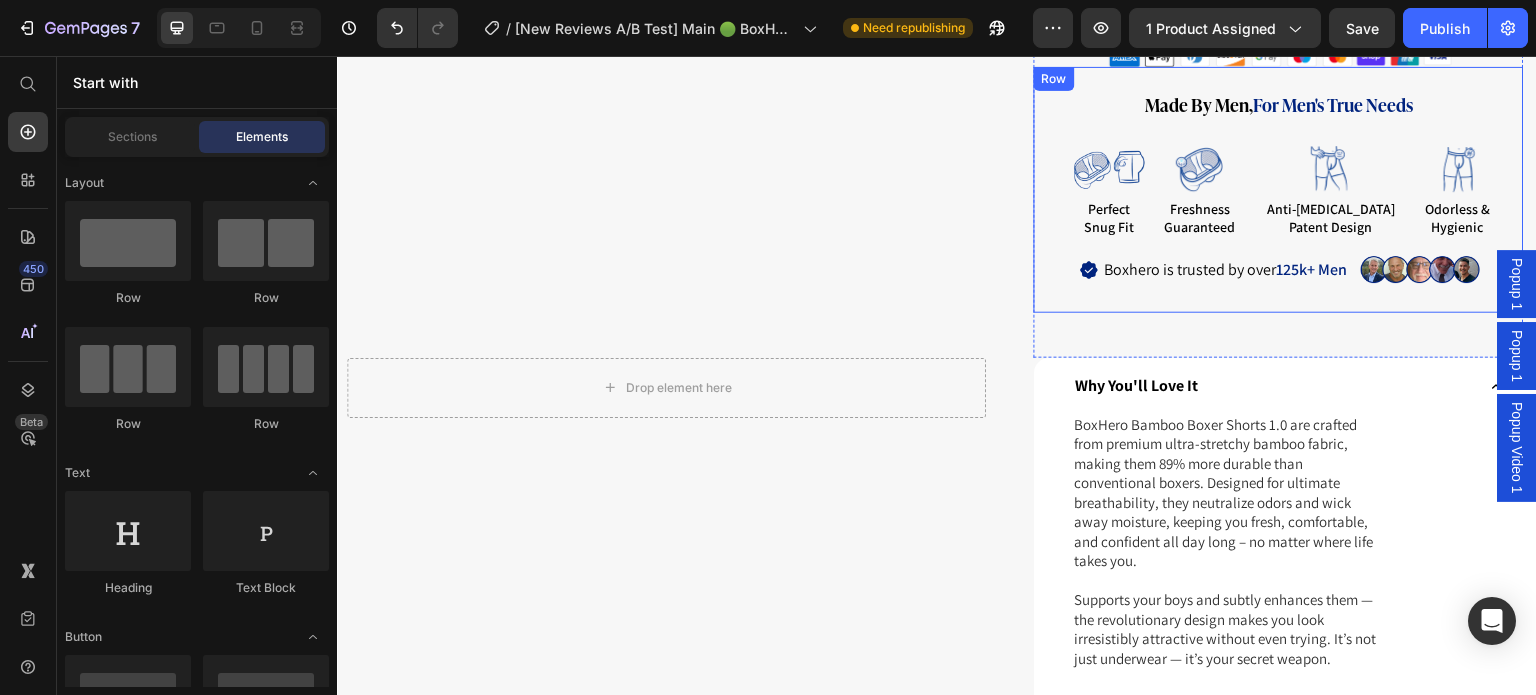 click on "Made By Men,  For Men's True Needs Heading Image perfect snug fit Text Block Image freshness guaranteed Text Block Image anti-[MEDICAL_DATA] patent design Text Block Image odorless & hygienic Text Block Row
Boxhero is trusted by over  125k+ Men   Item List Image Row Row" at bounding box center (1279, 189) 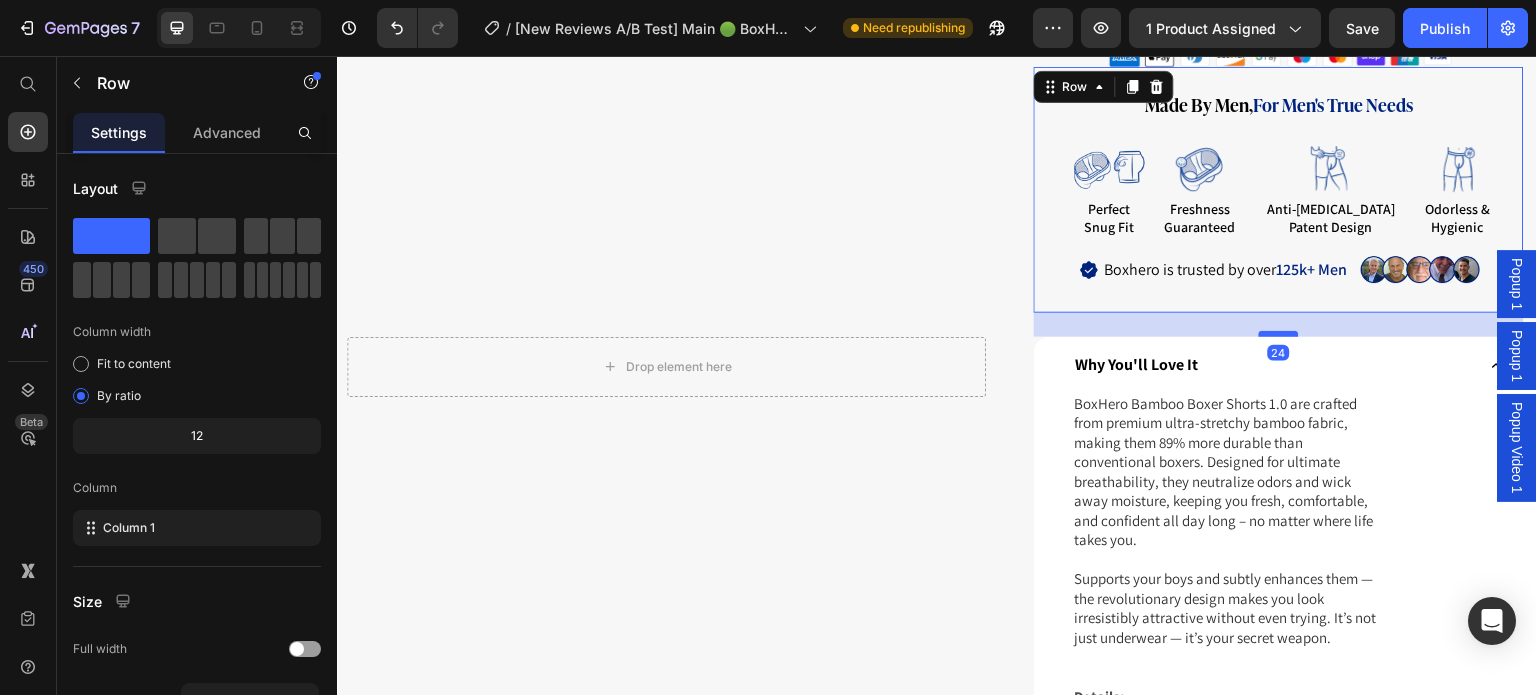 drag, startPoint x: 1267, startPoint y: 332, endPoint x: 1268, endPoint y: 310, distance: 22.022715 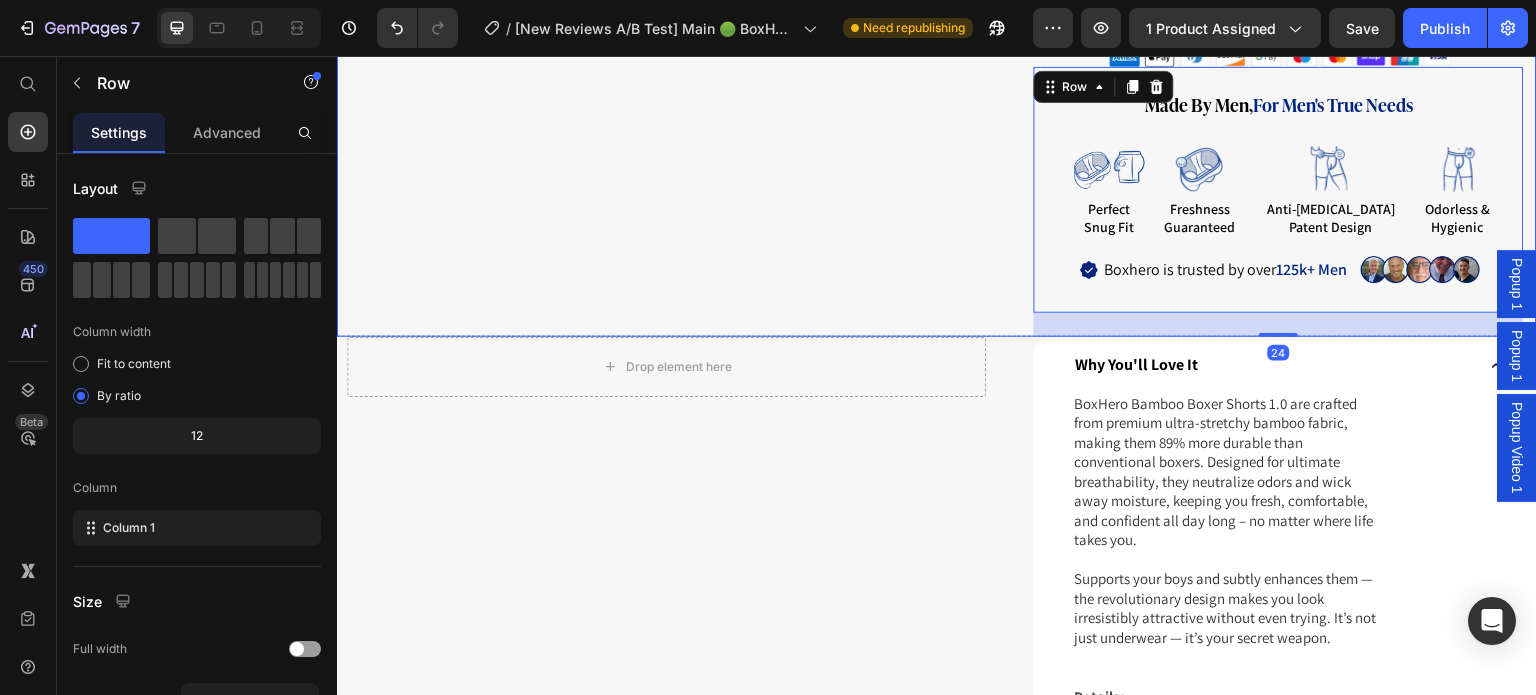 click on "Product Images Stock Counter 10% Stock Left Text Block Offer ends soon Text Block Row Row Row" at bounding box center [666, -423] 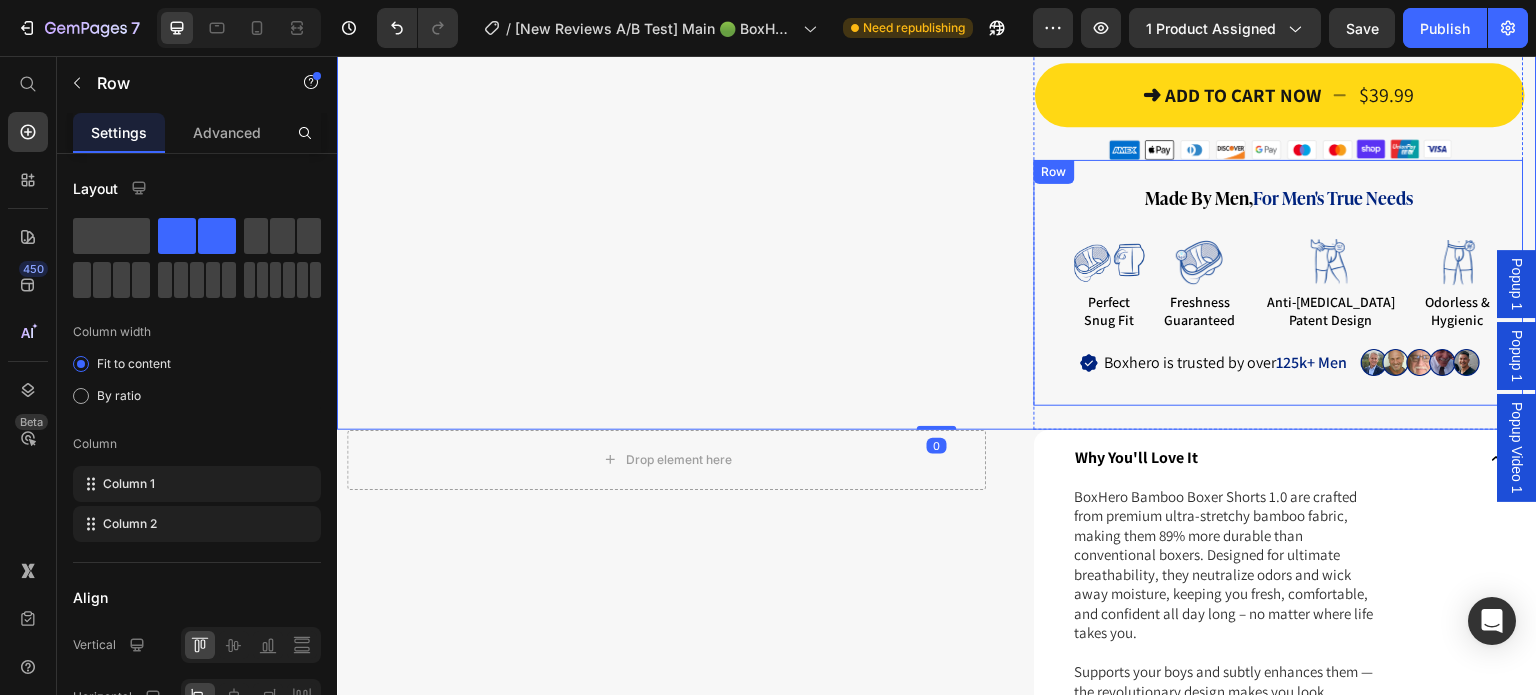 scroll, scrollTop: 1100, scrollLeft: 0, axis: vertical 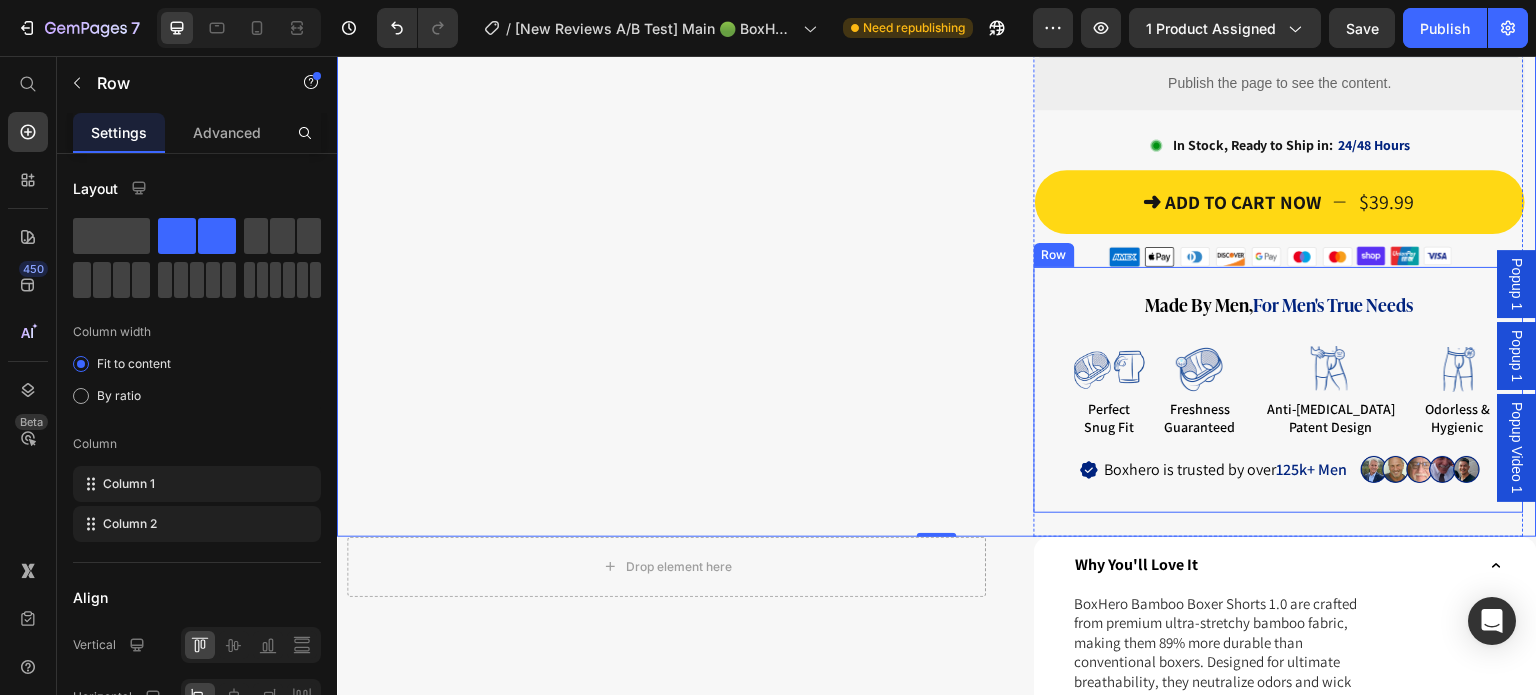 click on "Made By Men,  For Men's True Needs Heading Image perfect snug fit Text Block Image freshness guaranteed Text Block Image anti-[MEDICAL_DATA] patent design Text Block Image odorless & hygienic Text Block Row
Boxhero is trusted by over  125k+ Men   Item List Image Row Row" at bounding box center (1279, 389) 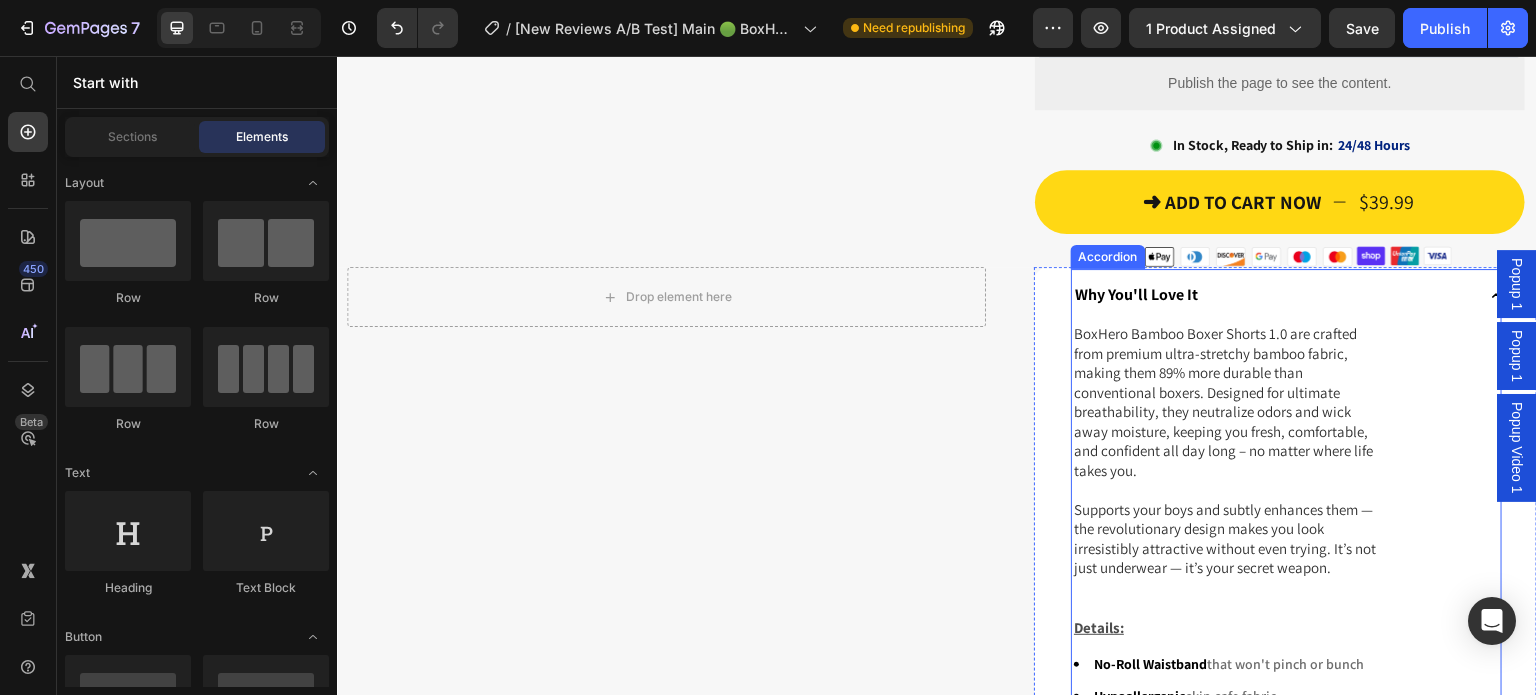 click on "Why You'll Love It   BoxHero Bamboo Boxer Shorts 1.0 are crafted from premium ultra-stretchy bamboo fabric, making them 89% more durable than conventional boxers. Designed for ultimate breathability, they neutralize odors and wick away moisture, keeping you fresh, comfortable, and confident all day long – no matter where life takes you.  Supports your boys and subtly enhances them — the revolutionary design makes you look irresistibly attractive without even trying. It’s not just underwear — it’s your secret weapon. Text Block Details: Text Block No-Roll Waistband  that won't pinch or bunch Hypoallergenic  skin-safe fabric  Anti-odor  BambooFiber™ Technology HeroMesh™ 360°  Cooling Zones Supportive  Contour Pouch  Pre-Shrunk  to avoid laundry shrinking Text Block
What Is The Difference Compared To Version 0.0?
Size & Fit
Fabrics & Care
45 Day Perfect Fit Money Guarantee
Anti-Hole Guarantee
Free Returns & Exchanges Accordion Row" at bounding box center [1285, 744] 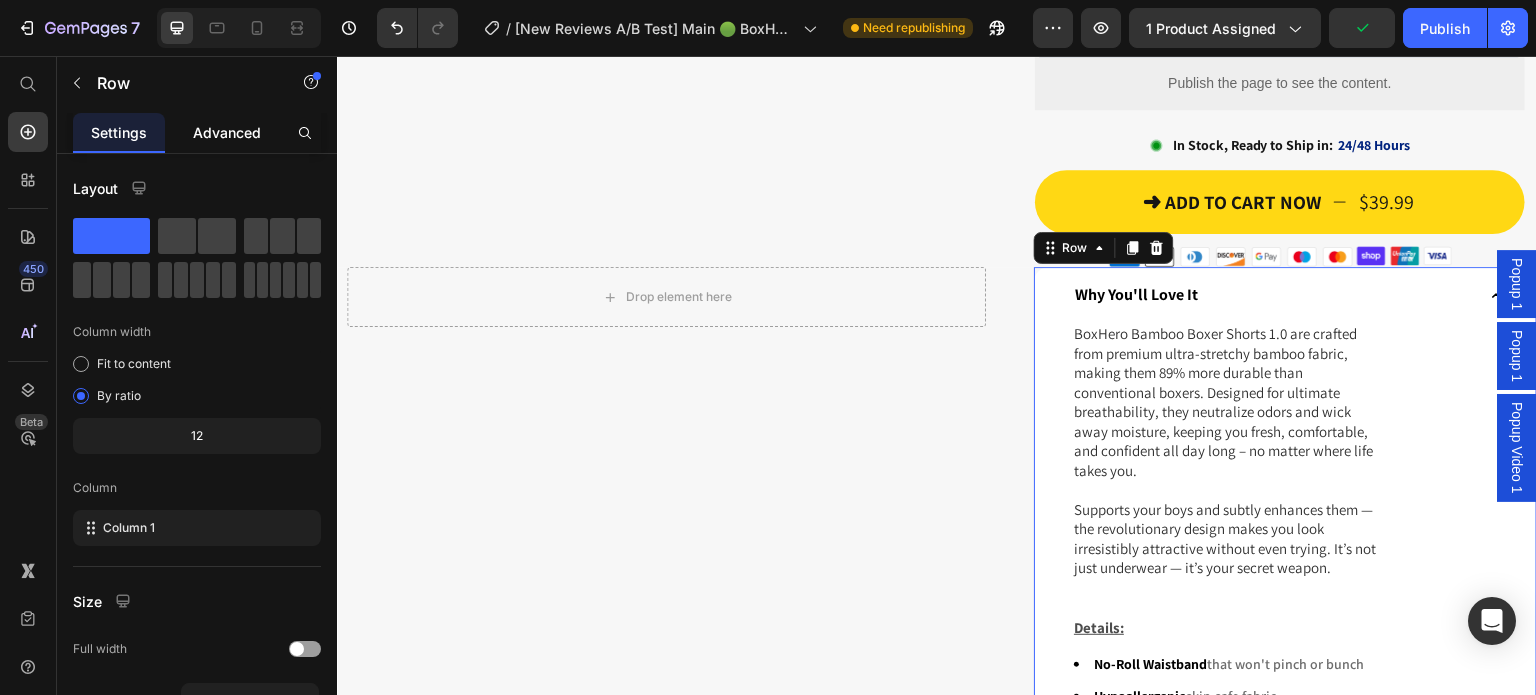 click on "Advanced" at bounding box center (227, 132) 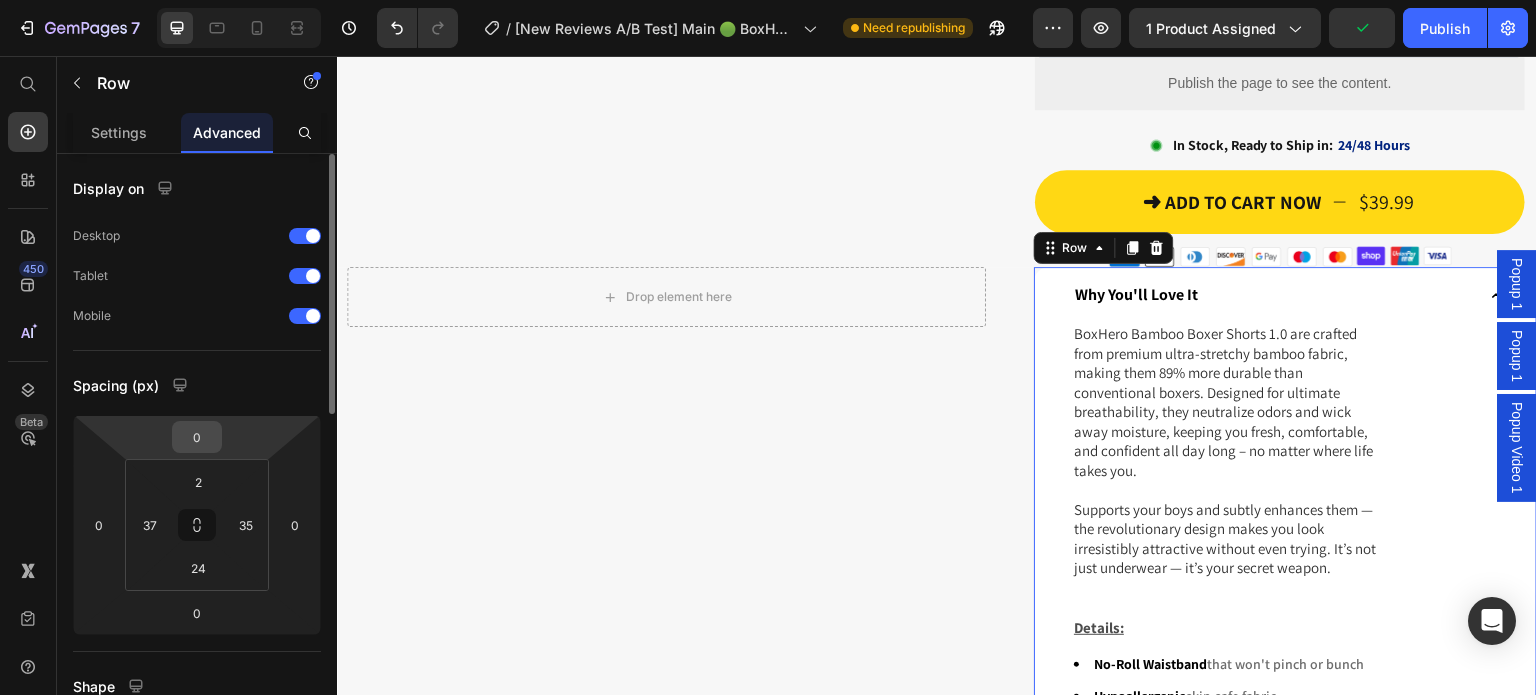click on "0" at bounding box center (197, 437) 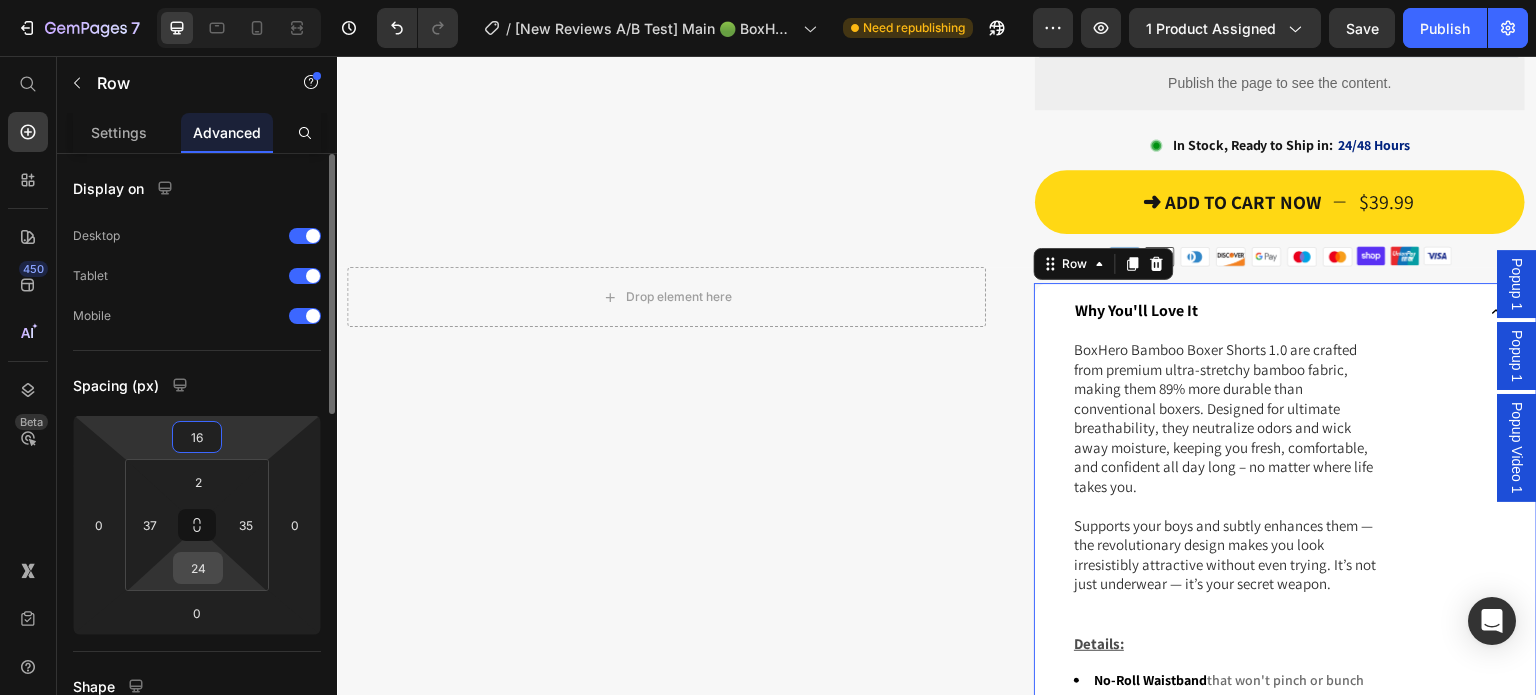 type on "16" 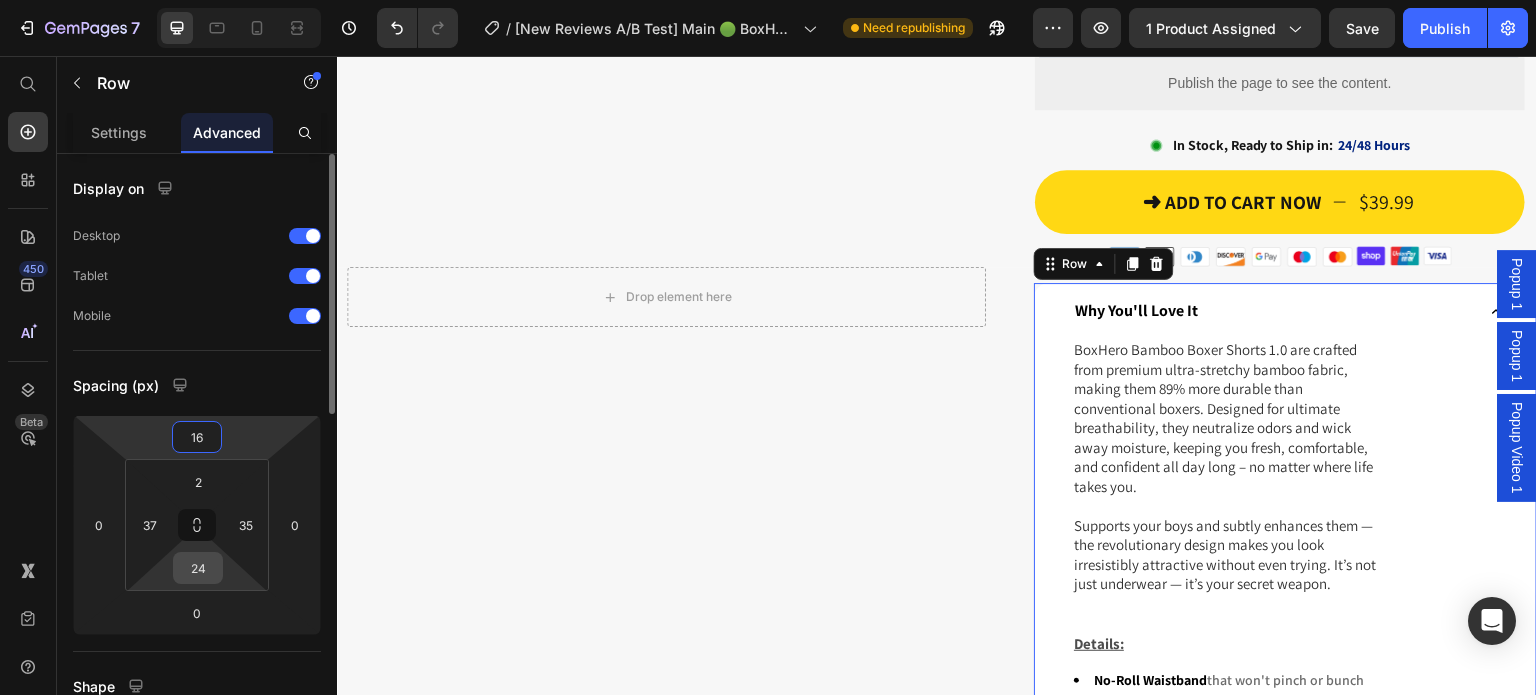 drag, startPoint x: 200, startPoint y: 561, endPoint x: 196, endPoint y: 551, distance: 10.770329 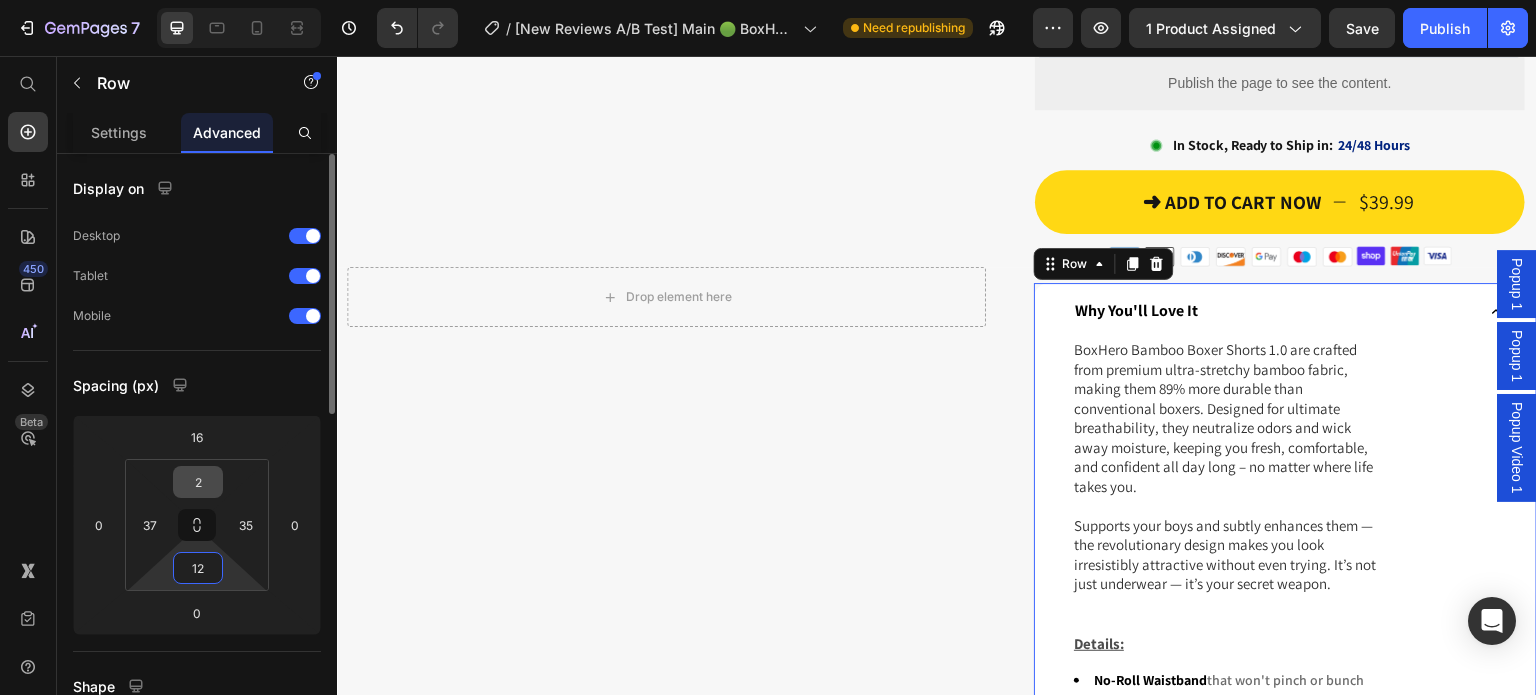 type on "12" 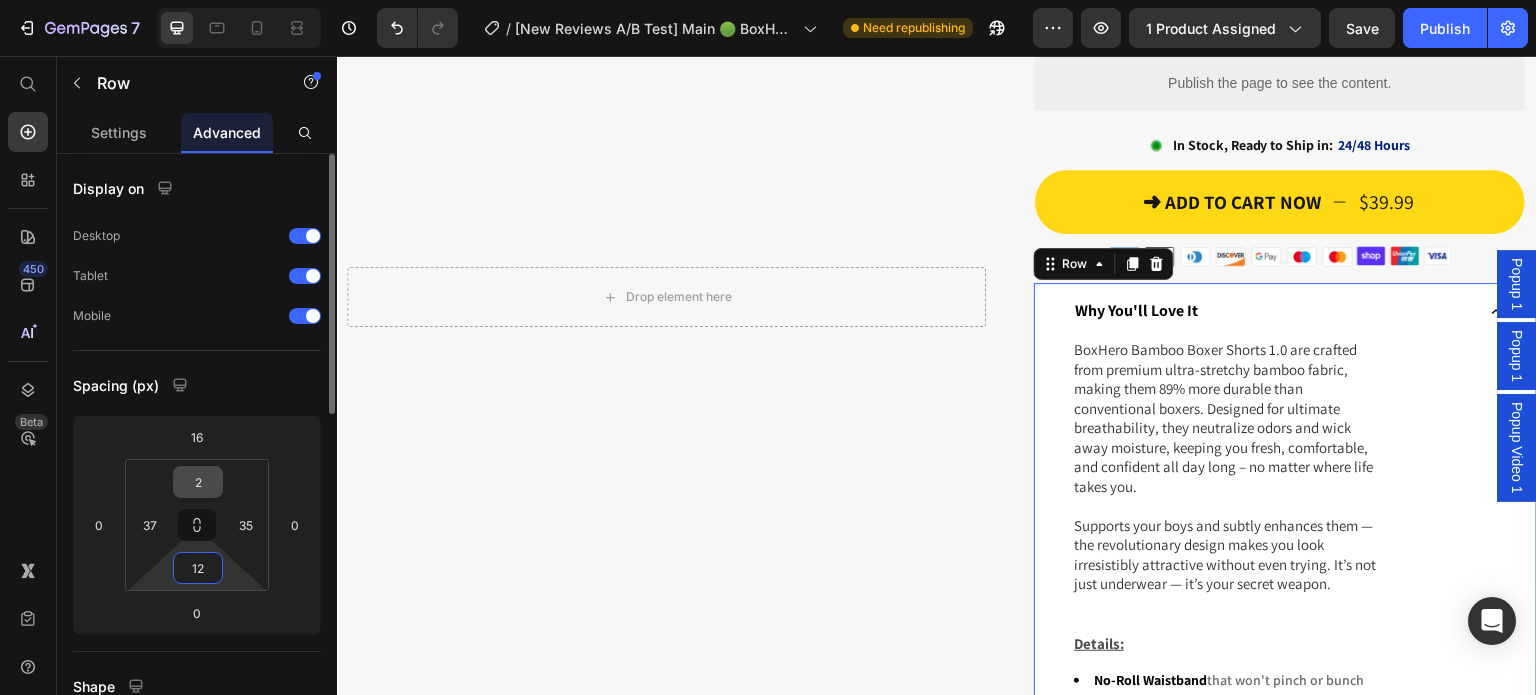 click on "2" at bounding box center (198, 482) 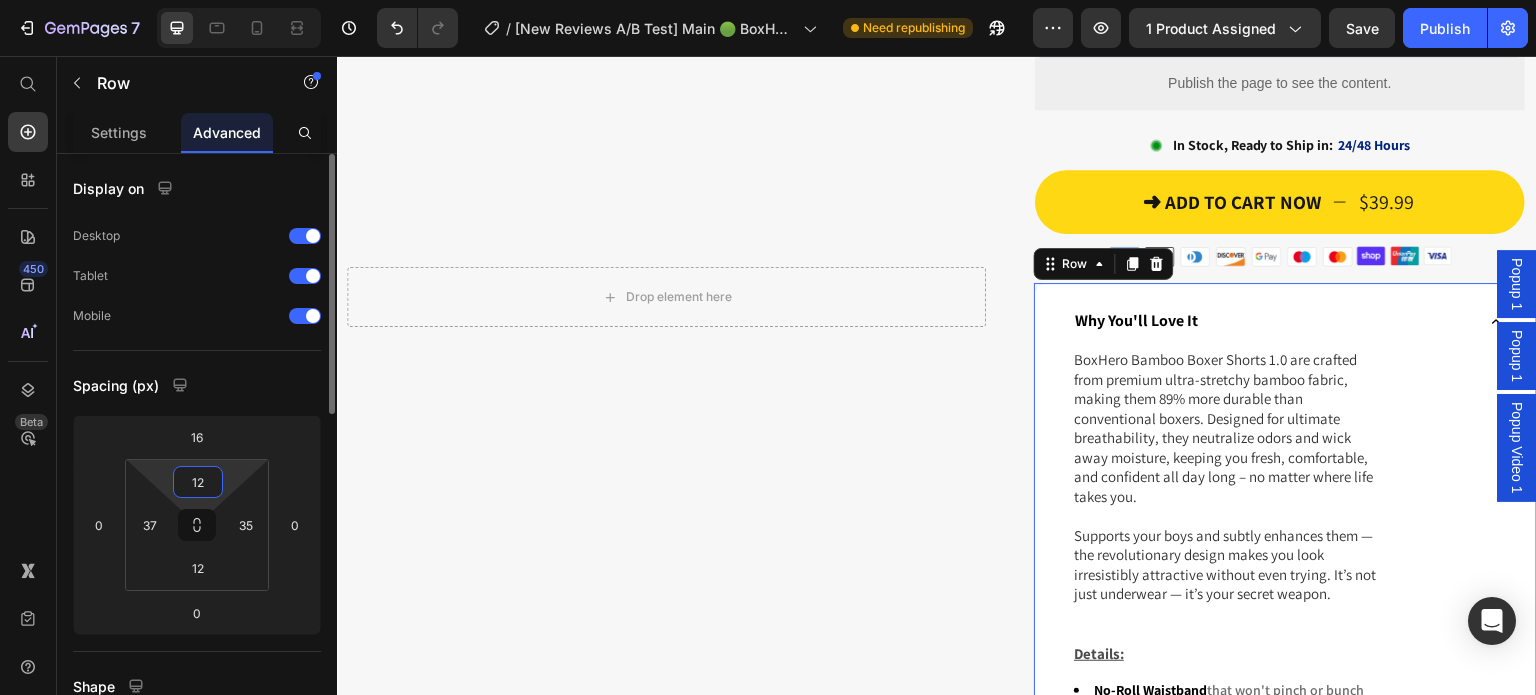 click on "12" at bounding box center (198, 482) 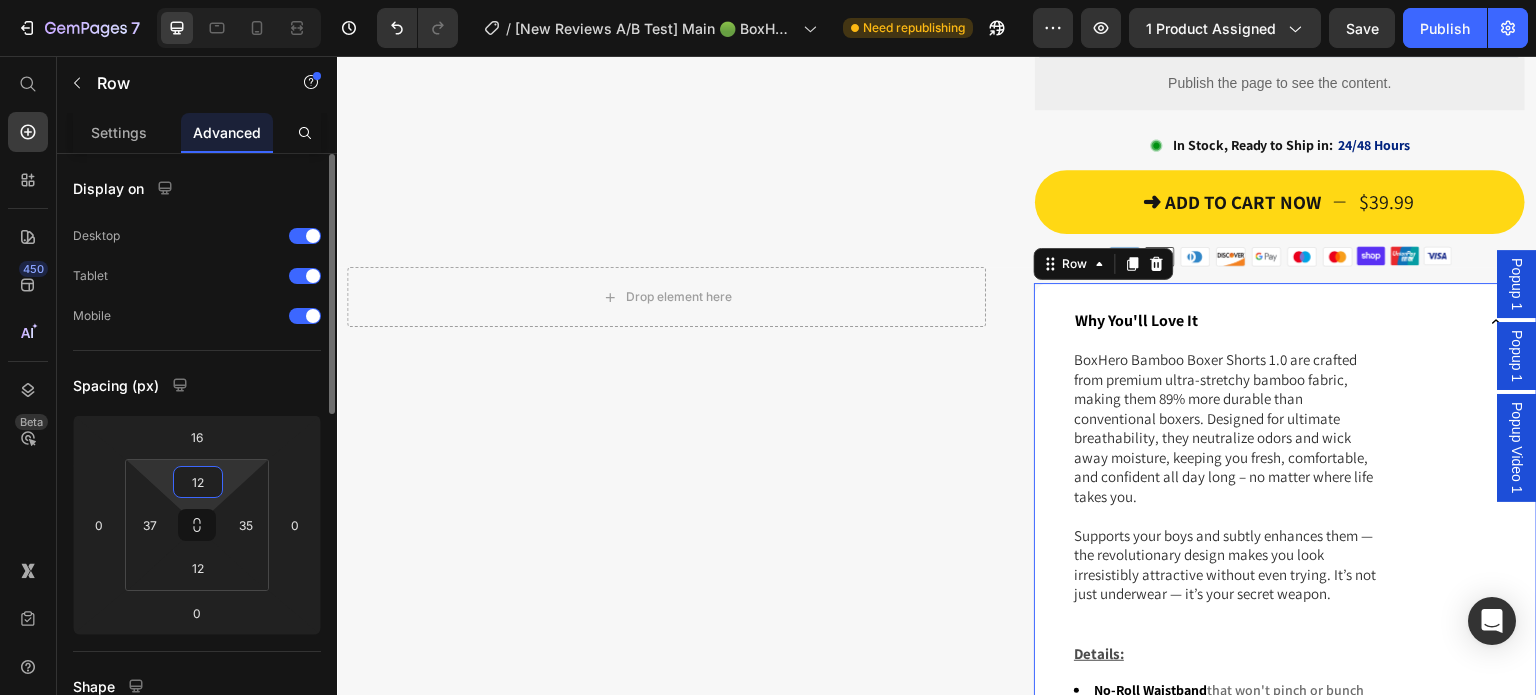 click on "12" at bounding box center [198, 482] 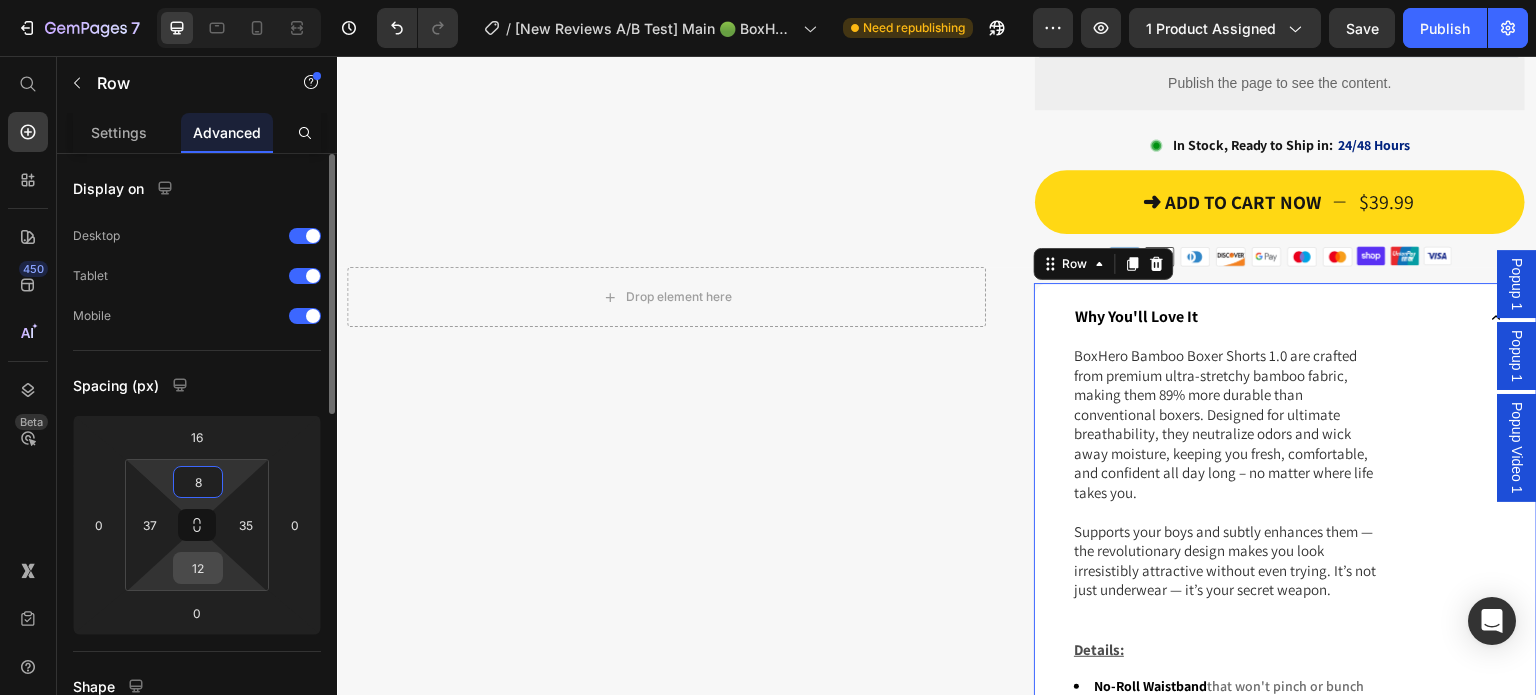 type on "8" 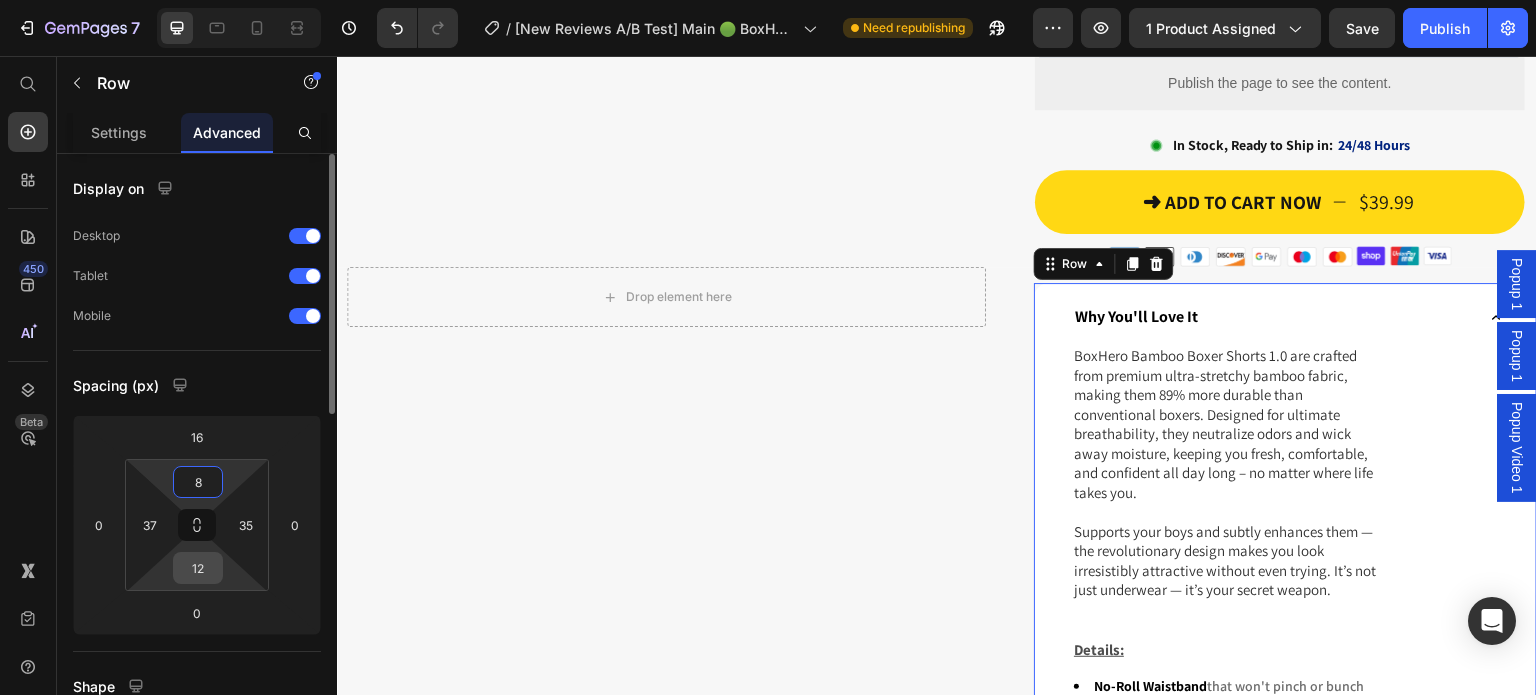 click on "12" at bounding box center [198, 568] 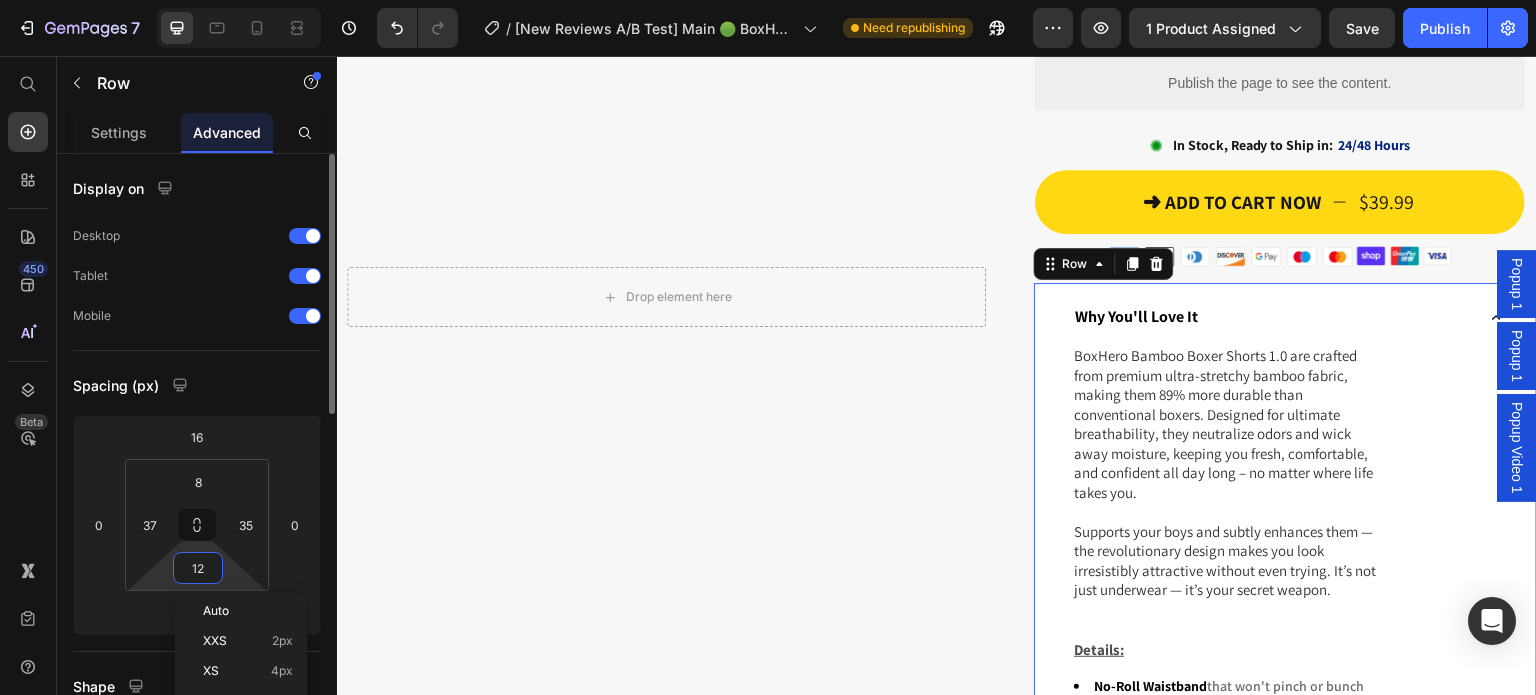 type on "8" 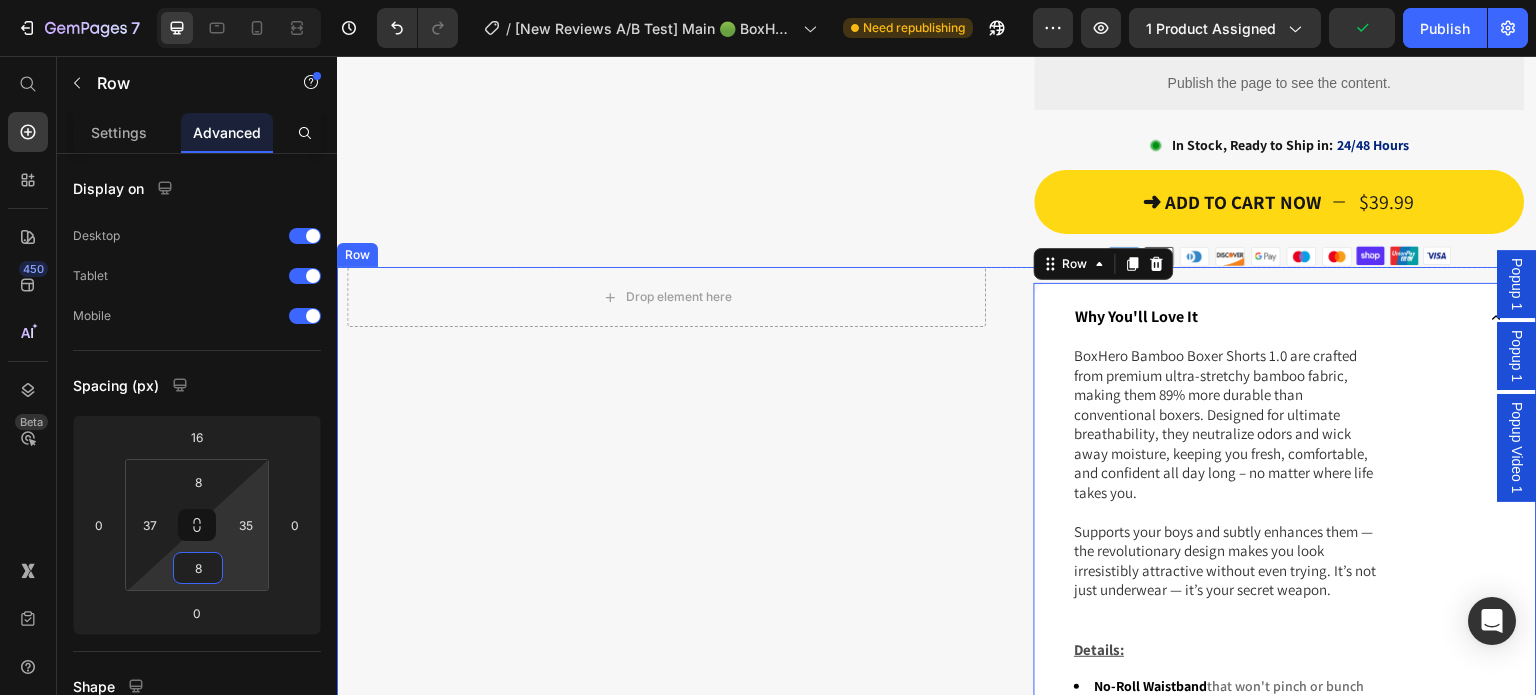 click on "Drop element here Row" at bounding box center (666, 958) 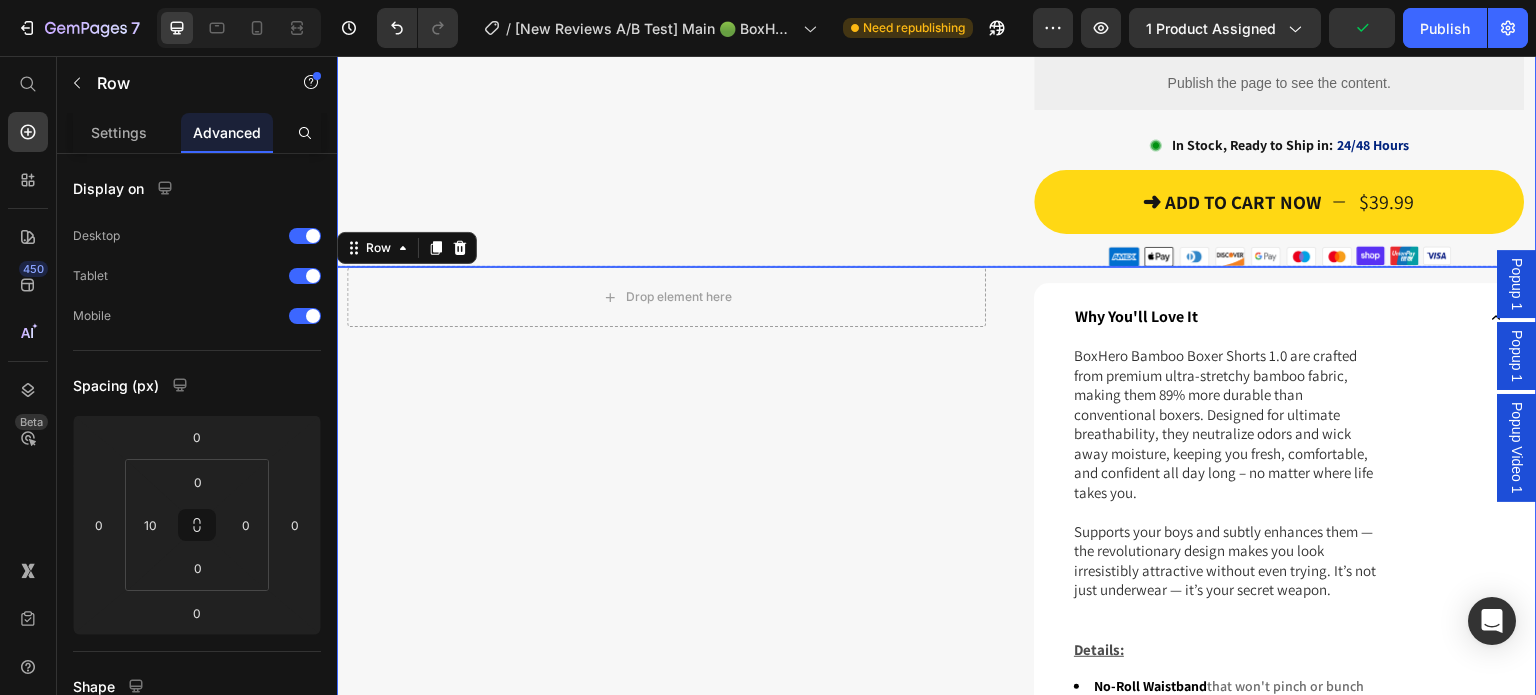 click on "Product Images Stock Counter 10% Stock Left Text Block Offer ends soon Text Block Row Row Row" at bounding box center [666, -358] 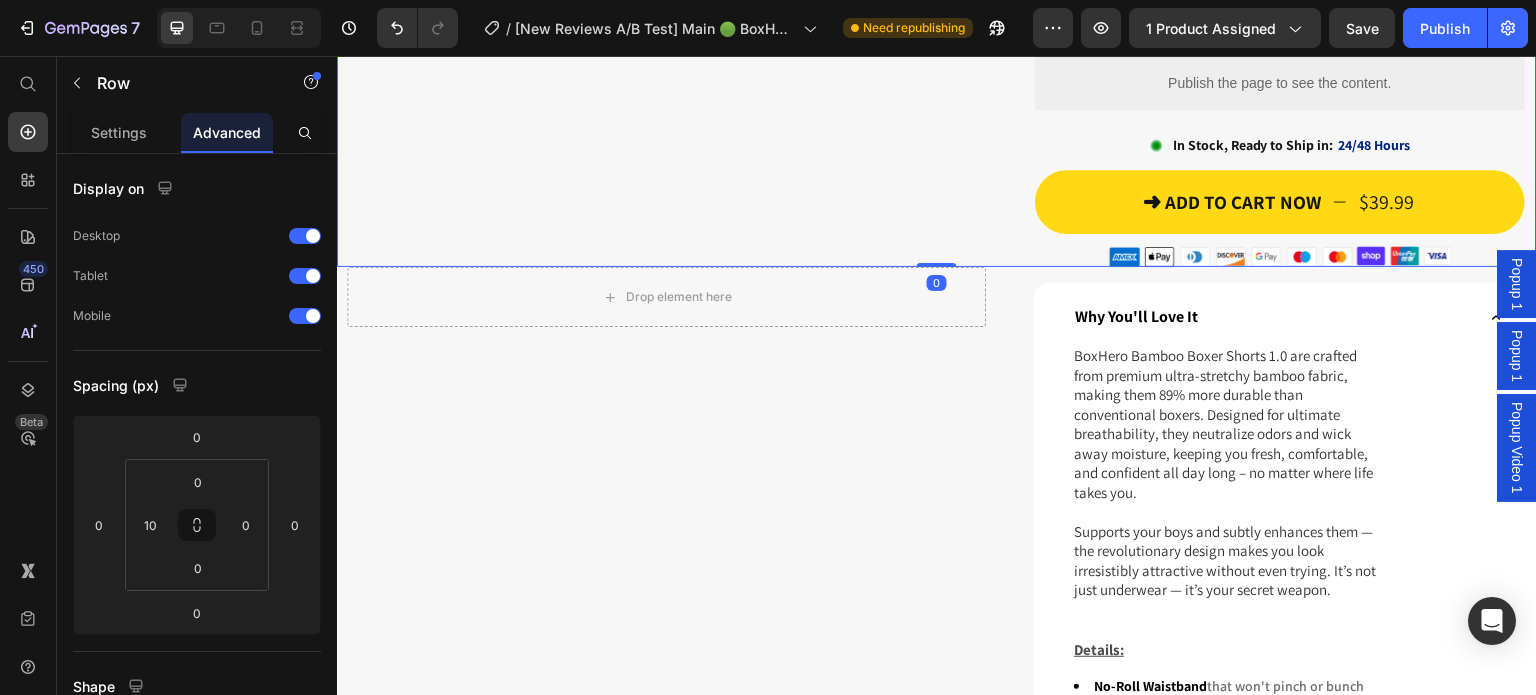 click on "Product Images Stock Counter 10% Stock Left Text Block Offer ends soon Text Block Row Row Row" at bounding box center (666, -358) 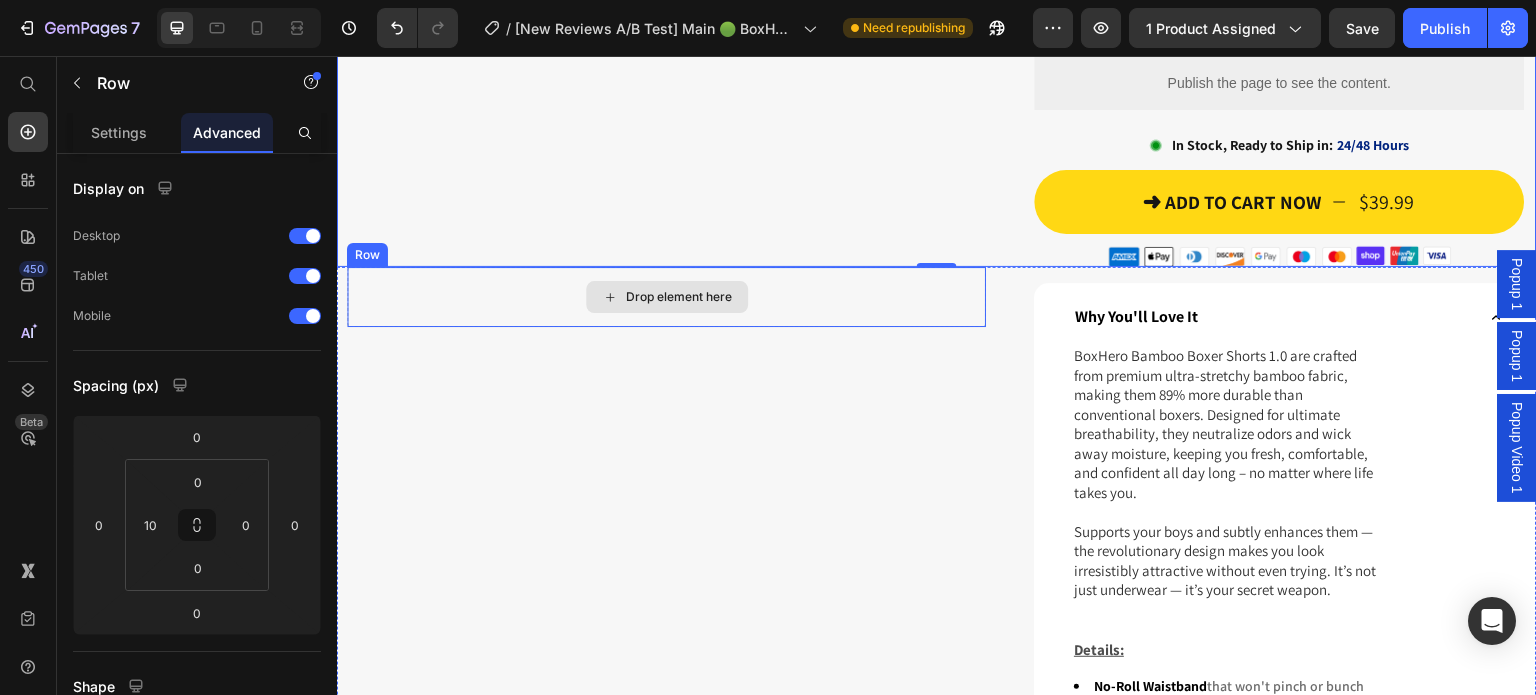 click on "Drop element here" at bounding box center (666, 297) 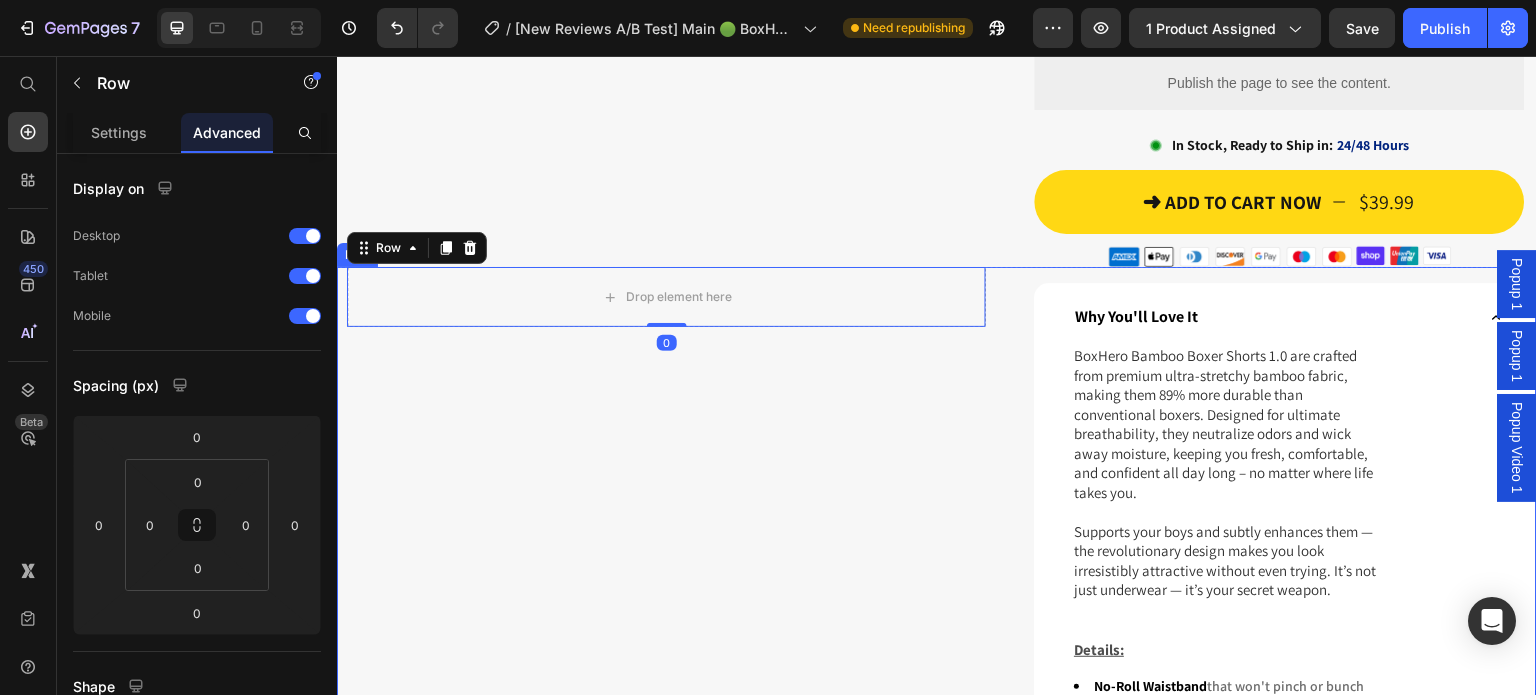 click on "Drop element here Row   0" at bounding box center [666, 958] 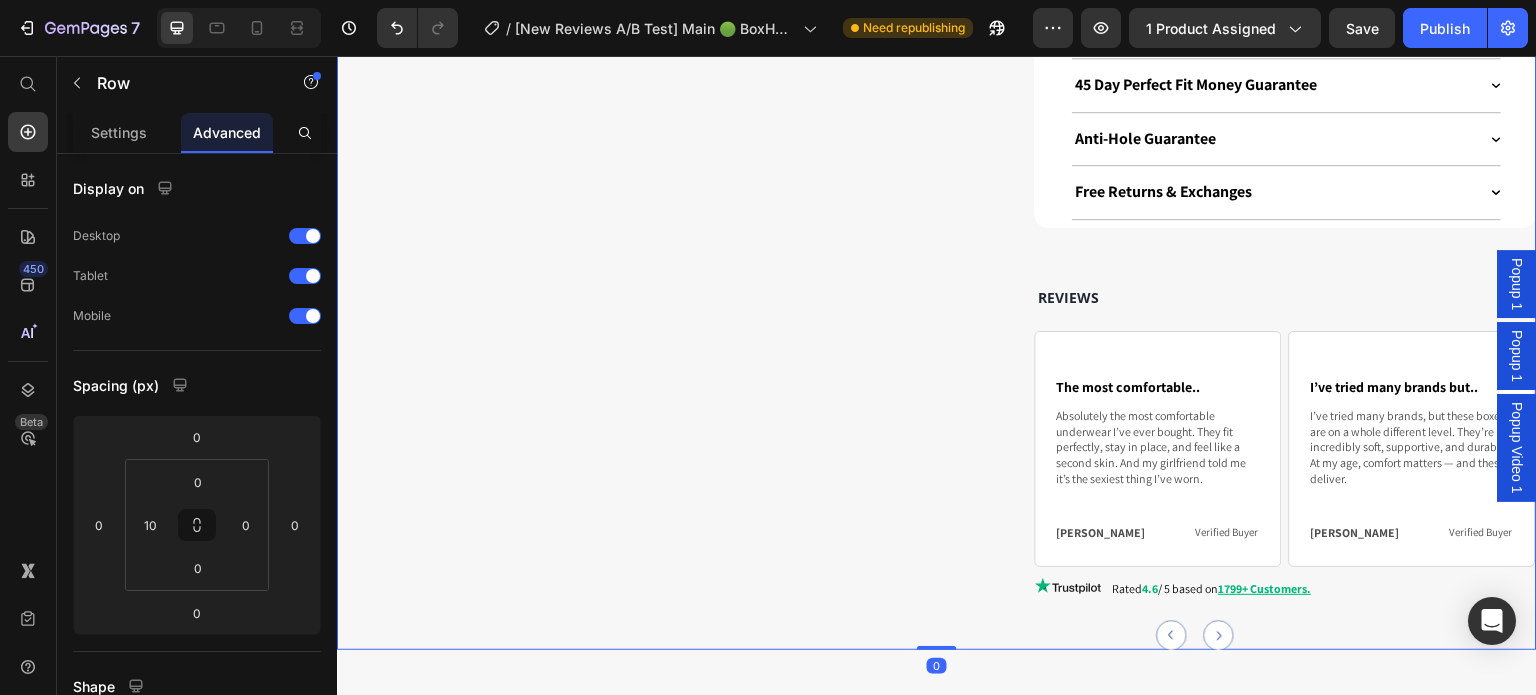 scroll, scrollTop: 1128, scrollLeft: 0, axis: vertical 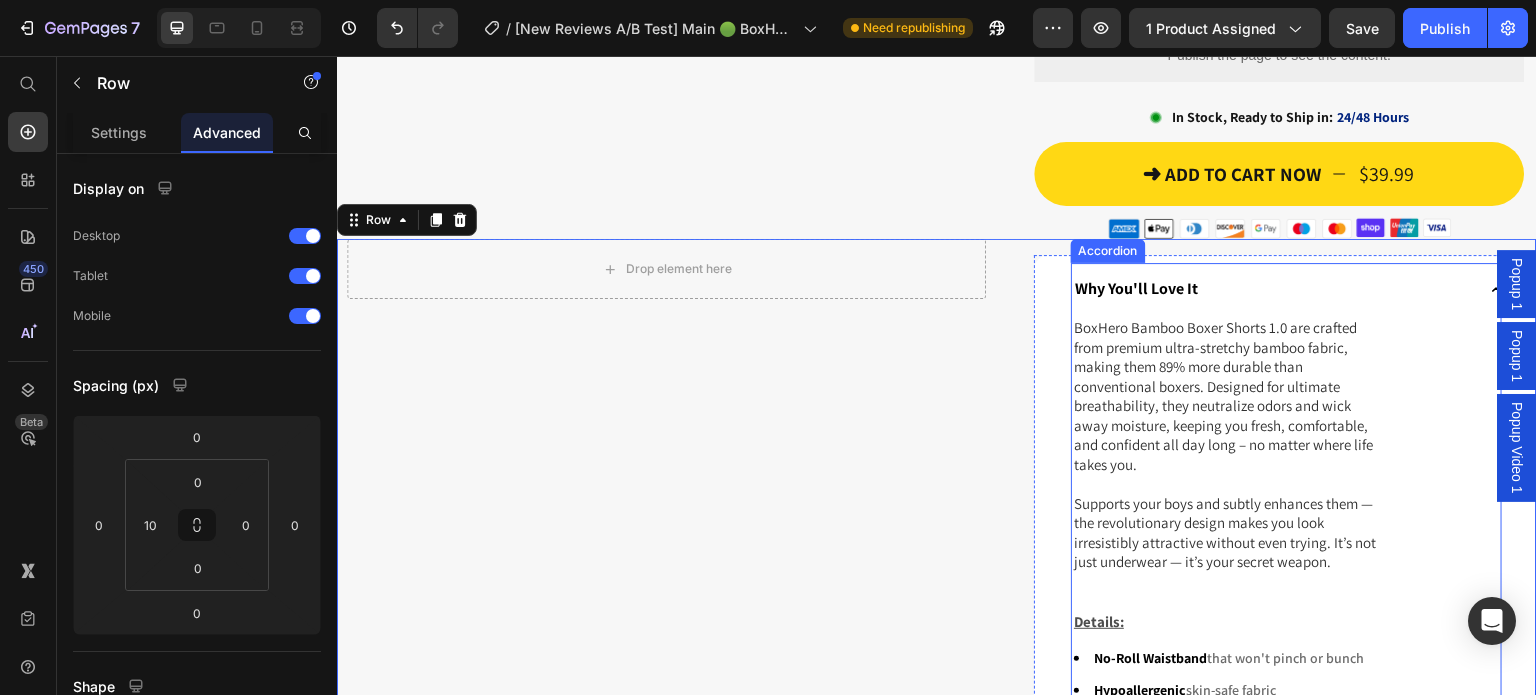 click on "Why You'll Love It" at bounding box center [1274, 289] 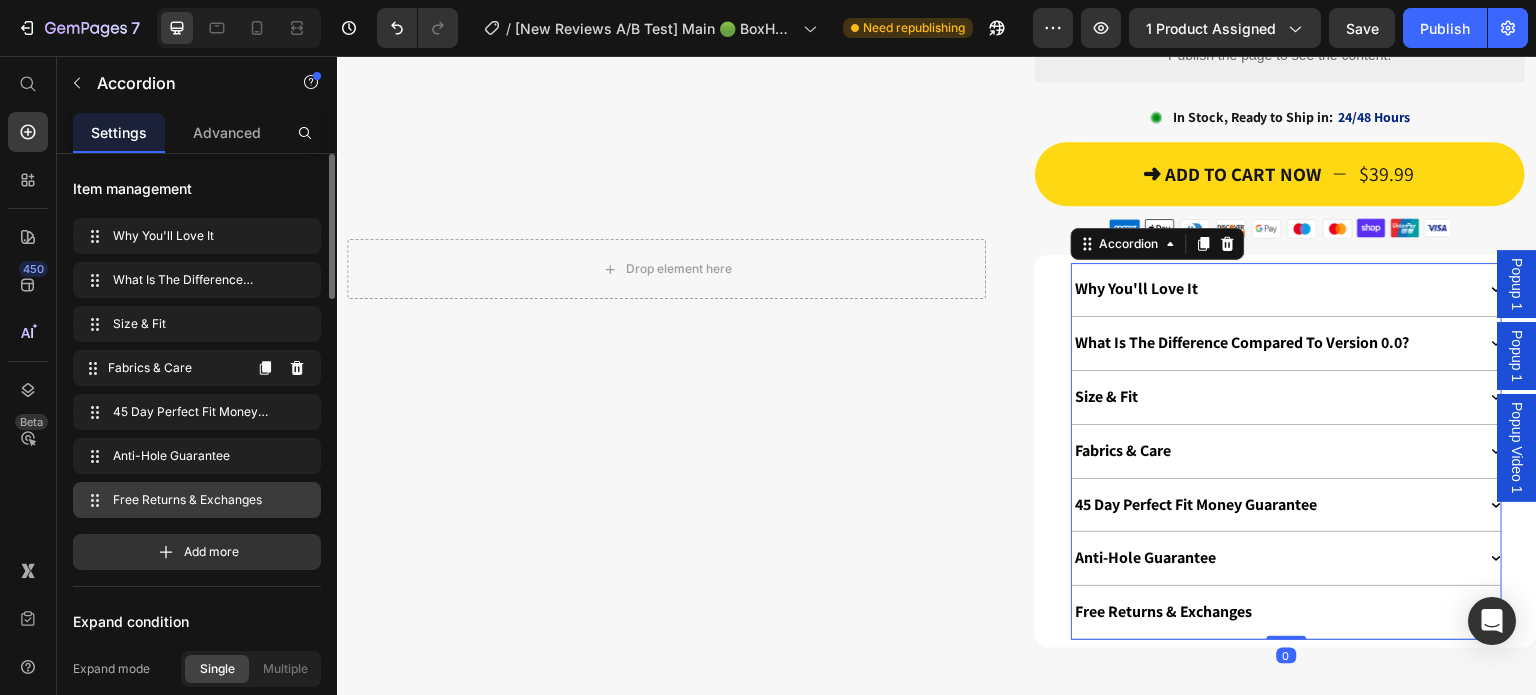 scroll, scrollTop: 300, scrollLeft: 0, axis: vertical 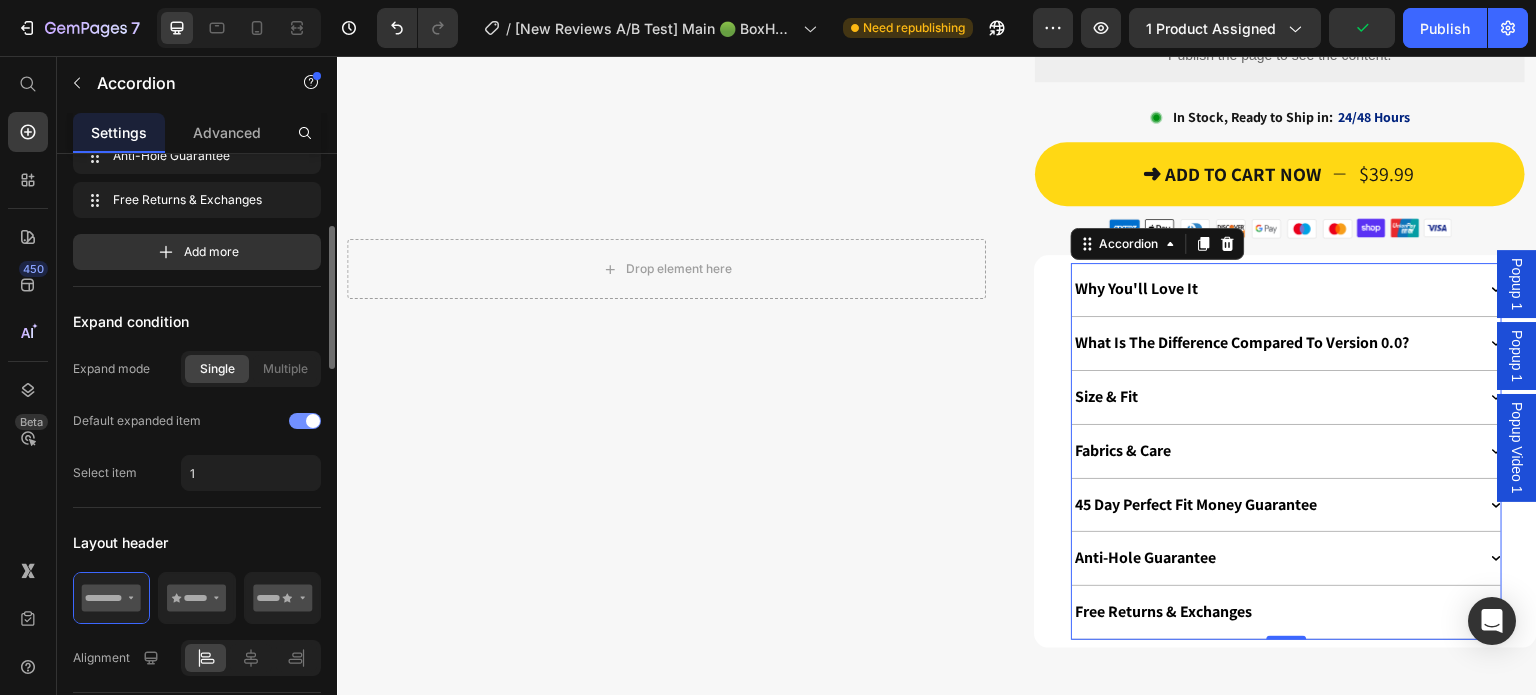click at bounding box center (305, 421) 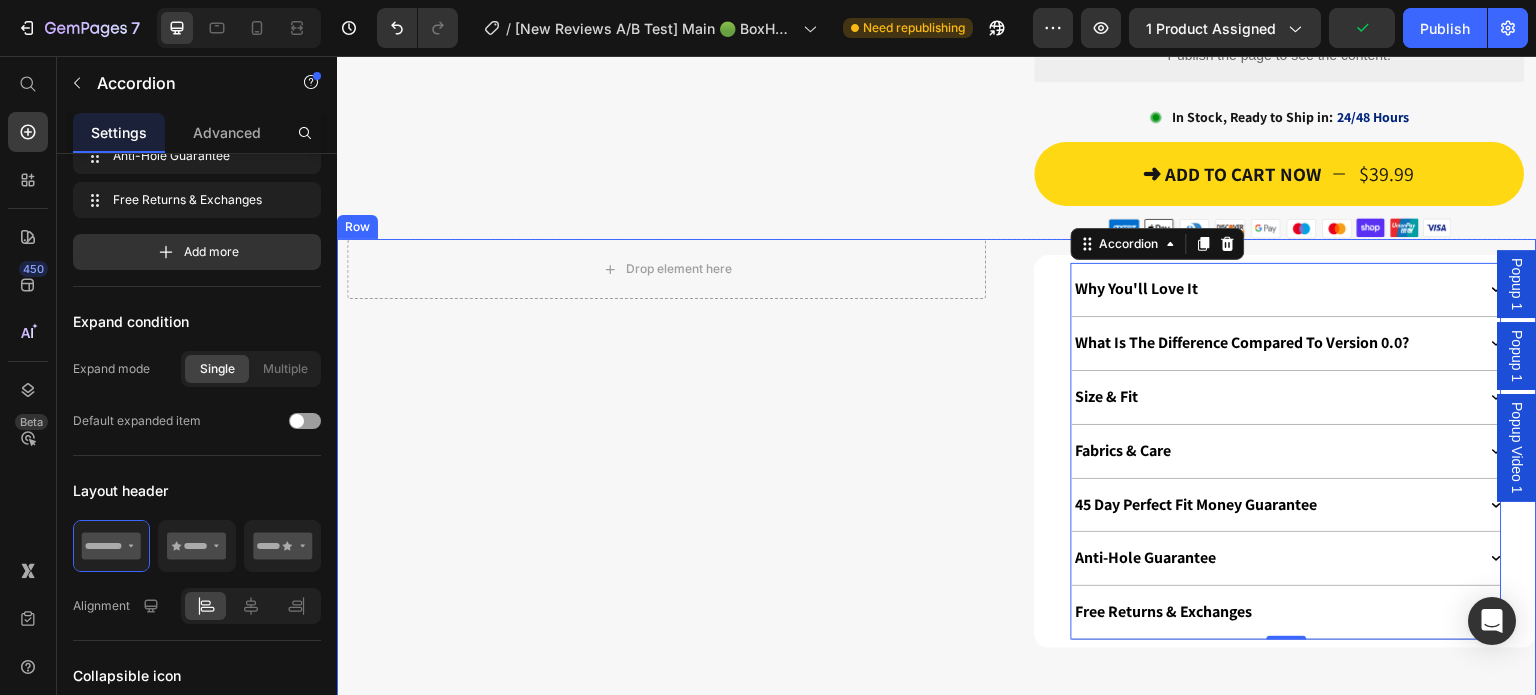 click on "Drop element here Row" at bounding box center [666, 662] 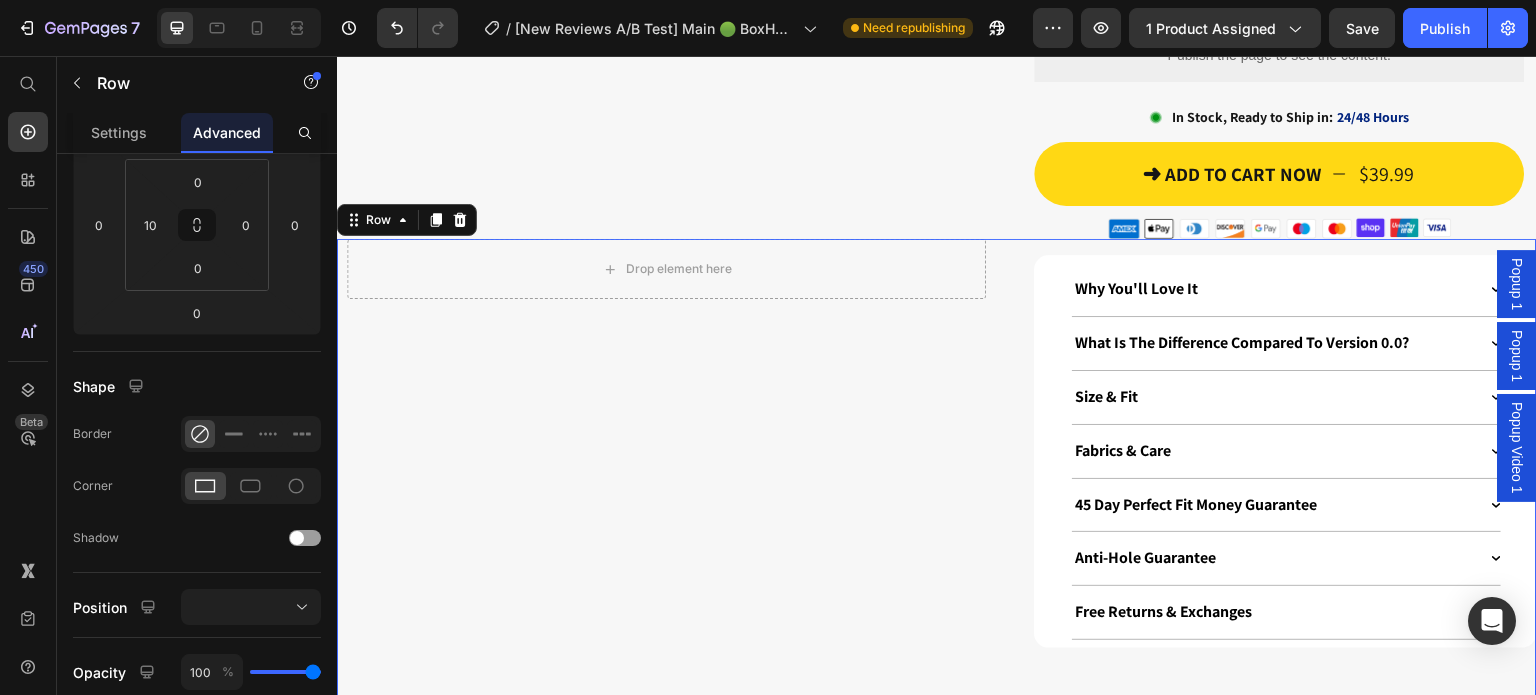 scroll, scrollTop: 0, scrollLeft: 0, axis: both 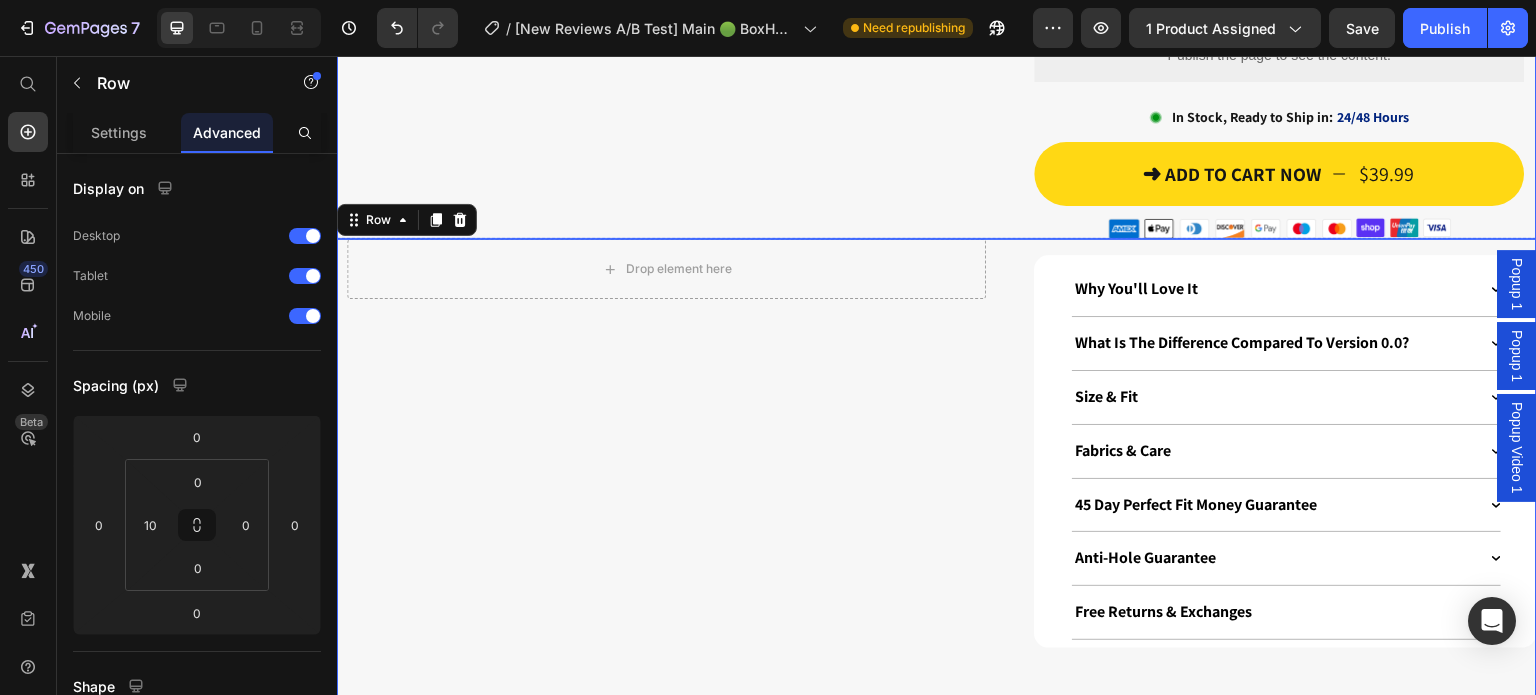 click on "Product Images Stock Counter 10% Stock Left Text Block Offer ends soon Text Block Row Row Row" at bounding box center [666, -386] 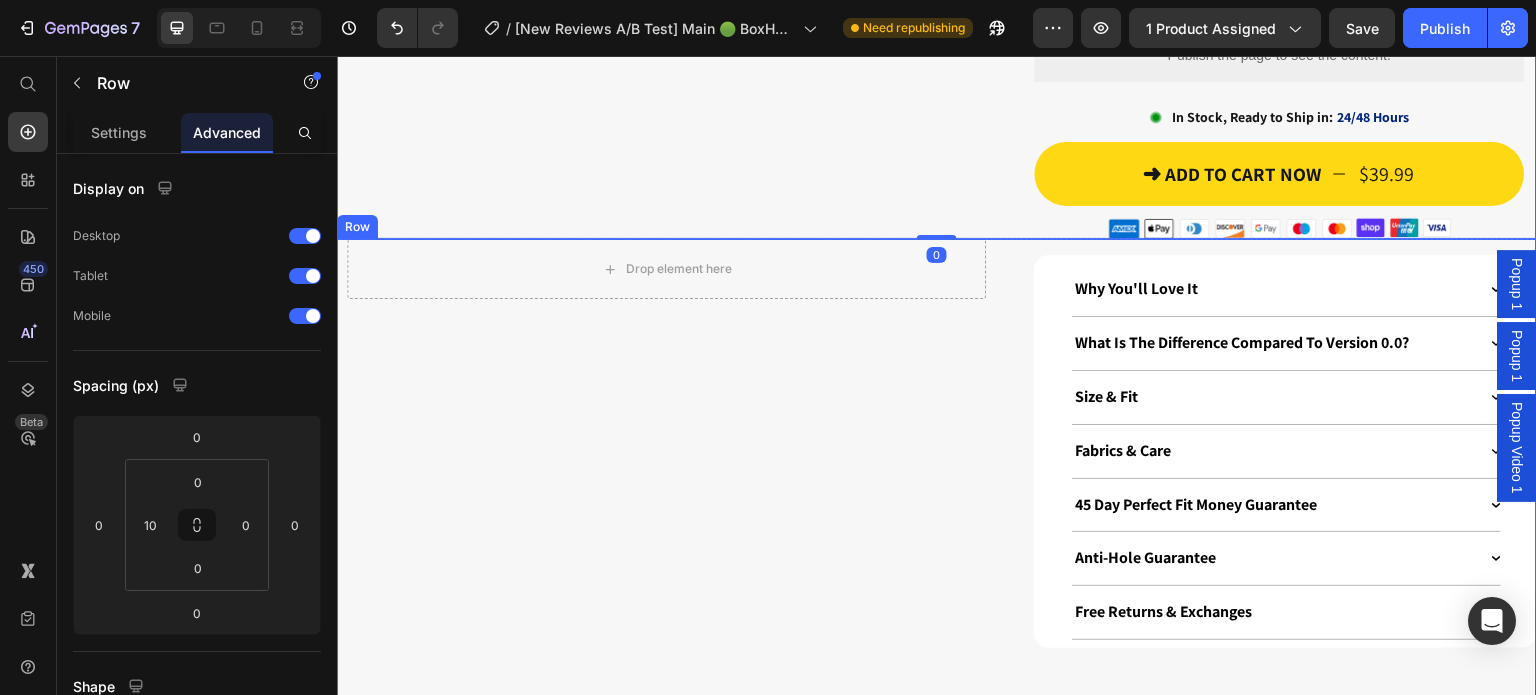 click on "Drop element here Row" at bounding box center [666, 662] 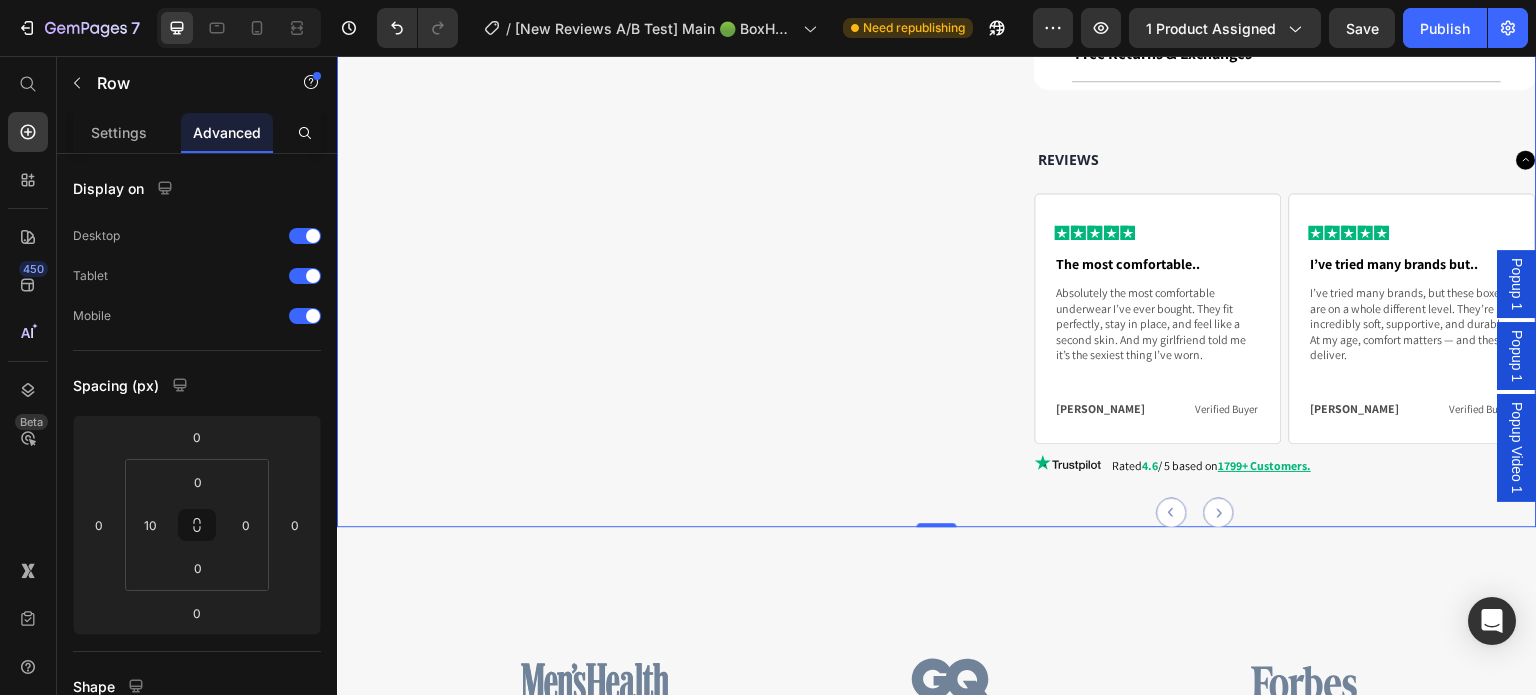 scroll, scrollTop: 1486, scrollLeft: 0, axis: vertical 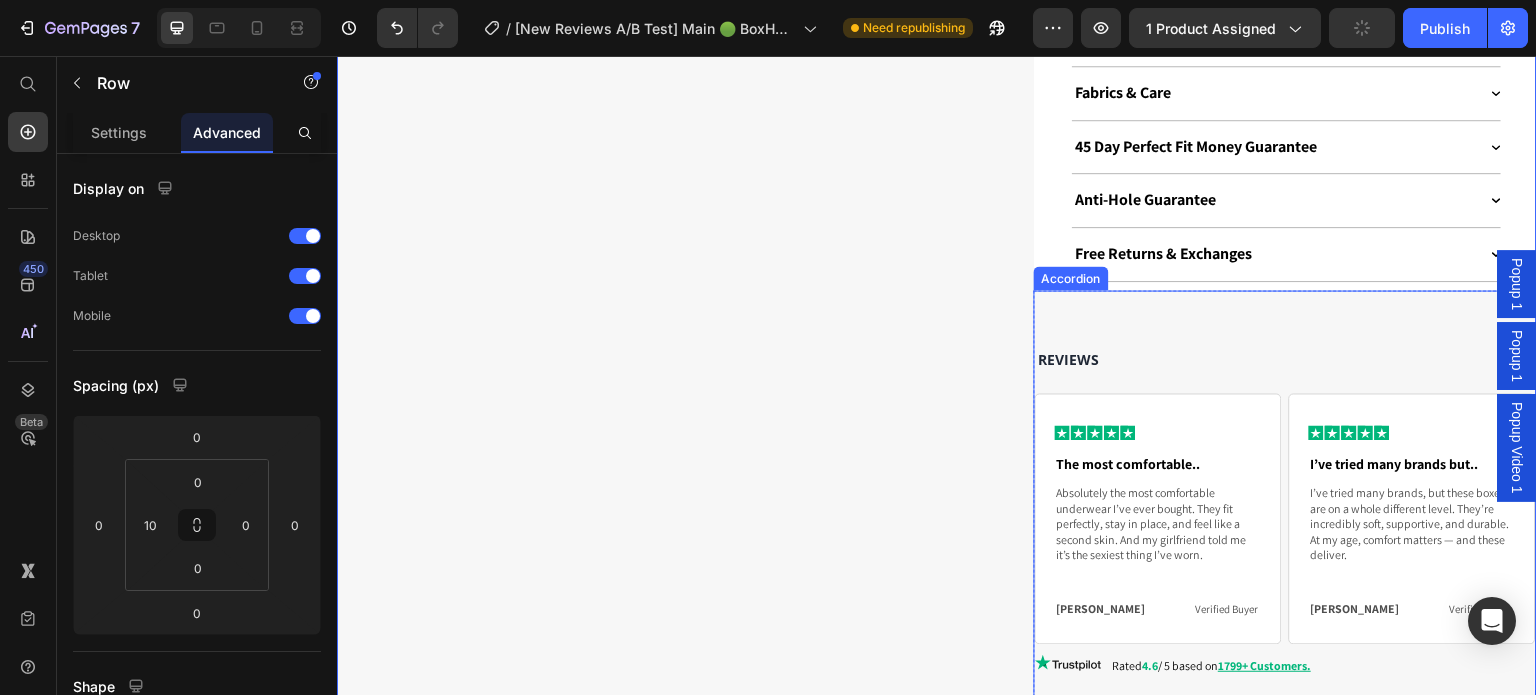 click on "Image The most comfortable.. Text Block Absolutely the most comfortable underwear I’ve ever bought. They fit perfectly, stay in place, and feel like a second skin. And my girlfriend told me it’s the sexiest thing I’ve worn. Text Block [PERSON_NAME] Text Block Verified Buyer Text Block Row Row Image I’ve tried many brands but.. Text Block I’ve tried many brands, but these boxers are on a whole different level. They’re incredibly soft, supportive, and durable. At my age, comfort matters — and these deliver. Text Block [PERSON_NAME] Text Block Verified Buyer Text Block Row Row Image No odor or sweat, this bamboo really works! Text Block My partner says they’re the most comfortable he’s ever worn. After multiple washes, they keep their shape and softness. And honestly, I love seeing him in them haha Text Block [PERSON_NAME] Text Block Verified Buyer Text Block Row Row Image Finally, underwear that actually fits right. Text Block Text Block [PERSON_NAME] Text Block Verified Buyer Text Block Row Row Image Row" at bounding box center [1285, 550] 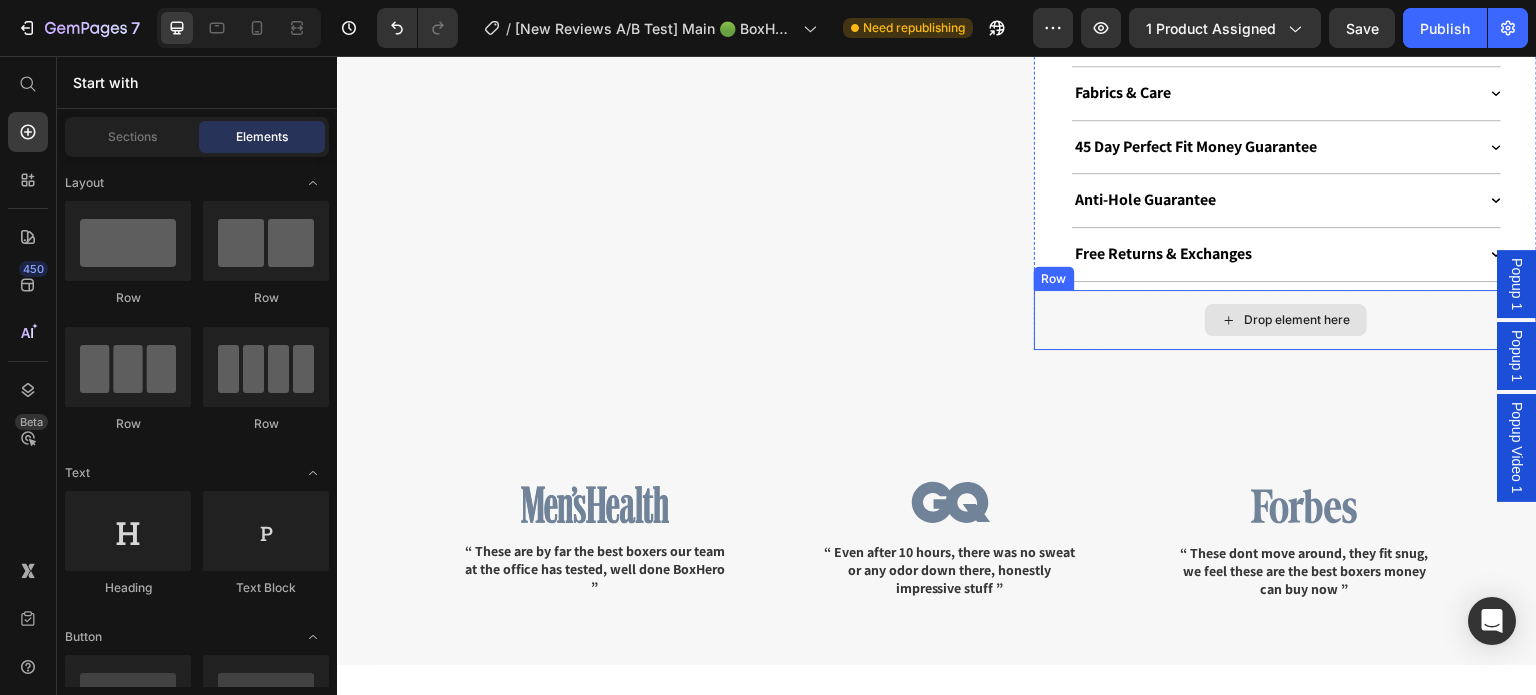click on "Drop element here" at bounding box center (1285, 320) 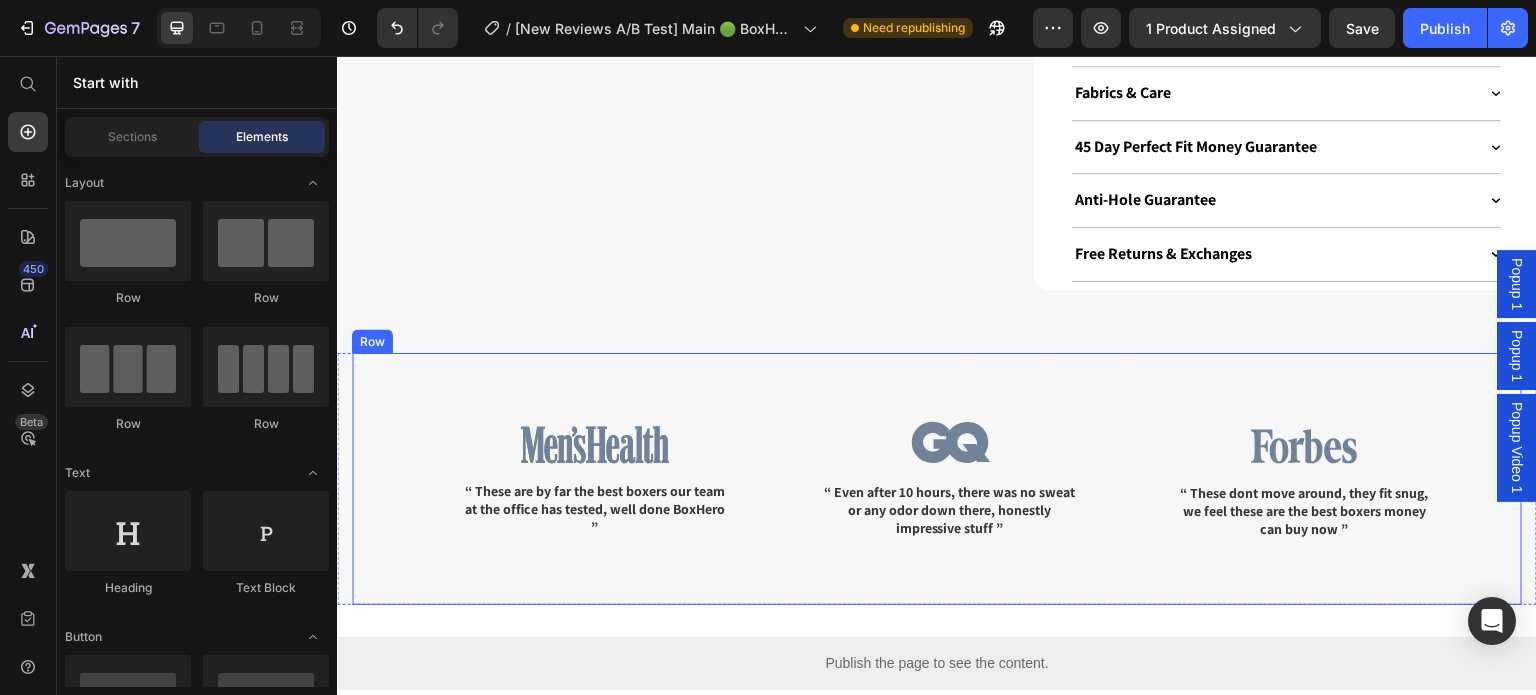 click on "Image “ These are by far the best boxers our team at the office has tested, well done BoxHero ” Text Block Image “ Even after 10 hours, there was no sweat or any odor down there, honestly impressive stuff ”  Text Block Image “ These dont move around, they fit snug, we feel these are the best boxers money can buy now ” Text Block Row" at bounding box center [937, 479] 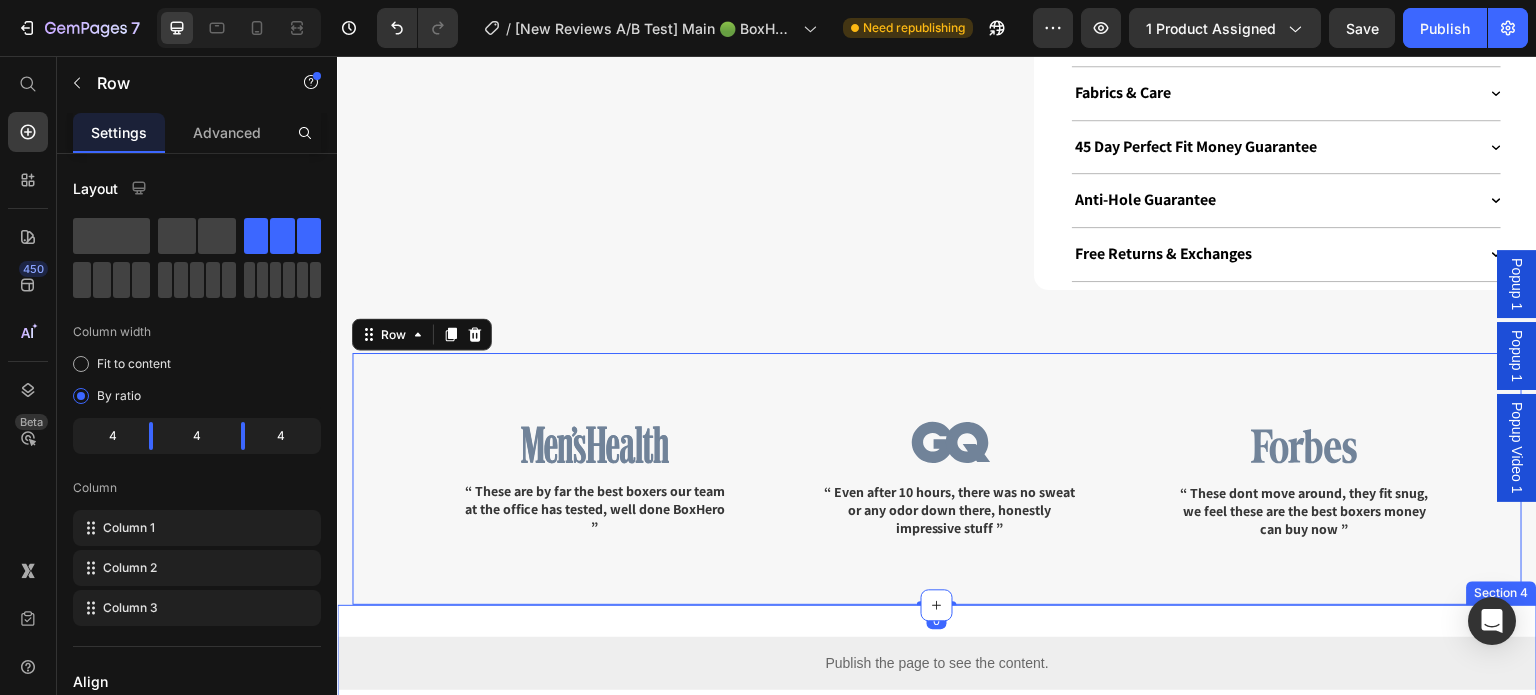 click on "Publish the page to see the content.
Custom Code Row Section 4" at bounding box center (937, 663) 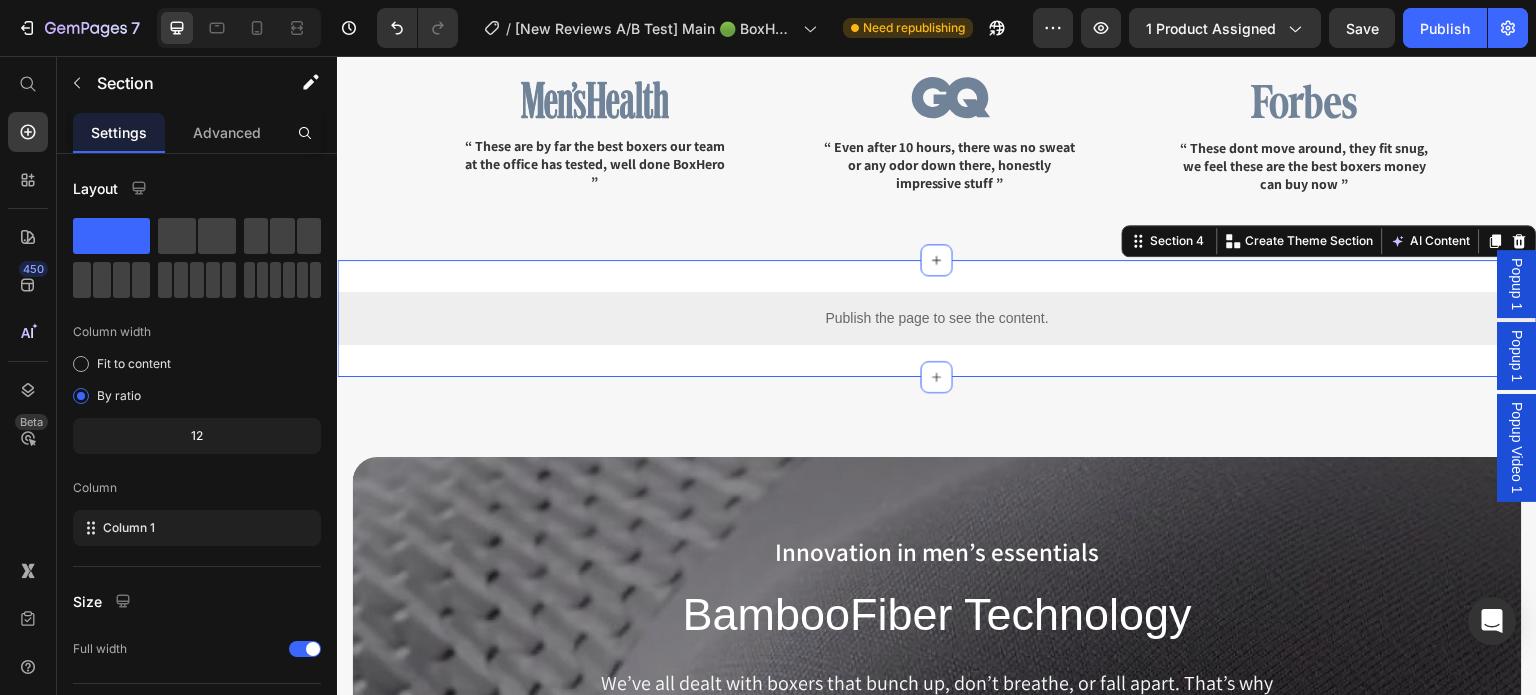 scroll, scrollTop: 1615, scrollLeft: 0, axis: vertical 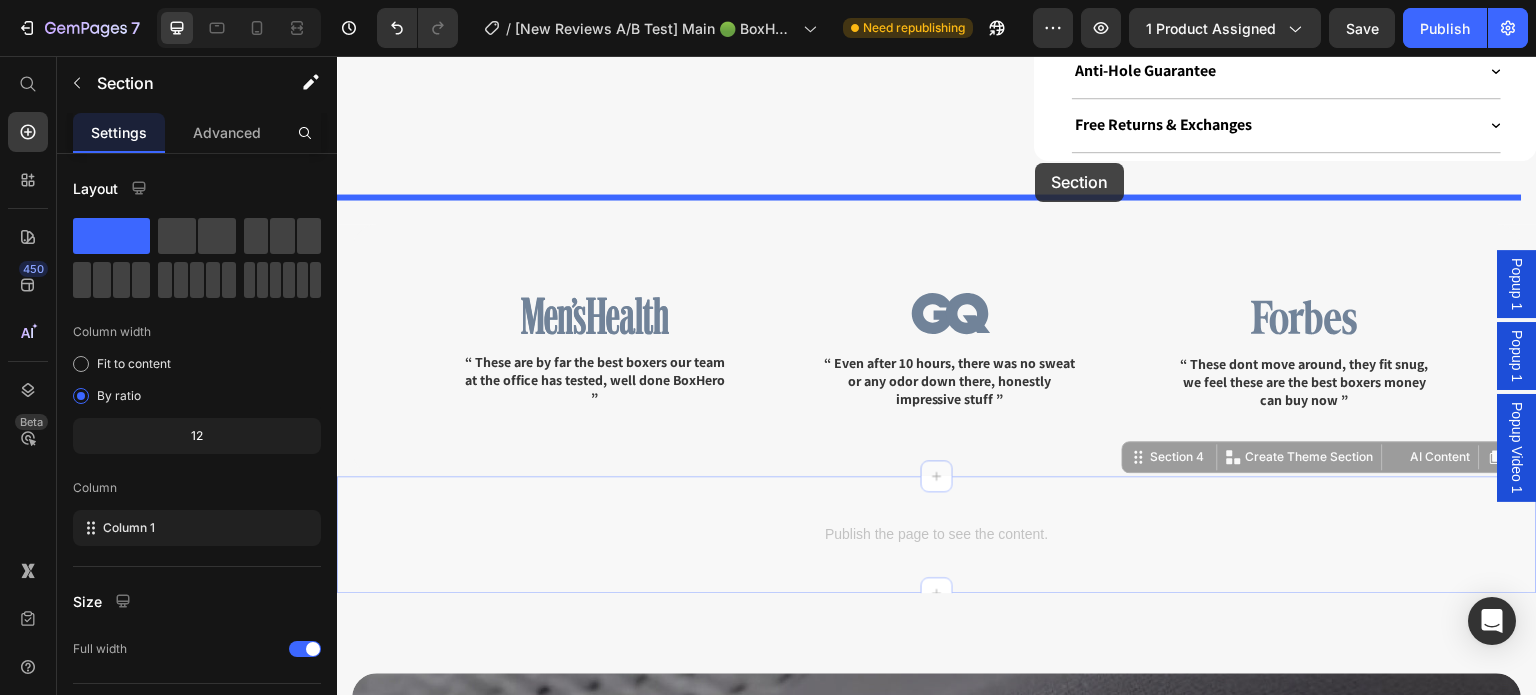 drag, startPoint x: 1005, startPoint y: 468, endPoint x: 1022, endPoint y: 183, distance: 285.50656 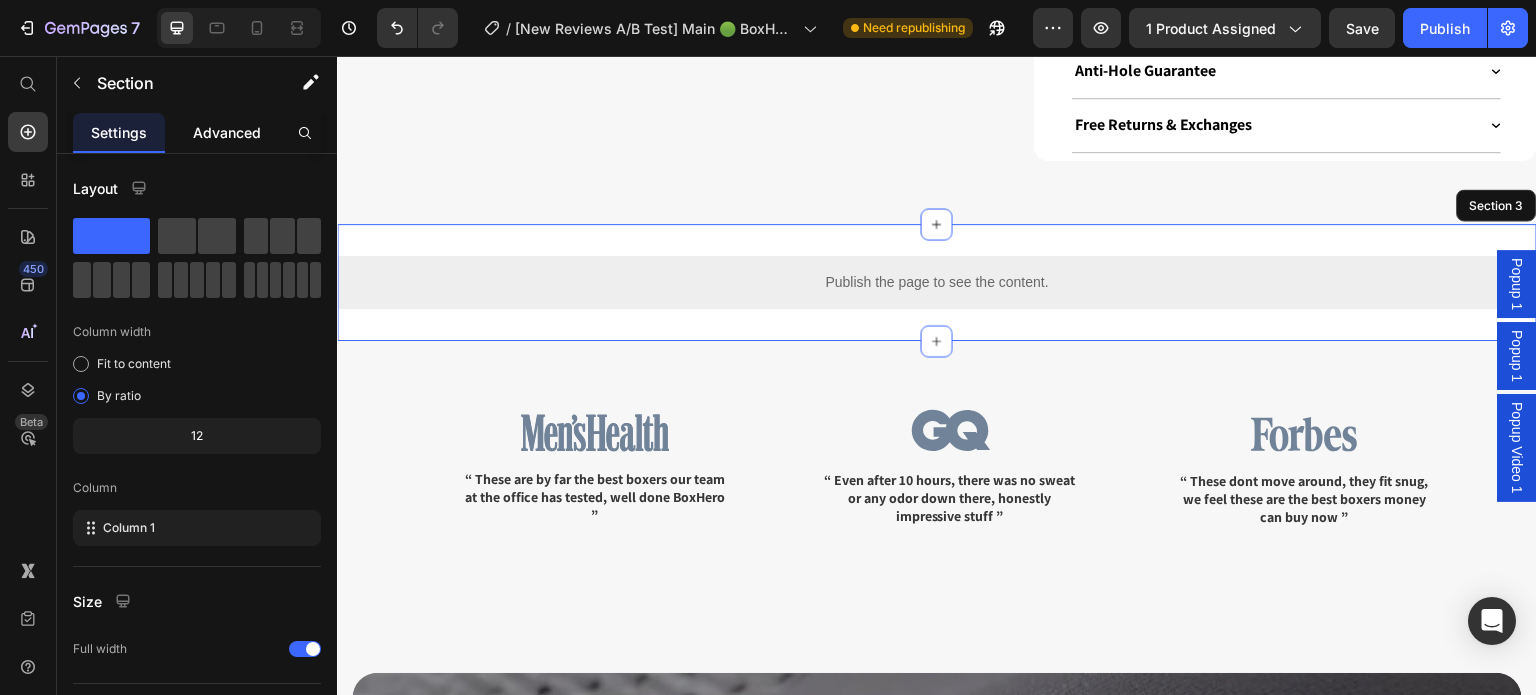 click on "Advanced" at bounding box center (227, 132) 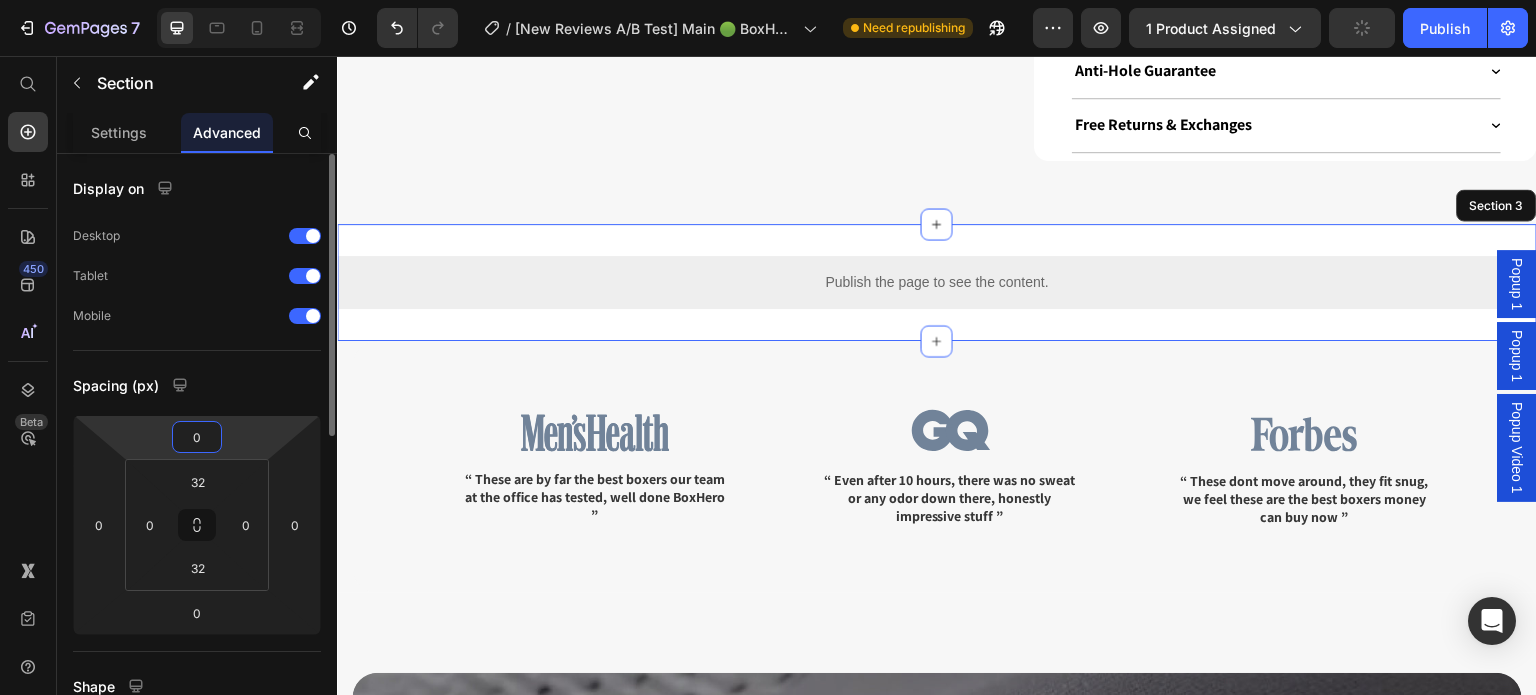 click on "0" at bounding box center (197, 437) 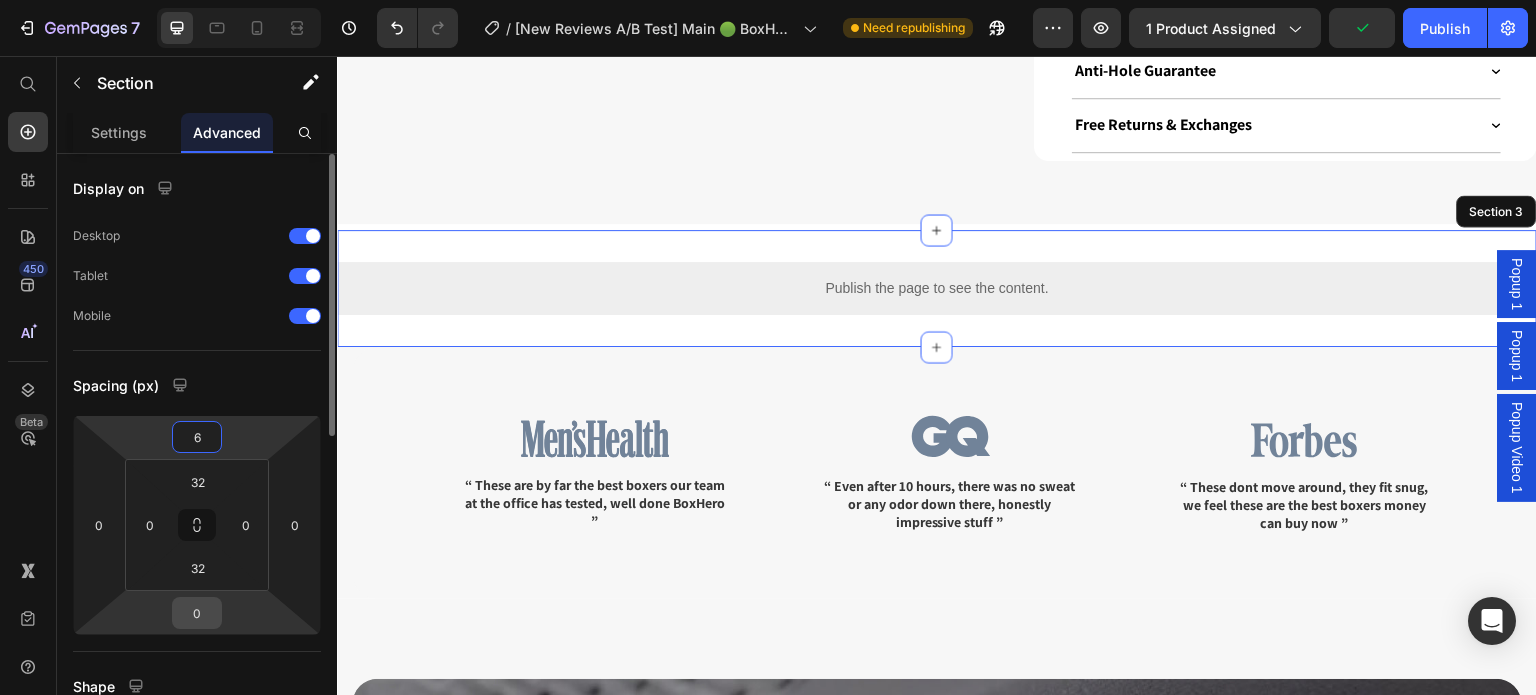 type on "6" 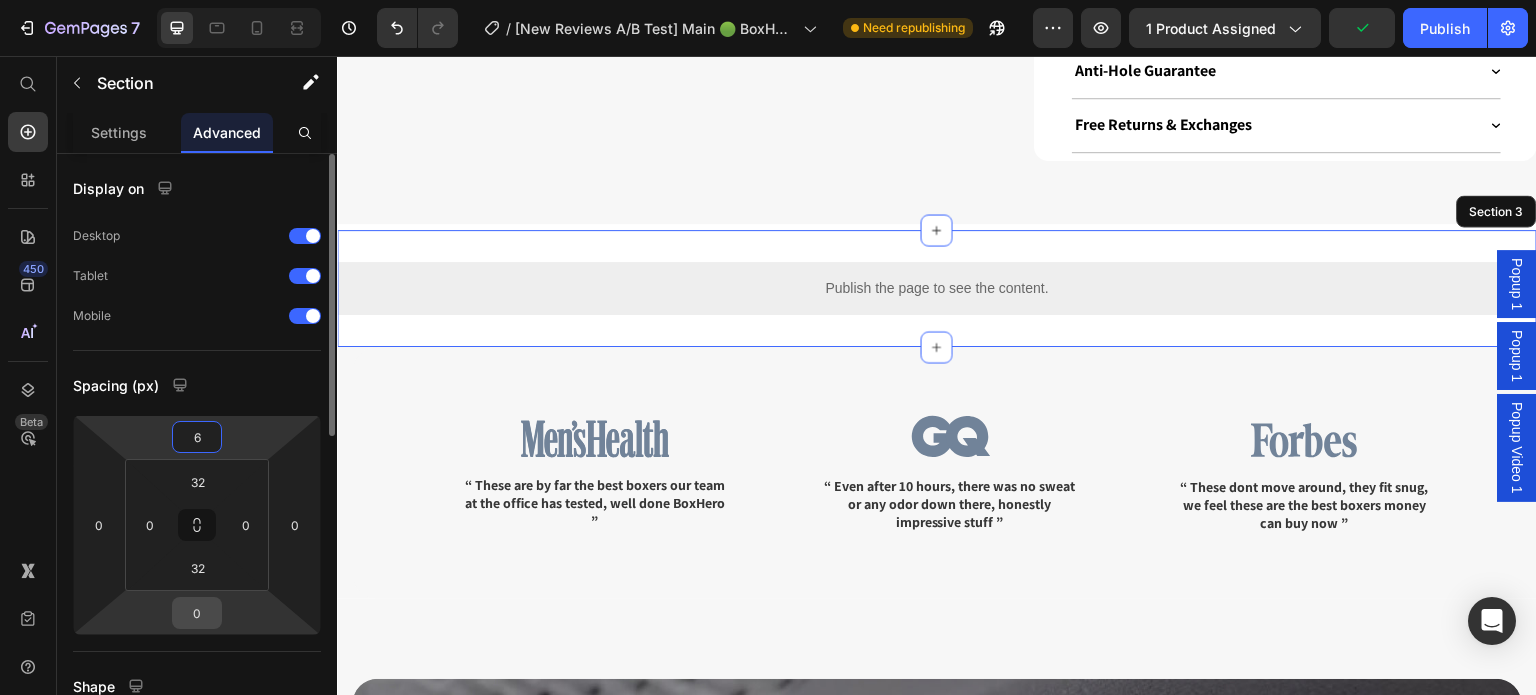click on "0" at bounding box center [197, 613] 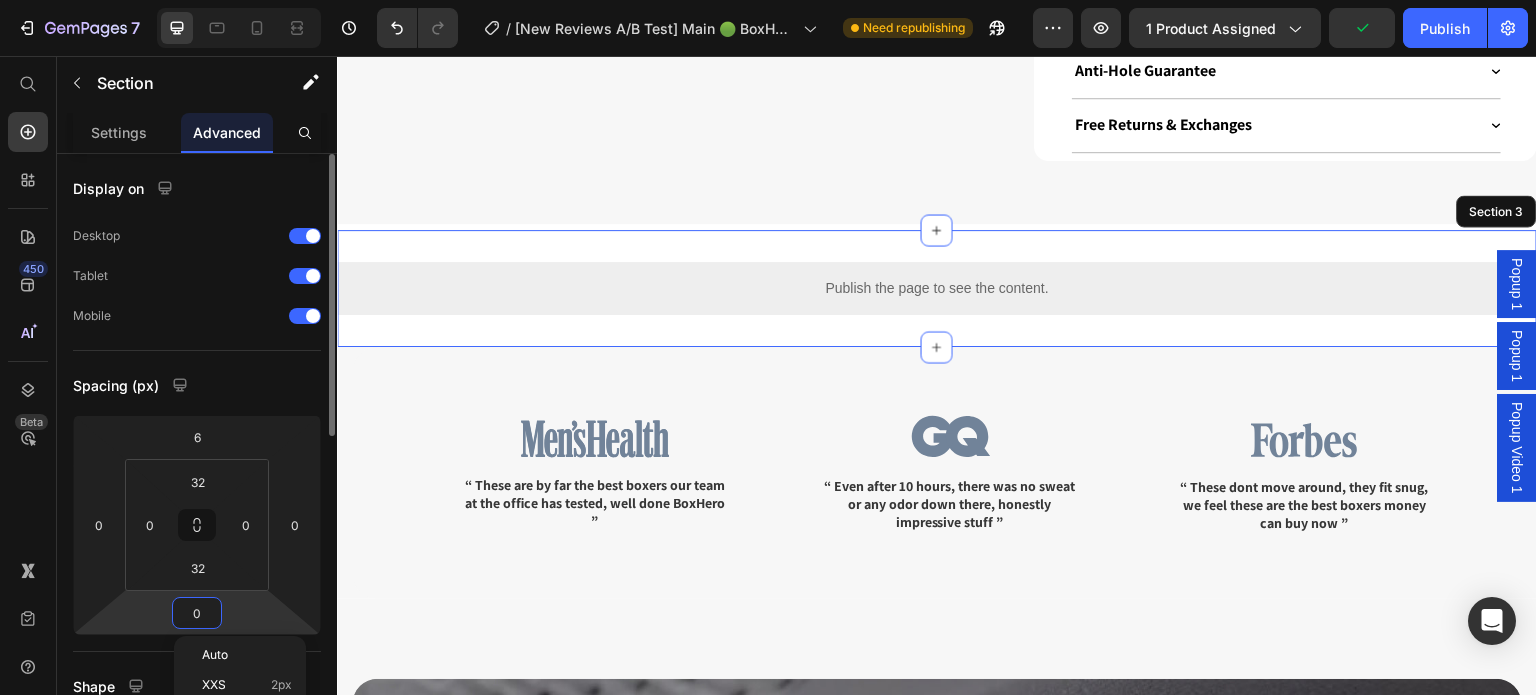 type on "6" 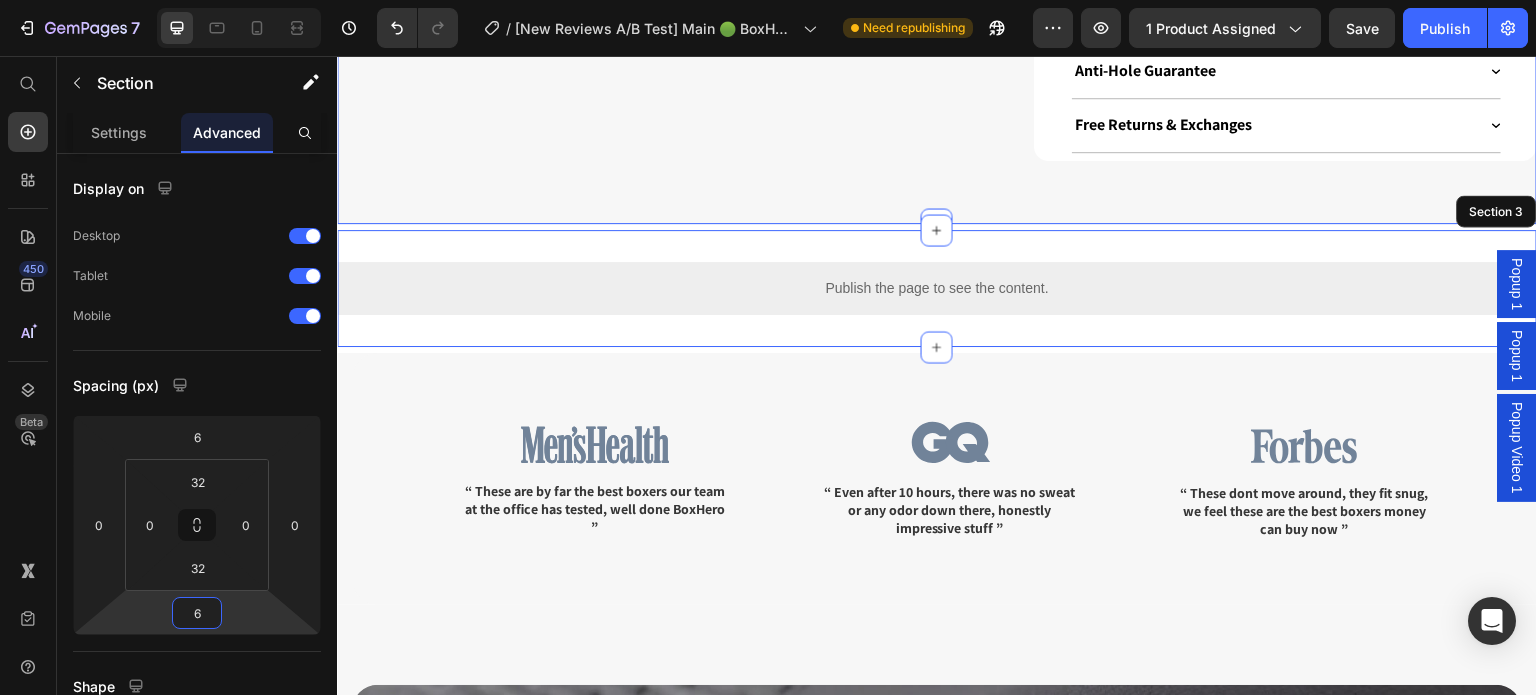 click on "Drop element here Row
Why You'll Love It
What Is The Difference Compared To Version 0.0?
Size & Fit
Fabrics & Care
45 Day Perfect Fit Money Guarantee
Anti-Hole Guarantee
Free Returns & Exchanges Accordion [GEOGRAPHIC_DATA] Section 2" at bounding box center (937, -12) 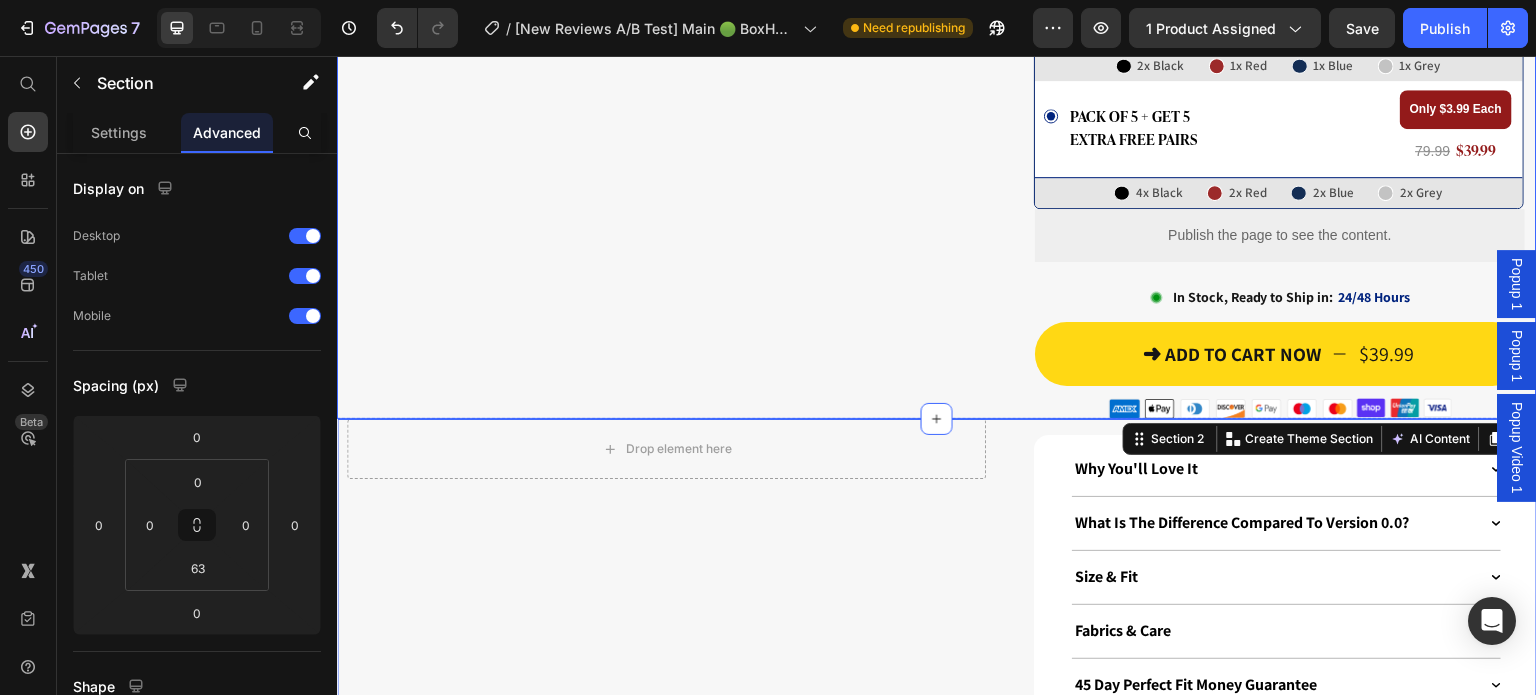 scroll, scrollTop: 915, scrollLeft: 0, axis: vertical 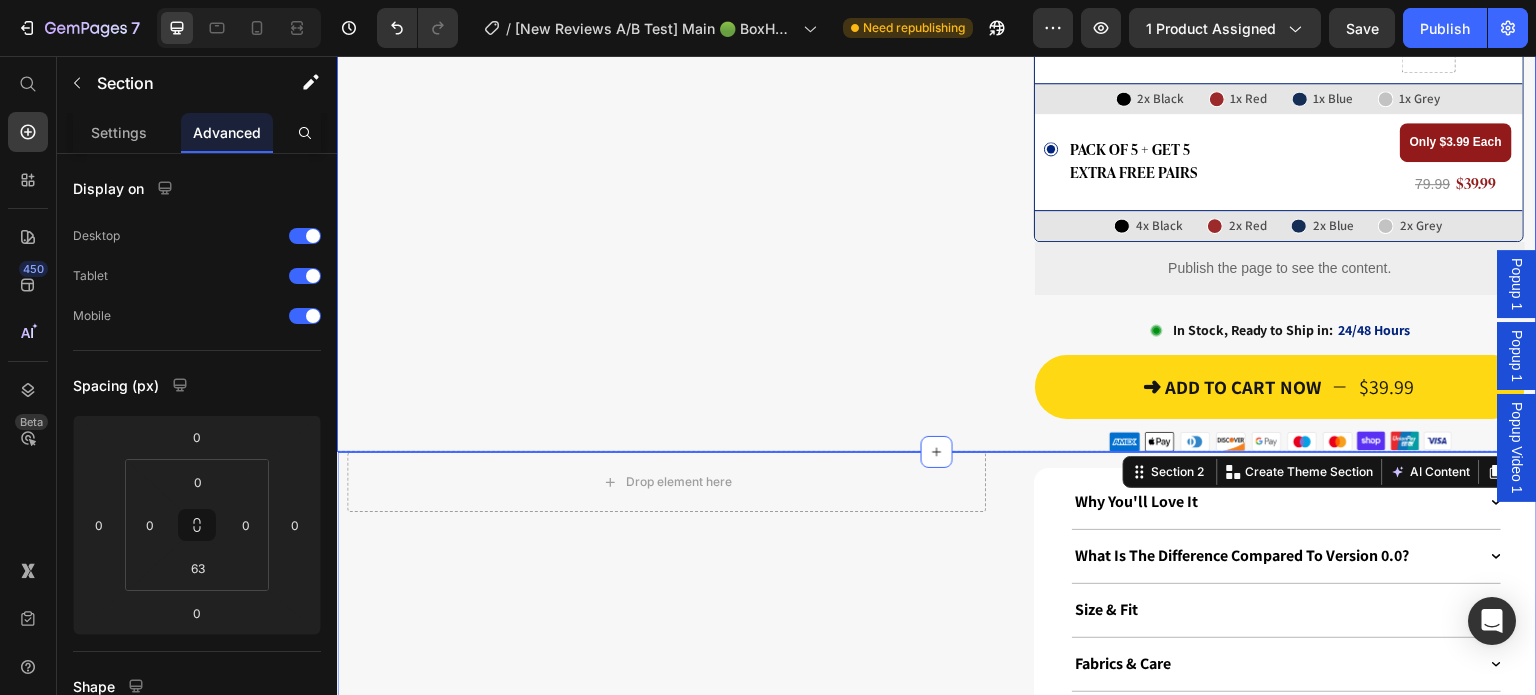 click on "Product Images Stock Counter 10% Stock Left Text Block Offer ends soon Text Block Row Row Row" at bounding box center (666, -173) 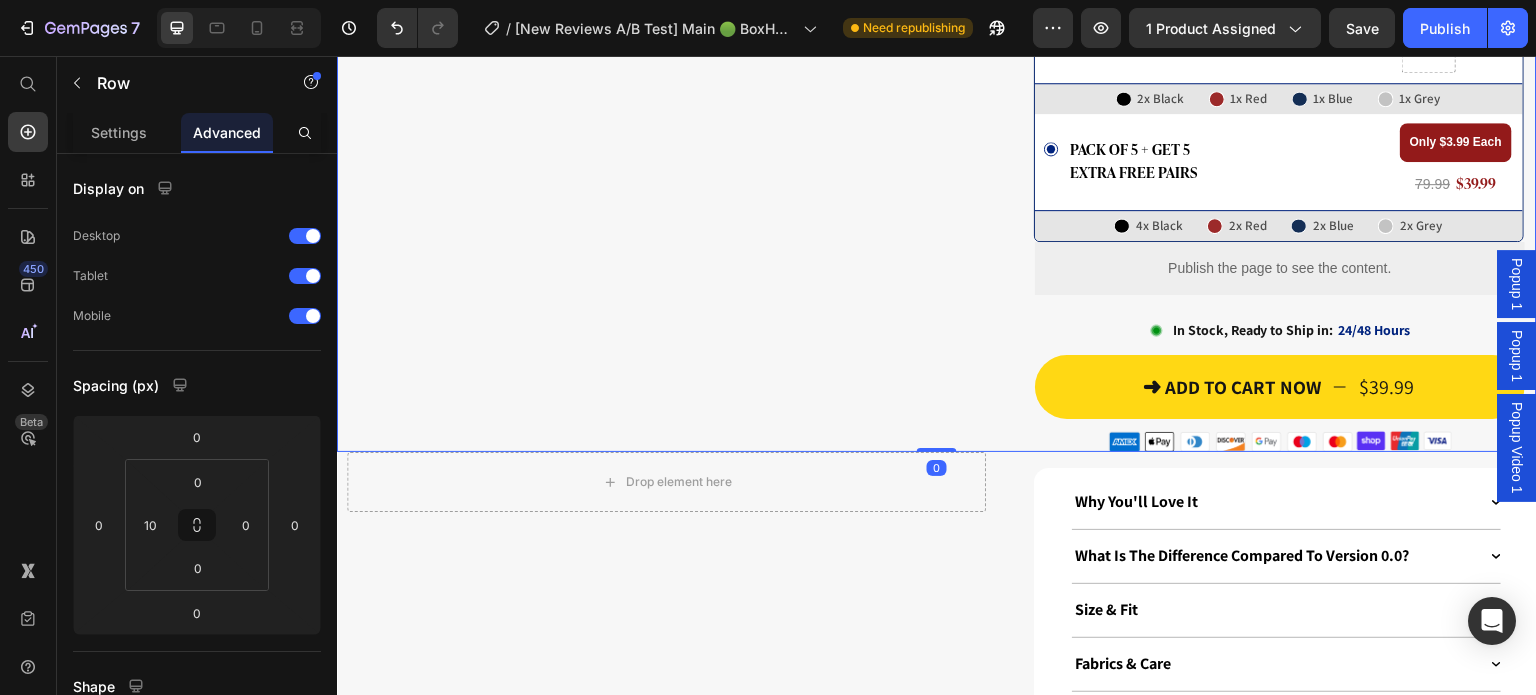 click on "Product Images Stock Counter 10% Stock Left Text Block Offer ends soon Text Block Row Row Row" at bounding box center (666, -173) 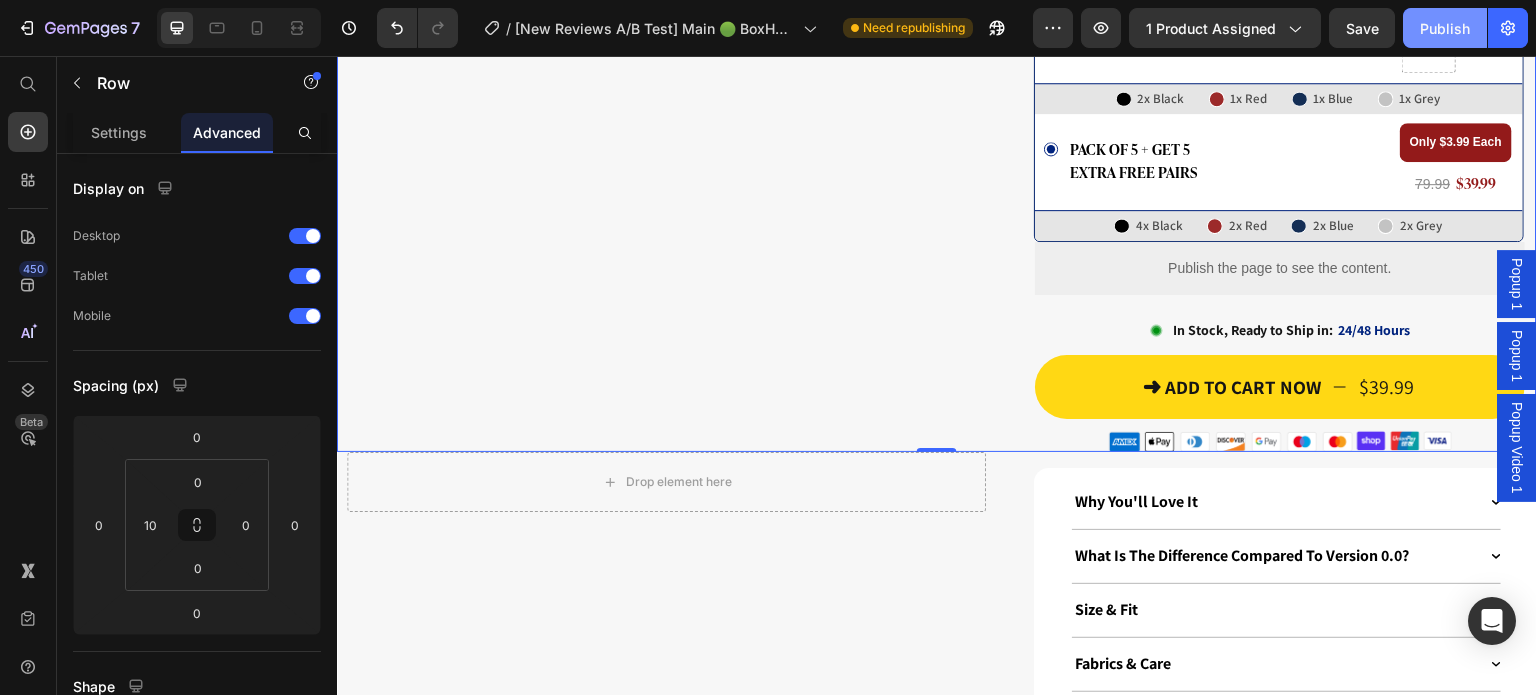 click on "Publish" 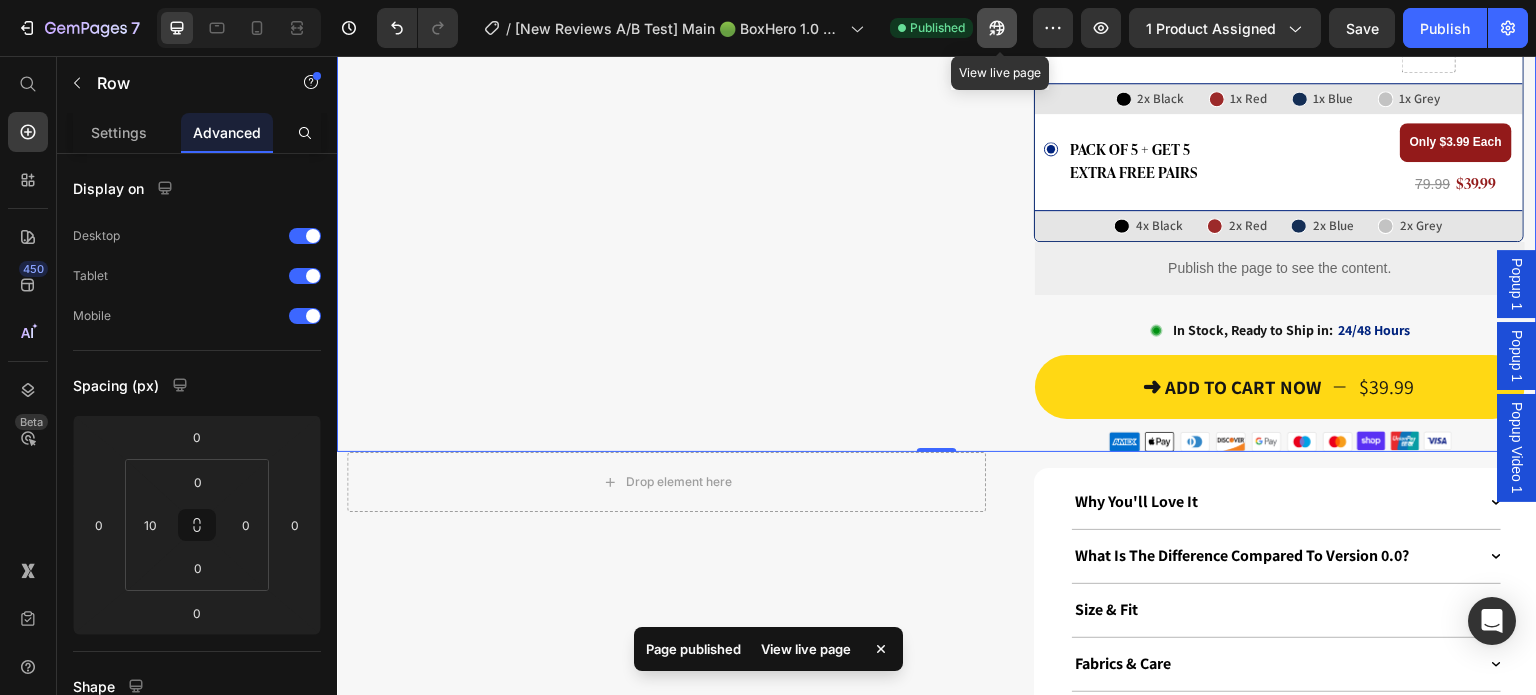 click 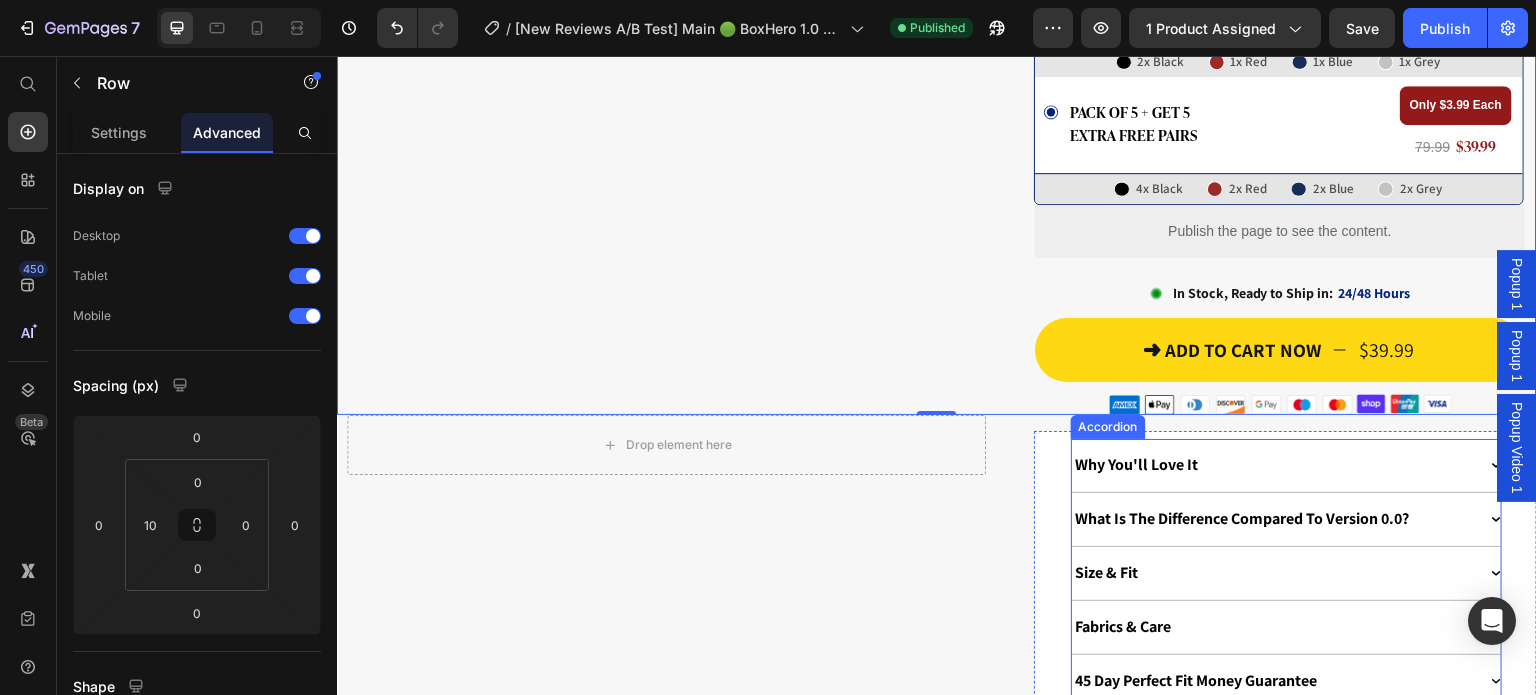 scroll, scrollTop: 1015, scrollLeft: 0, axis: vertical 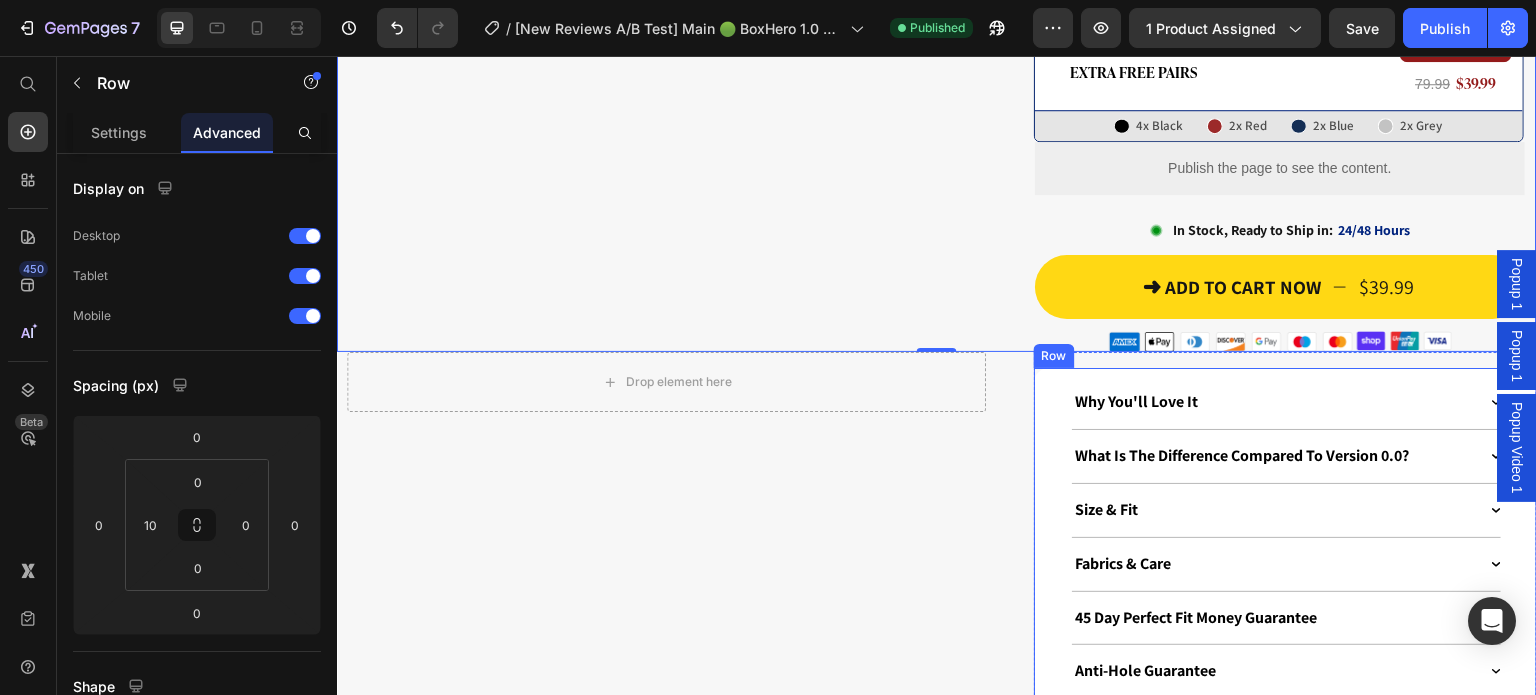 click on "Why You'll Love It
What Is The Difference Compared To Version 0.0?
Size & Fit
Fabrics & Care
45 Day Perfect Fit Money Guarantee
Anti-Hole Guarantee
Free Returns & Exchanges Accordion Row" at bounding box center (1285, 564) 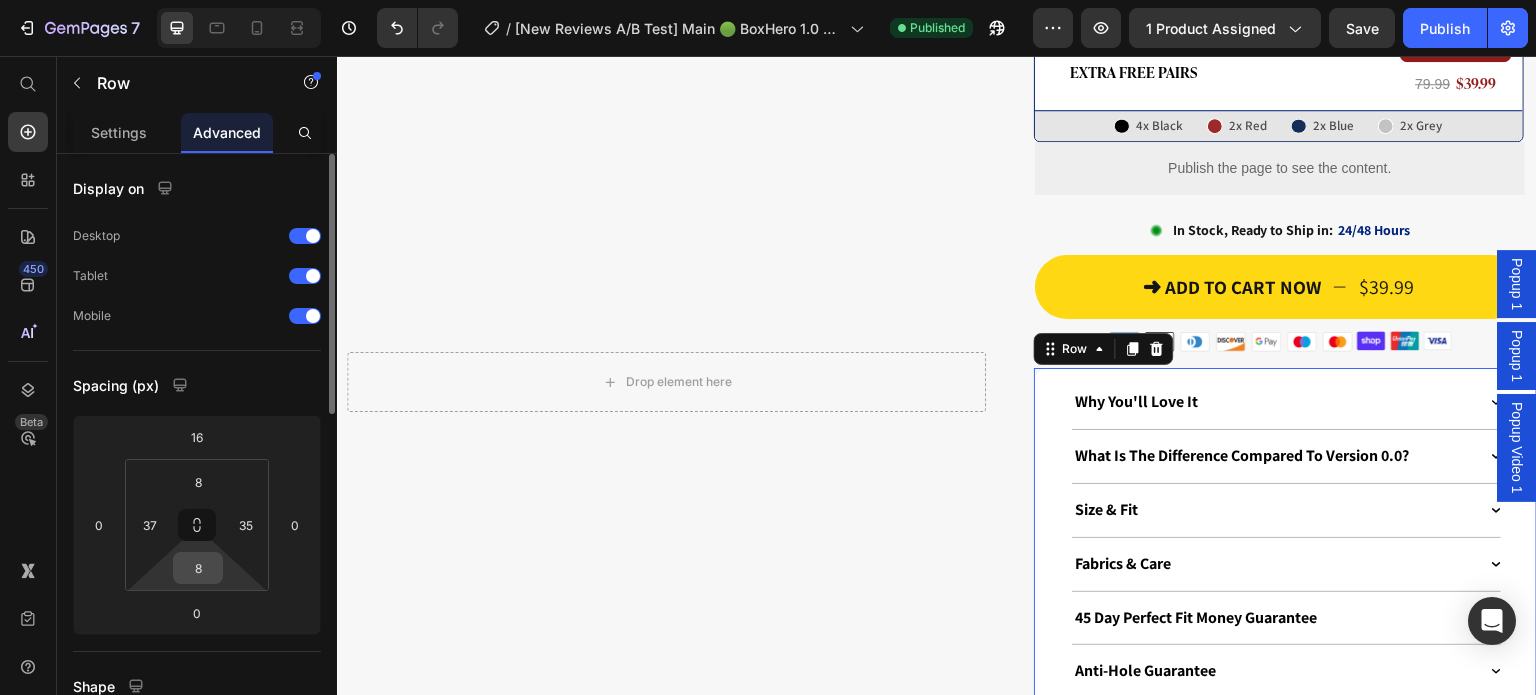 click on "8" at bounding box center [198, 568] 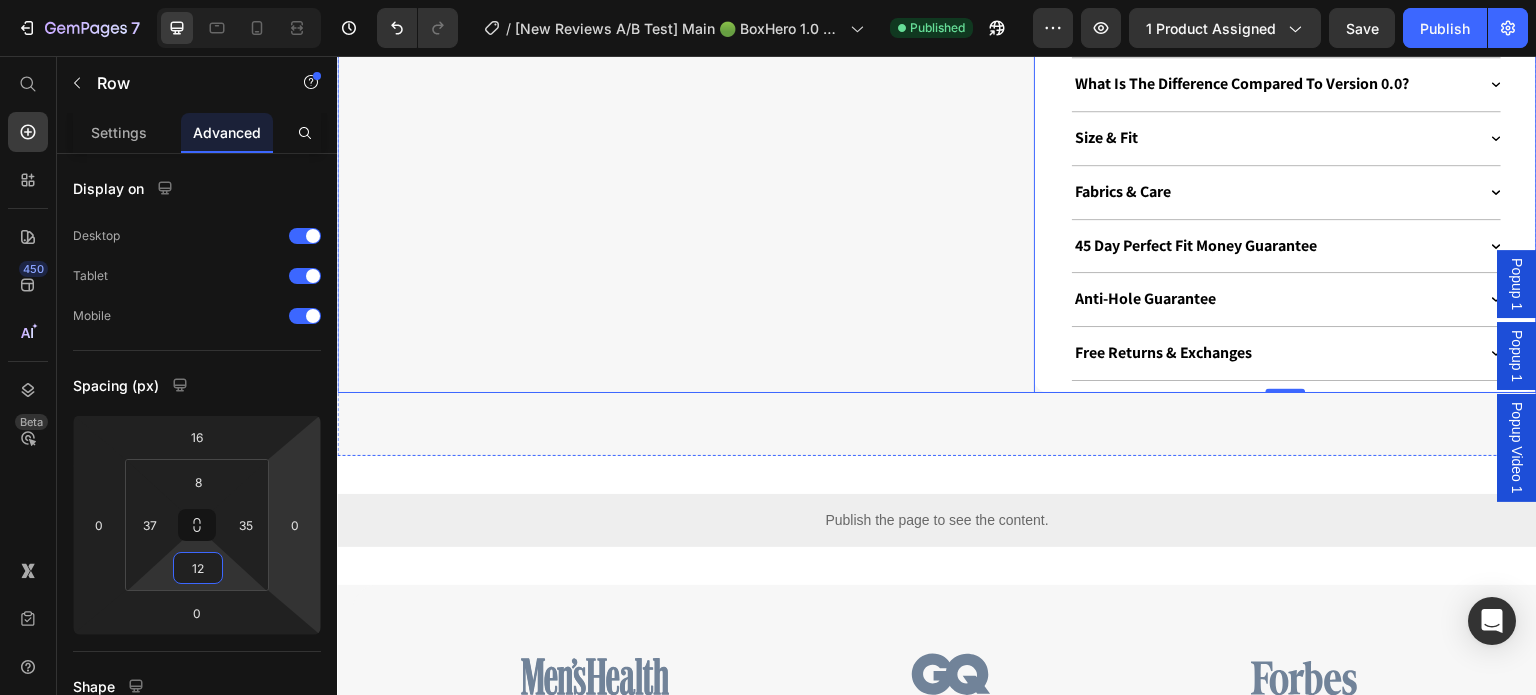 scroll, scrollTop: 1415, scrollLeft: 0, axis: vertical 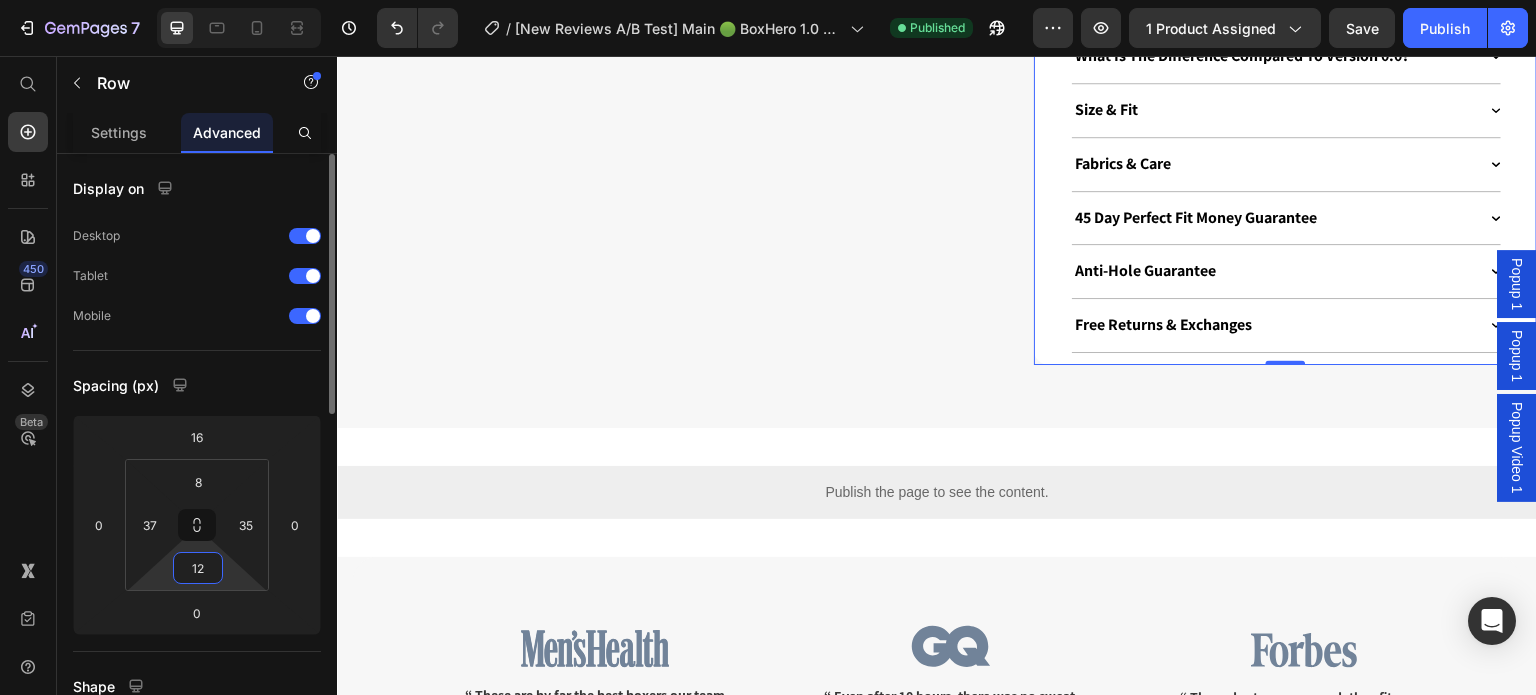 click on "12" at bounding box center [198, 568] 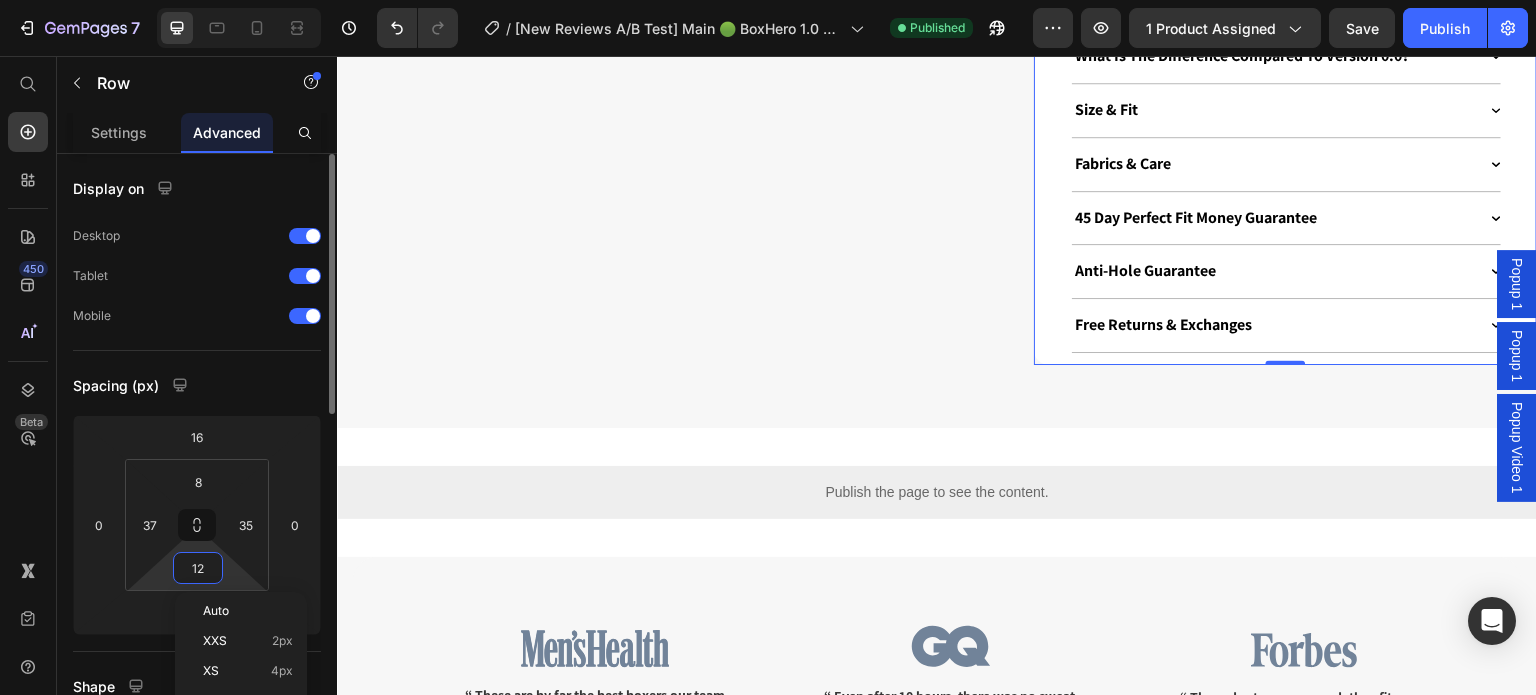 type on "1" 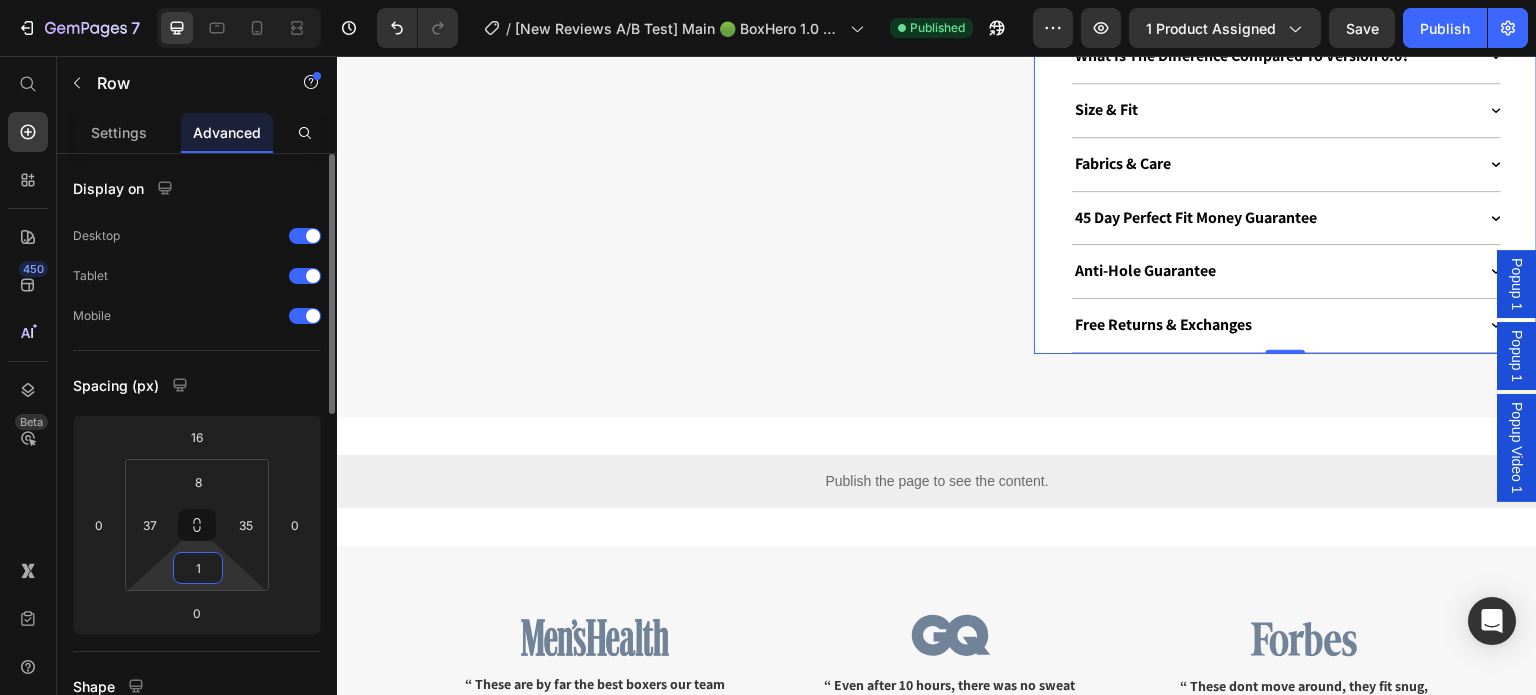 type on "18" 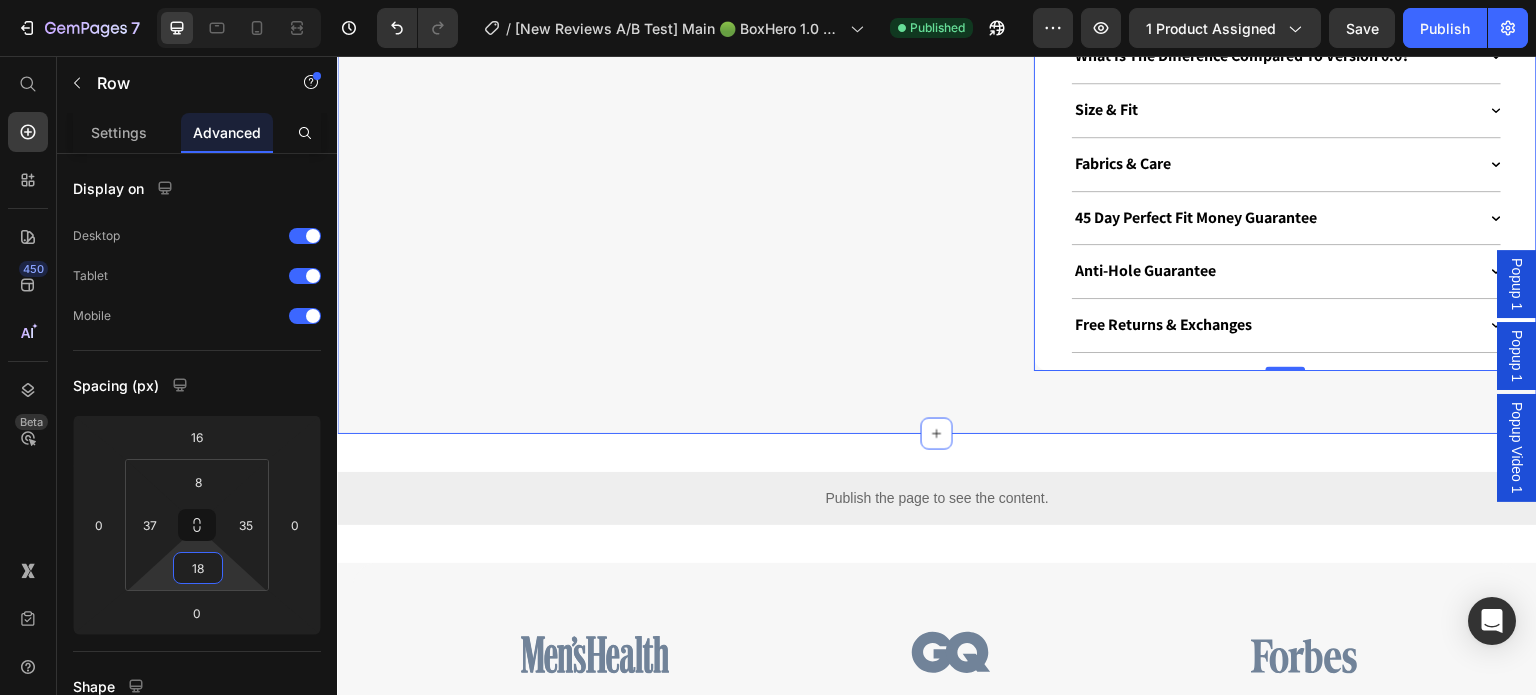 click on "Drop element here Row" at bounding box center (666, 161) 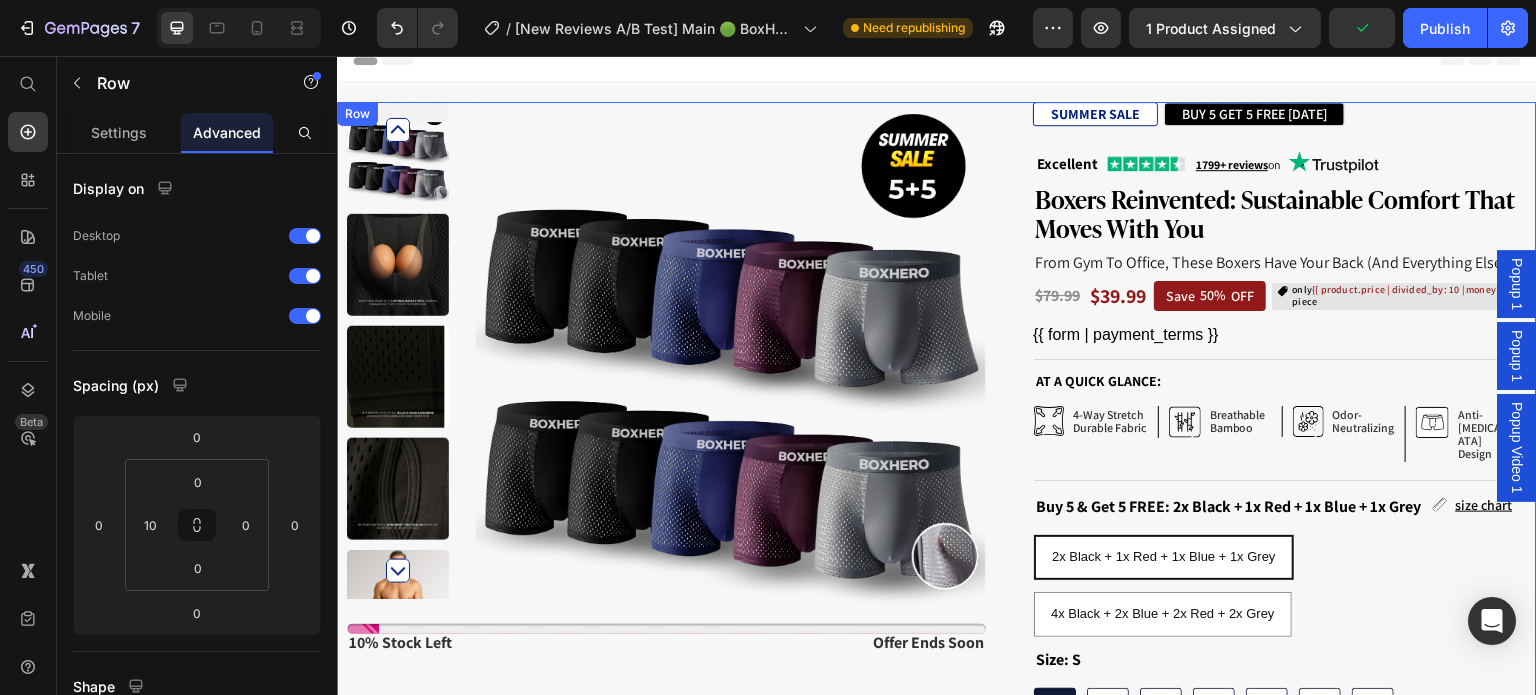 scroll, scrollTop: 0, scrollLeft: 0, axis: both 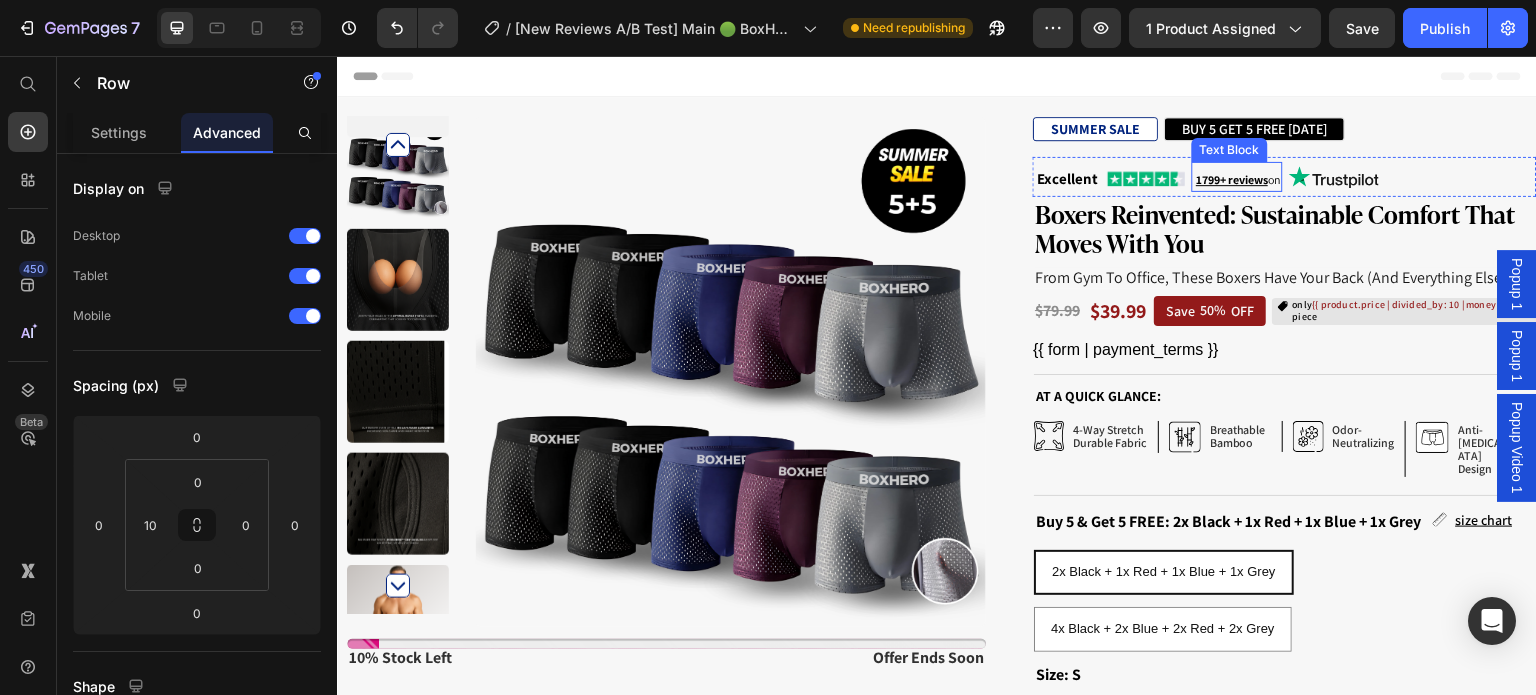 click on "1799+ reviews" at bounding box center (1232, 179) 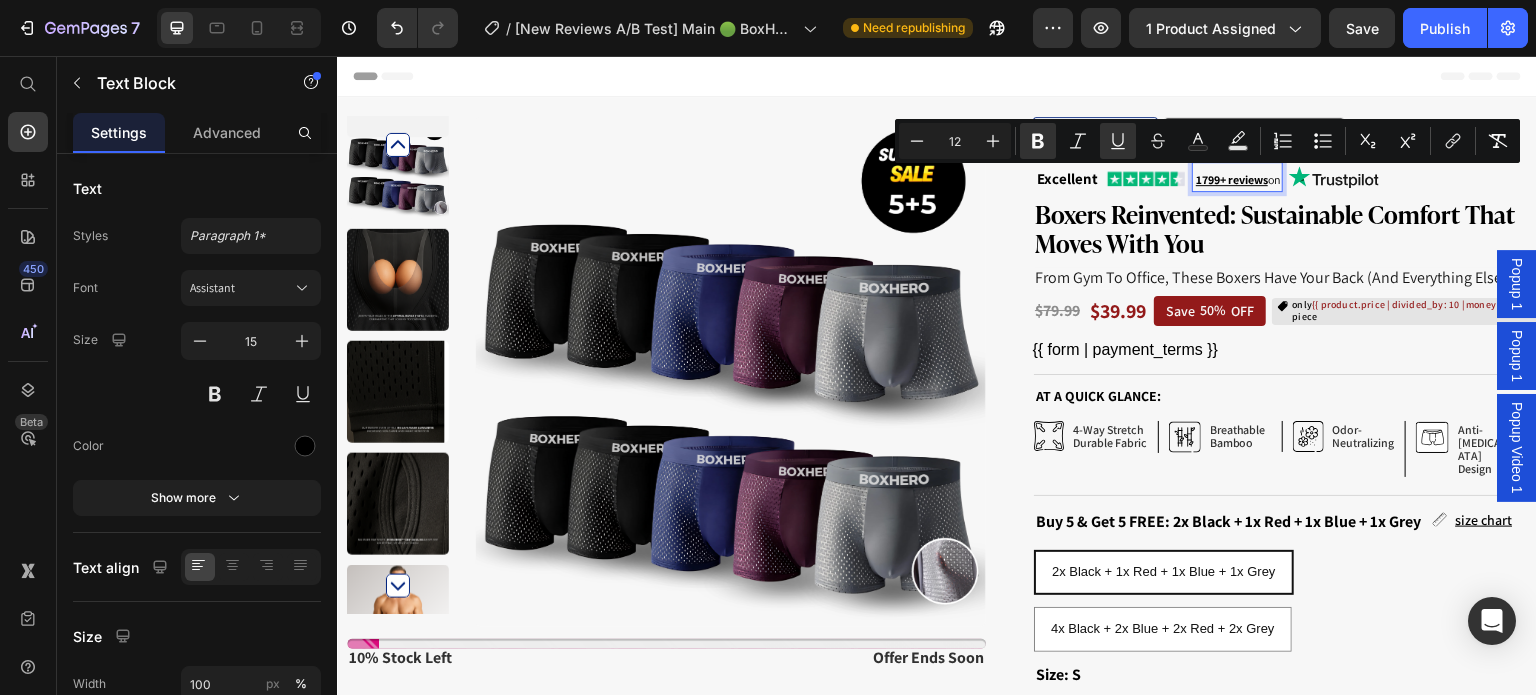 click on "1799+ reviews" at bounding box center [1232, 179] 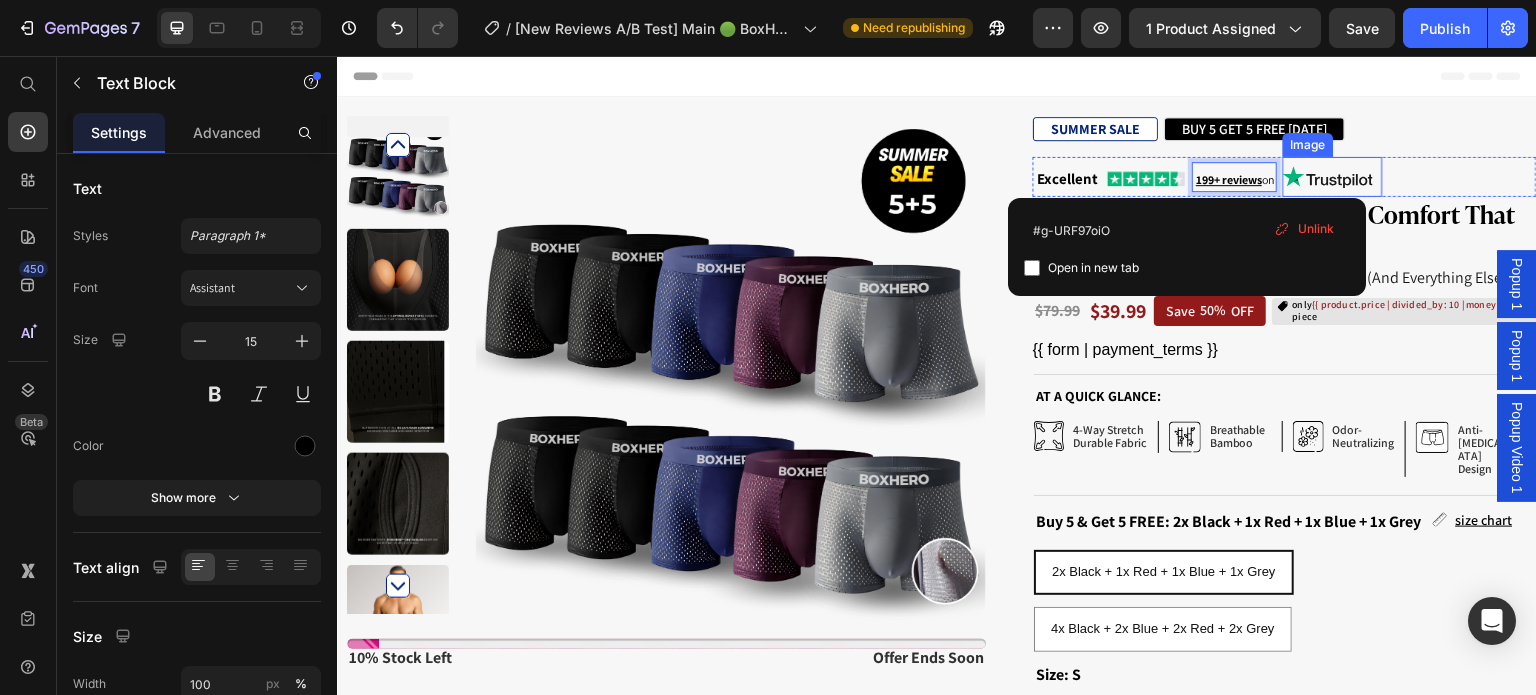 click at bounding box center (1333, 177) 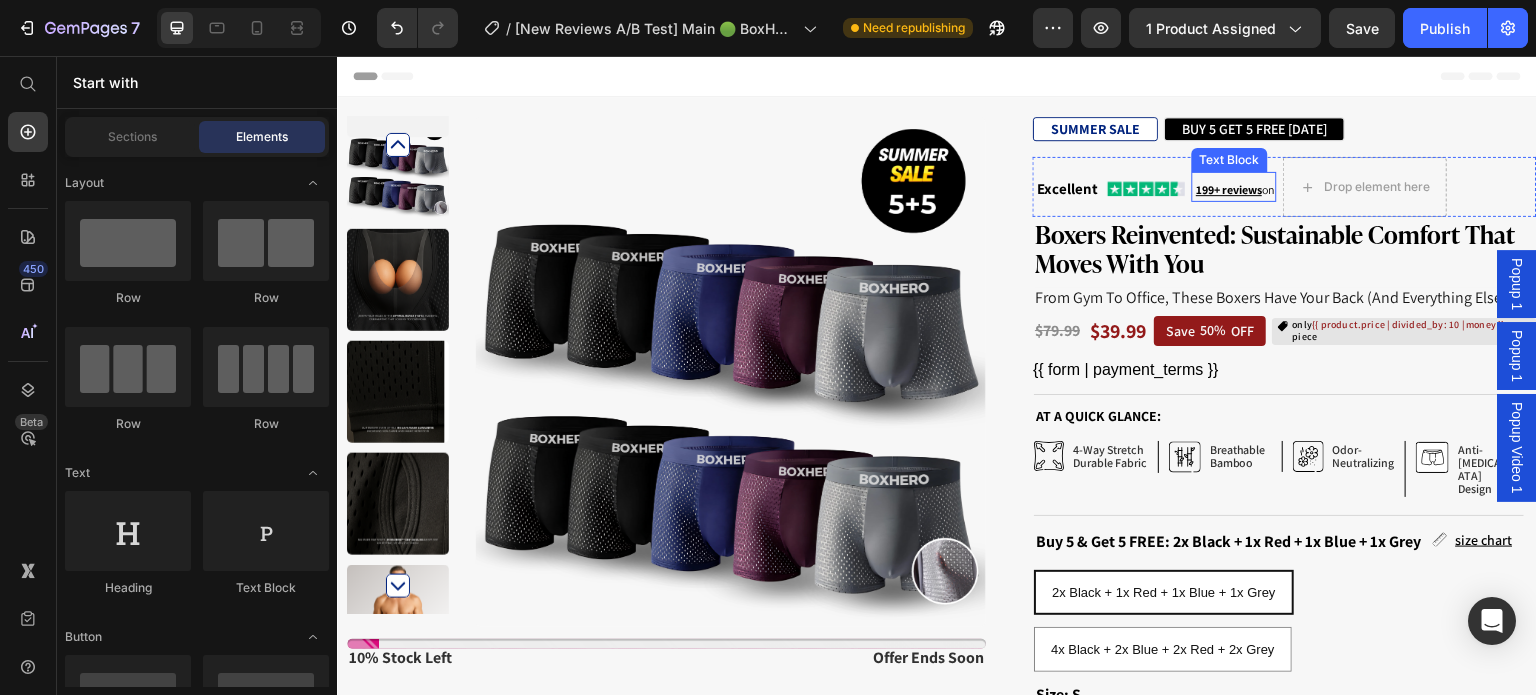 click on "199+ reviews  on" at bounding box center (1235, 189) 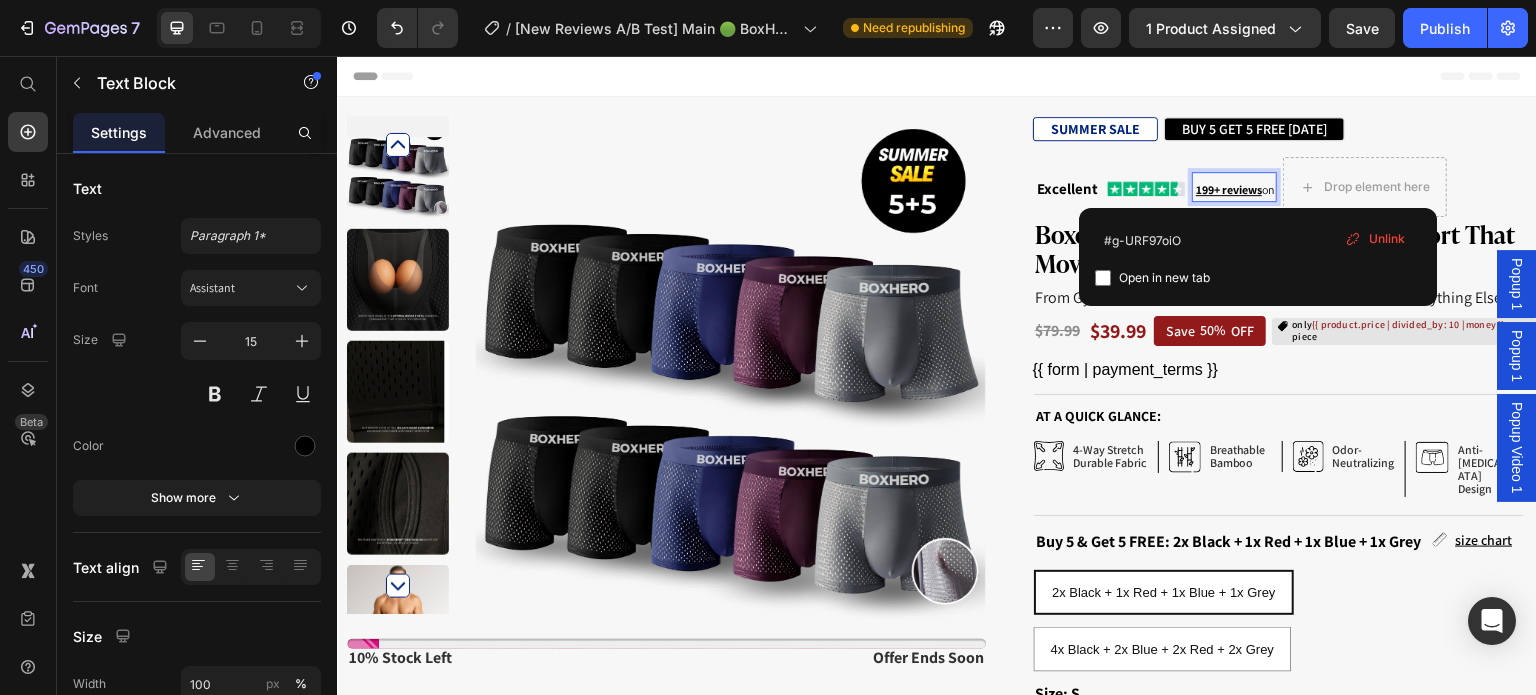 click on "199+ reviews  on" at bounding box center (1235, 189) 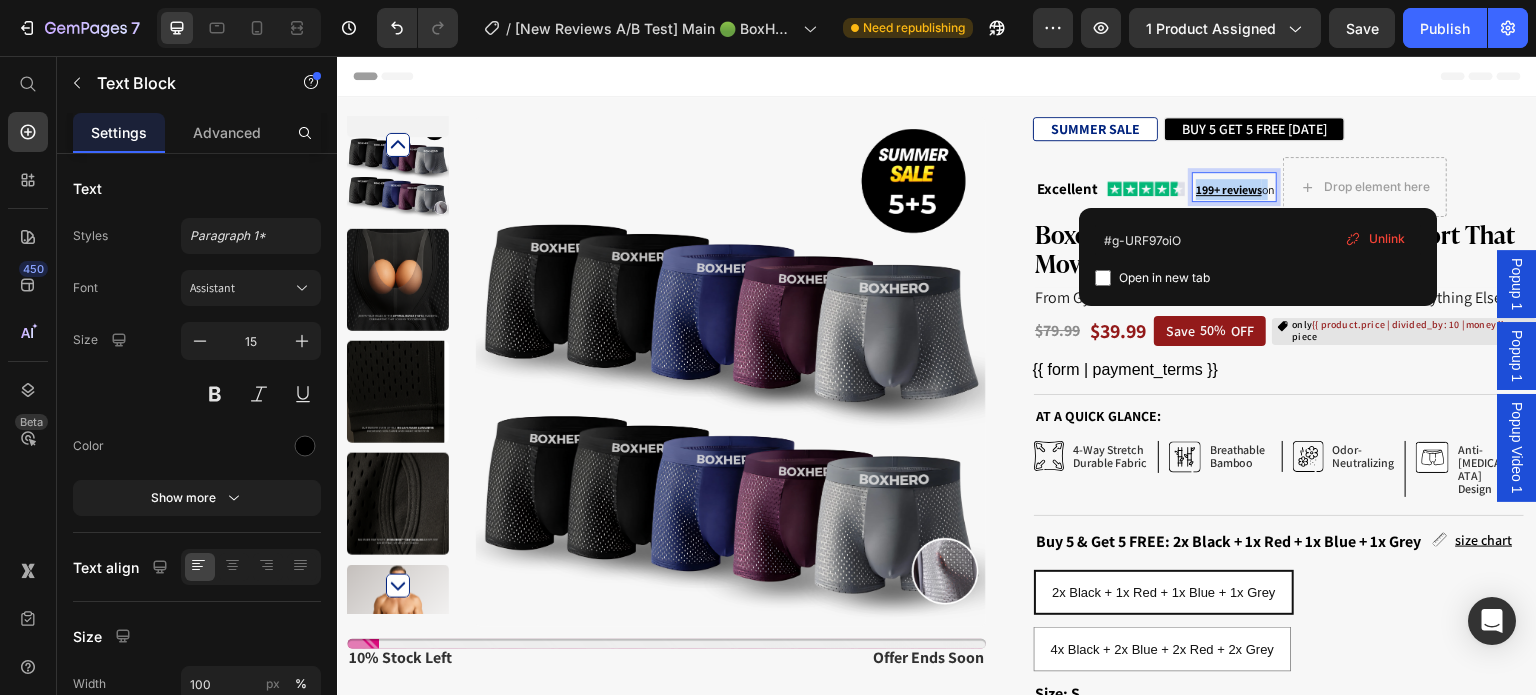 click on "199+ reviews  on" at bounding box center [1235, 189] 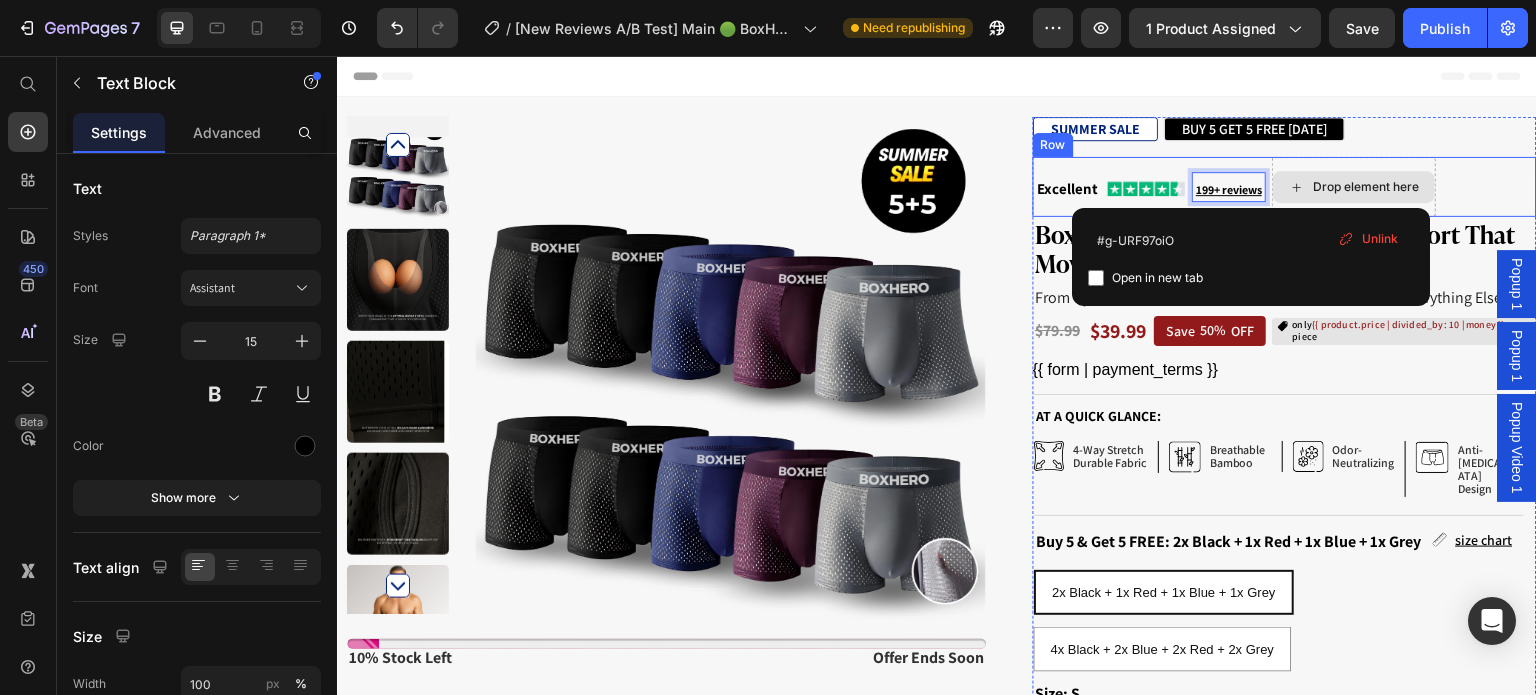 click on "Drop element here" at bounding box center (1354, 187) 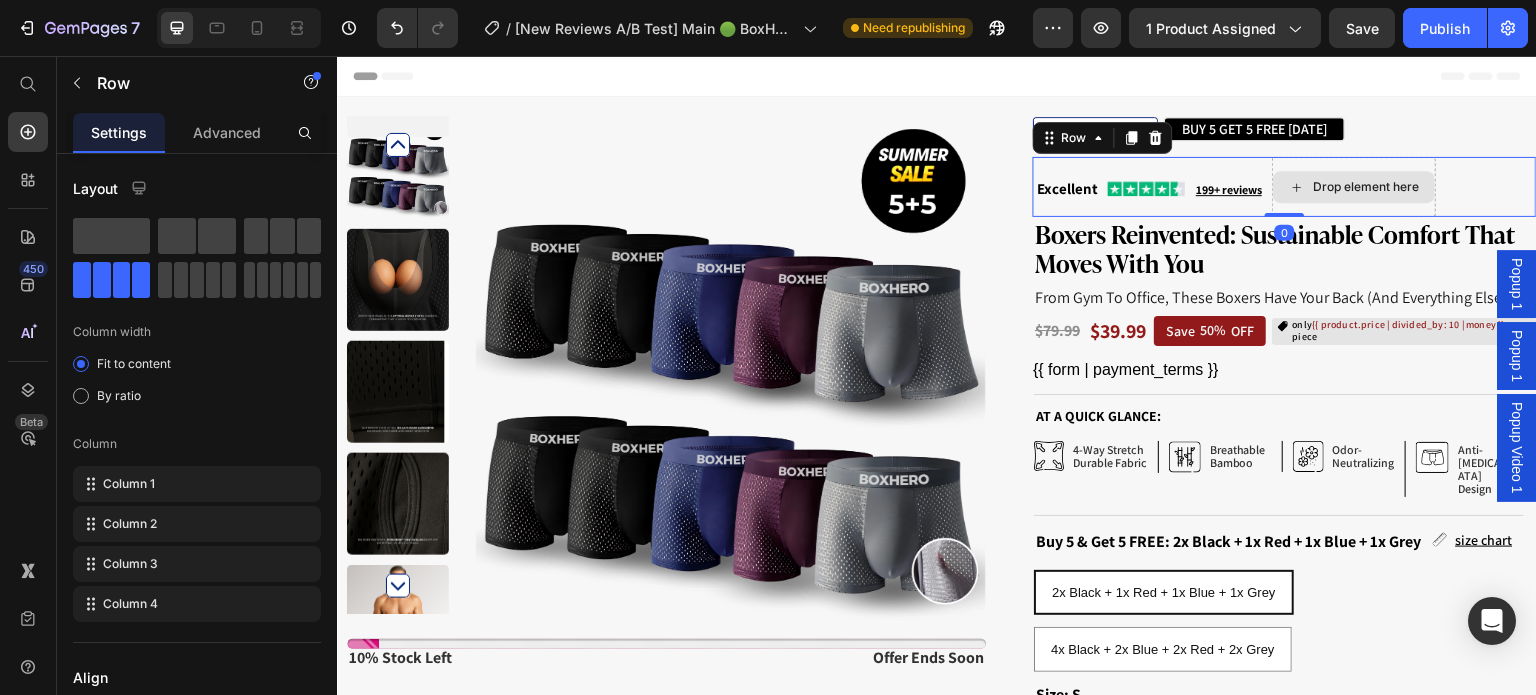 click on "Drop element here" at bounding box center (1354, 187) 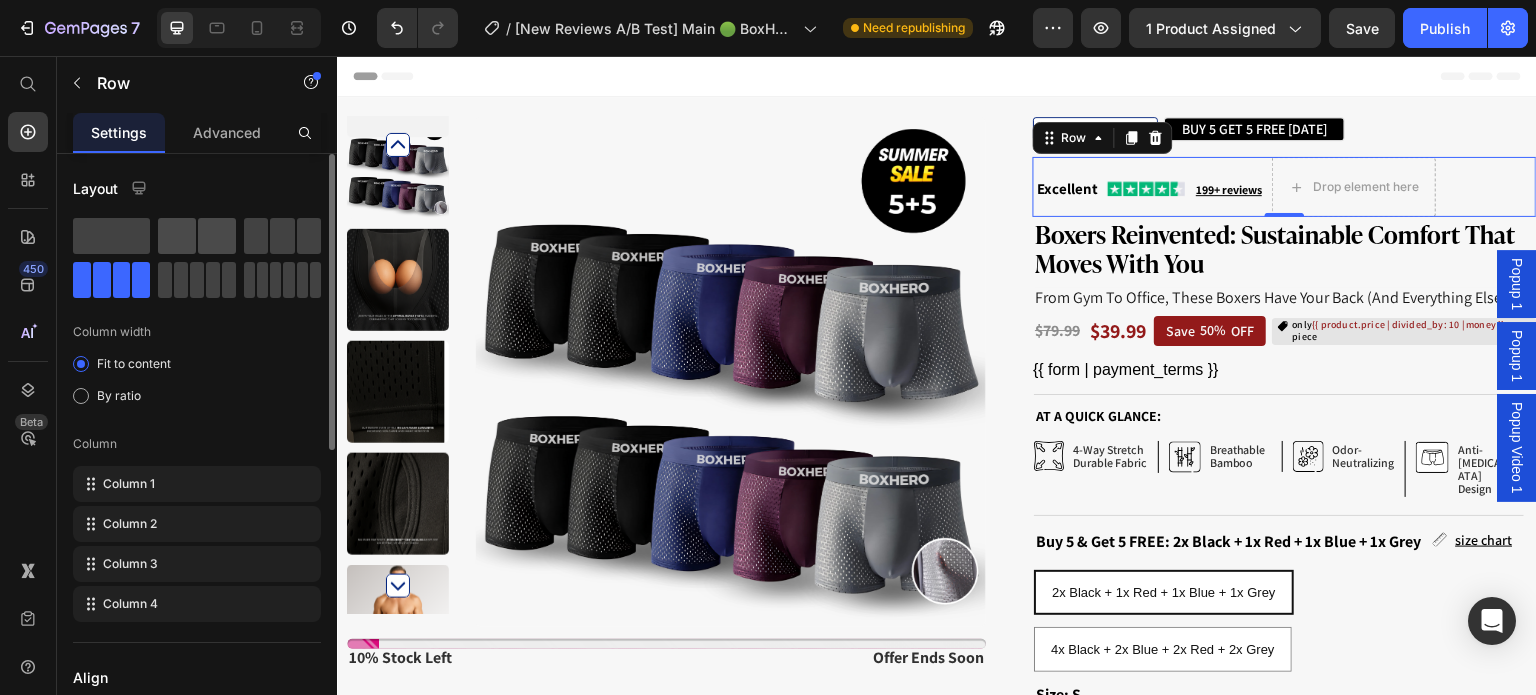 click 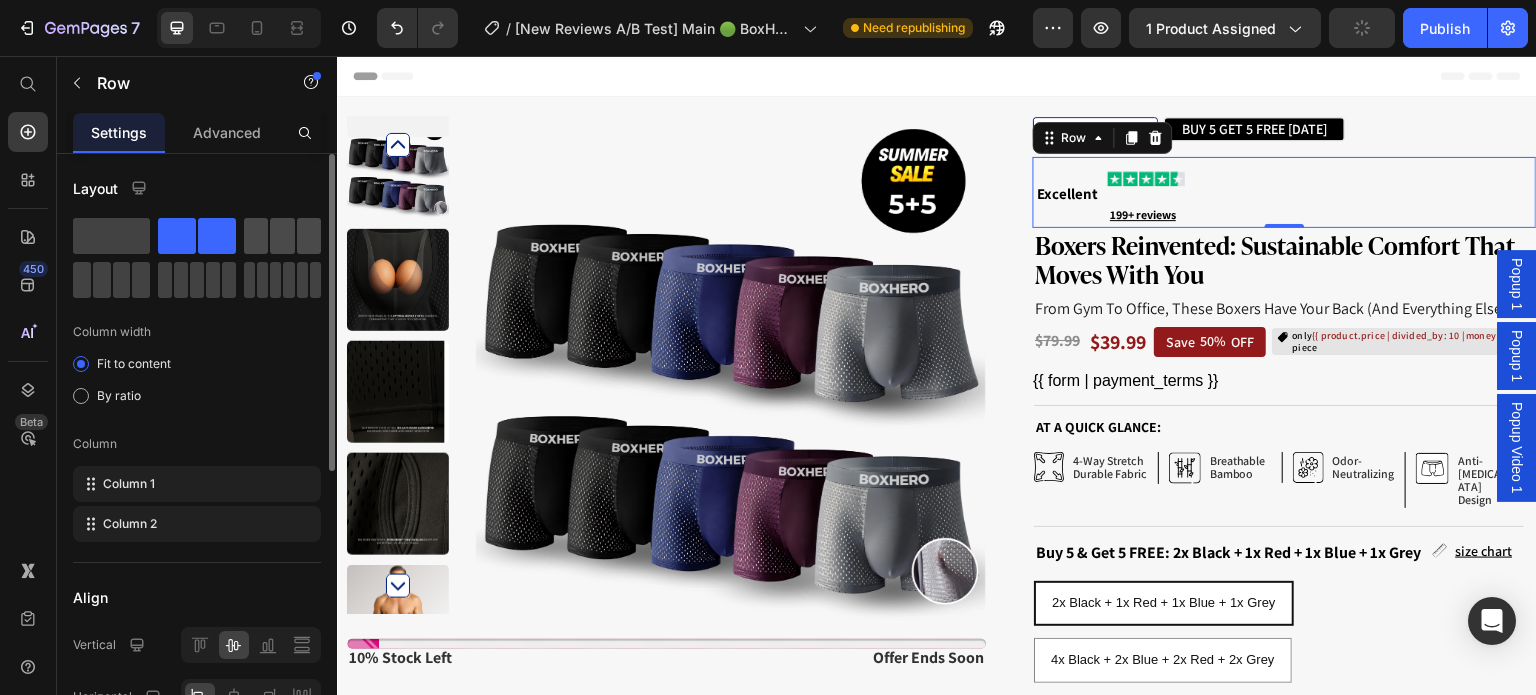 click 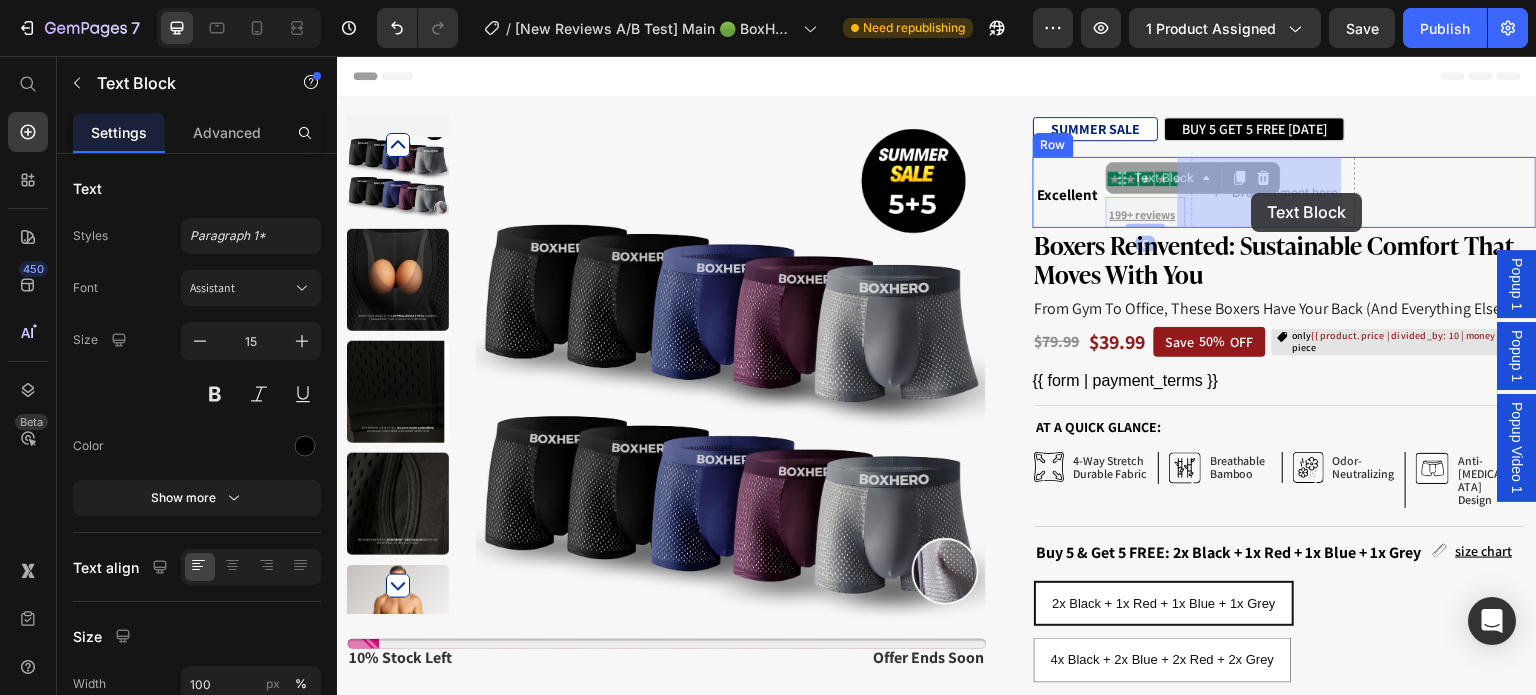 drag, startPoint x: 1127, startPoint y: 214, endPoint x: 1251, endPoint y: 194, distance: 125.60255 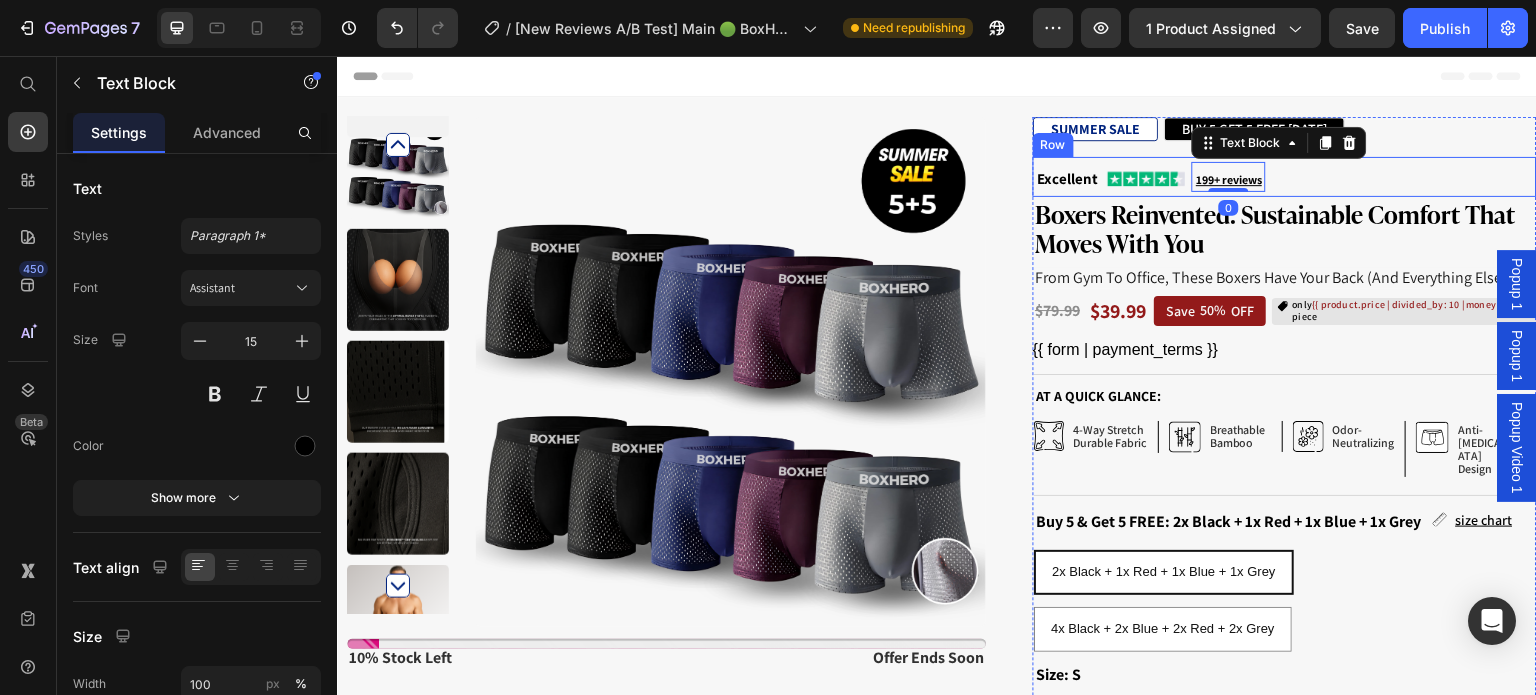 click on "Excellent  Text Block Image 199+ reviews   Text Block   0 Row" at bounding box center (1285, 177) 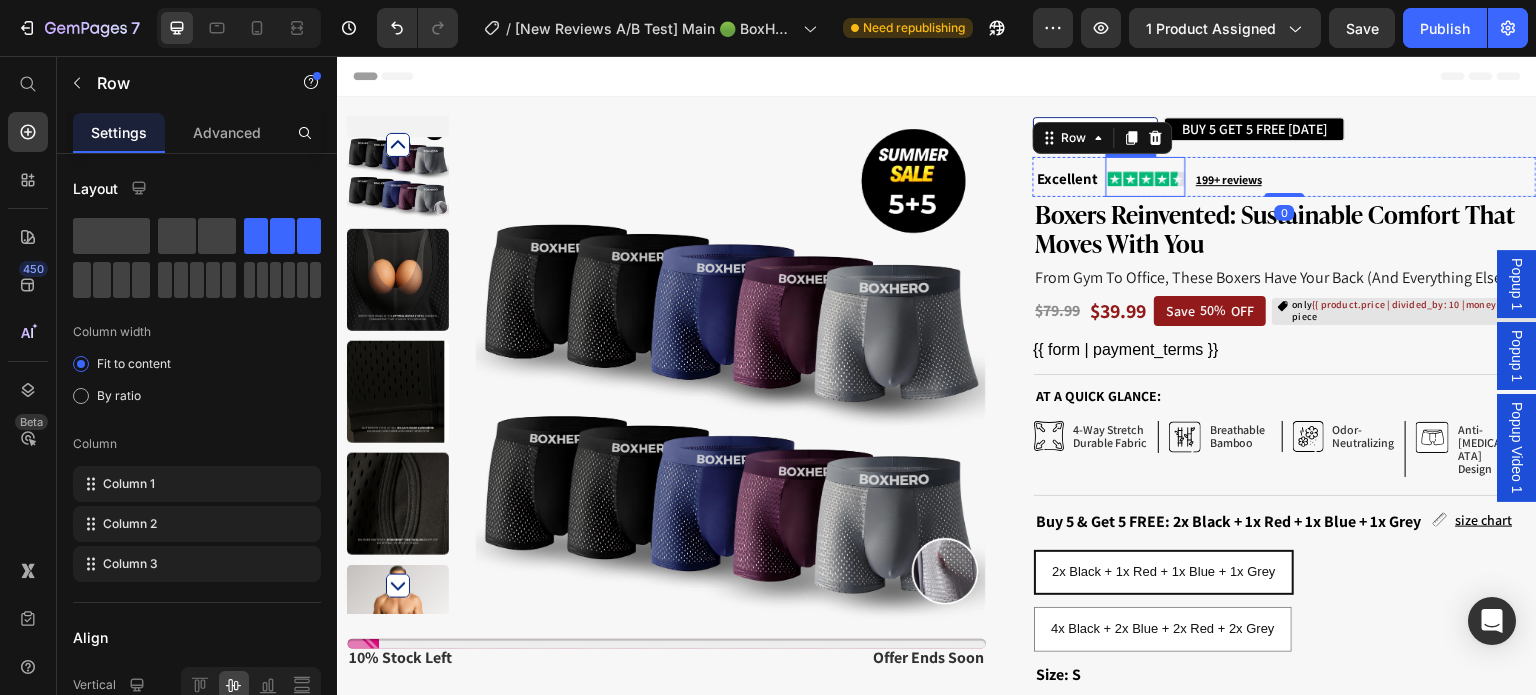 click at bounding box center [1146, 177] 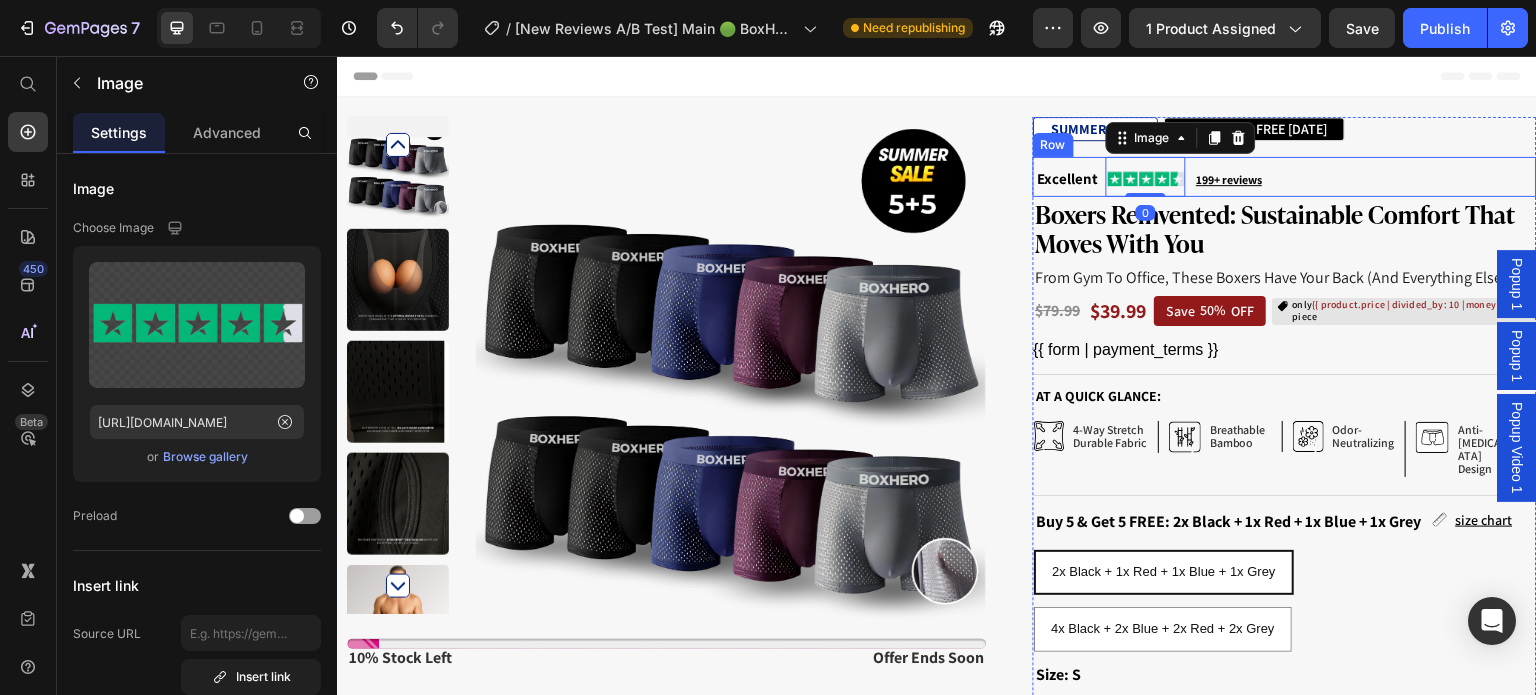 click on "Excellent  Text Block Image   0 199+ reviews   Text Block Row" at bounding box center [1285, 177] 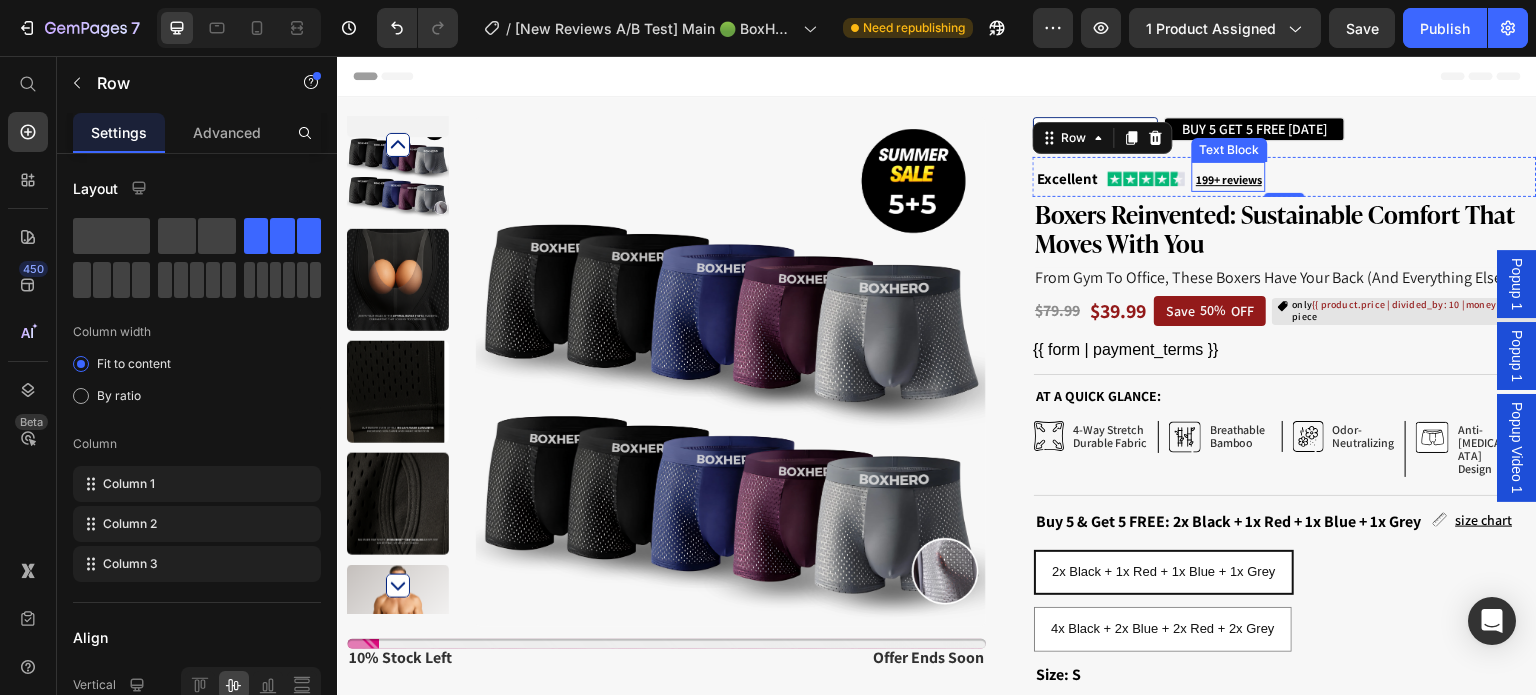 click on "199+ reviews" at bounding box center [1229, 179] 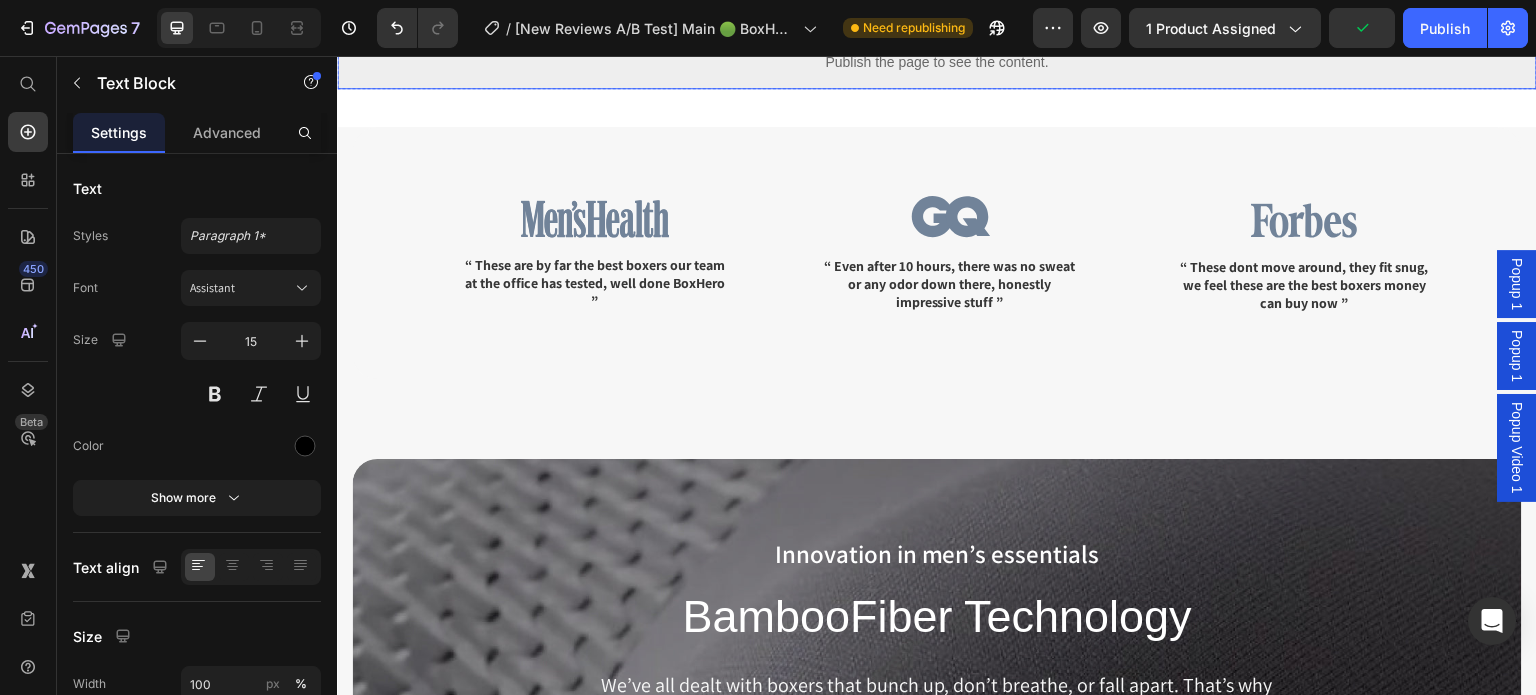 scroll, scrollTop: 1628, scrollLeft: 0, axis: vertical 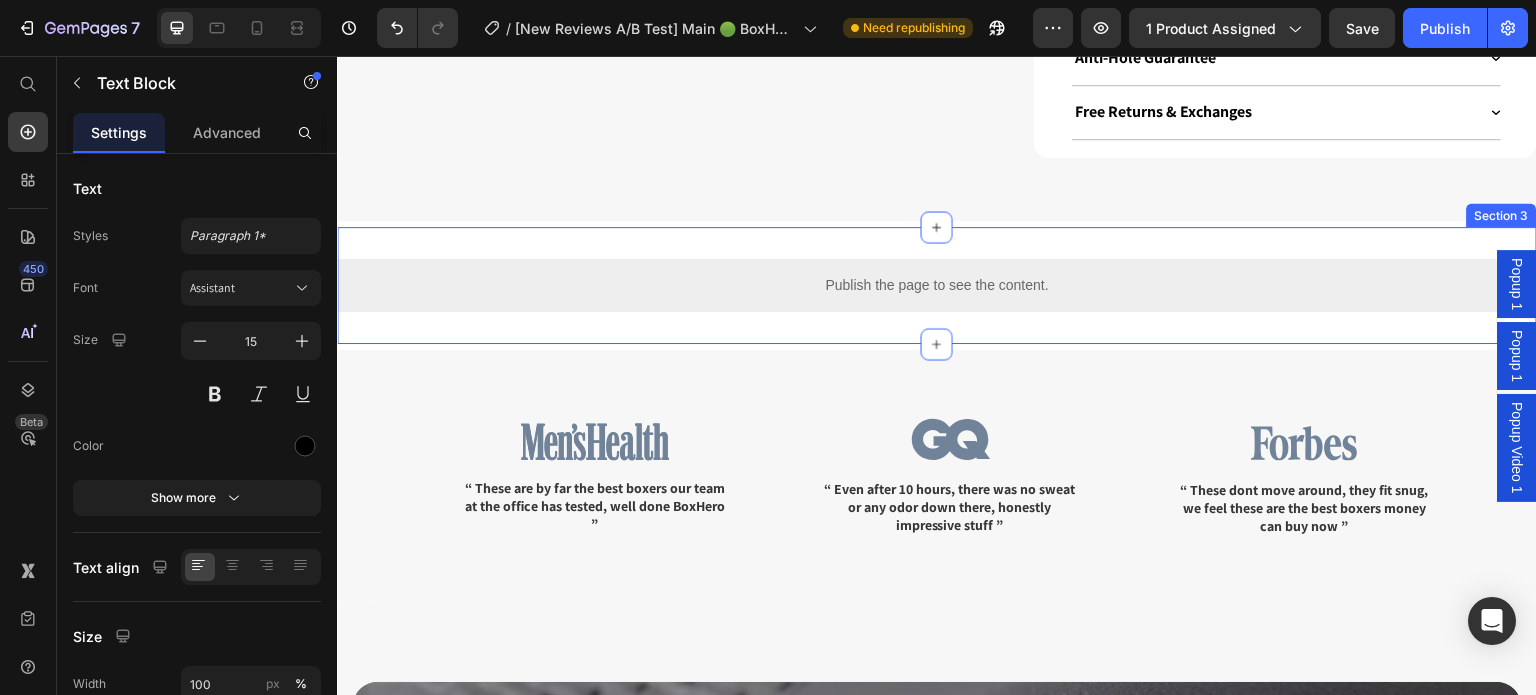 click on "Publish the page to see the content.
Custom Code Row Section 3" at bounding box center [937, 285] 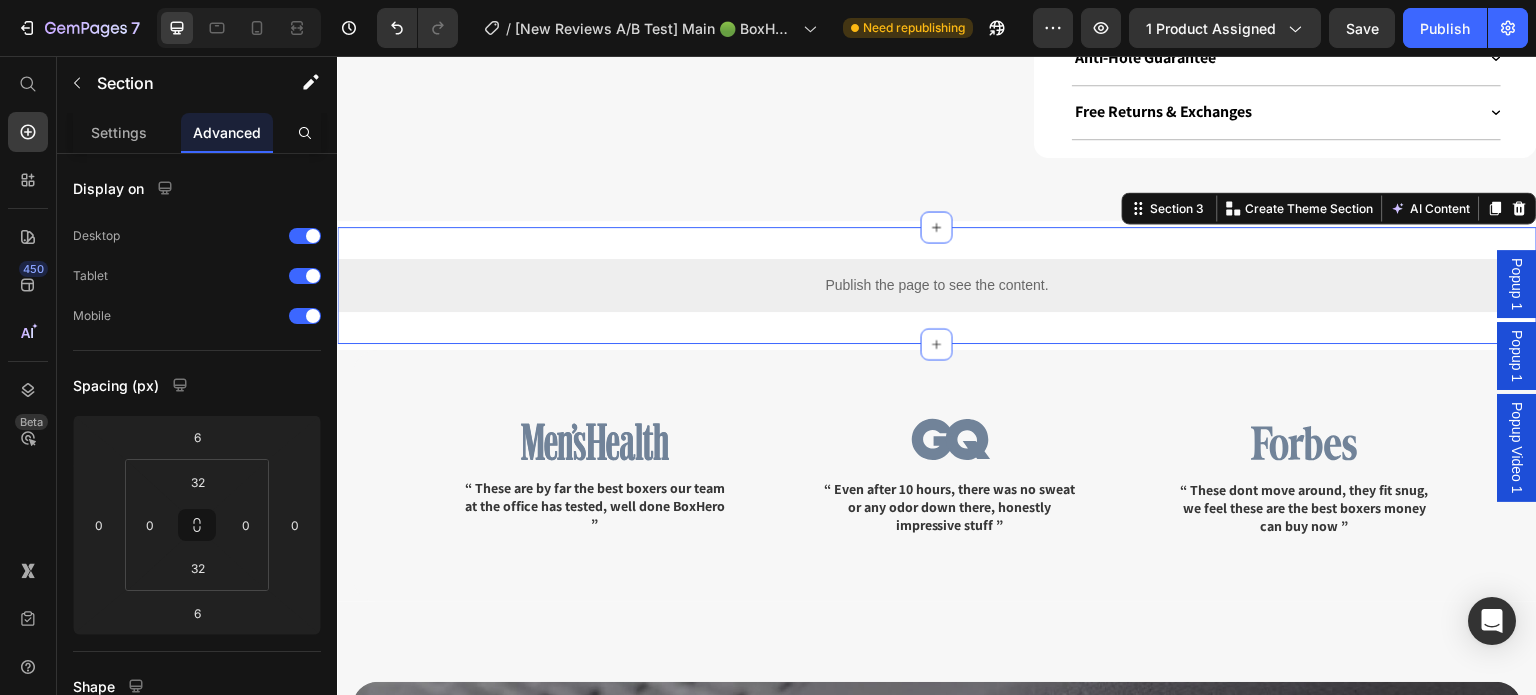 click on "Publish the page to see the content.
Custom Code Row Section 3   You can create reusable sections Create Theme Section AI Content Write with GemAI What would you like to describe here? Tone and Voice Persuasive Product Boxers Reinvented: Sustainable Comfort That Moves With You Show more Generate" at bounding box center (937, 285) 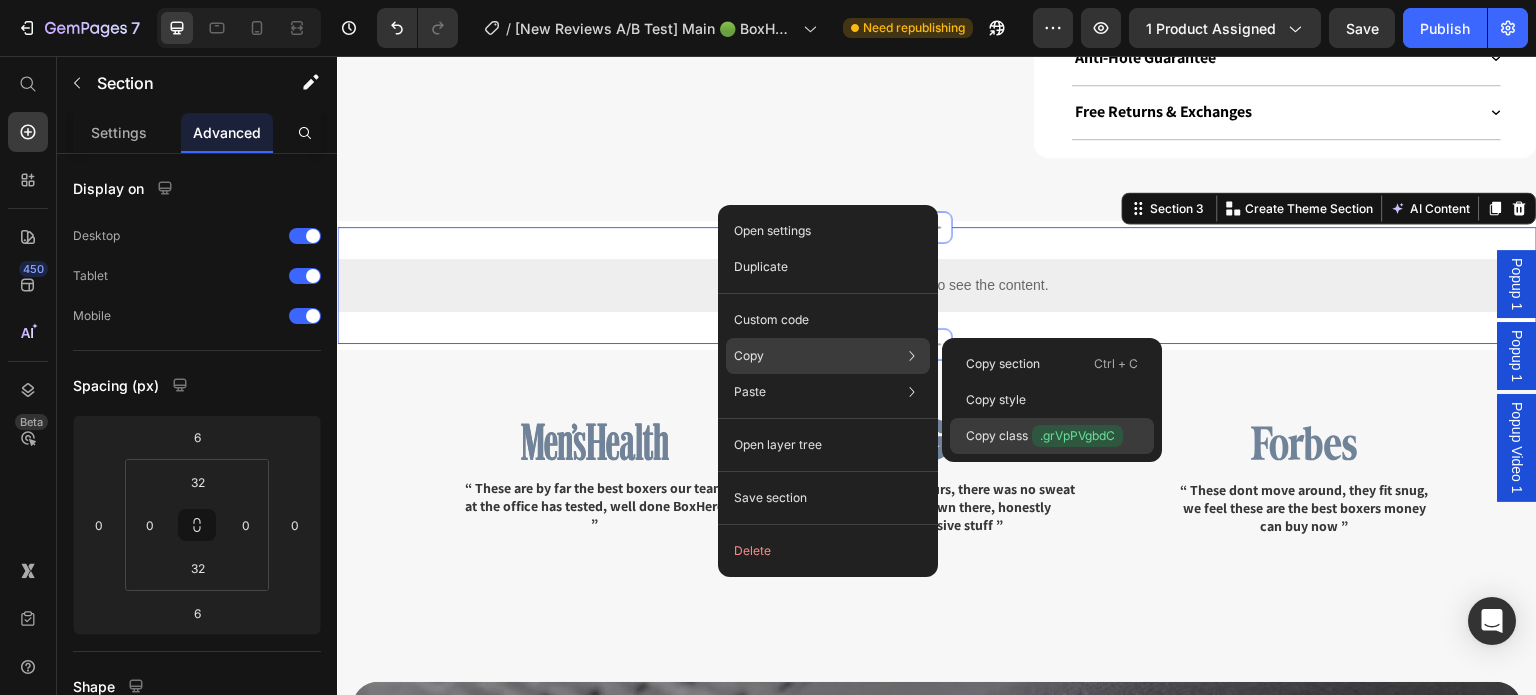 click on ".grVpPVgbdC" at bounding box center [1077, 436] 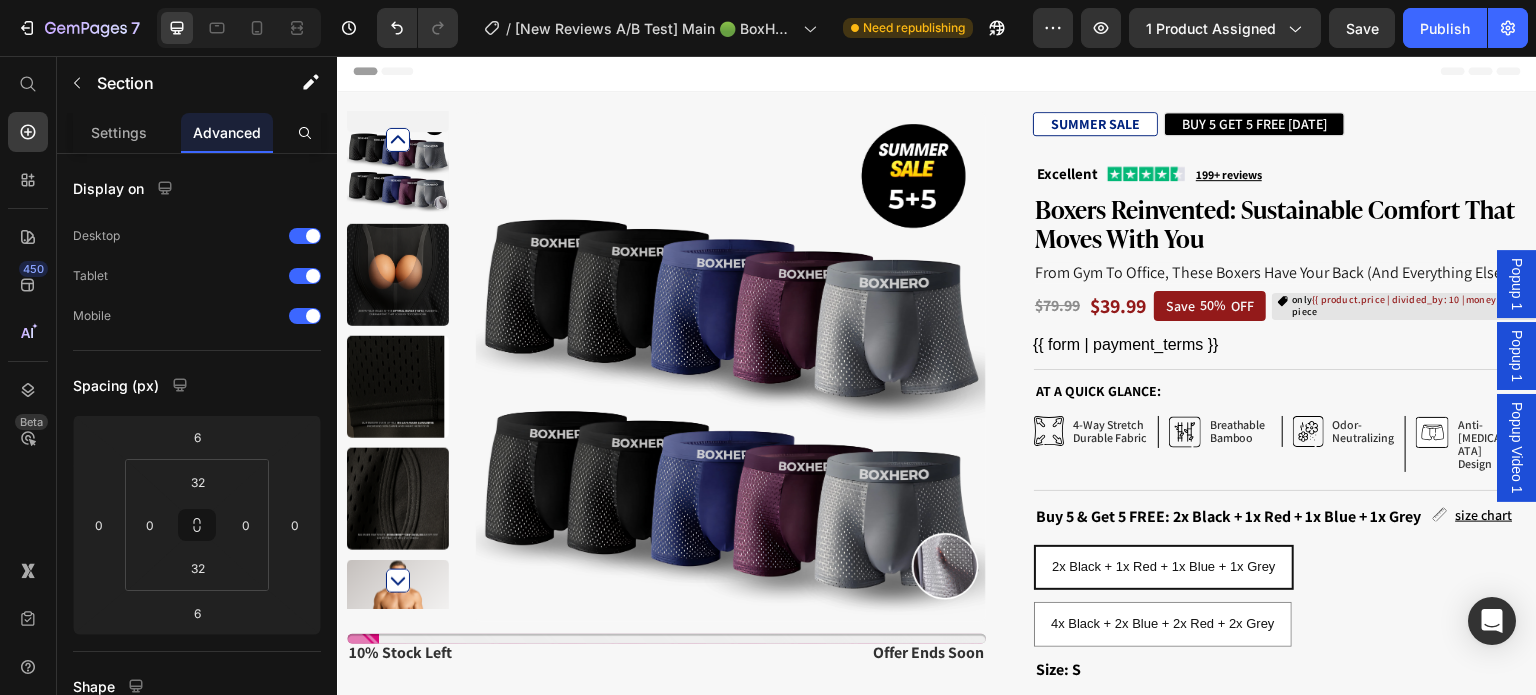 scroll, scrollTop: 0, scrollLeft: 0, axis: both 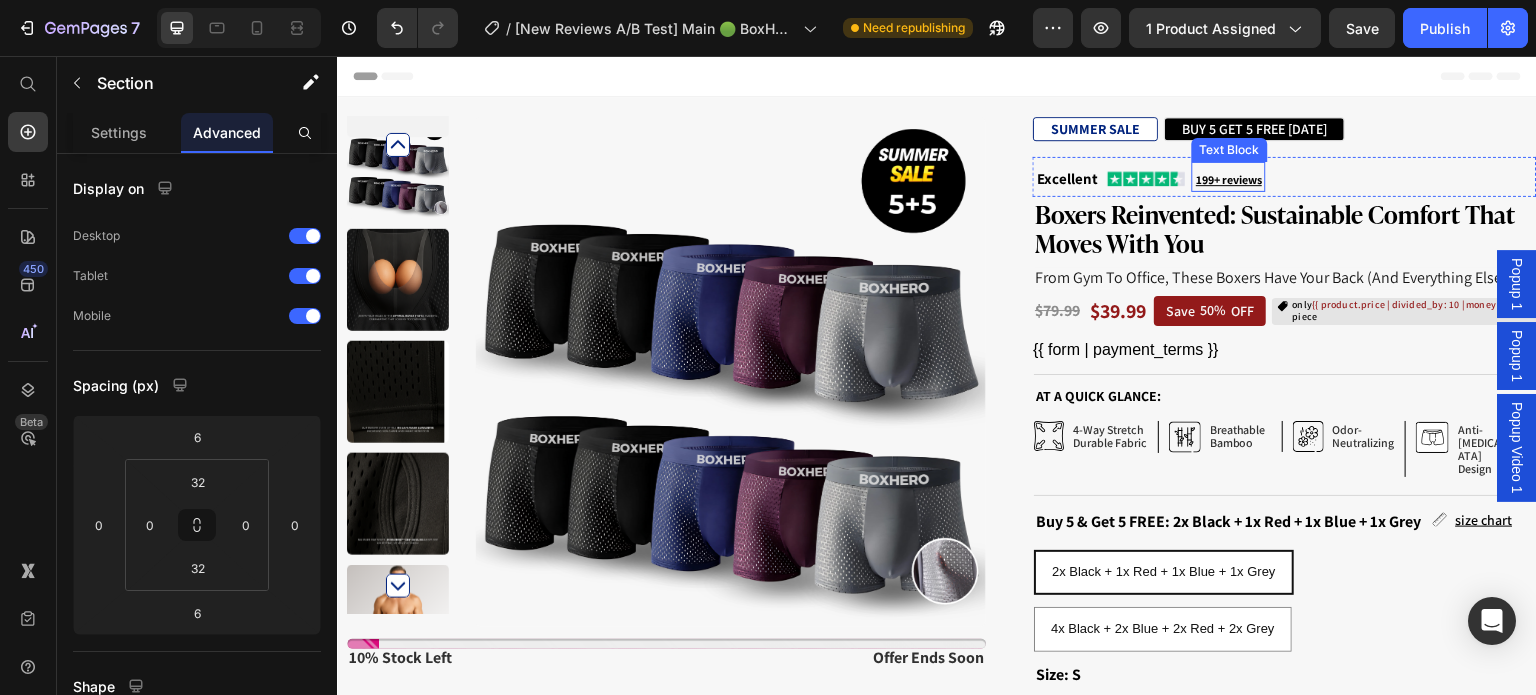 click on "199+ reviews" at bounding box center [1229, 179] 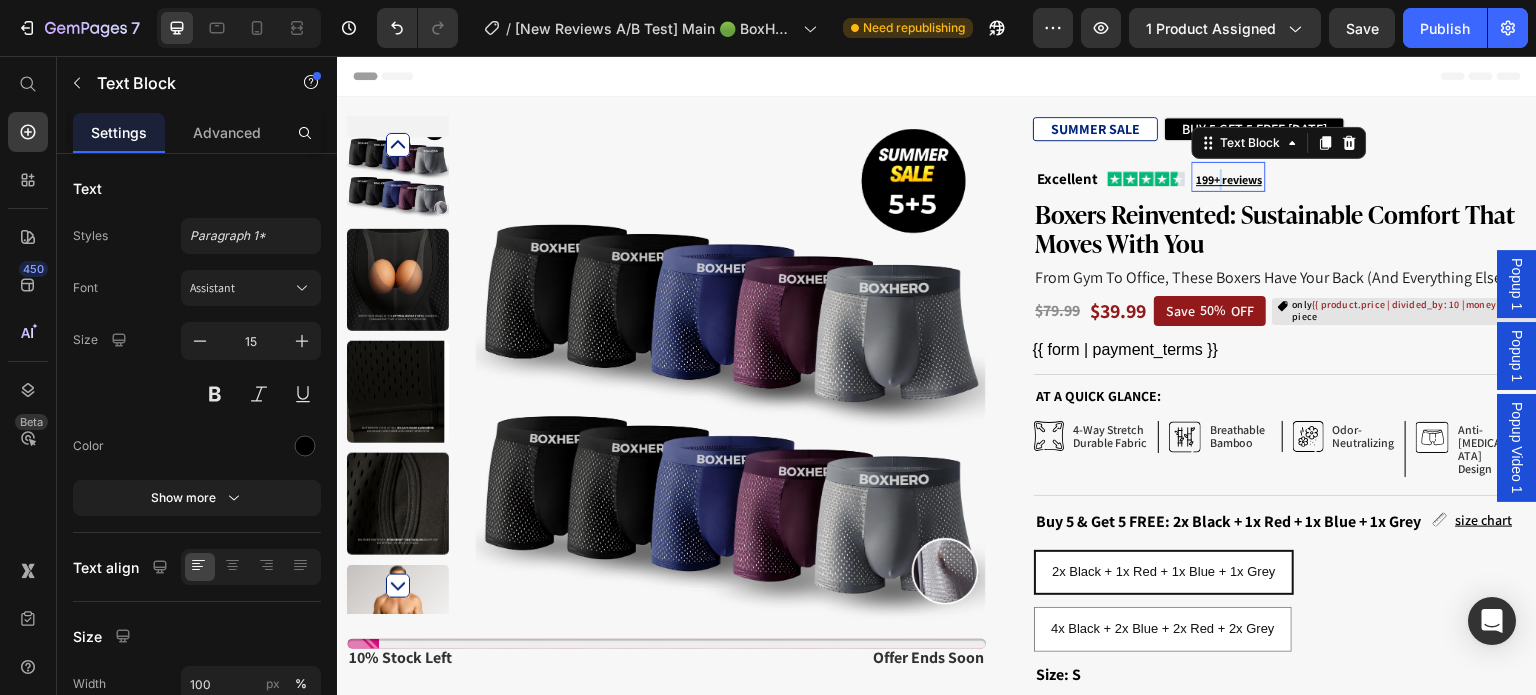 click on "199+ reviews" at bounding box center [1229, 179] 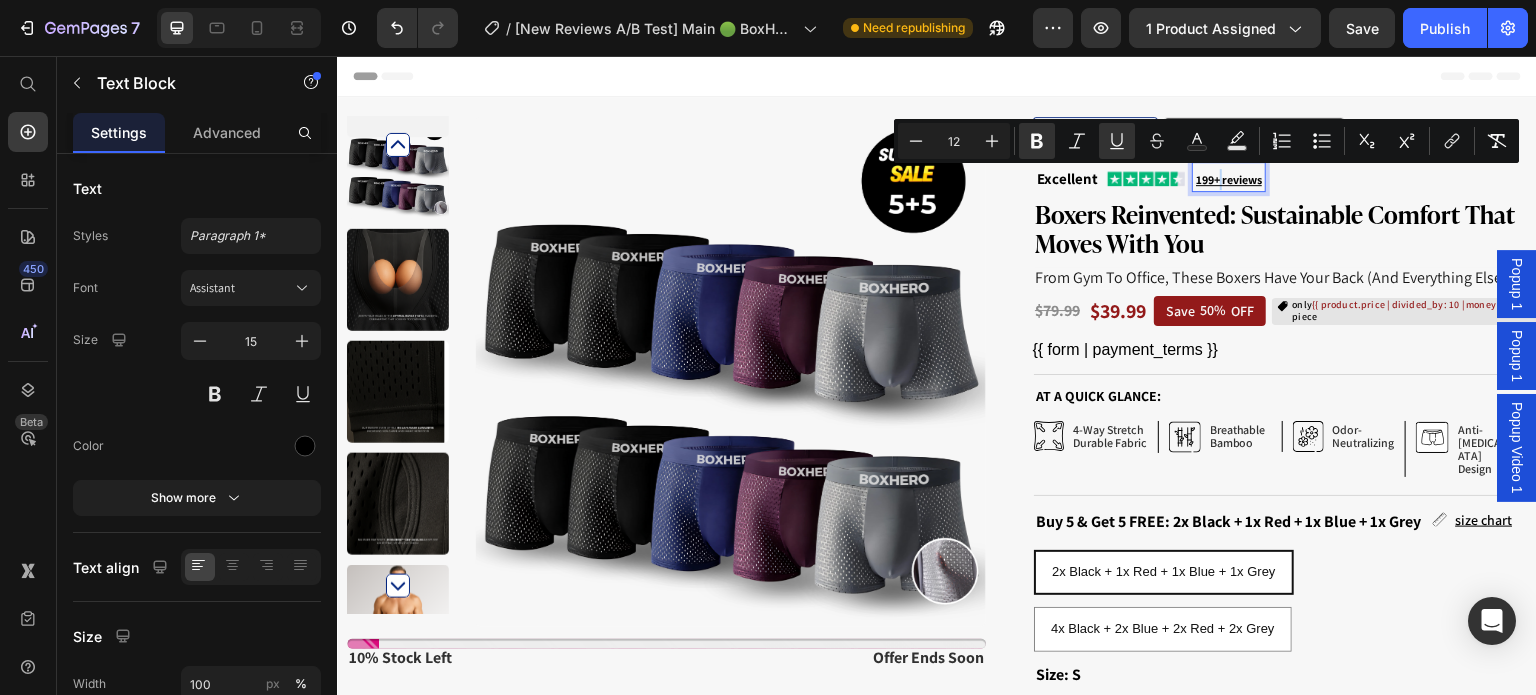 click on "199+ reviews" at bounding box center (1229, 179) 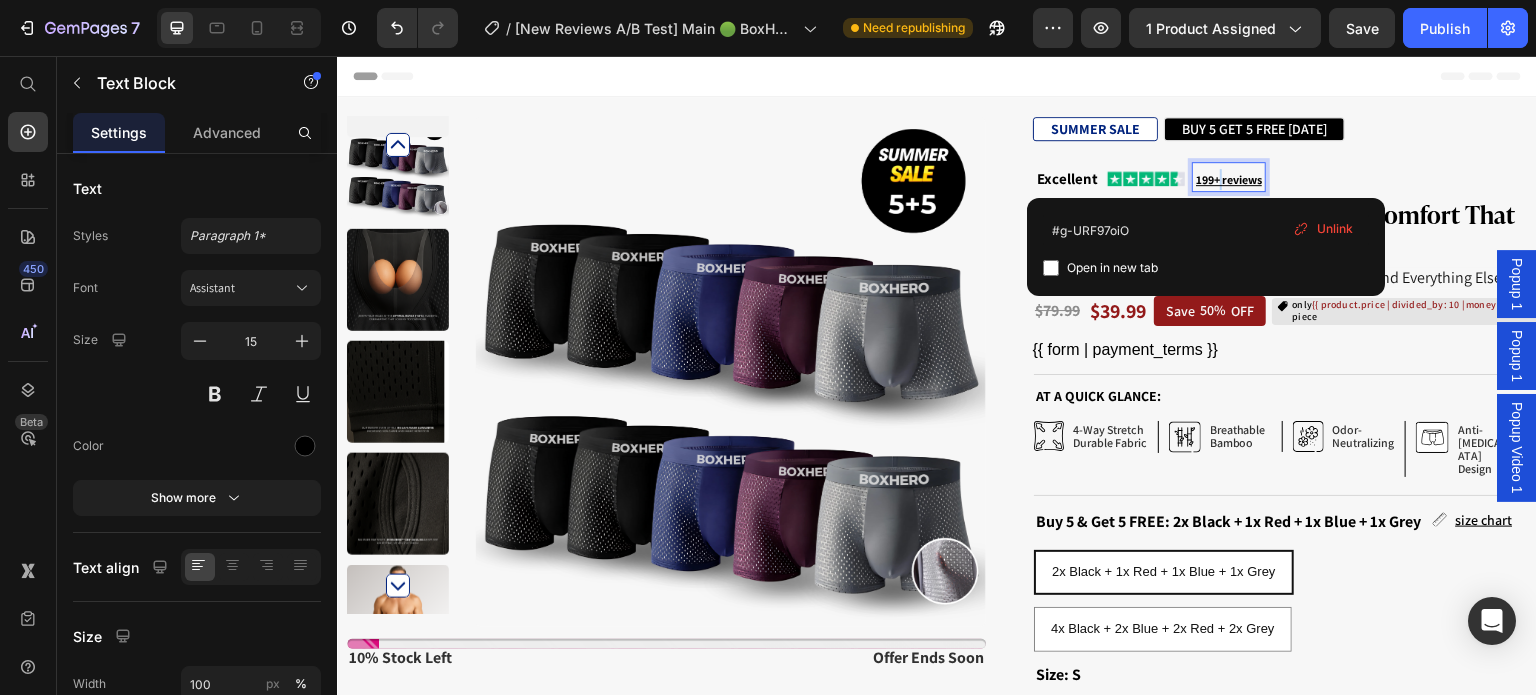 click on "199+ reviews" at bounding box center [1229, 179] 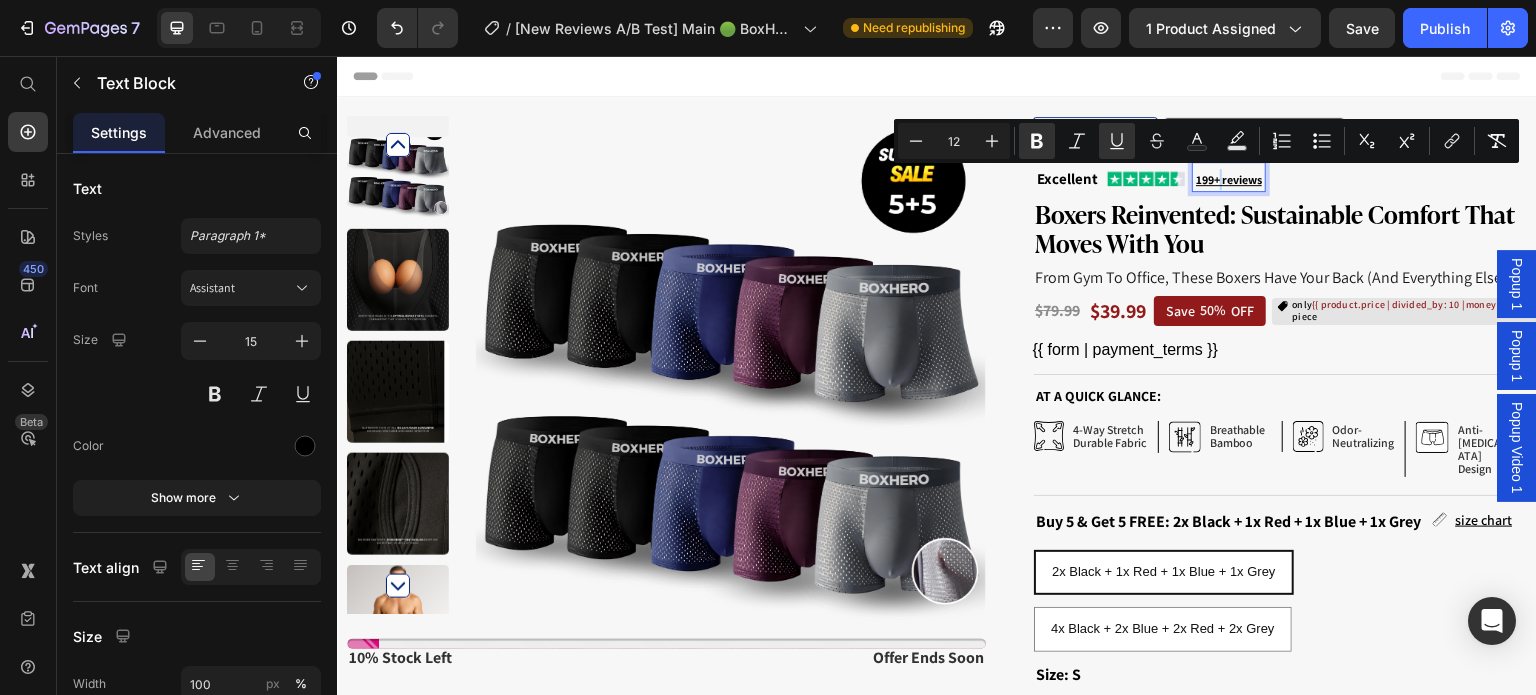 click on "199+ reviews" at bounding box center (1229, 179) 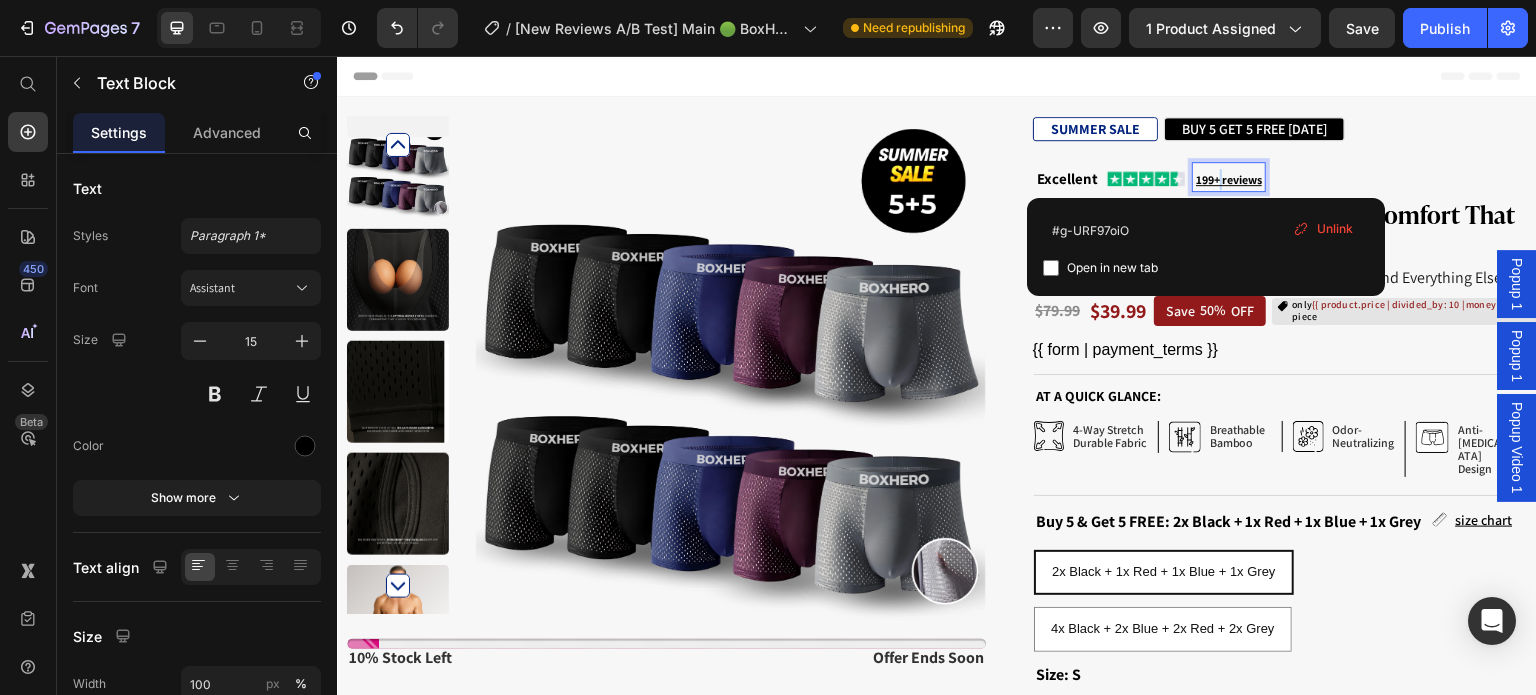 click on "199+ reviews" at bounding box center (1229, 179) 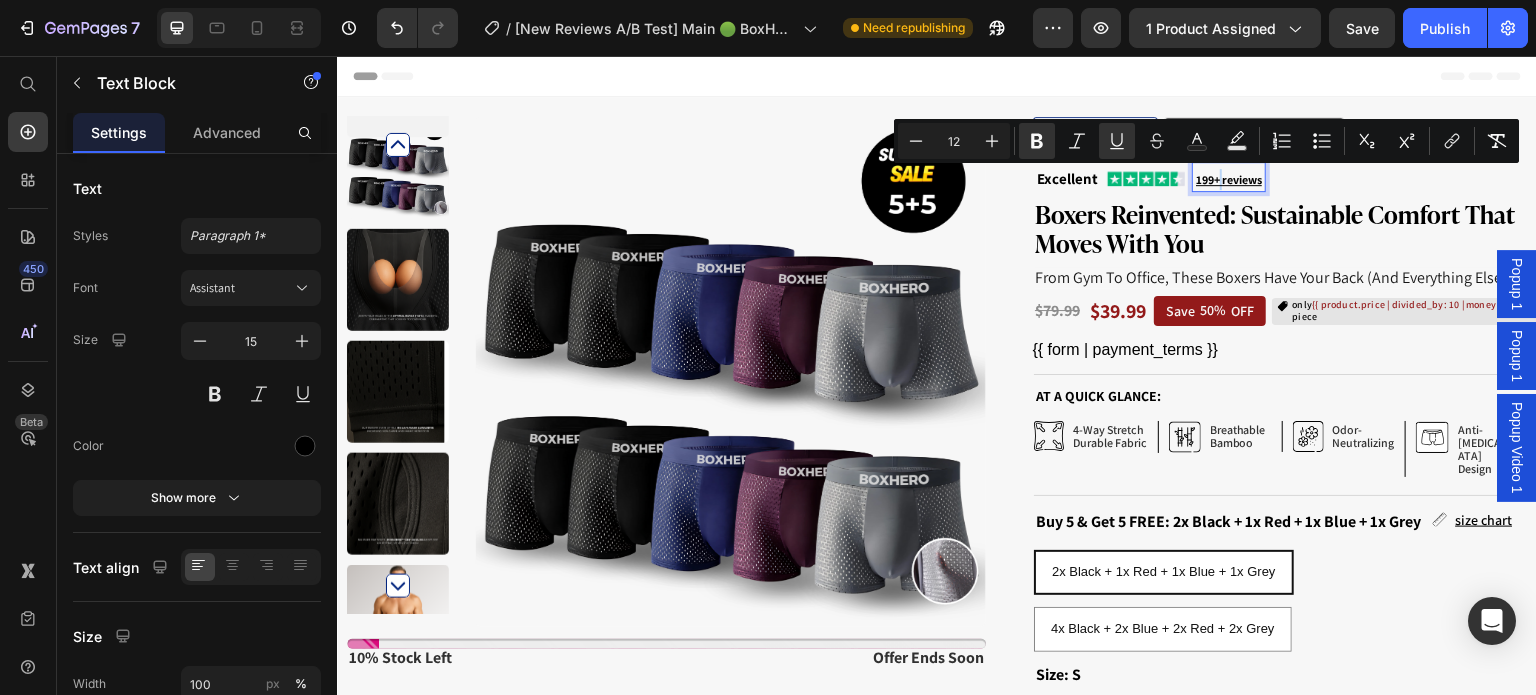 click on "199+ reviews" at bounding box center [1229, 179] 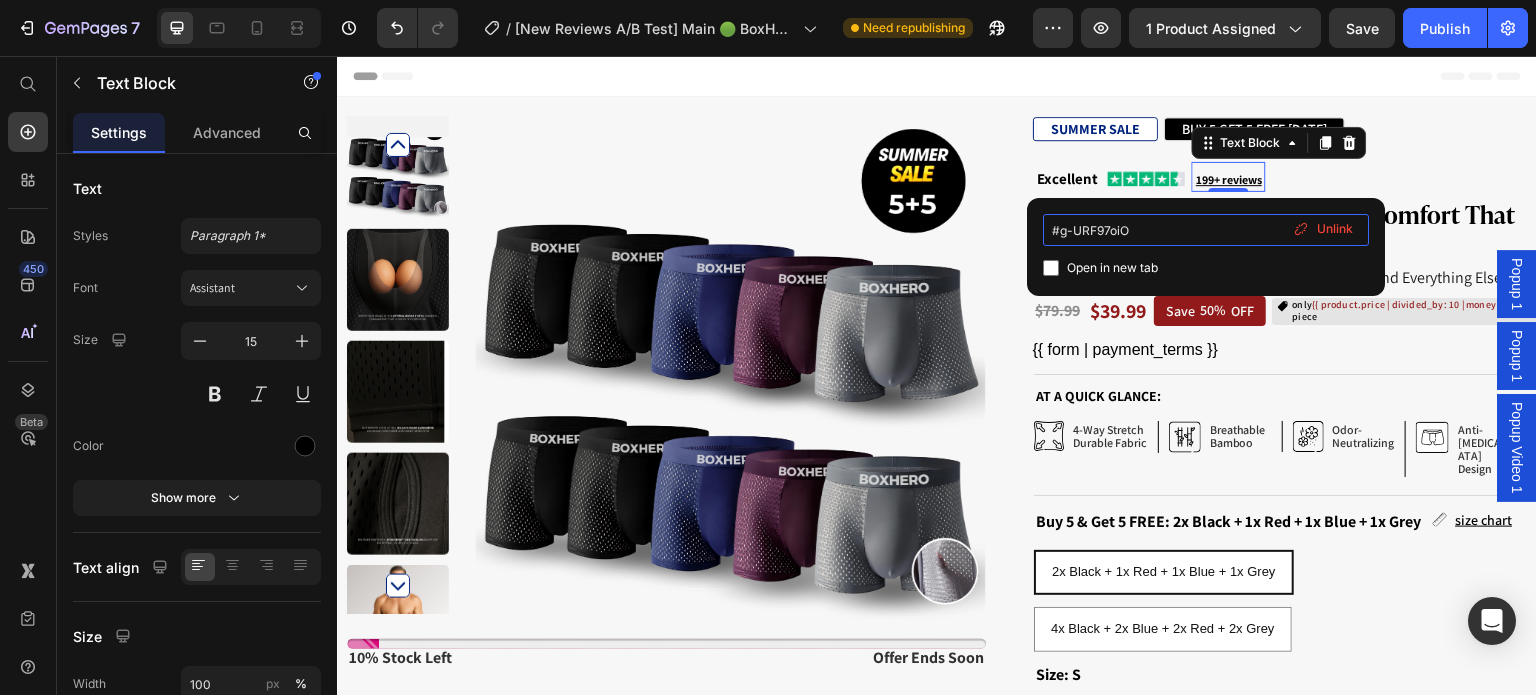 drag, startPoint x: 1146, startPoint y: 227, endPoint x: 1058, endPoint y: 235, distance: 88.362885 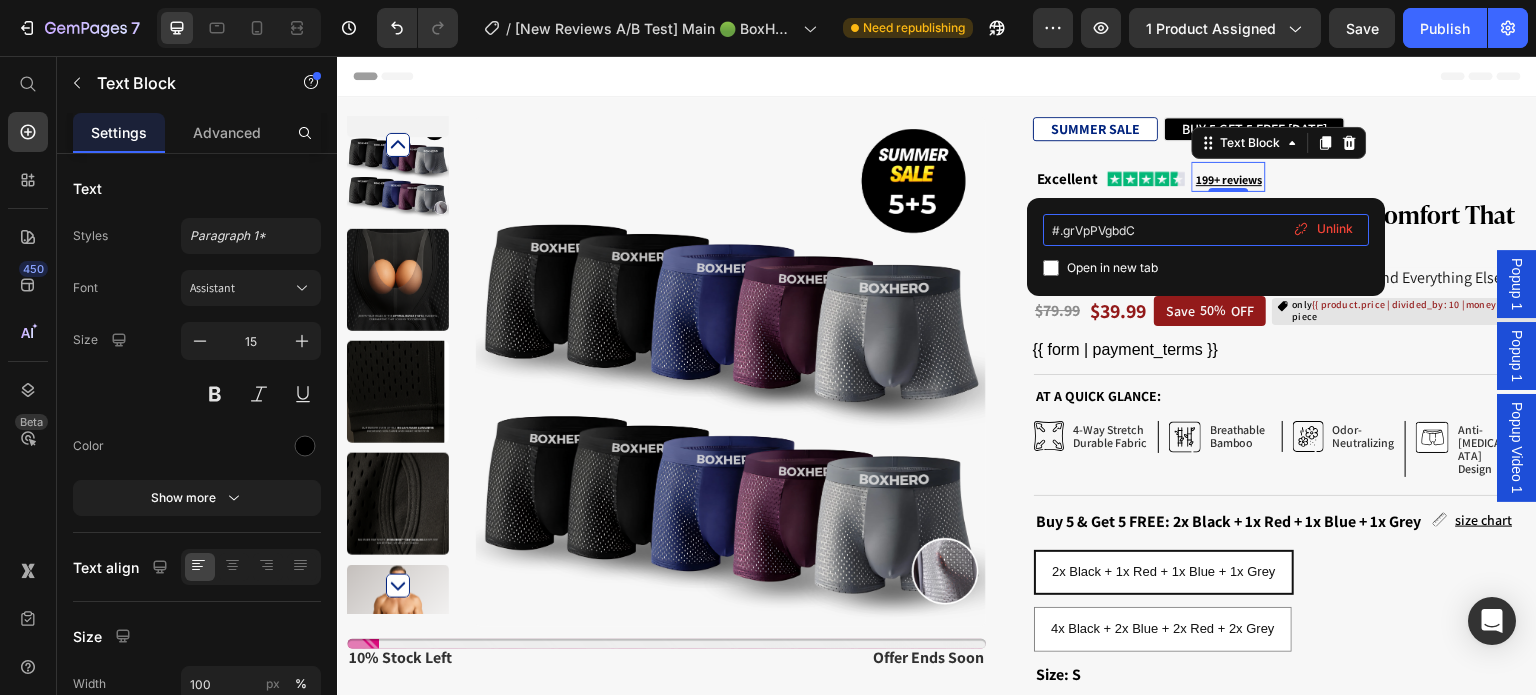 click on "#.grVpPVgbdC" at bounding box center (1206, 230) 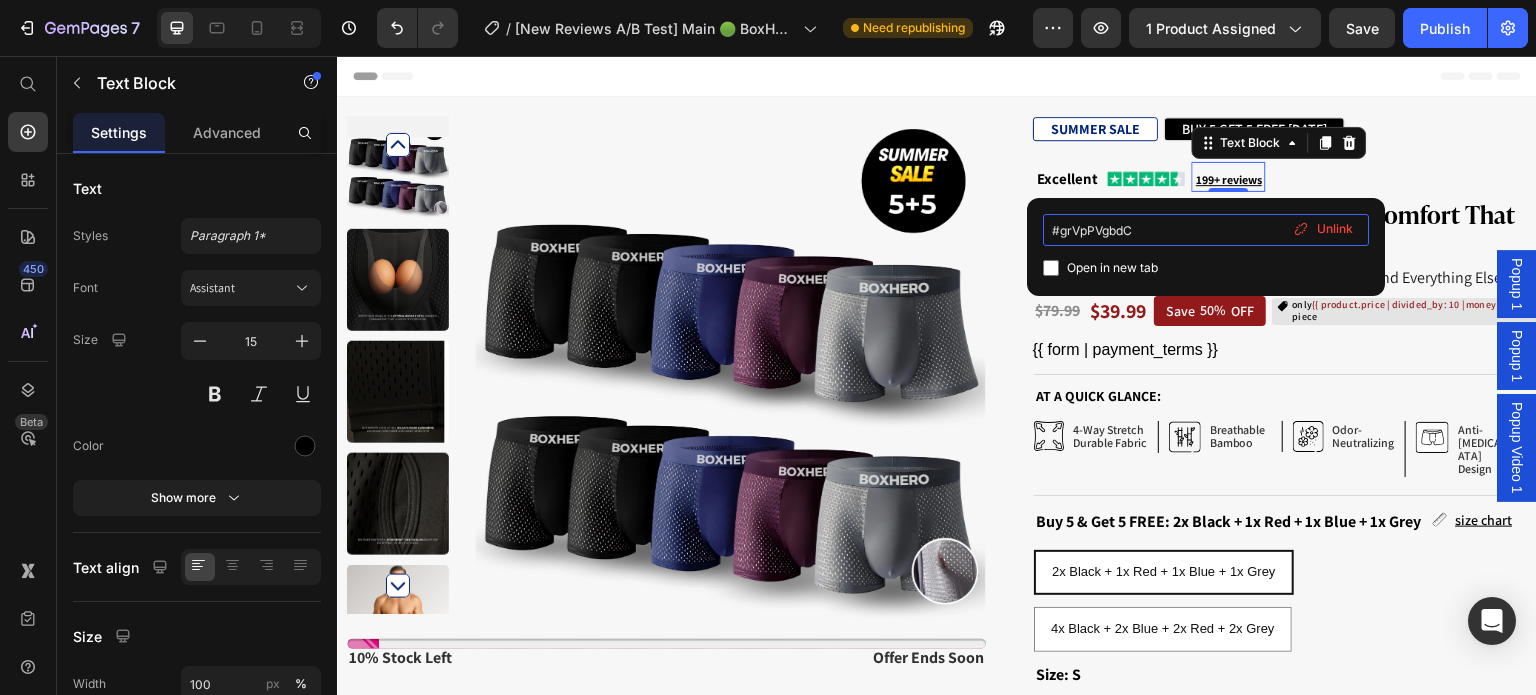 type on "#grVpPVgbdC" 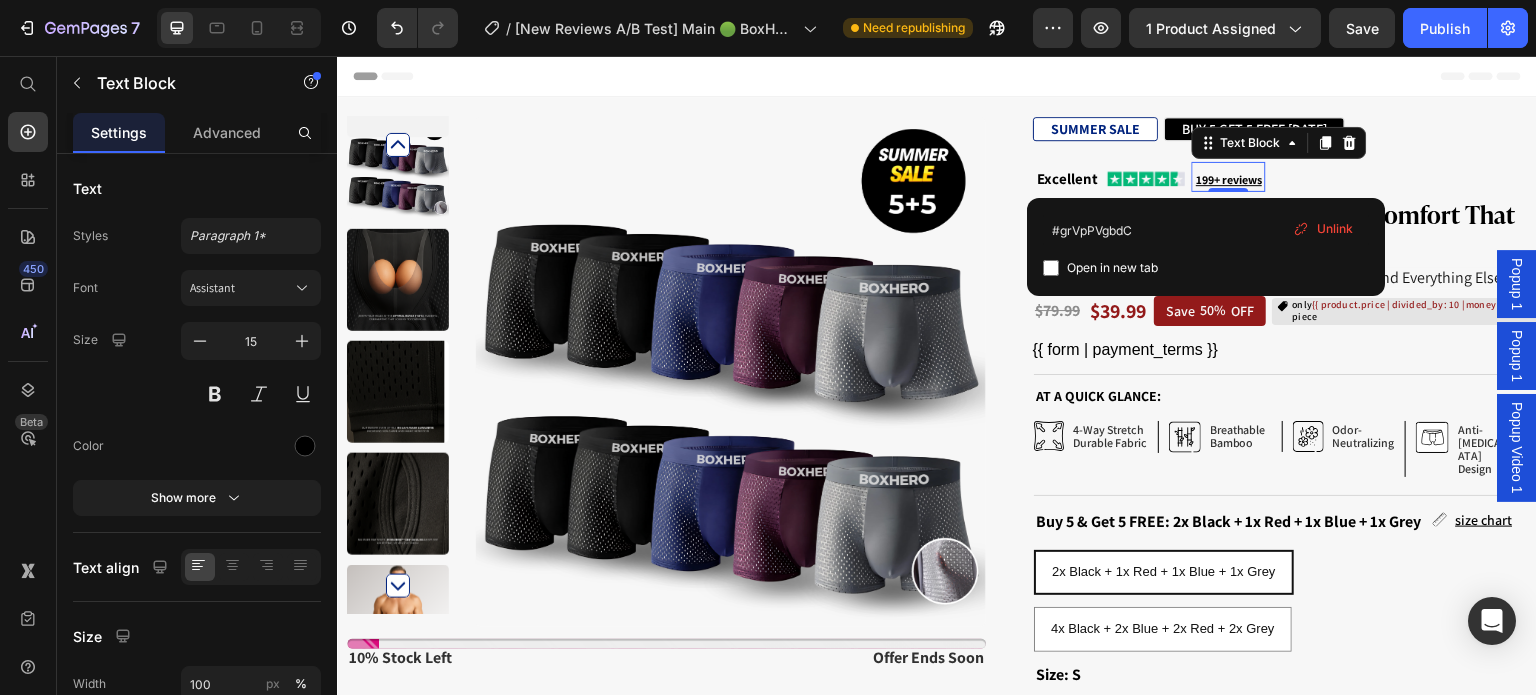 click on "#grVpPVgbdC Open in new tab Unlink" at bounding box center [1206, 247] 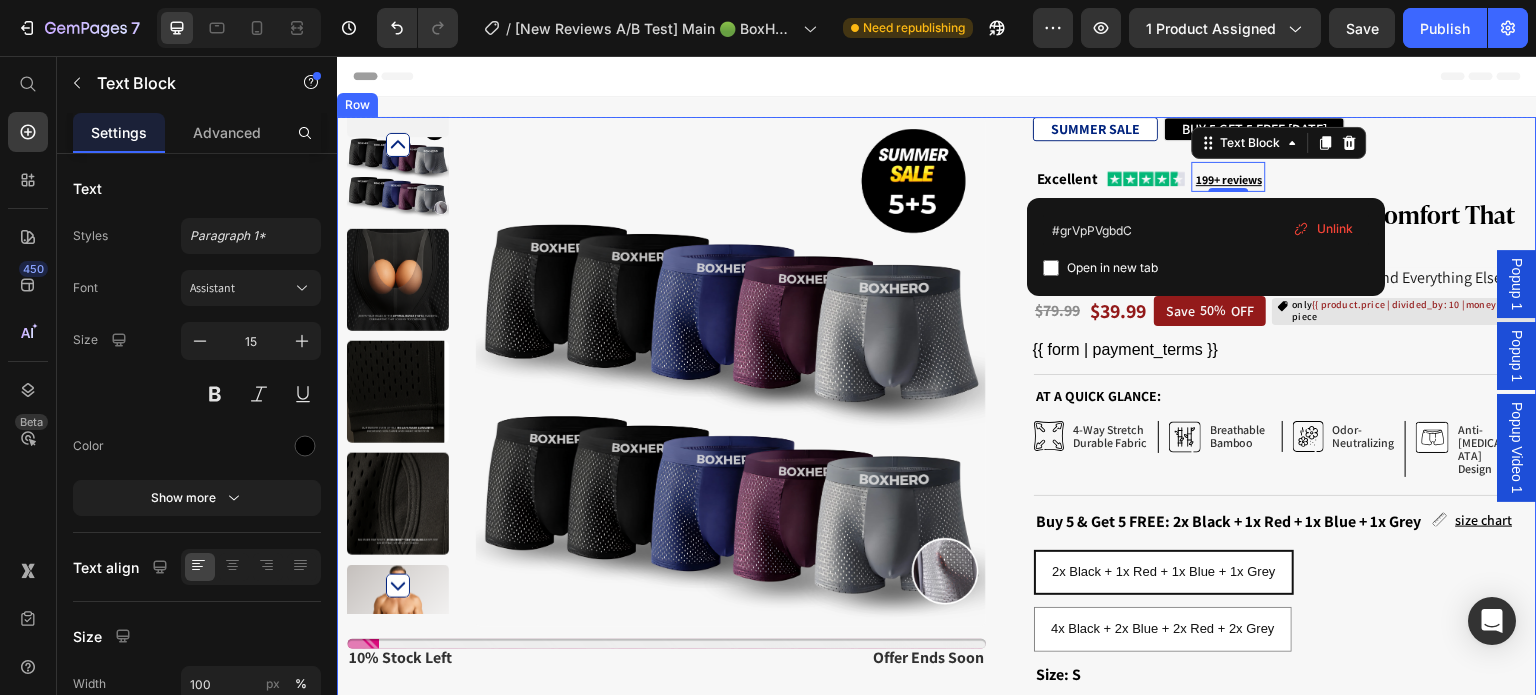 click on "Product Images Stock Counter 10% Stock Left Text Block Offer ends soon Text Block Row Row Row SUMMER SALE Text Block BUY 5 GET 5 FREE [DATE] Text Block Row
Publish the page to see the content.
Custom Code Excellent  Text Block Image 199+ reviews   Text Block   0 Row Boxers Reinvented: Sustainable Comfort That Moves With You Product Title From Gym To Office, These Boxers Have Your Back (And Everything Else). Text Block $79.99 Product Price $39.99 Product Price Save 50% OFF Discount Tag
only  {{ product.price | divided_by: 10 | money }}  per piece
Custom Code Row {{ form | payment_terms }} Shop Pay Installments banner At a quick glance: Text Block
Icon 4-Way Stretch Durable fabric  Text Block Row
Icon breathable  bamboo Text Block Row
Icon Odor- Neutralizing  Text Block Row
Icon Anti-[MEDICAL_DATA] Design Text Block Row Row
size chart Button" at bounding box center (937, 742) 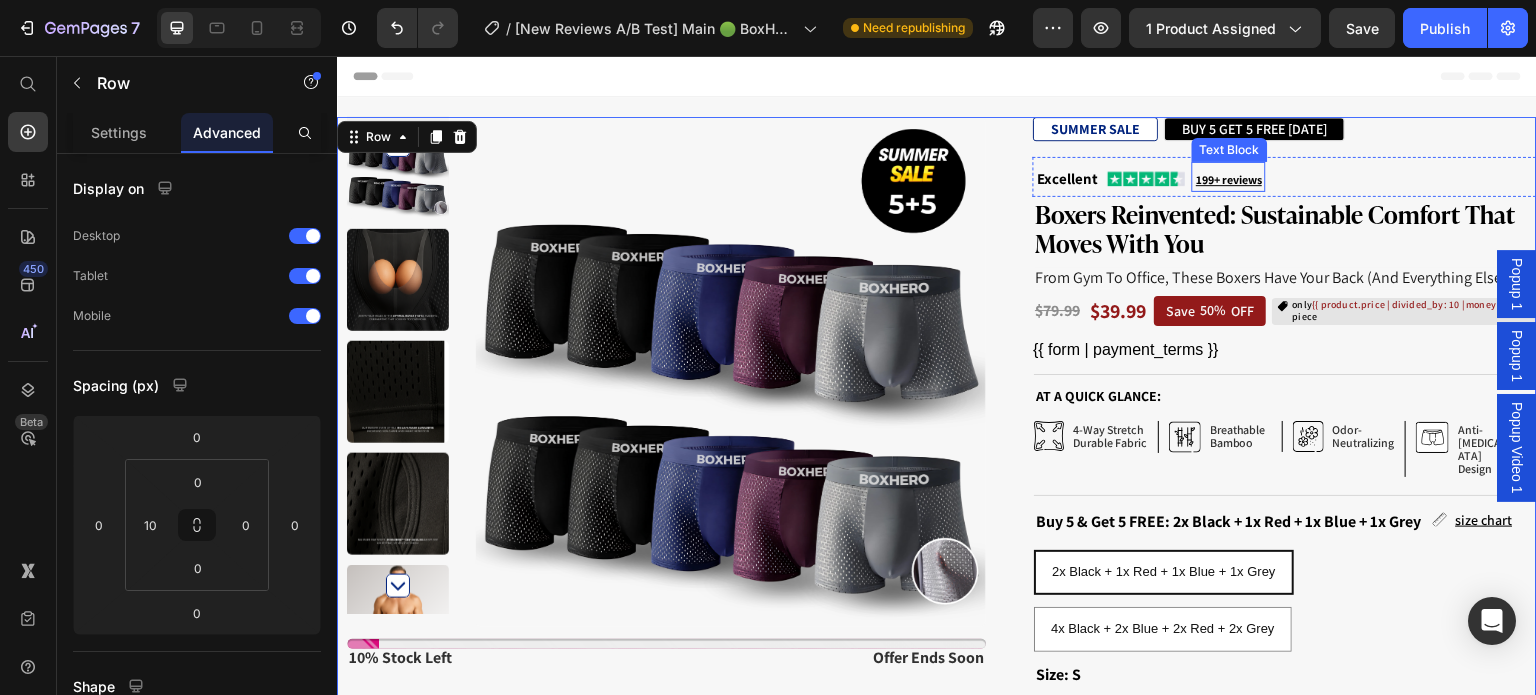 click on "199+ reviews" at bounding box center (1229, 179) 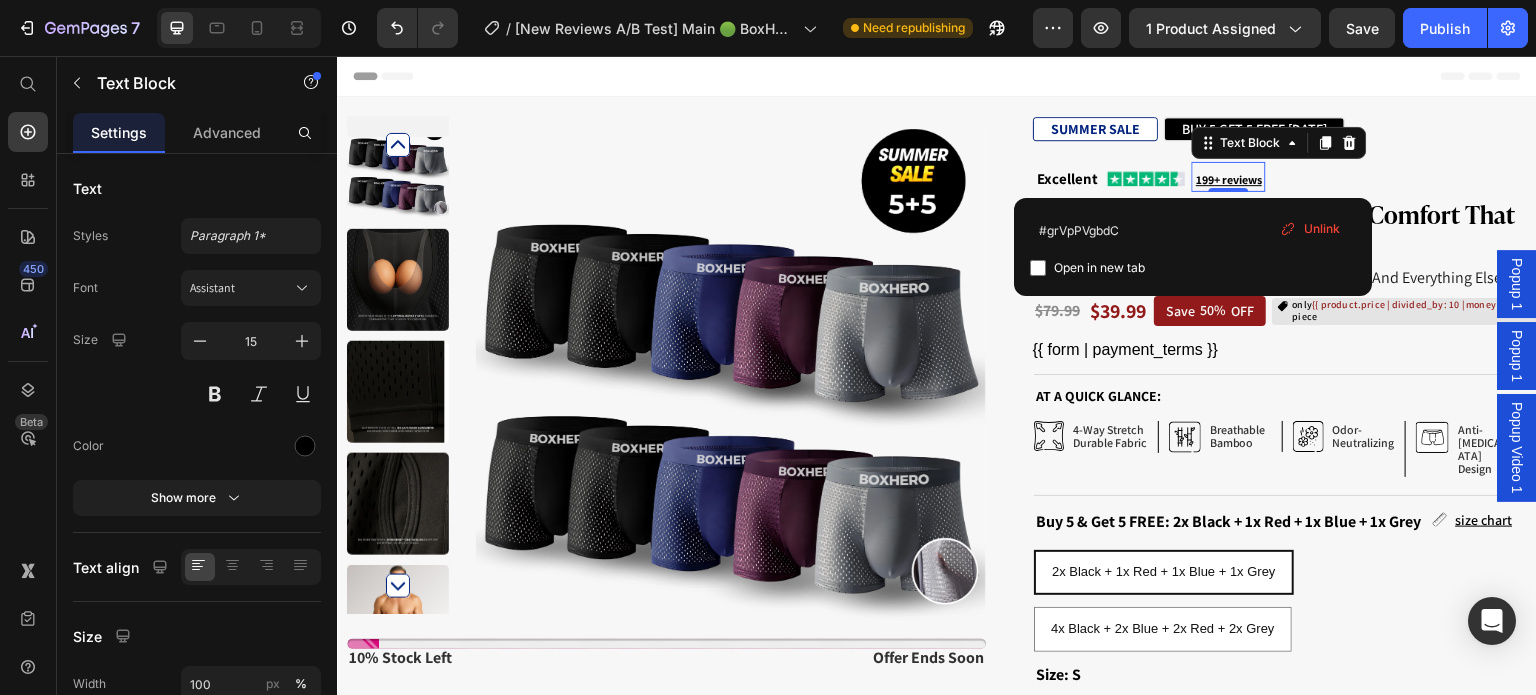 click on "199+ reviews" at bounding box center [1229, 179] 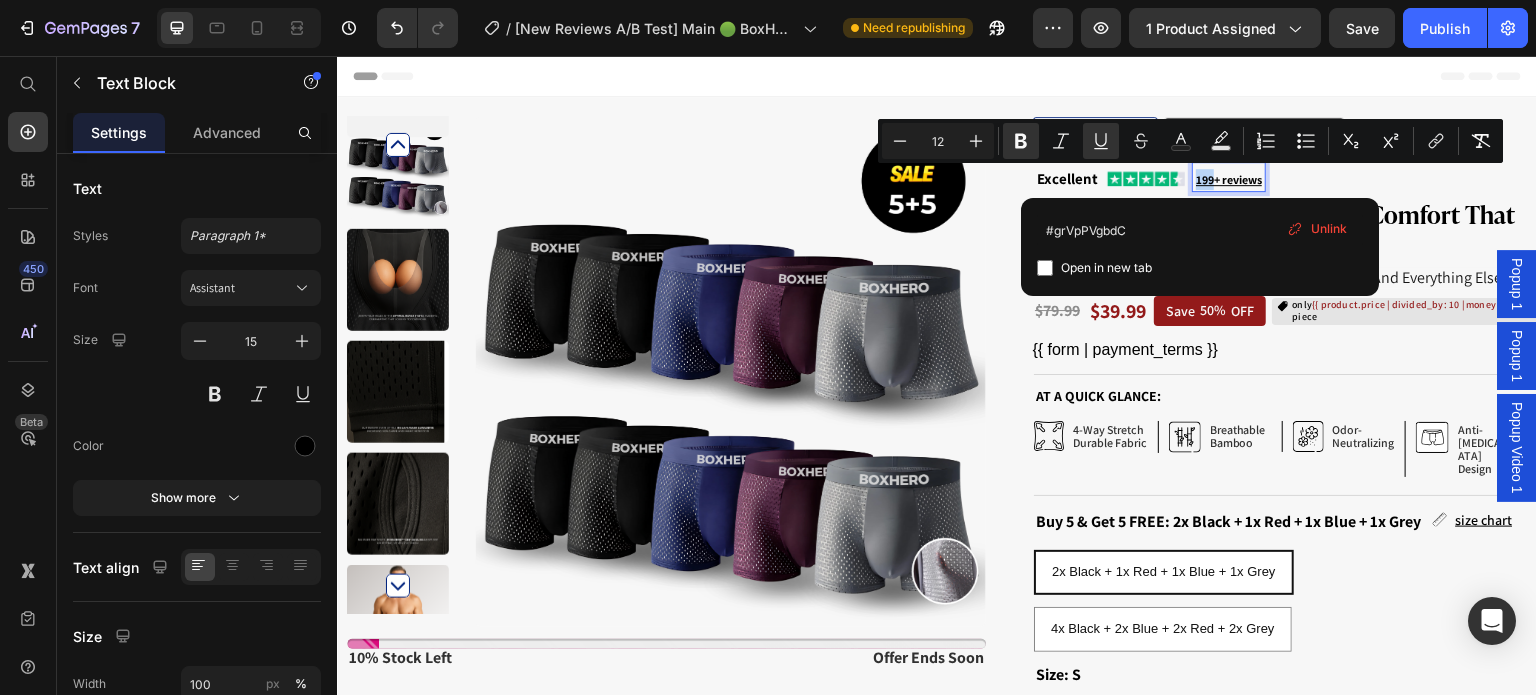 drag, startPoint x: 1202, startPoint y: 179, endPoint x: 1183, endPoint y: 179, distance: 19 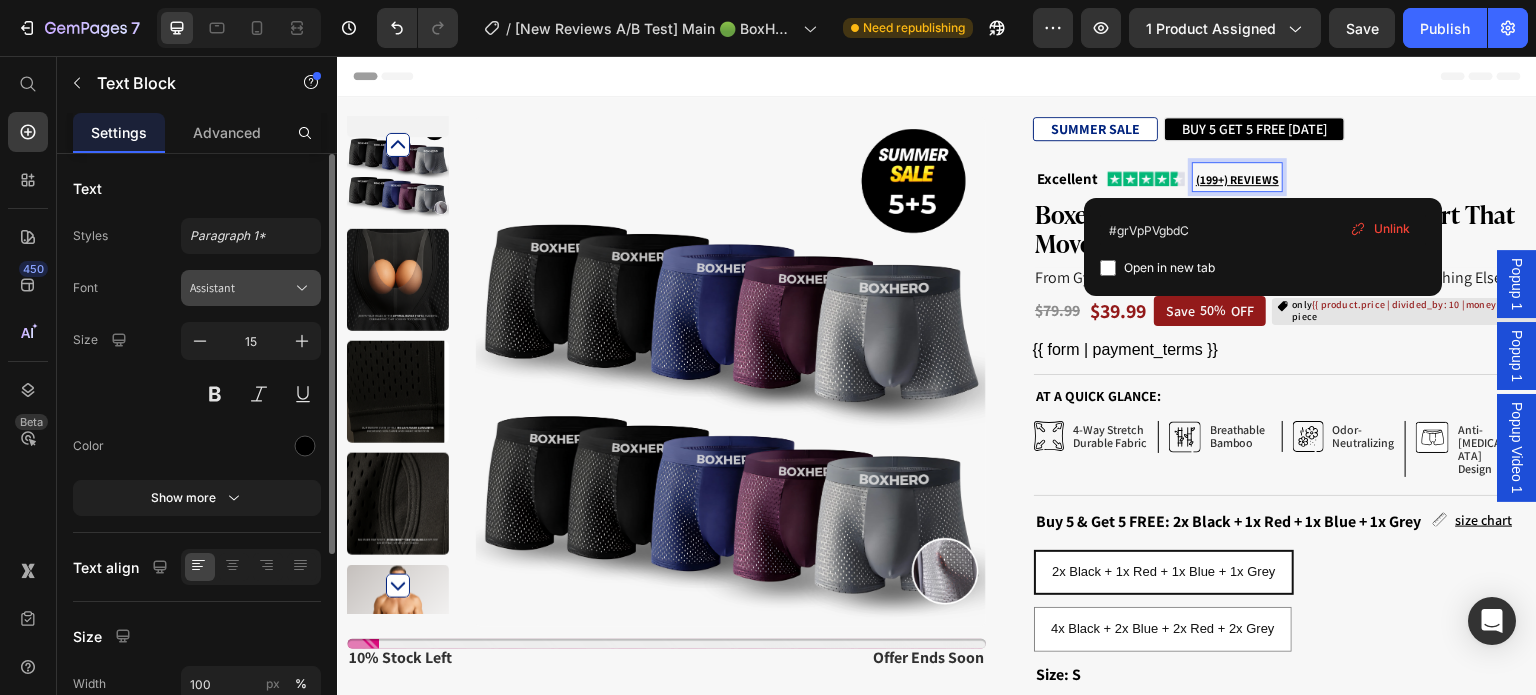 click on "Assistant" at bounding box center (241, 288) 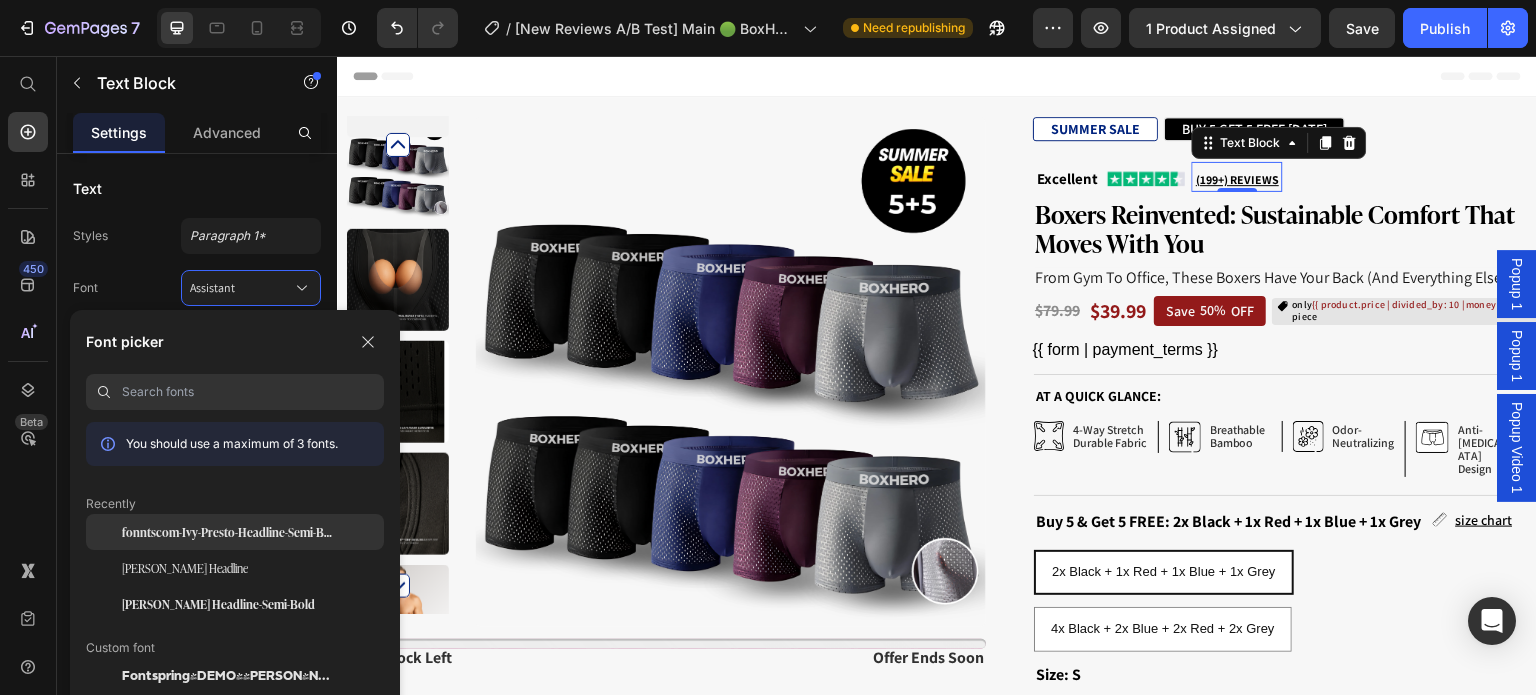 click on "fonntscom-Ivy-Presto-Headline-Semi-Bold" at bounding box center (230, 532) 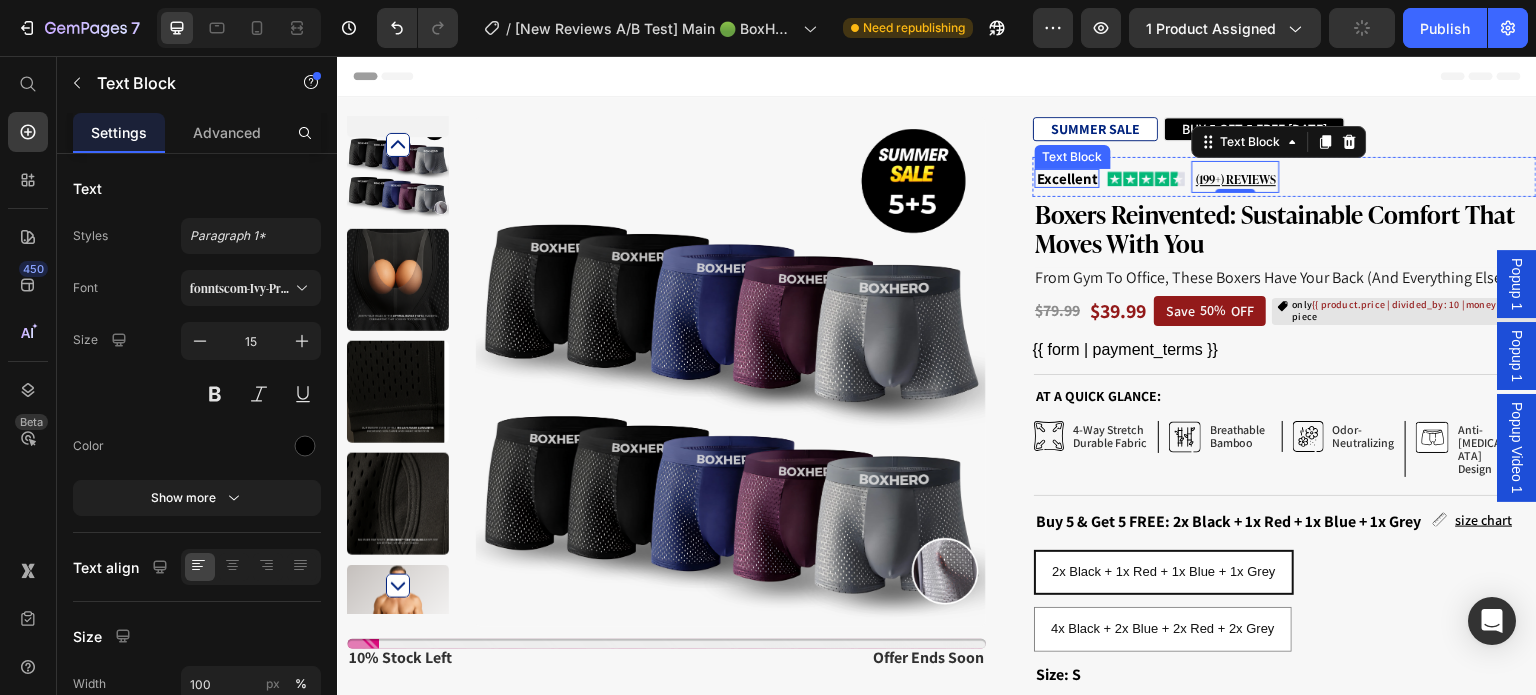 click on "Excellent" at bounding box center [1067, 178] 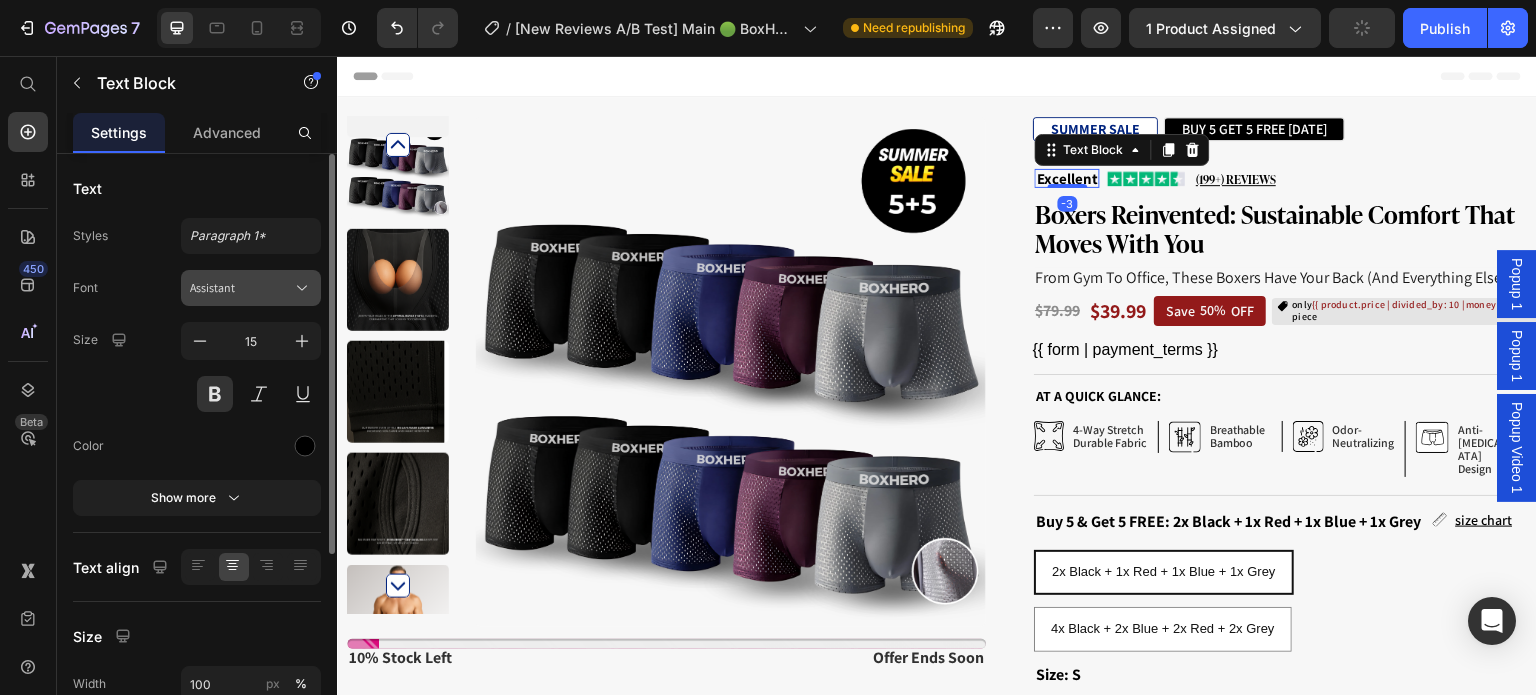 click on "Assistant" at bounding box center (251, 288) 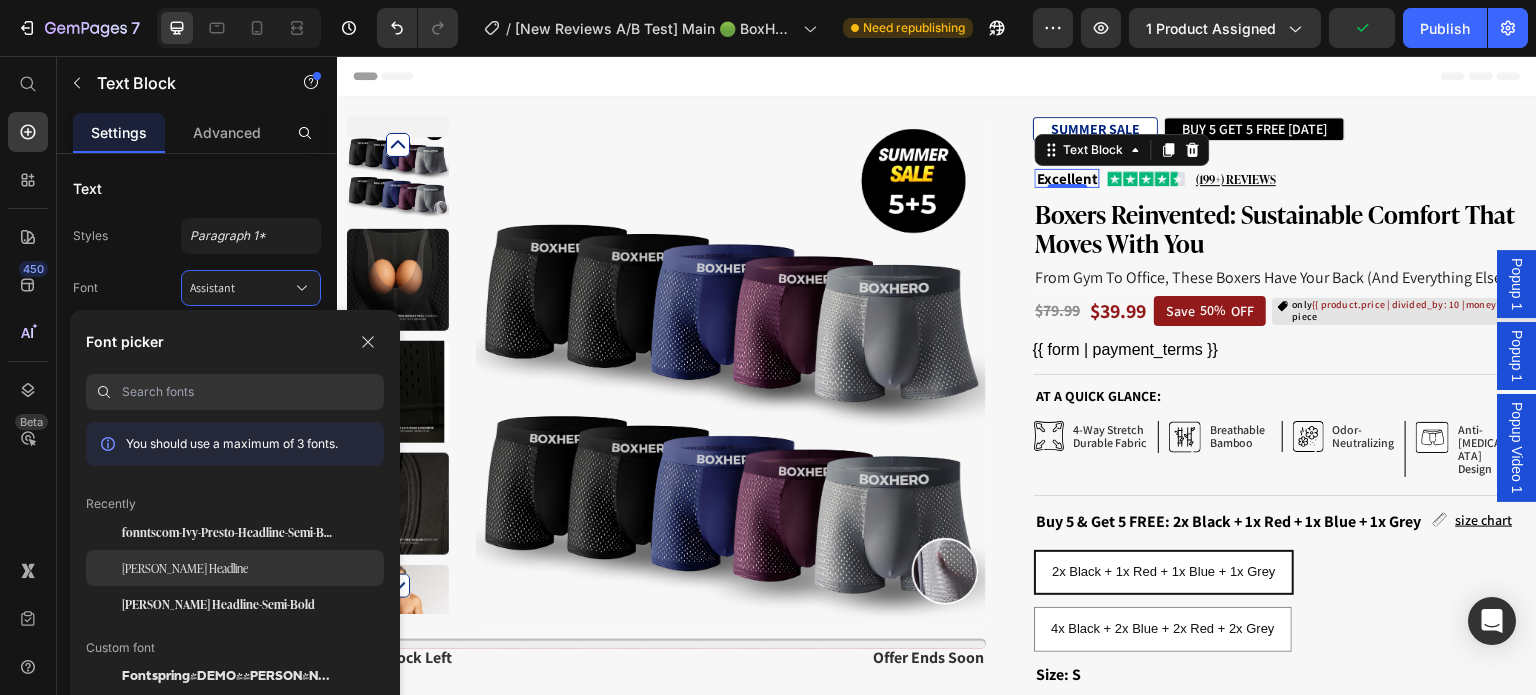 click on "[PERSON_NAME] Headline" 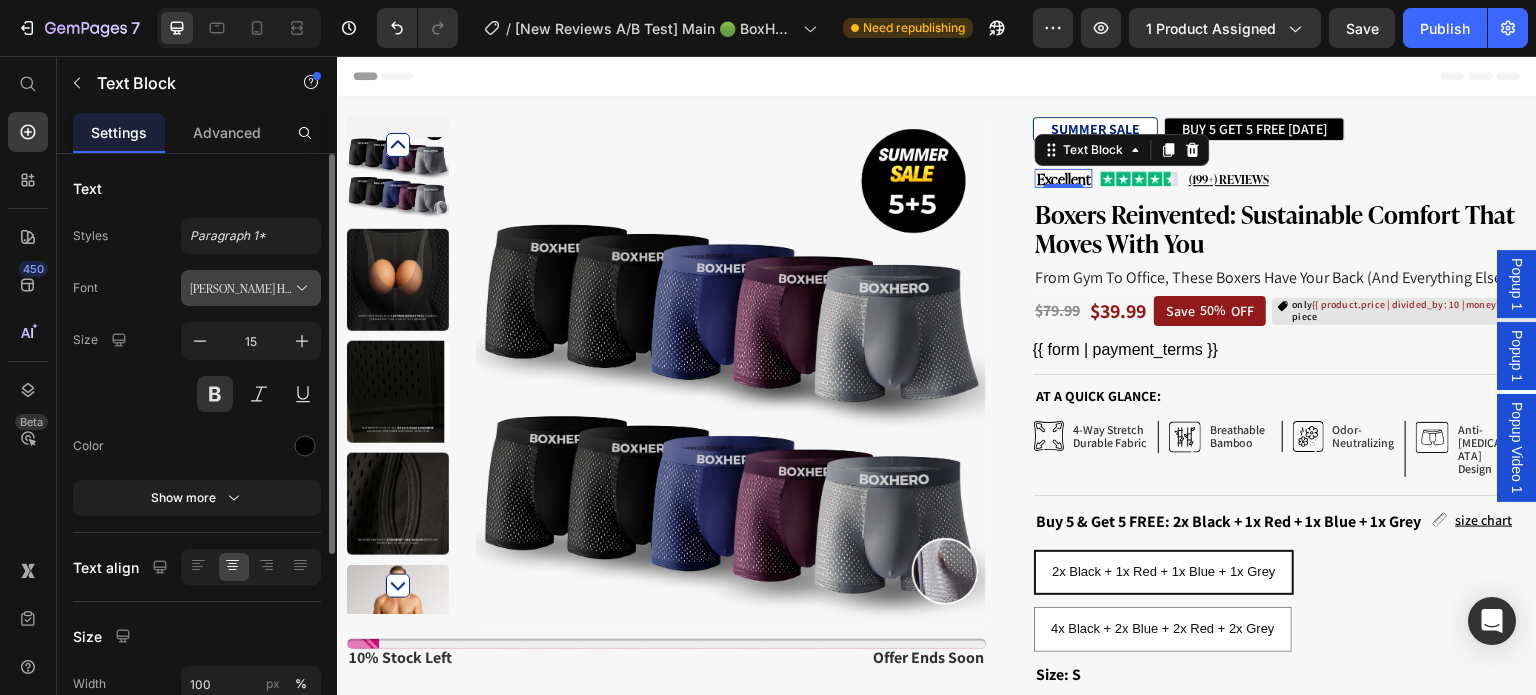 click on "[PERSON_NAME] Headline" at bounding box center (241, 288) 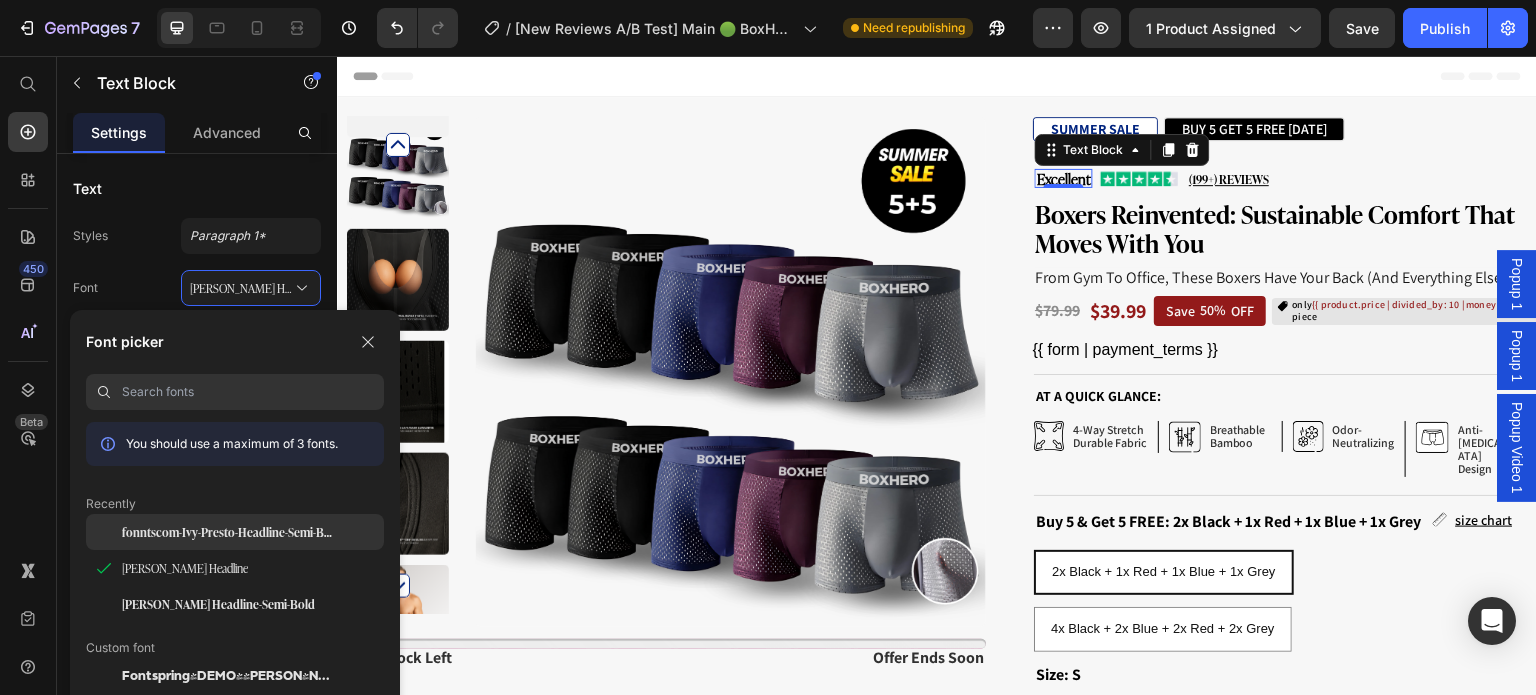 click on "fonntscom-Ivy-Presto-Headline-Semi-Bold" at bounding box center [230, 532] 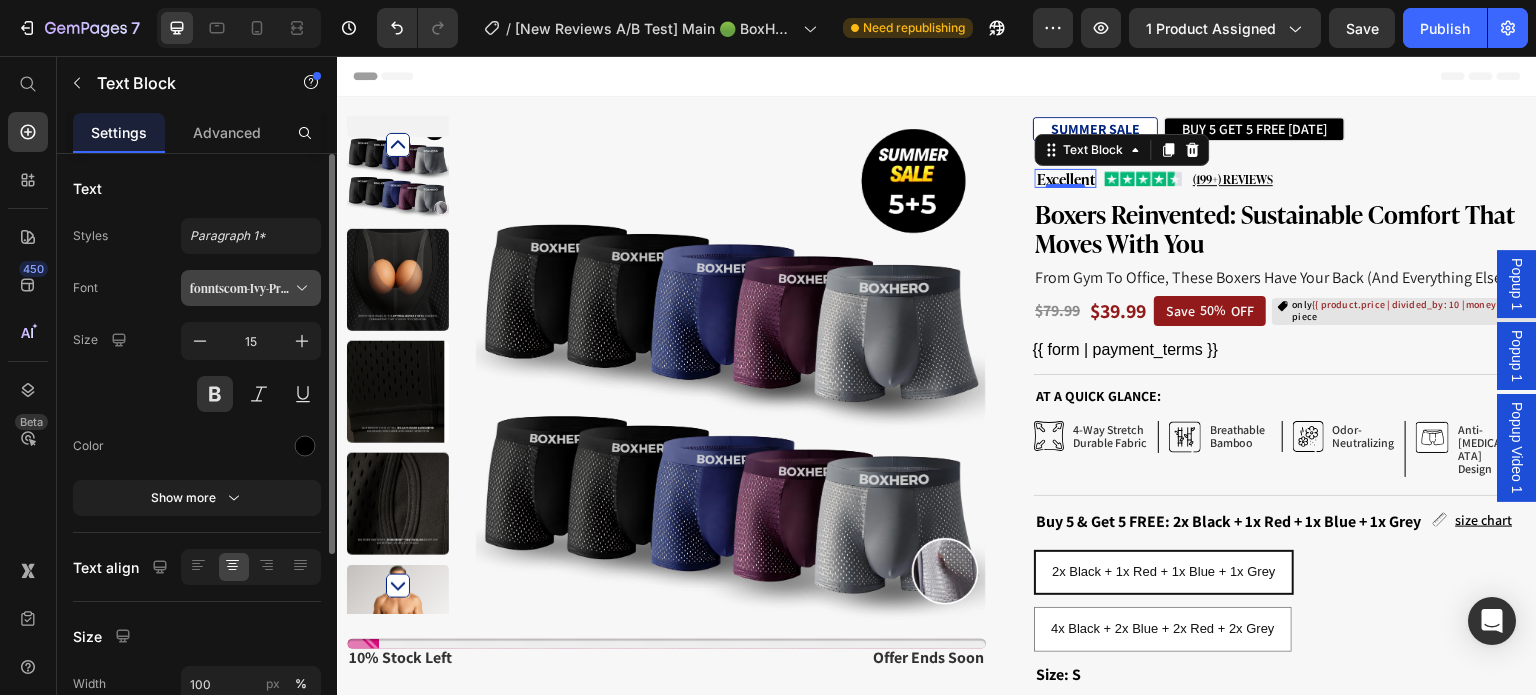click on "fonntscom-Ivy-Presto-Headline-Semi-Bold" at bounding box center (241, 288) 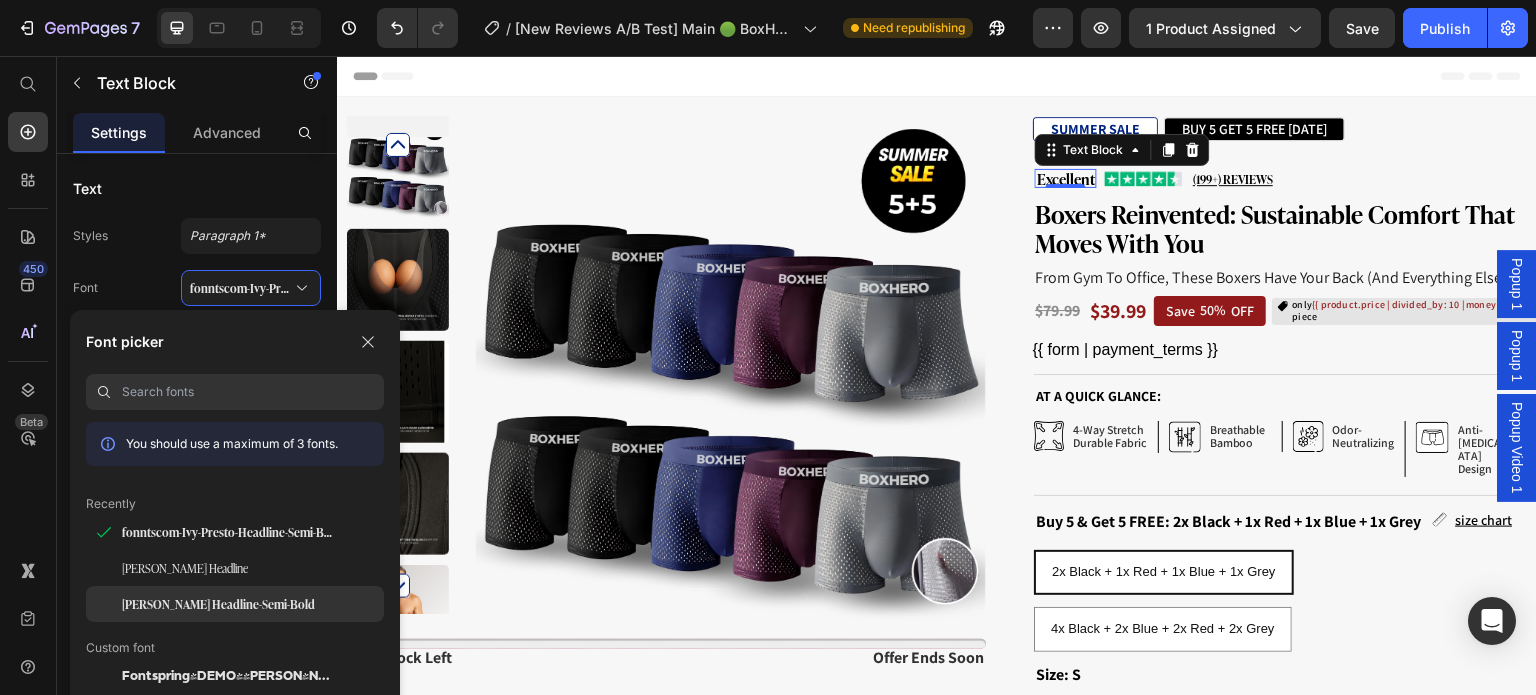 click on "[PERSON_NAME] Headline-Semi-Bold" at bounding box center (218, 604) 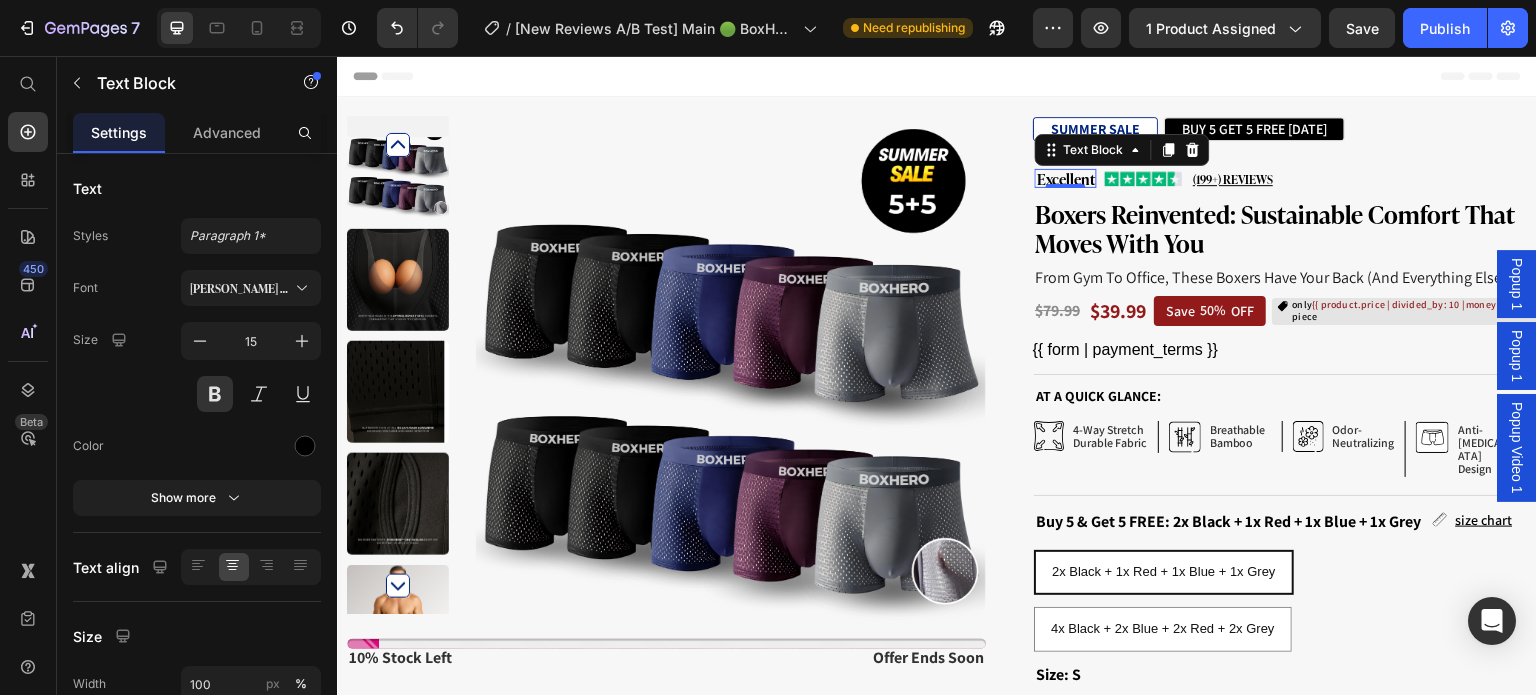 click at bounding box center (731, 372) 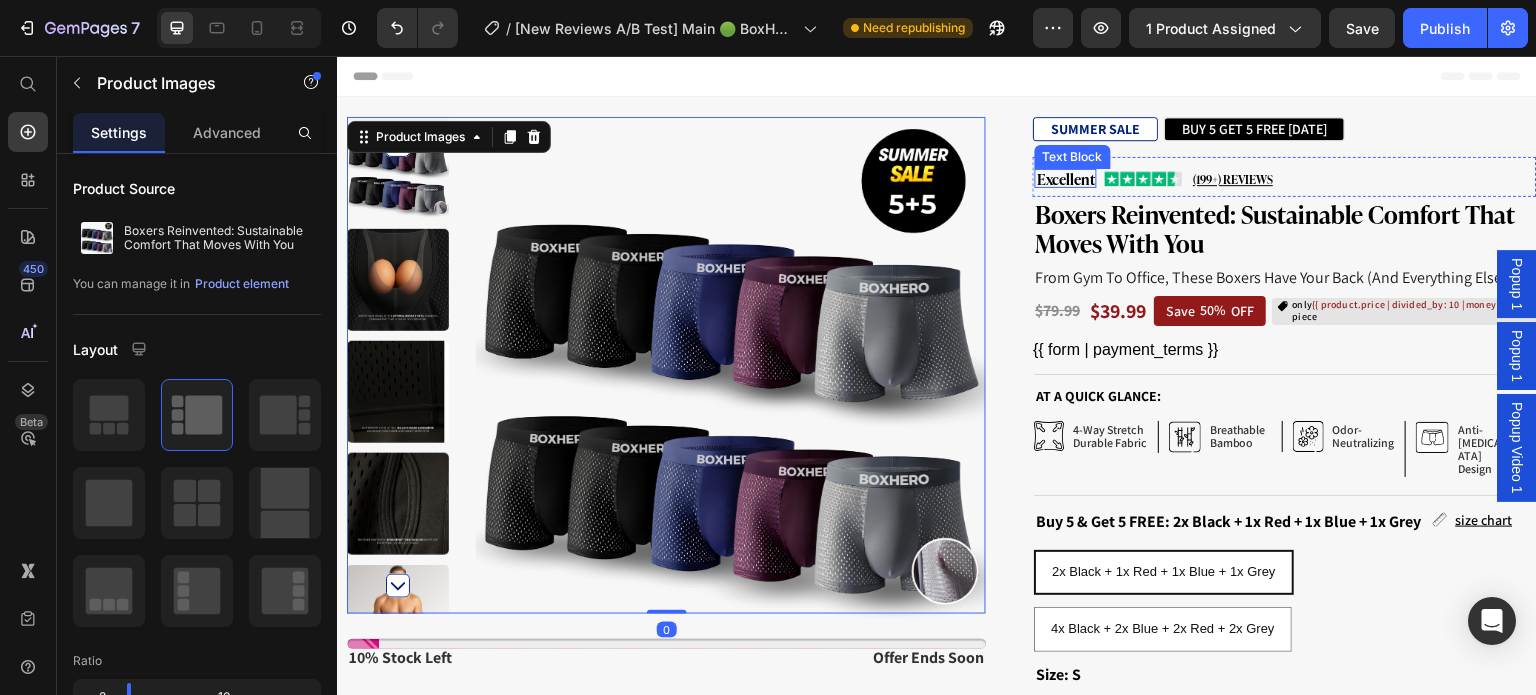 click on "Excellent" at bounding box center [1066, 178] 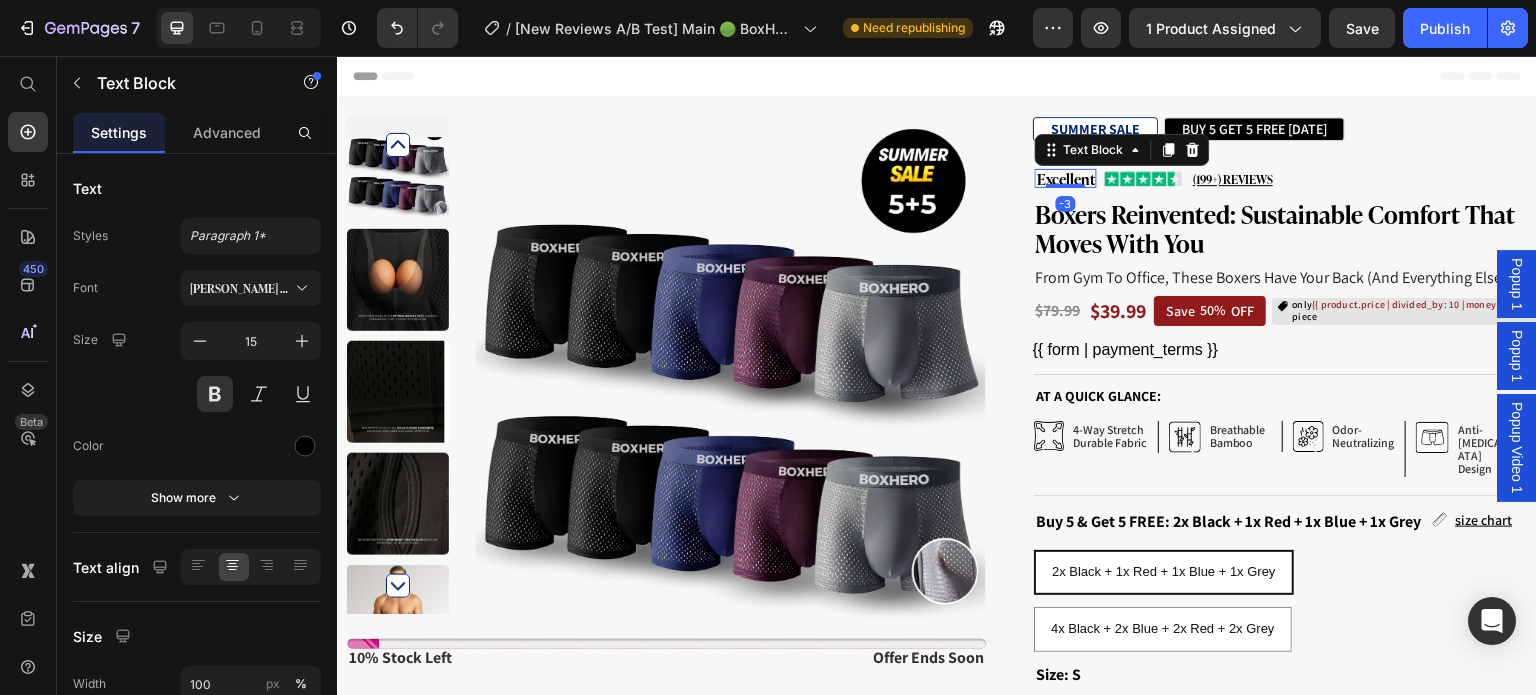 click on "Excellent" at bounding box center (1066, 178) 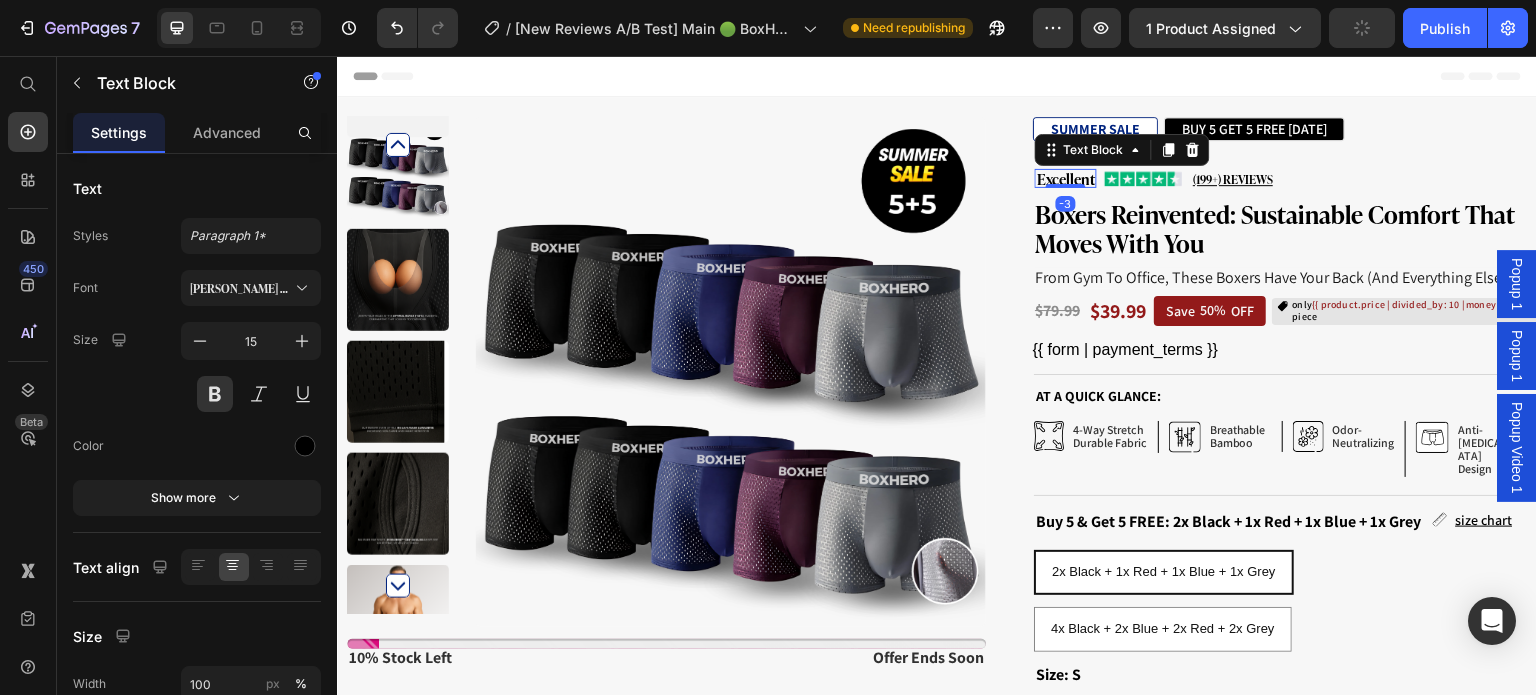click on "Excellent" at bounding box center [1066, 178] 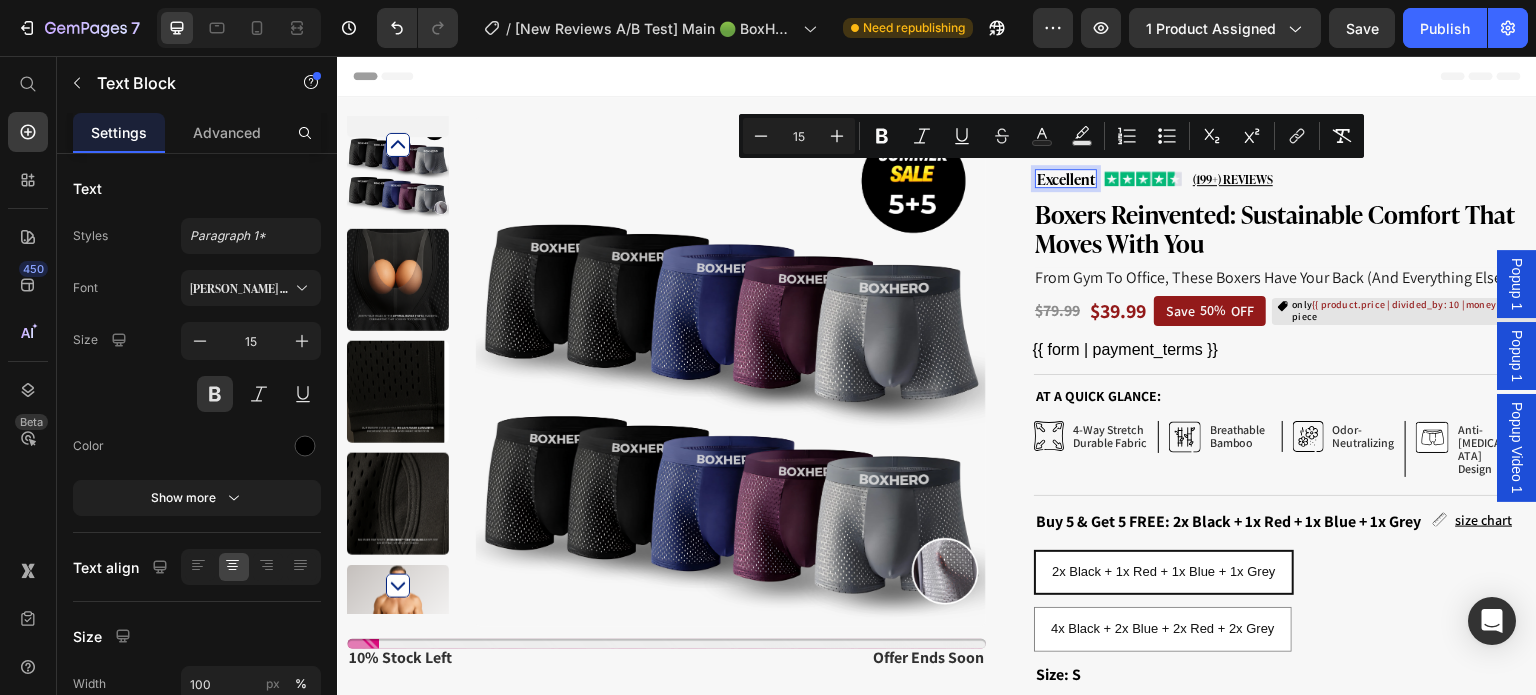 click on "Excellent" at bounding box center (1066, 178) 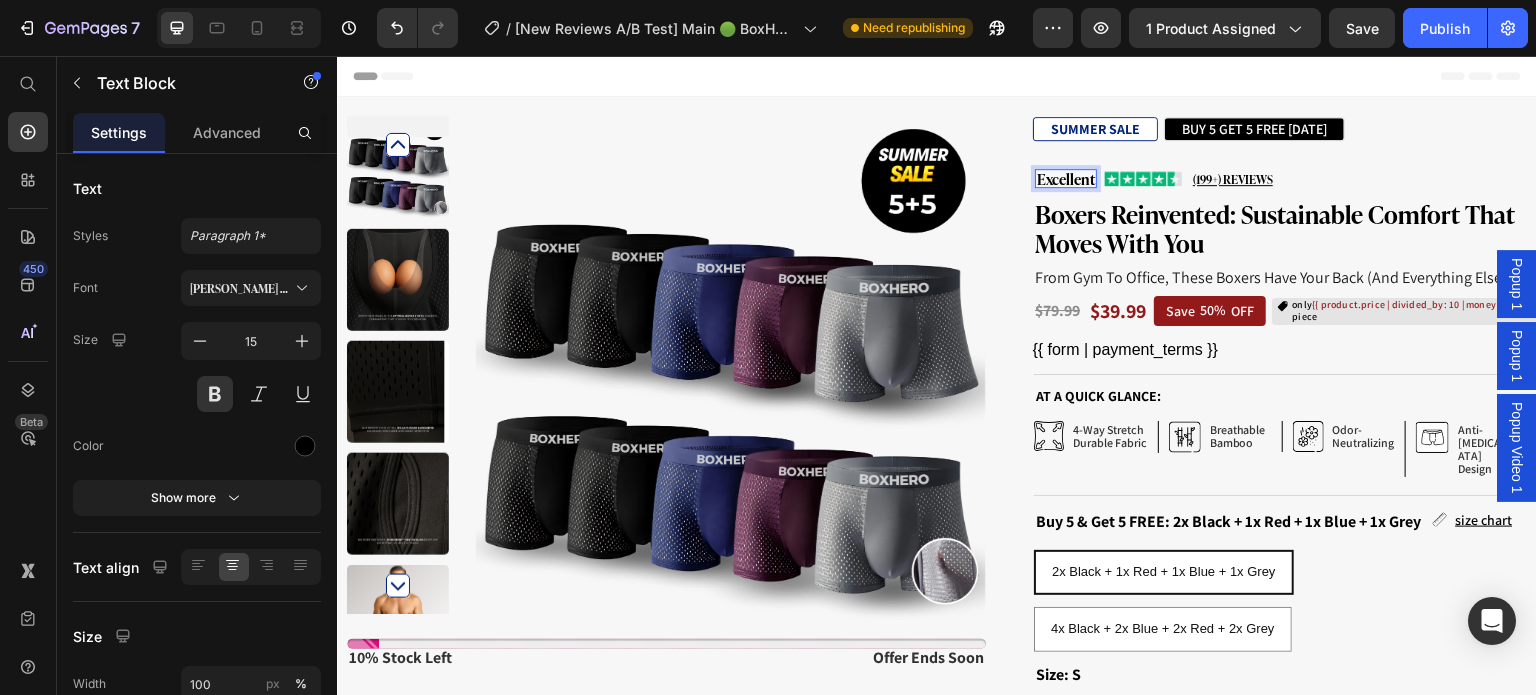 click on "Excellent" at bounding box center (1066, 178) 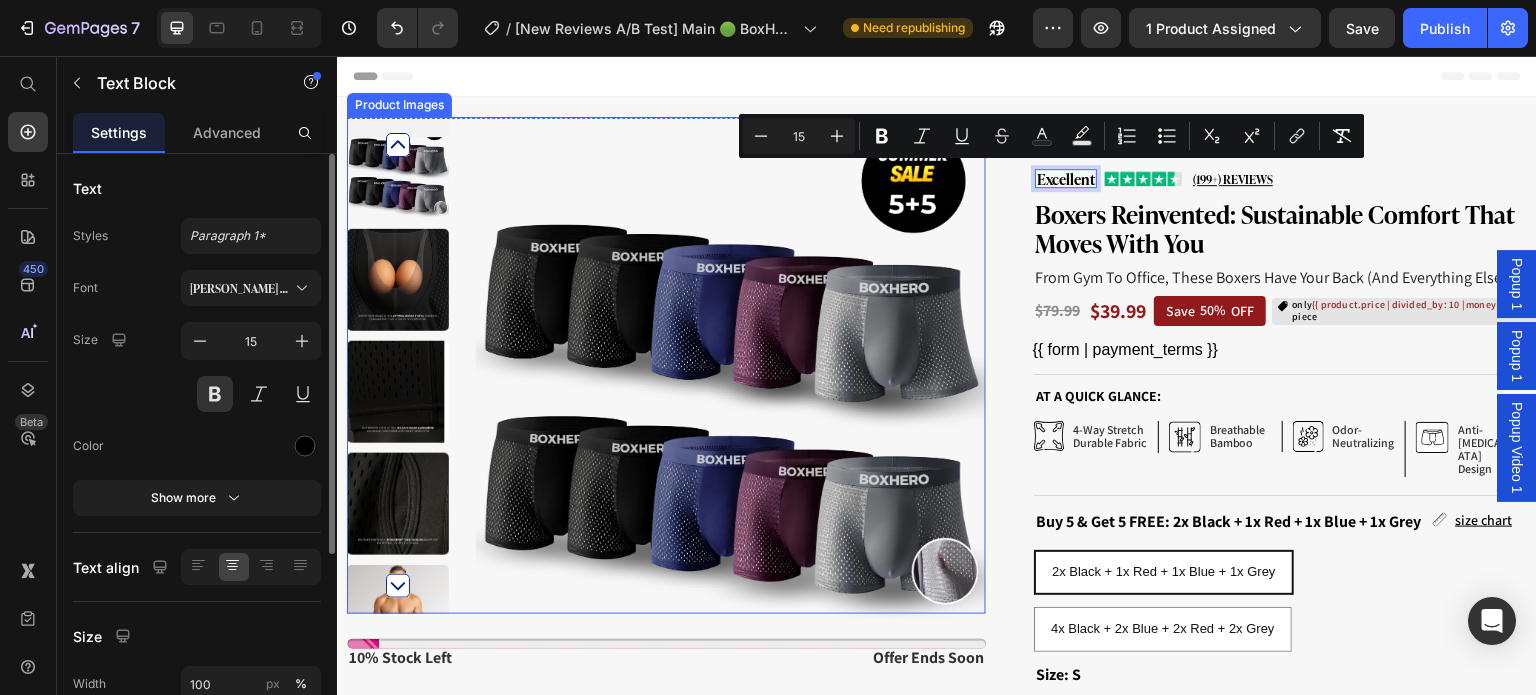click on "Styles Paragraph 1* Font [PERSON_NAME] Headline-Semi-Bold Size 15 Color Show more" 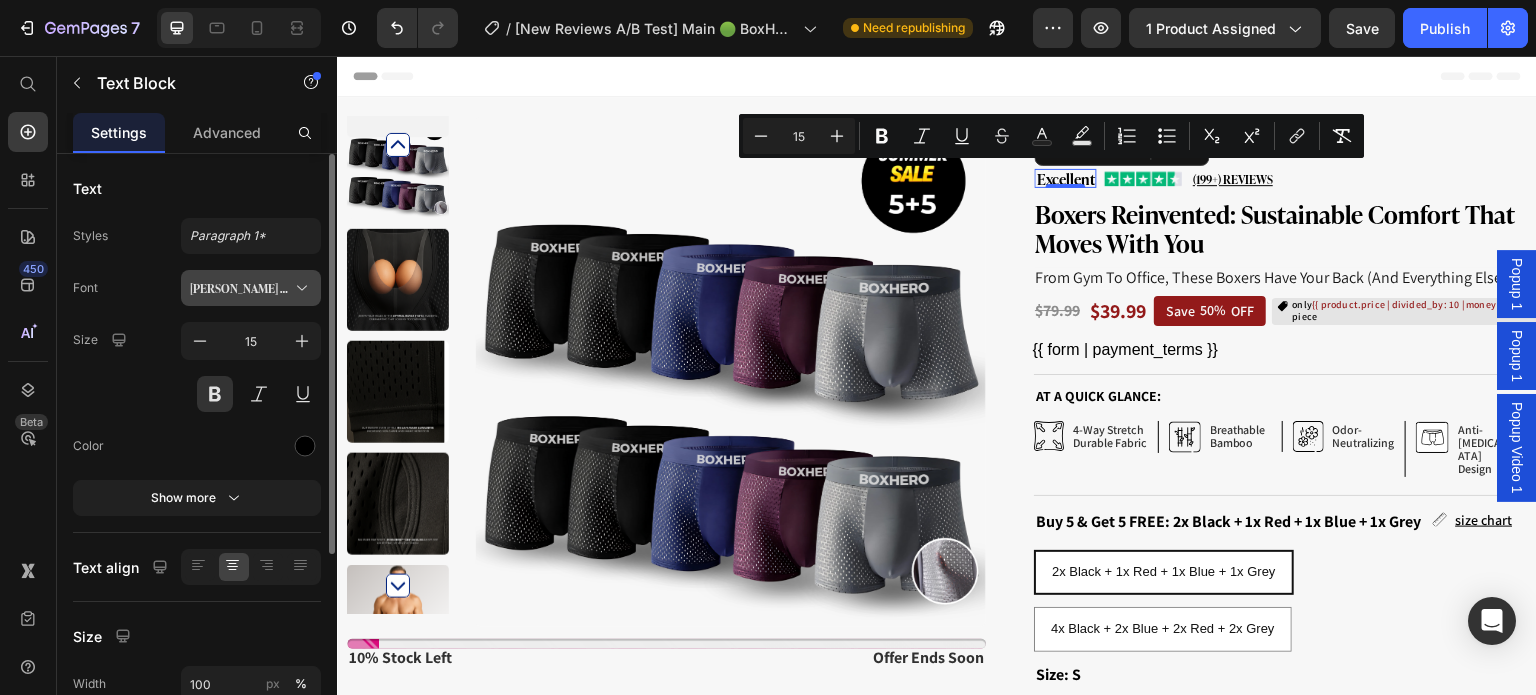 click on "[PERSON_NAME] Headline-Semi-Bold" at bounding box center (241, 288) 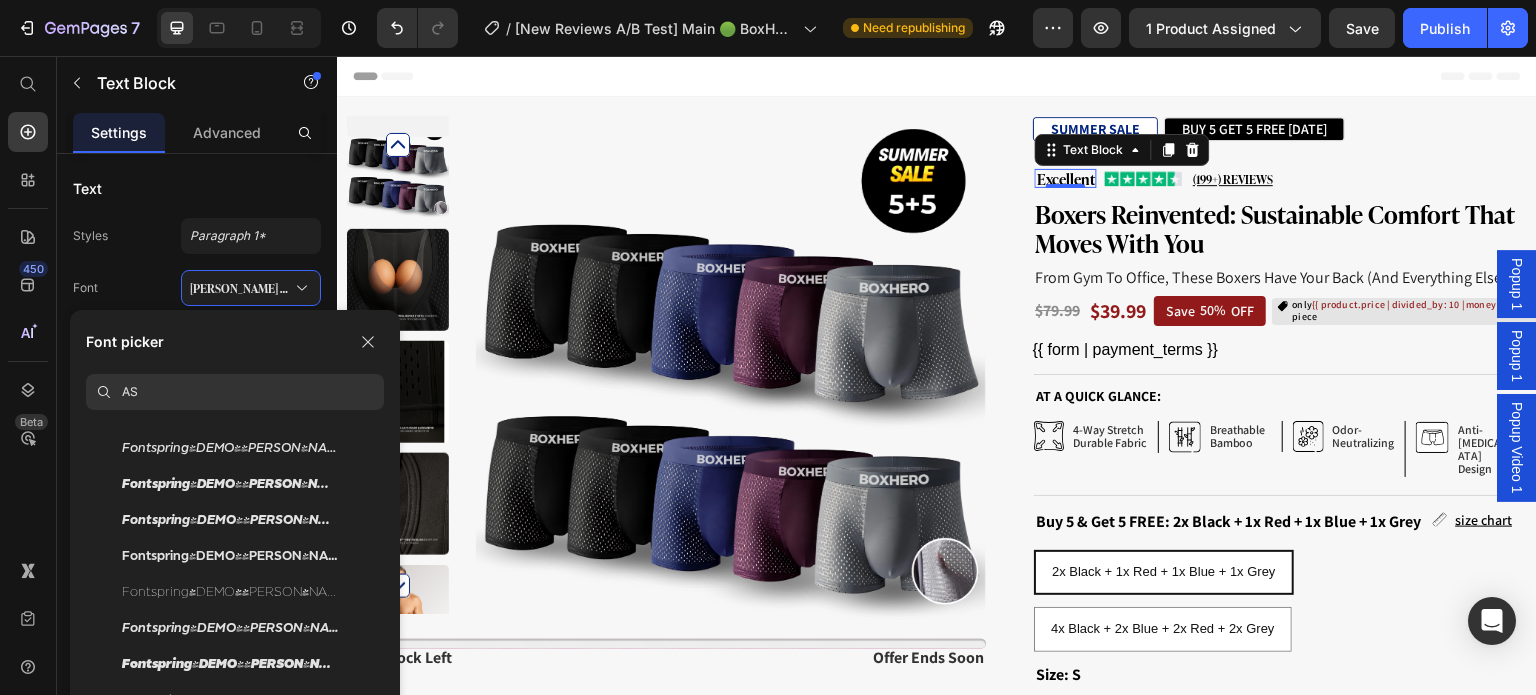 scroll, scrollTop: 0, scrollLeft: 0, axis: both 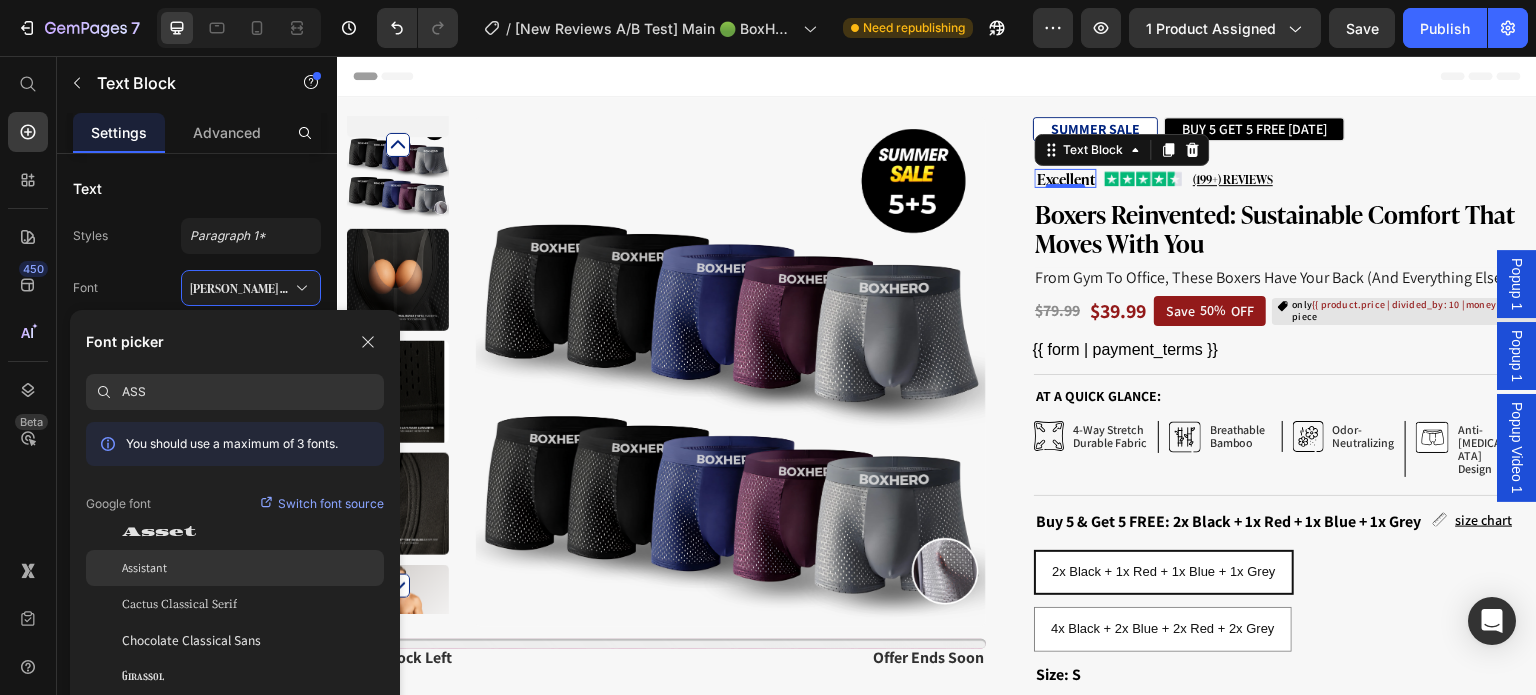 type on "ASS" 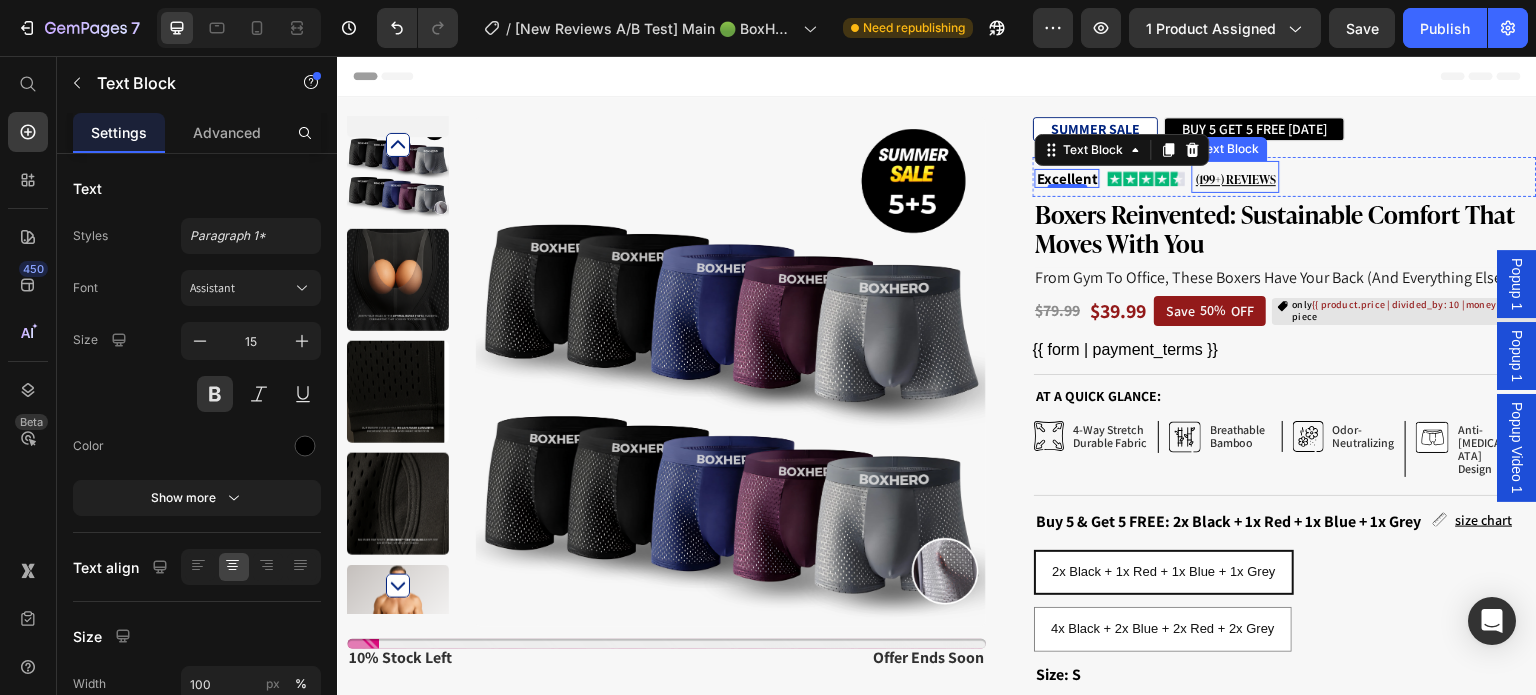 click on "(199+) REVIEWS" at bounding box center (1236, 179) 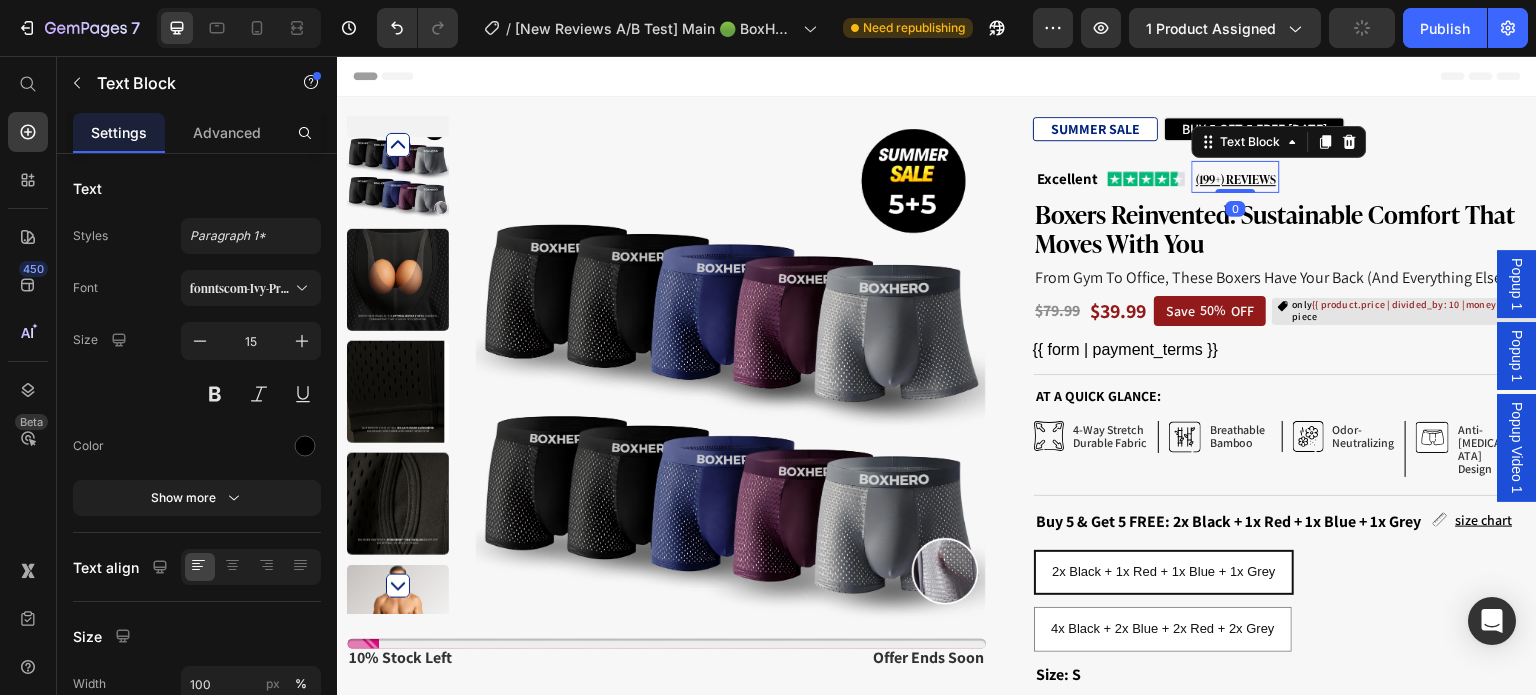 click on "(199+) REVIEWS" at bounding box center (1236, 179) 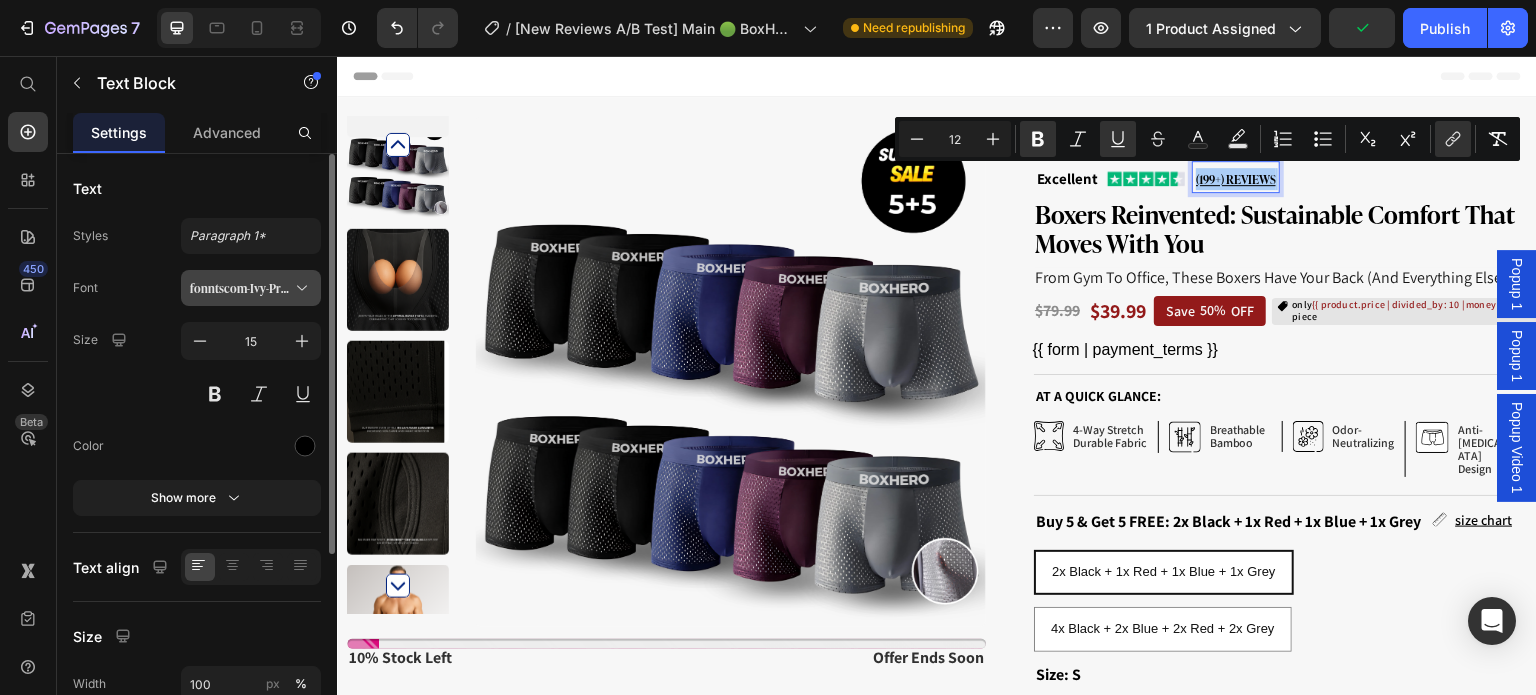 click on "fonntscom-Ivy-Presto-Headline-Semi-Bold" at bounding box center [241, 288] 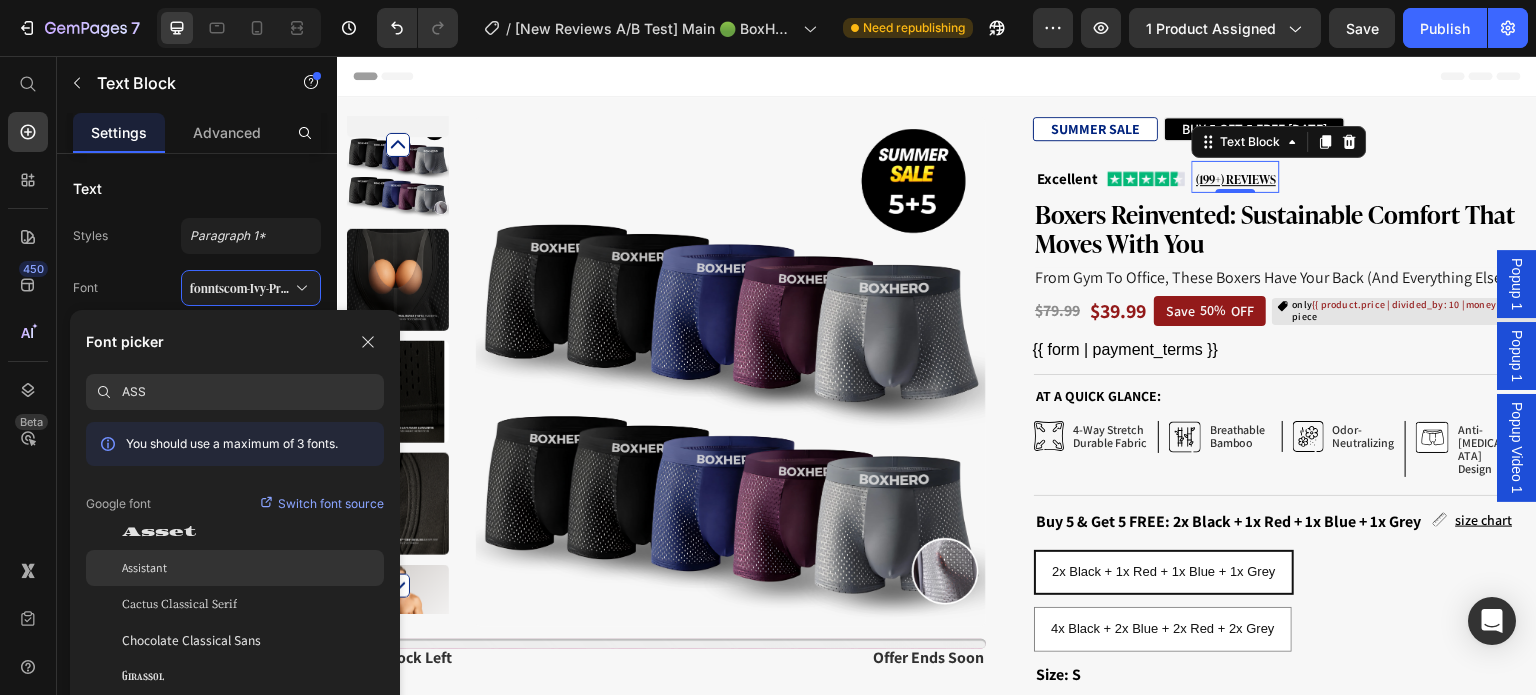 type on "ASS" 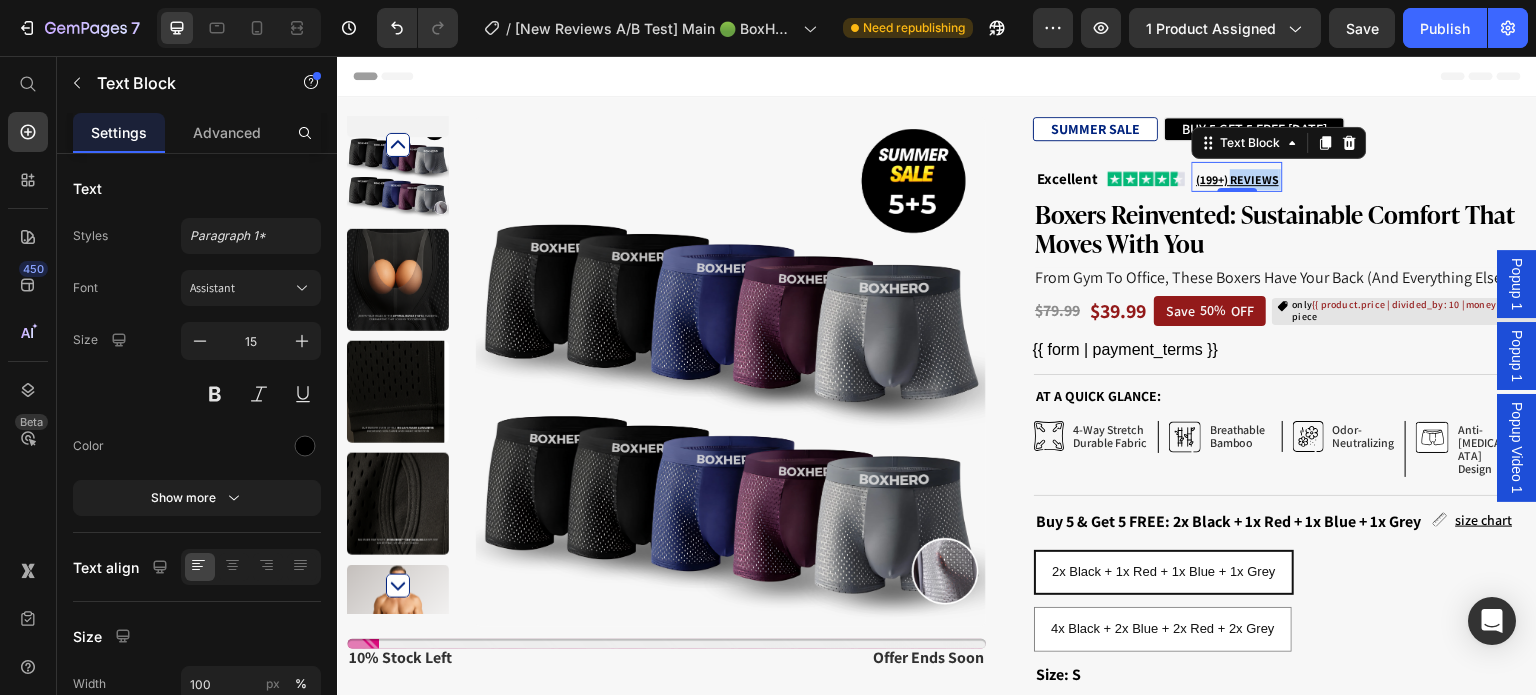 click on "(199+) REVIEWS" at bounding box center (1237, 179) 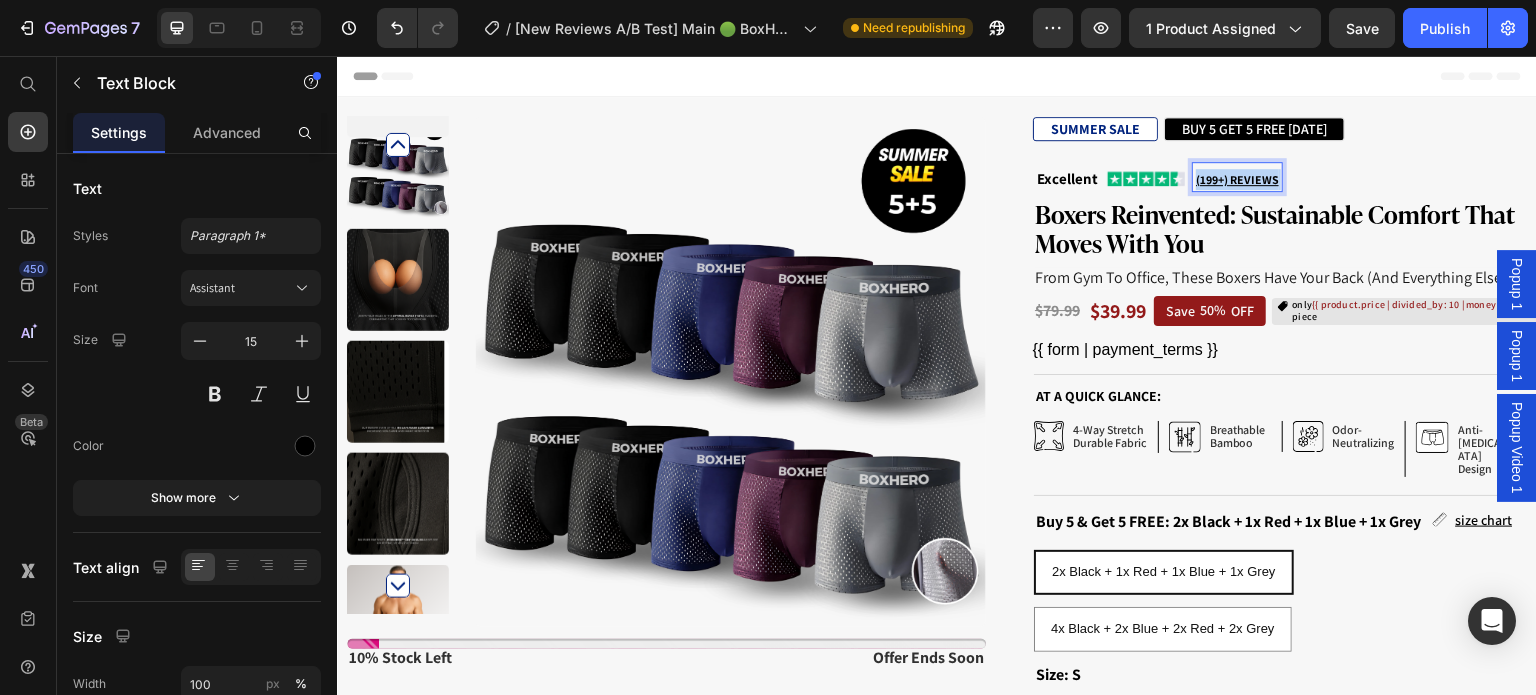 click on "(199+) REVIEWS" at bounding box center [1237, 179] 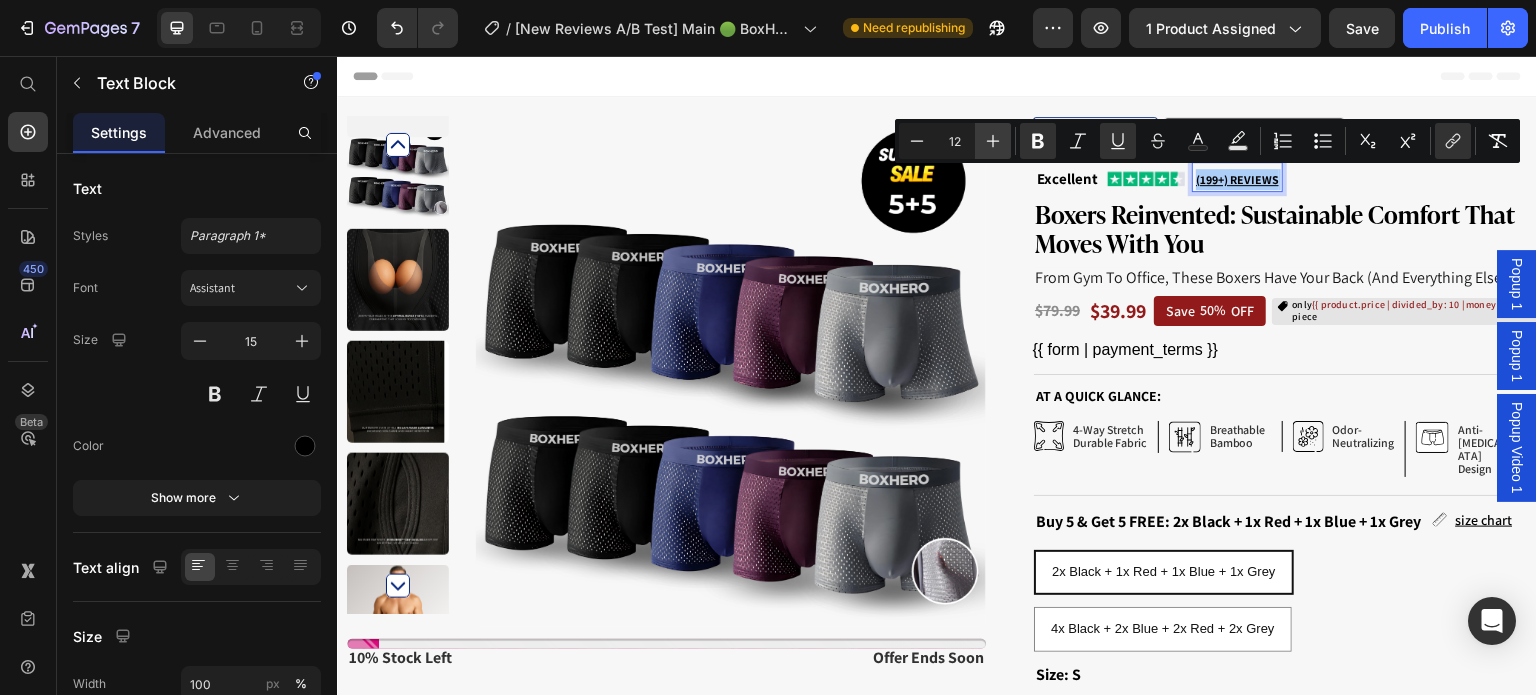 click 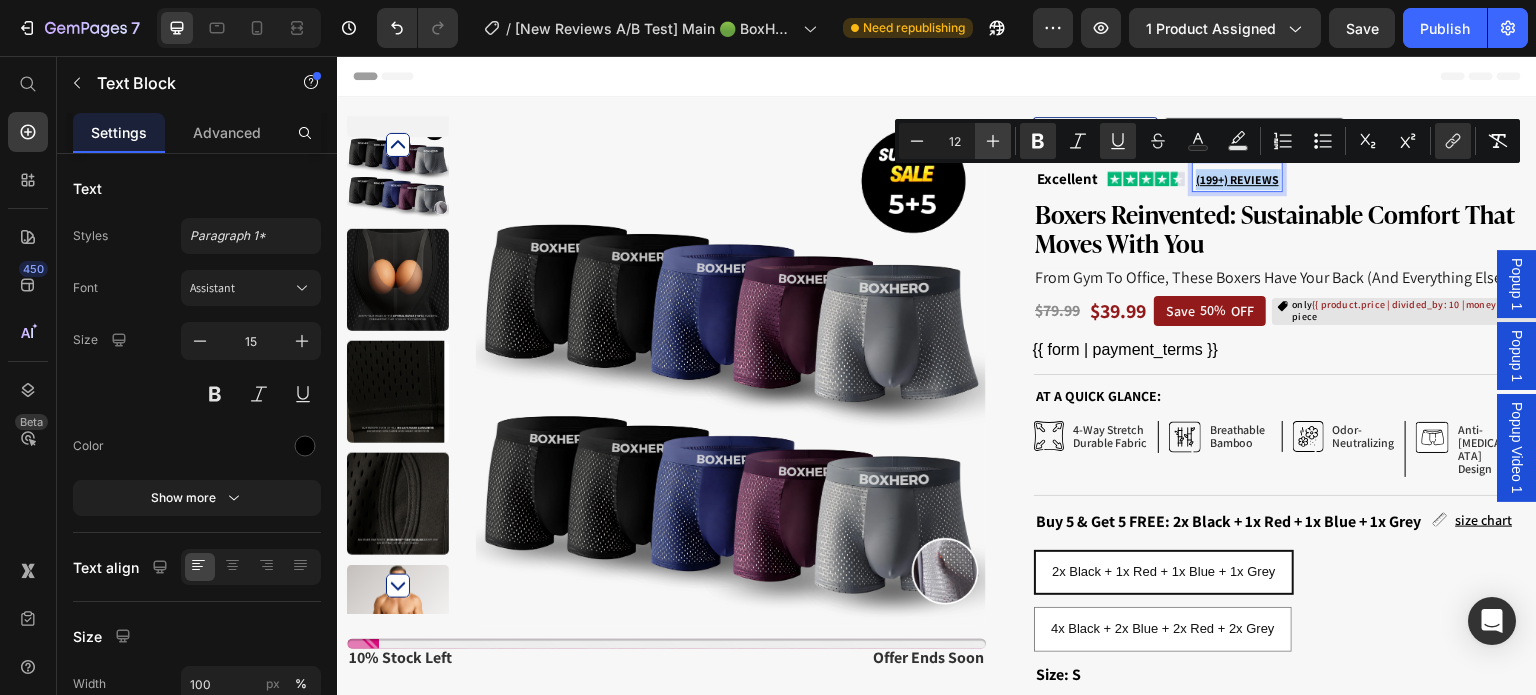 type on "13" 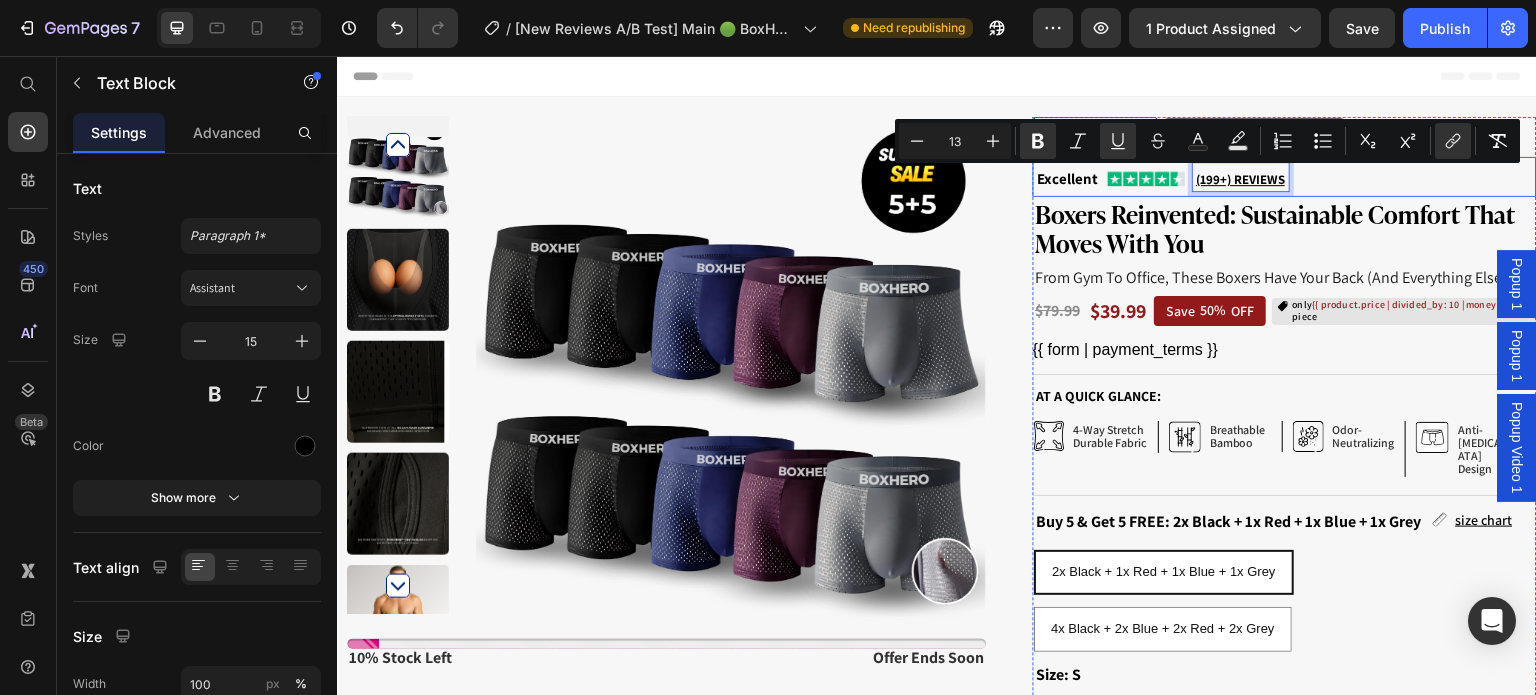 click on "Excellent  Text Block Image (199+) REVIEWS   Text Block   0 Row" at bounding box center [1285, 177] 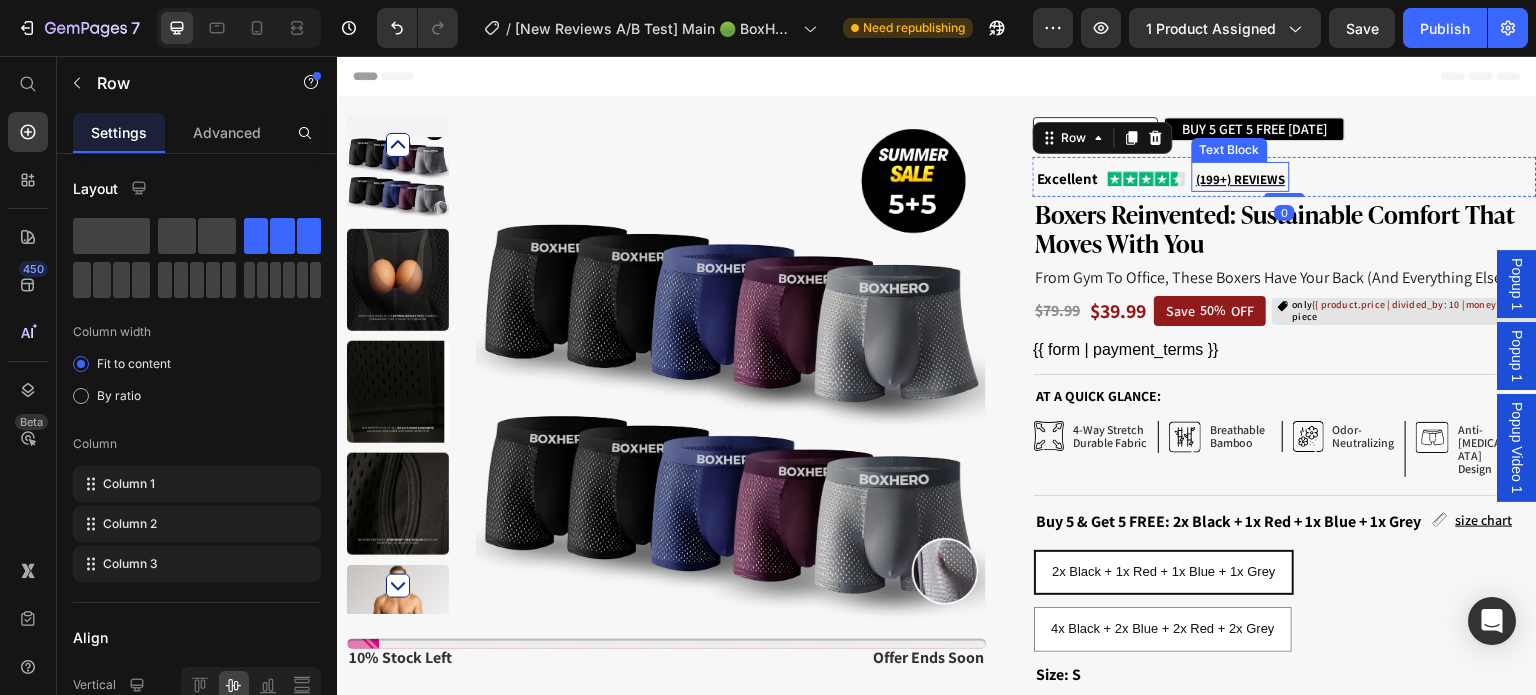 click on "(199+) REVIEWS" at bounding box center [1240, 179] 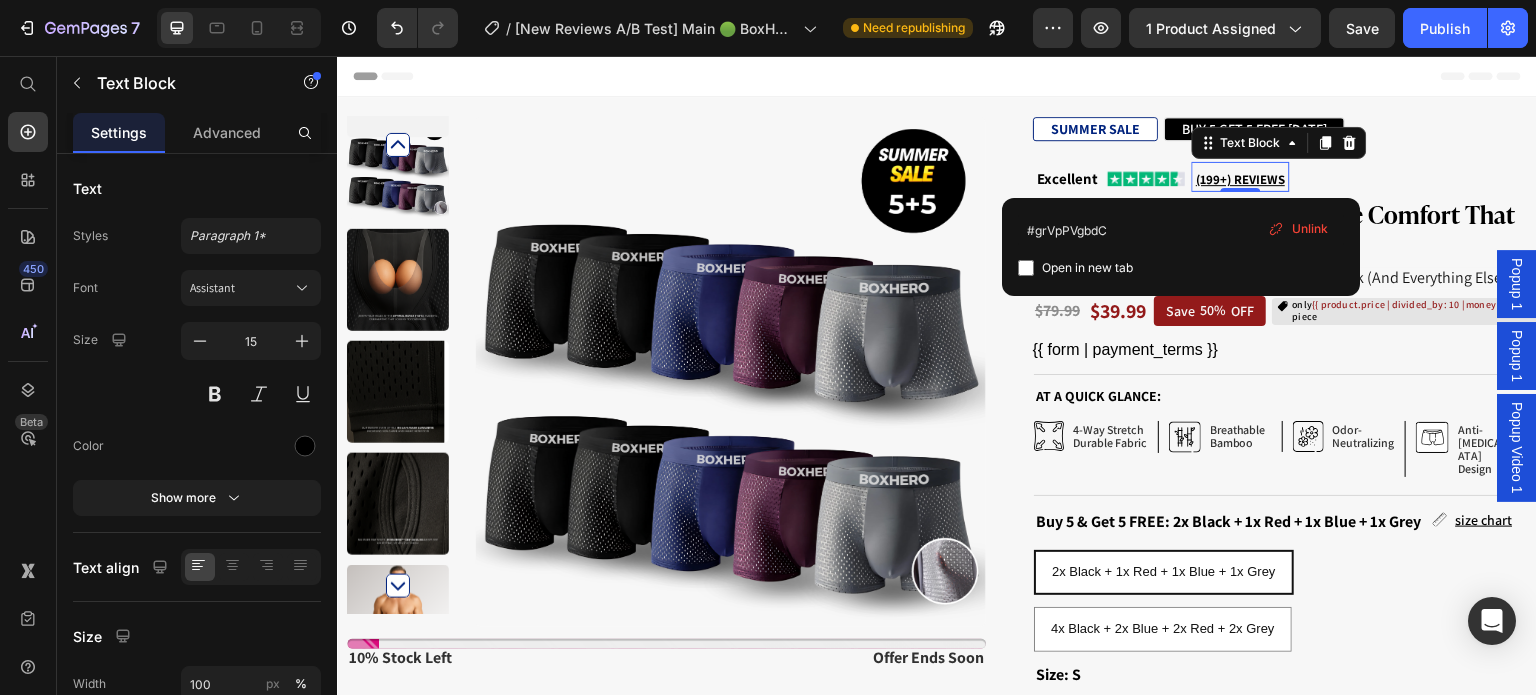 click on "(199+) REVIEWS" at bounding box center [1240, 179] 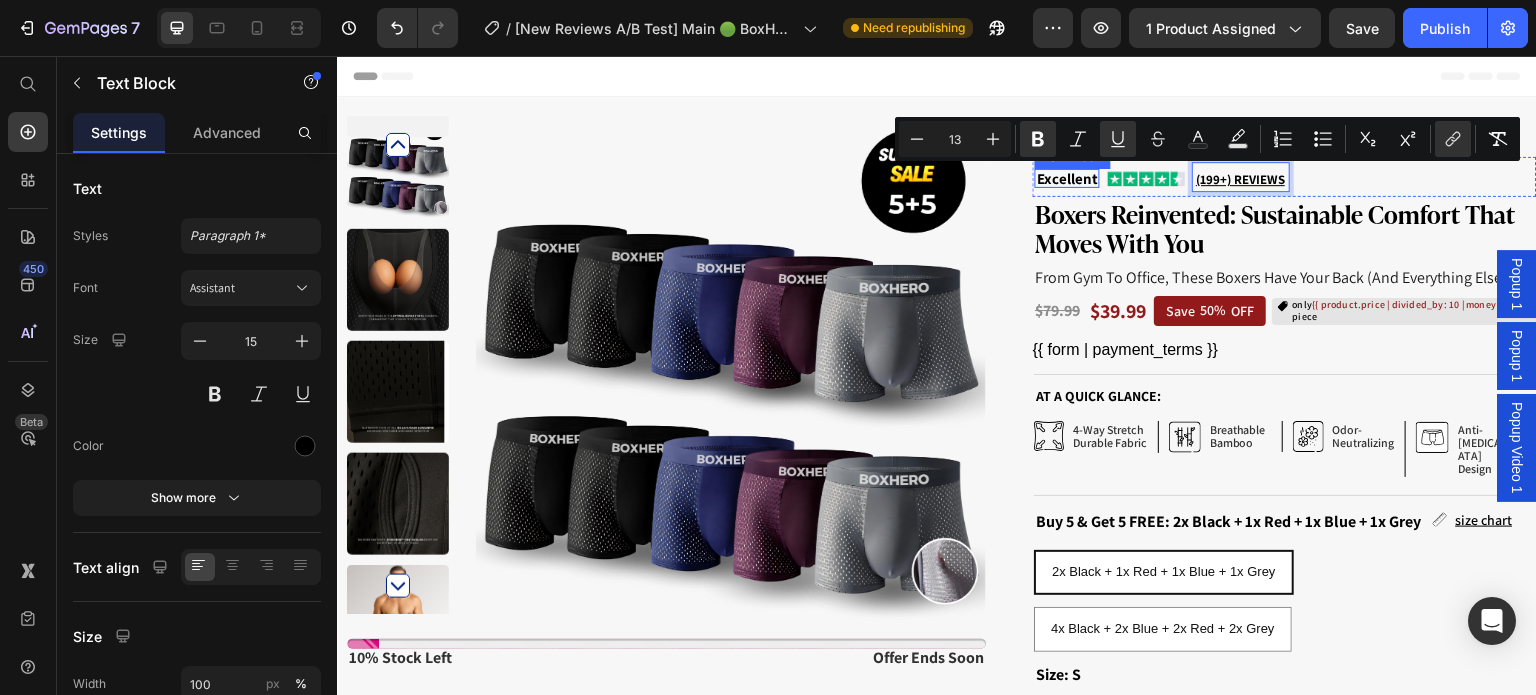 click on "Excellent" at bounding box center (1067, 178) 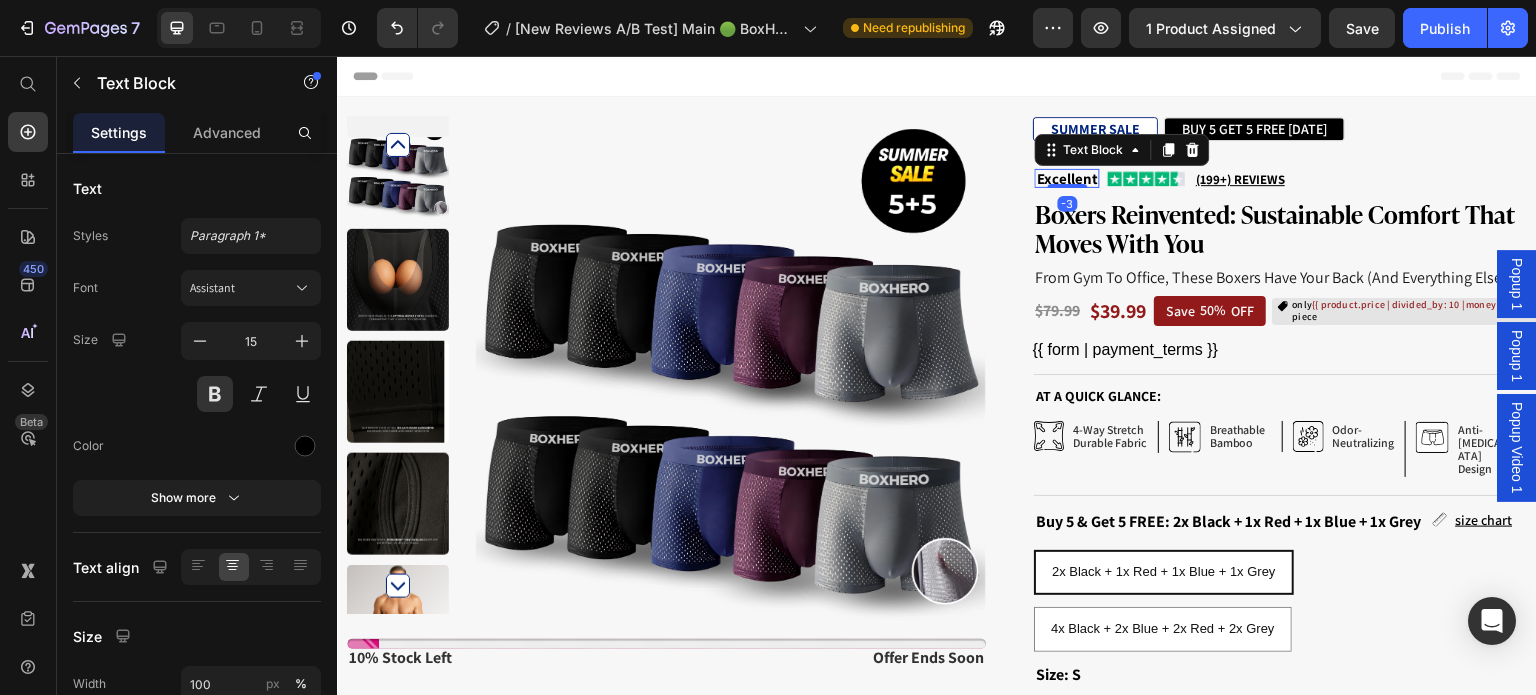 click on "Excellent" at bounding box center [1067, 178] 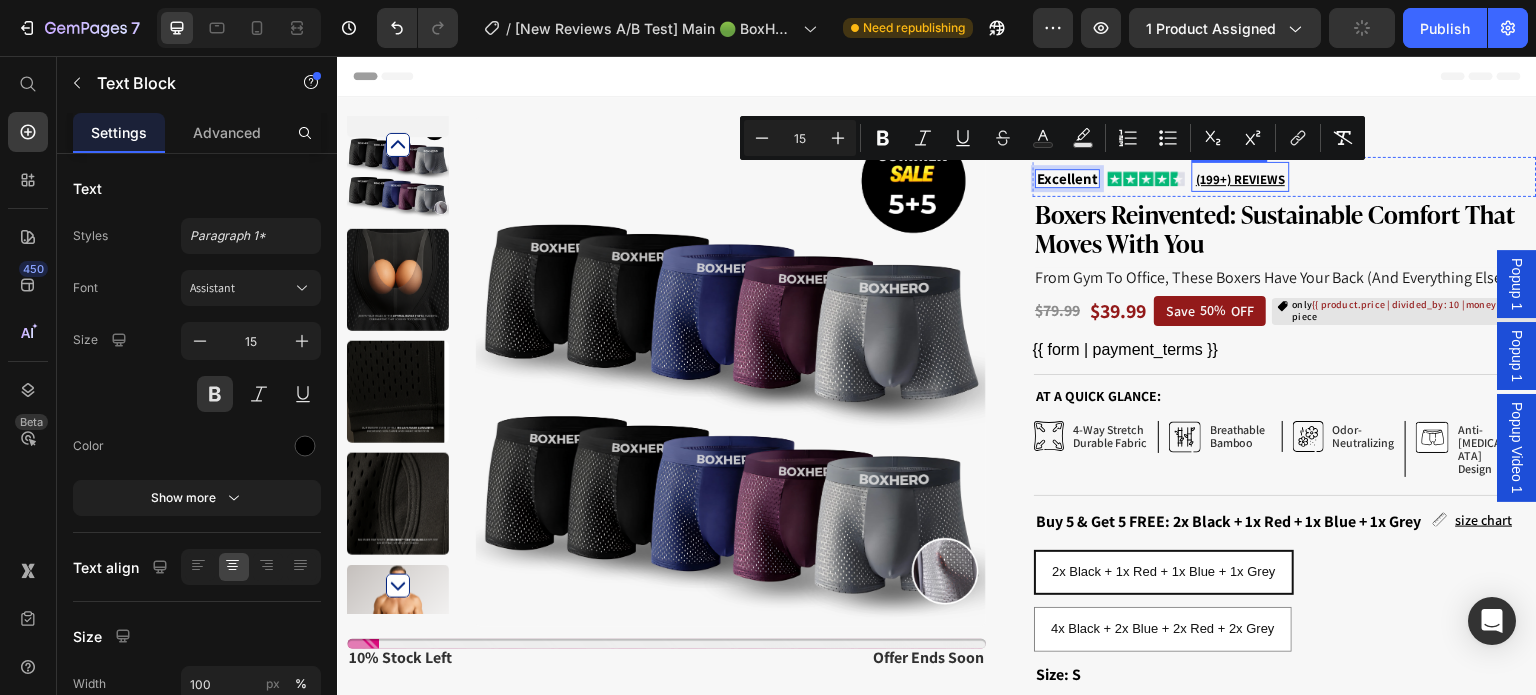 click on "(199+) REVIEWS" at bounding box center [1240, 179] 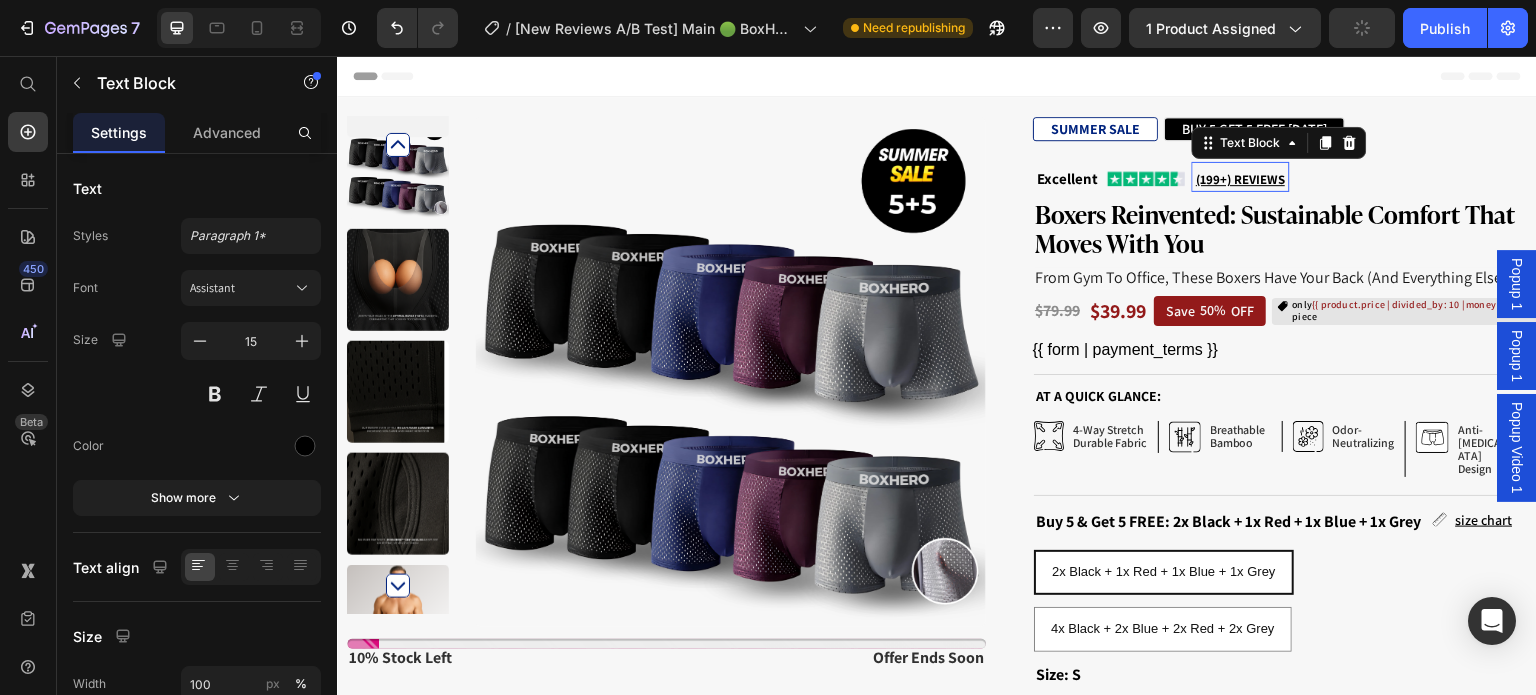 click on "(199+) REVIEWS" at bounding box center [1240, 179] 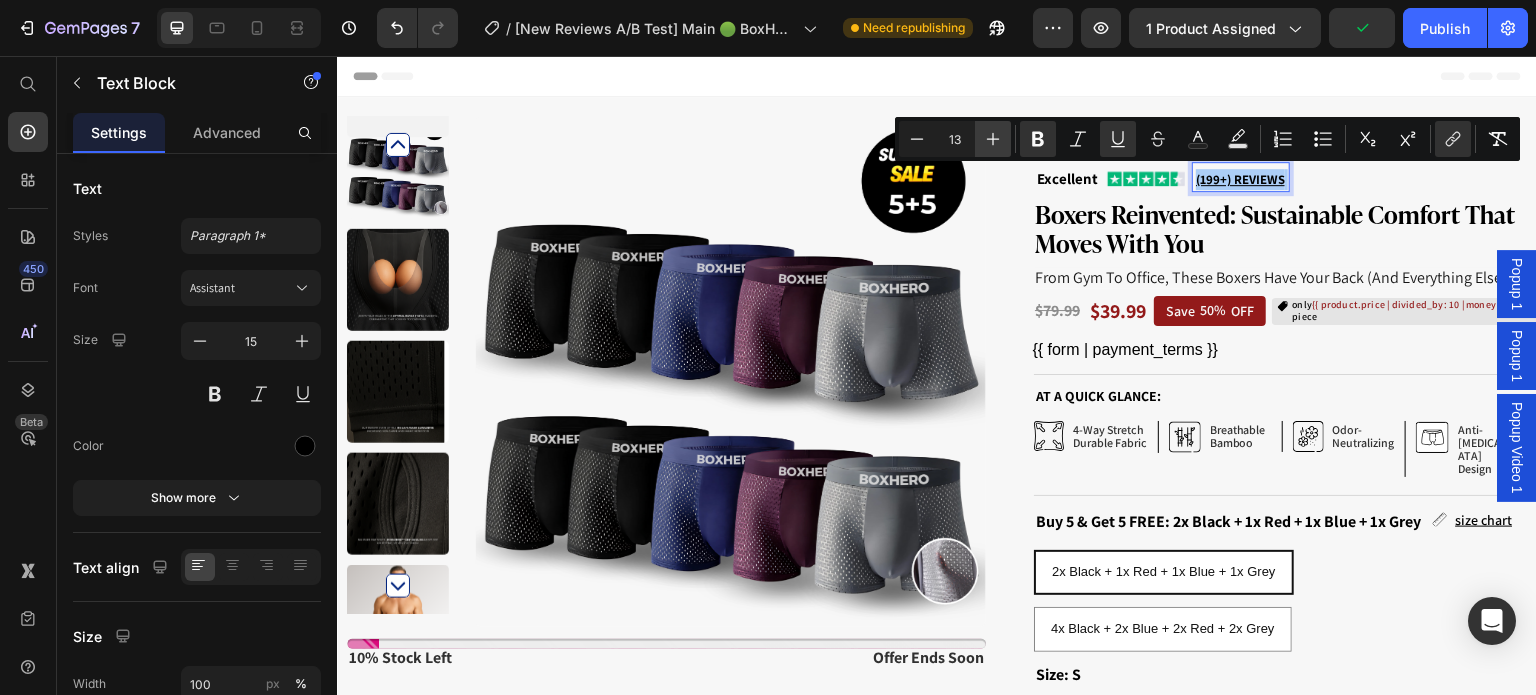 click on "Plus" at bounding box center (993, 139) 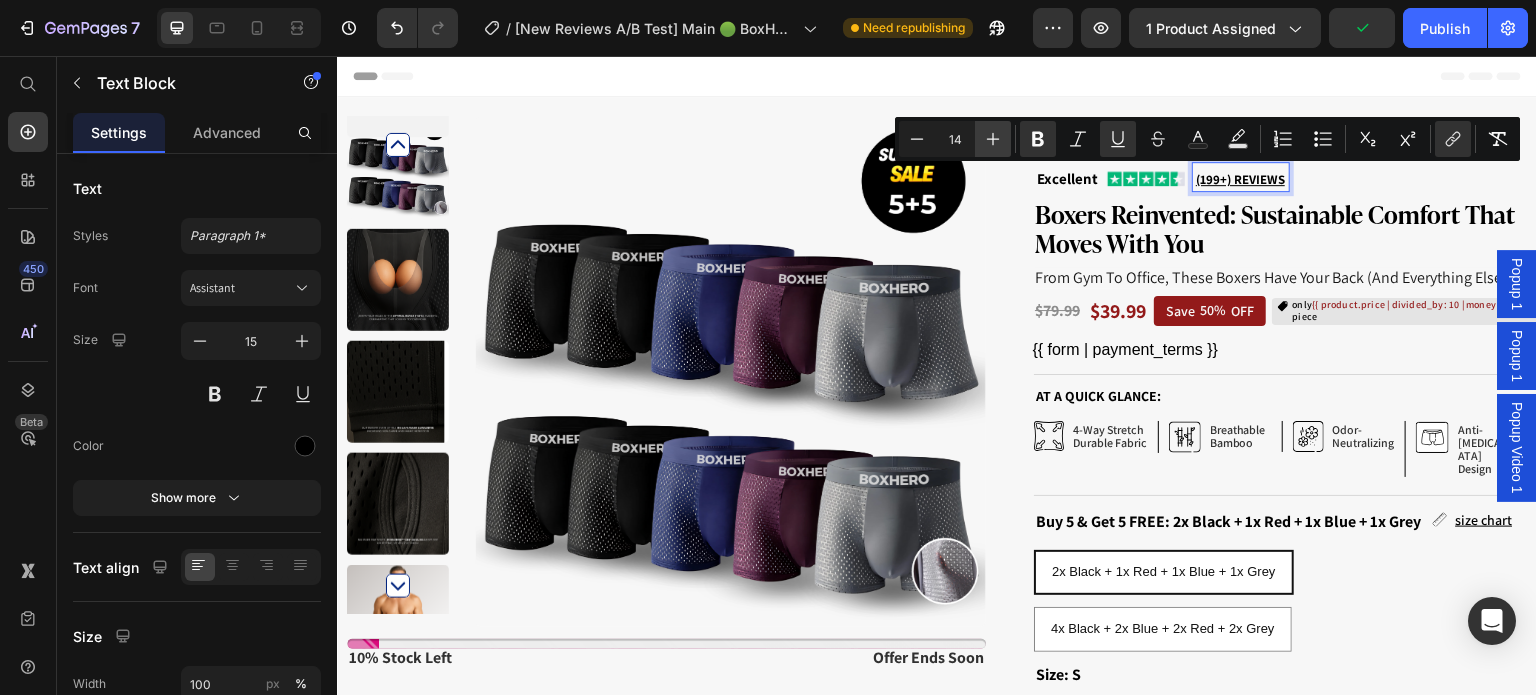 click on "Plus" at bounding box center [993, 139] 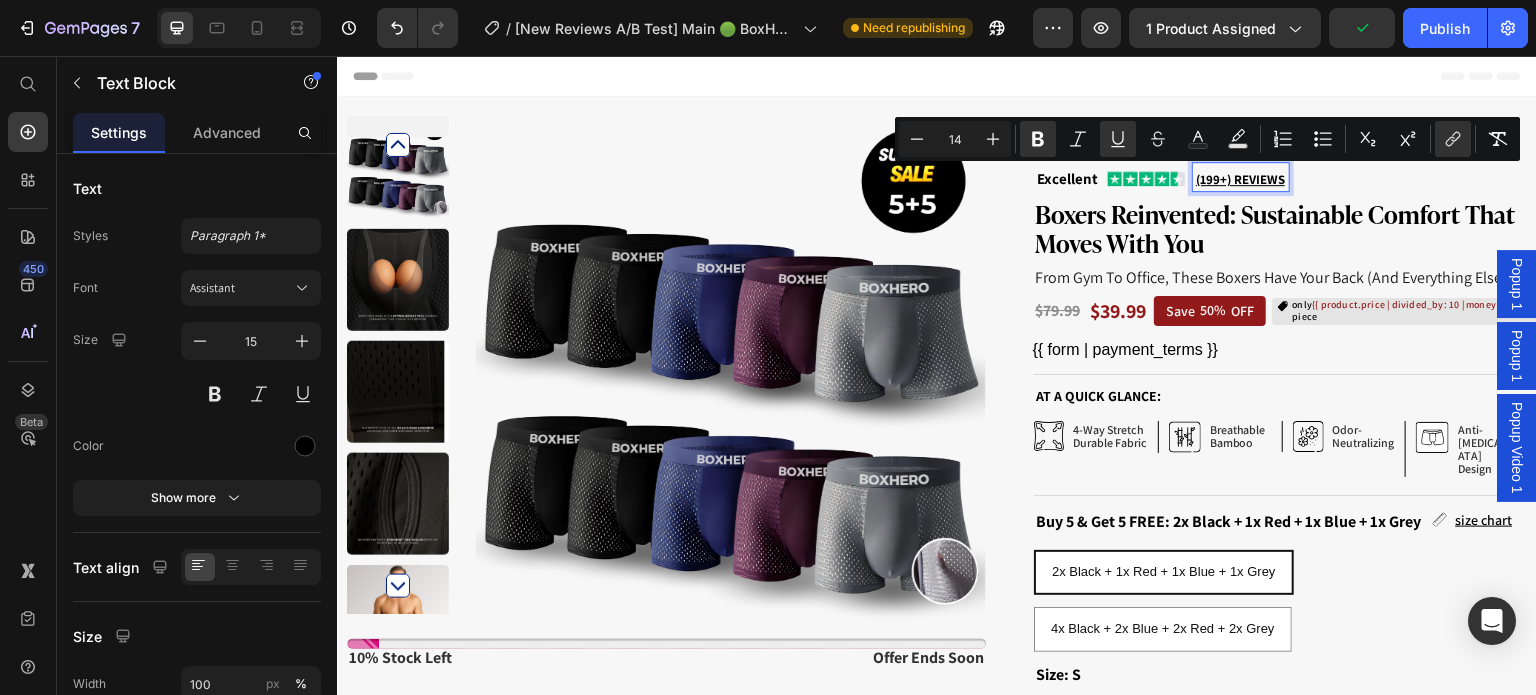 type on "15" 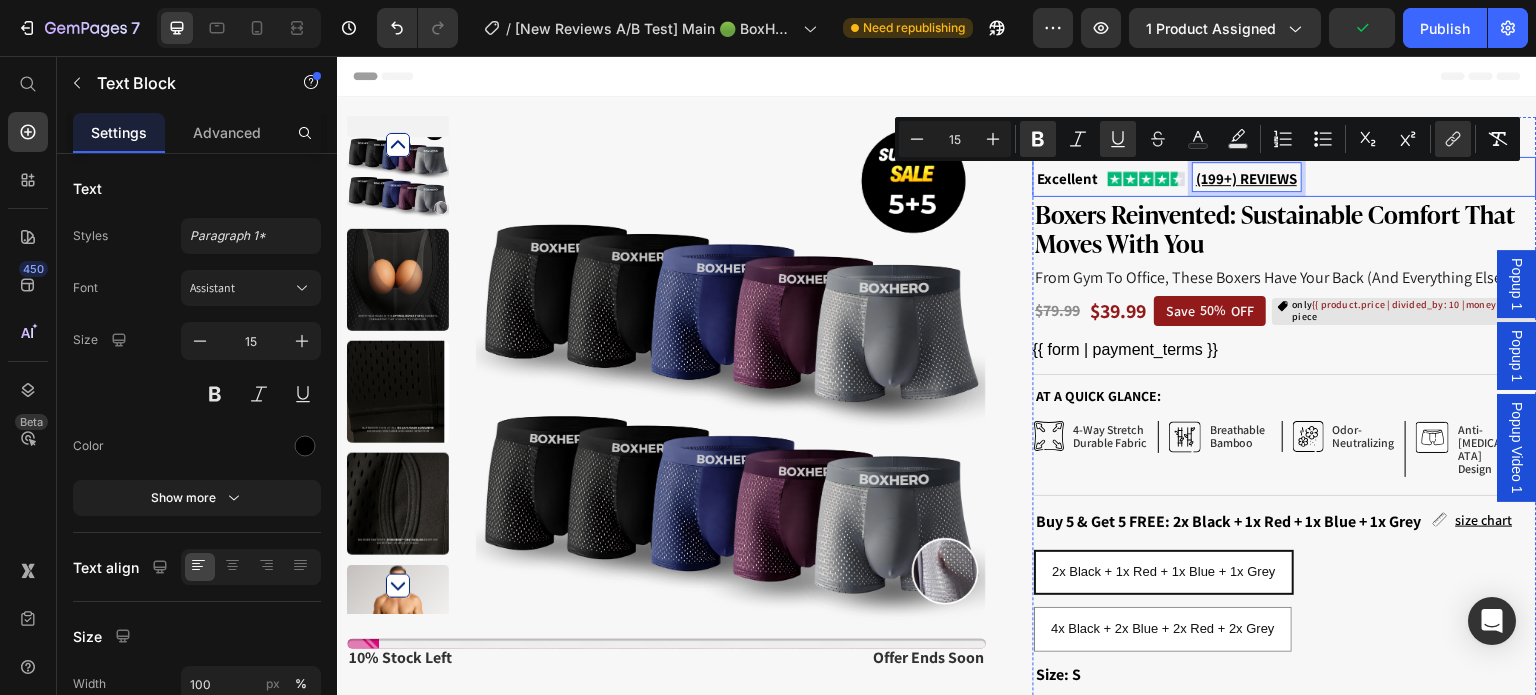 click on "Excellent  Text Block Image (199+) REVIEWS   Text Block   0 Row" at bounding box center [1285, 177] 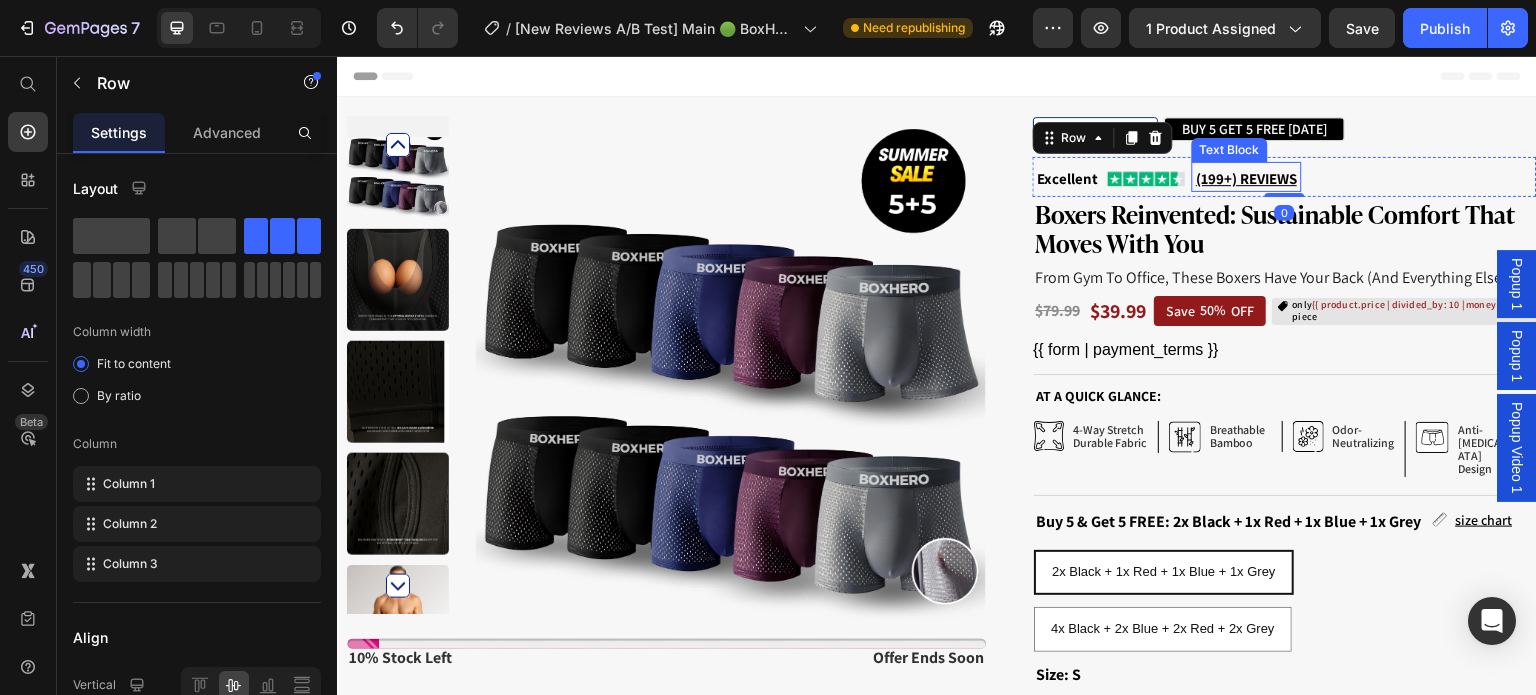 click on "(199+) REVIEWS" at bounding box center (1246, 178) 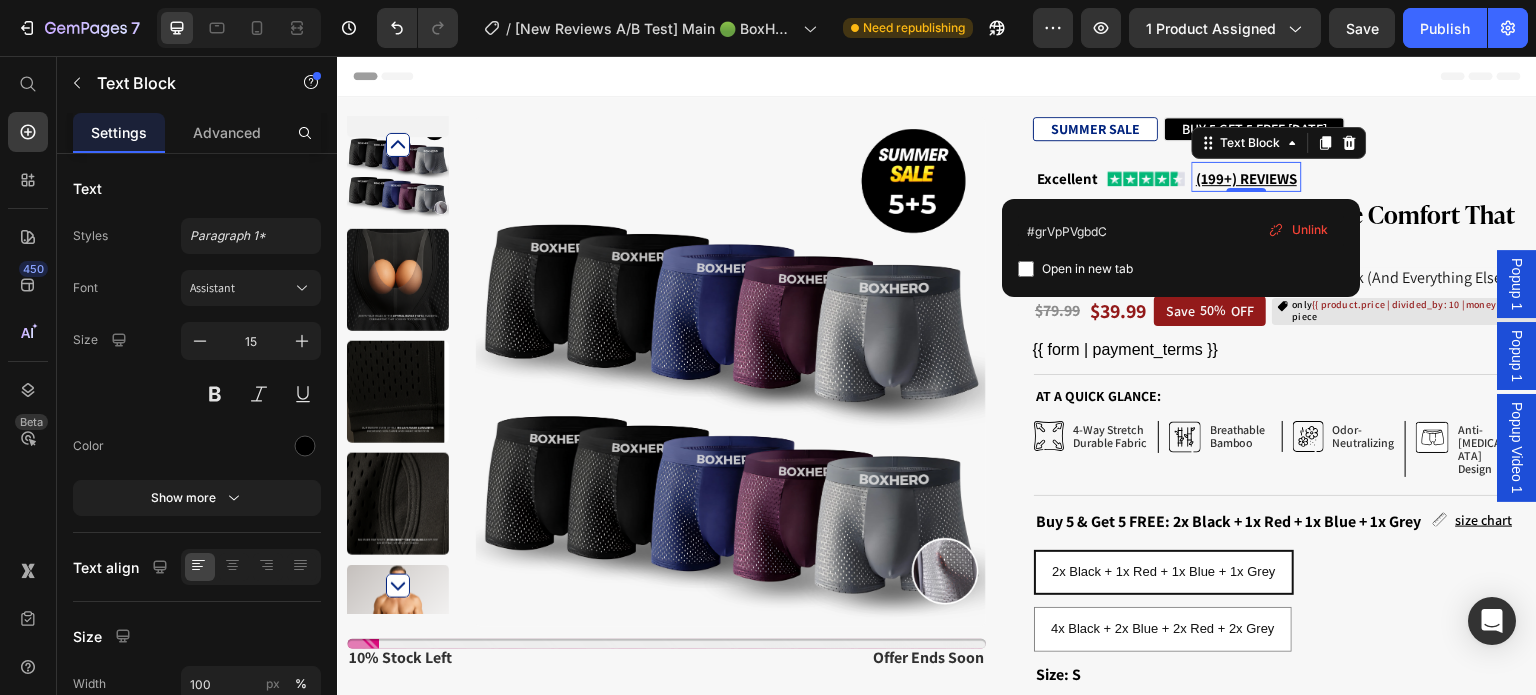 click on "(199+) REVIEWS" at bounding box center [1246, 178] 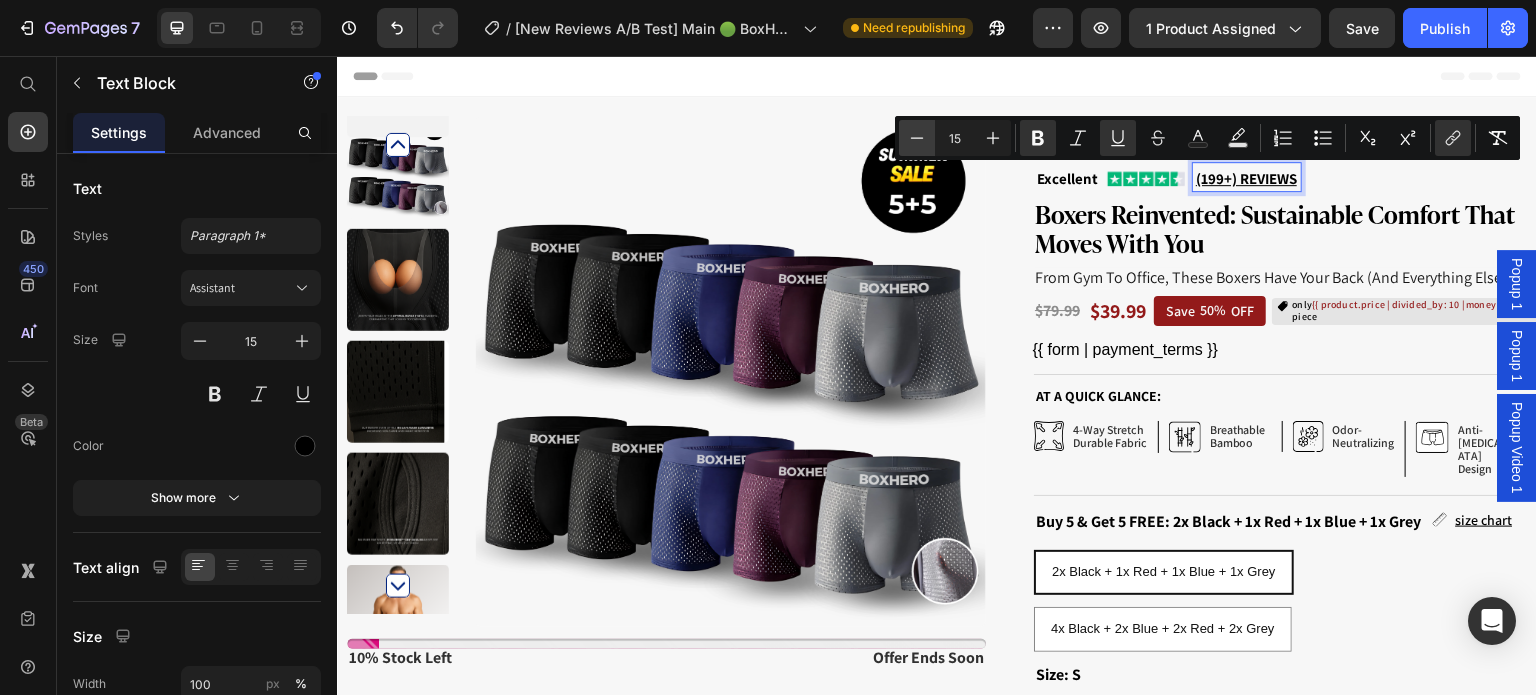click 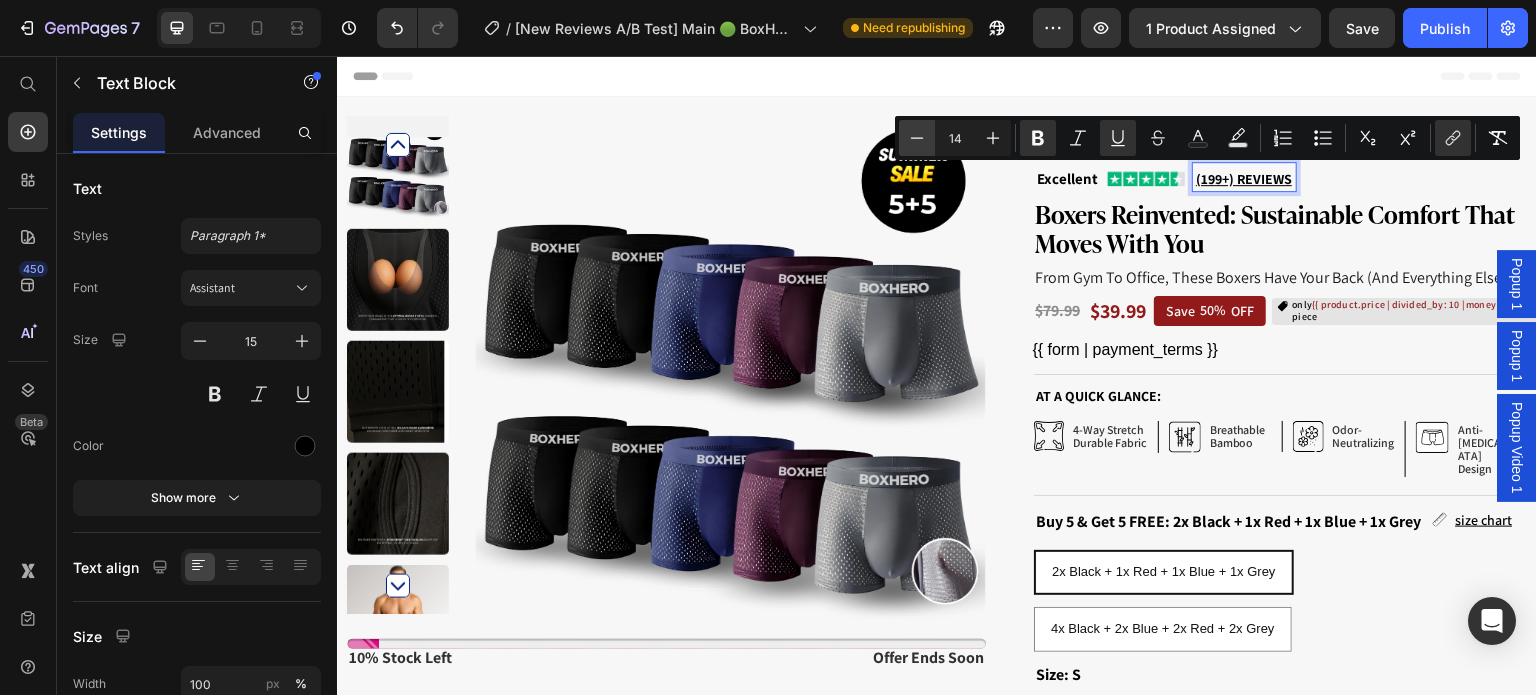 click 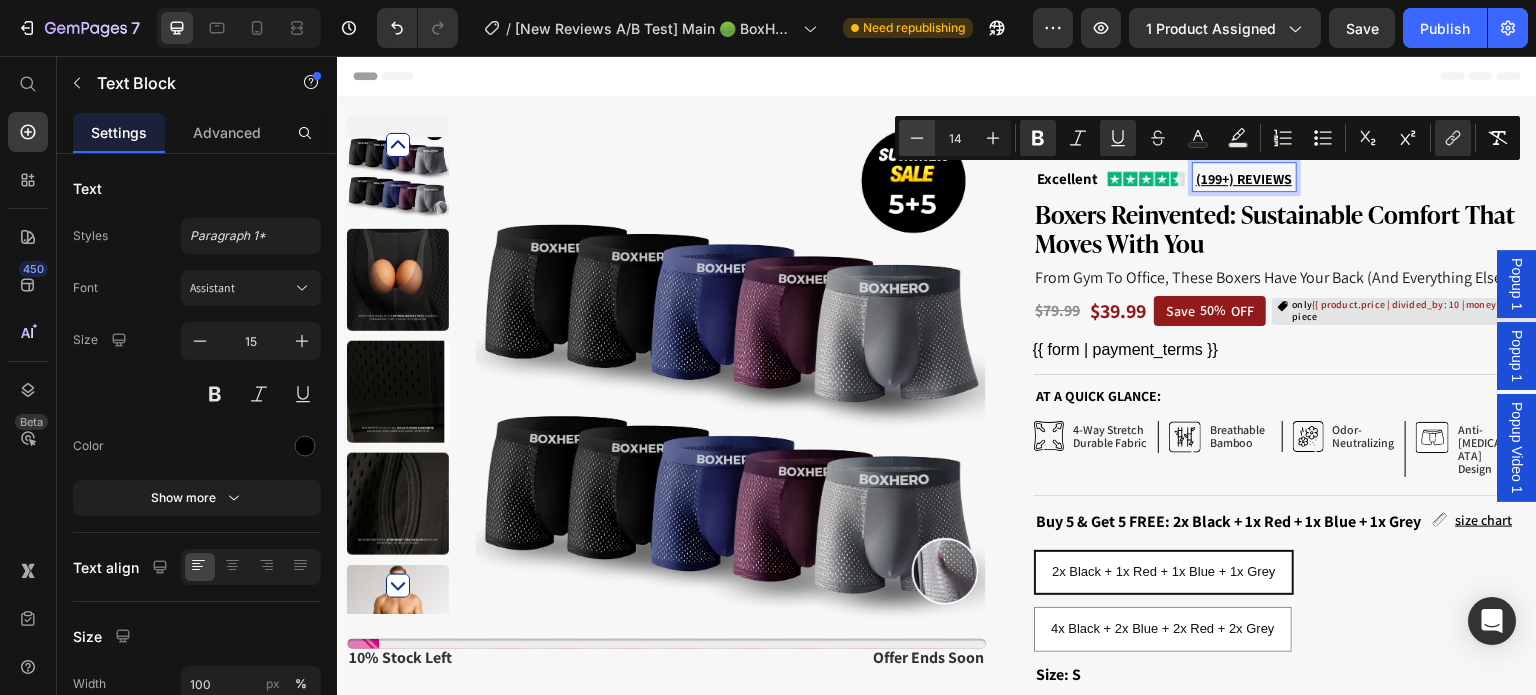 type on "13" 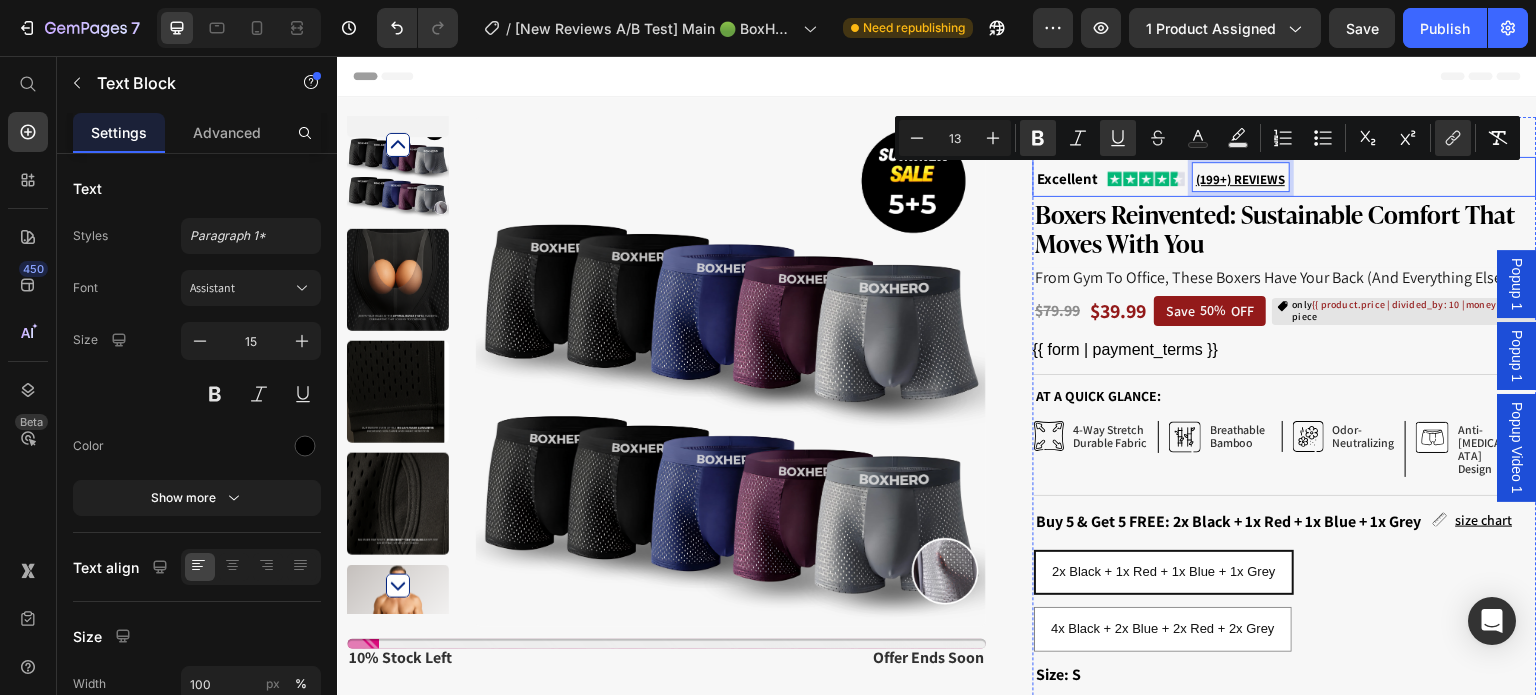 click on "Excellent  Text Block Image (199+) REVIEWS   Text Block   0 Row" at bounding box center (1285, 177) 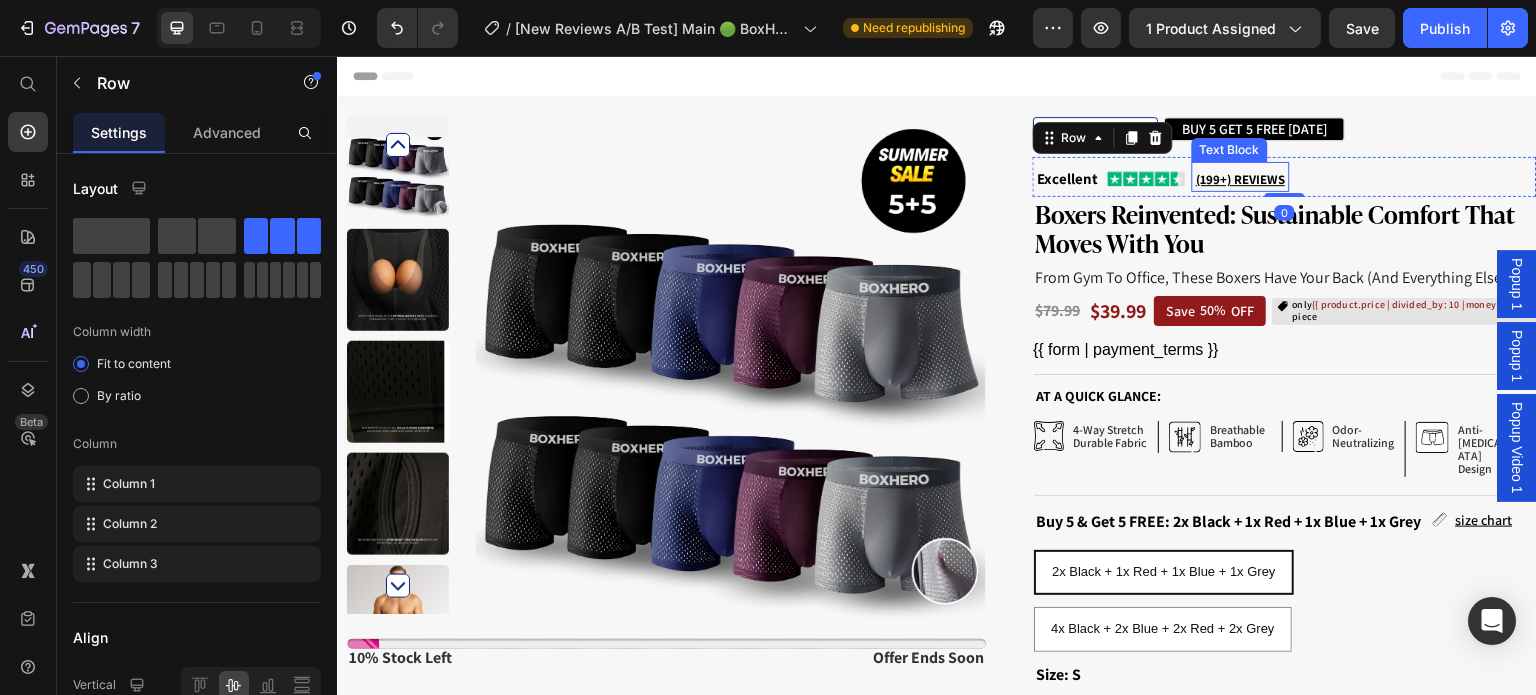 click on "(199+) REVIEWS" at bounding box center (1240, 179) 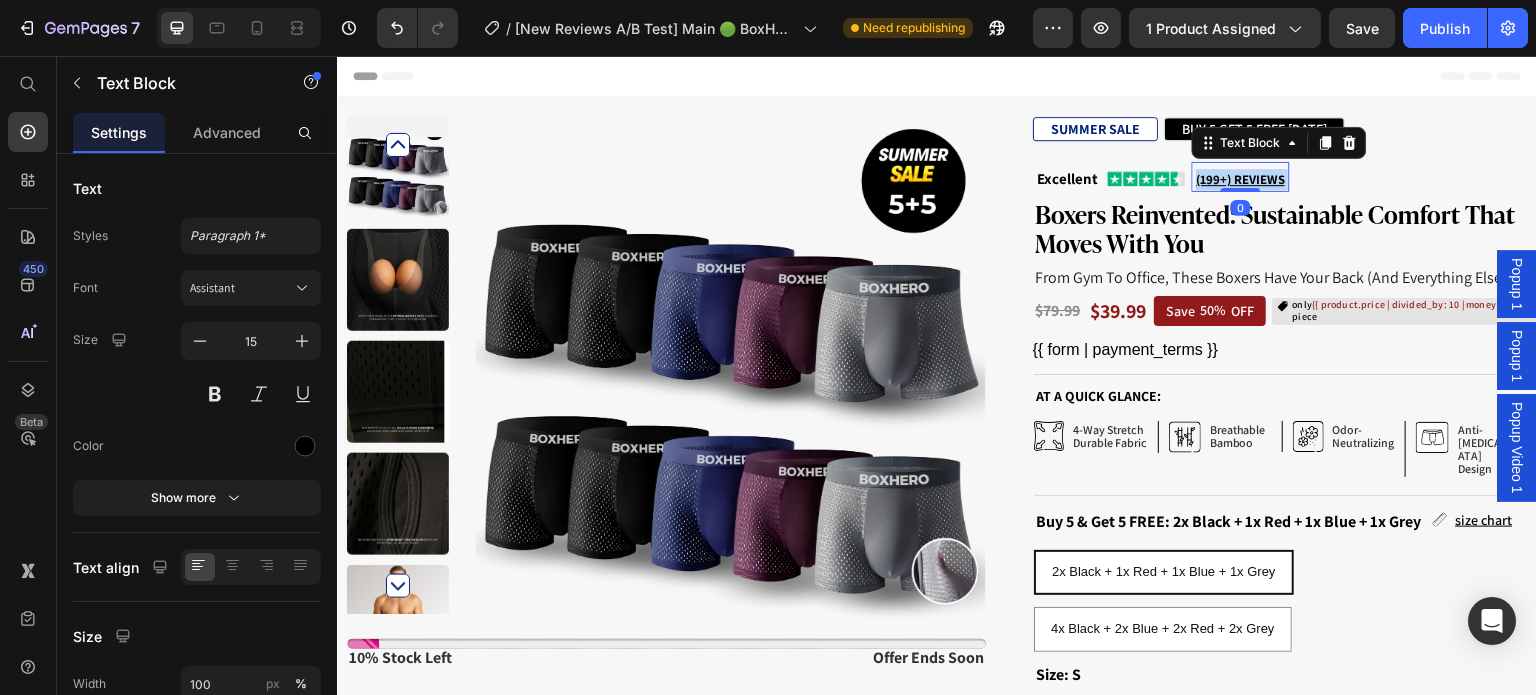 click on "(199+) REVIEWS" at bounding box center [1240, 179] 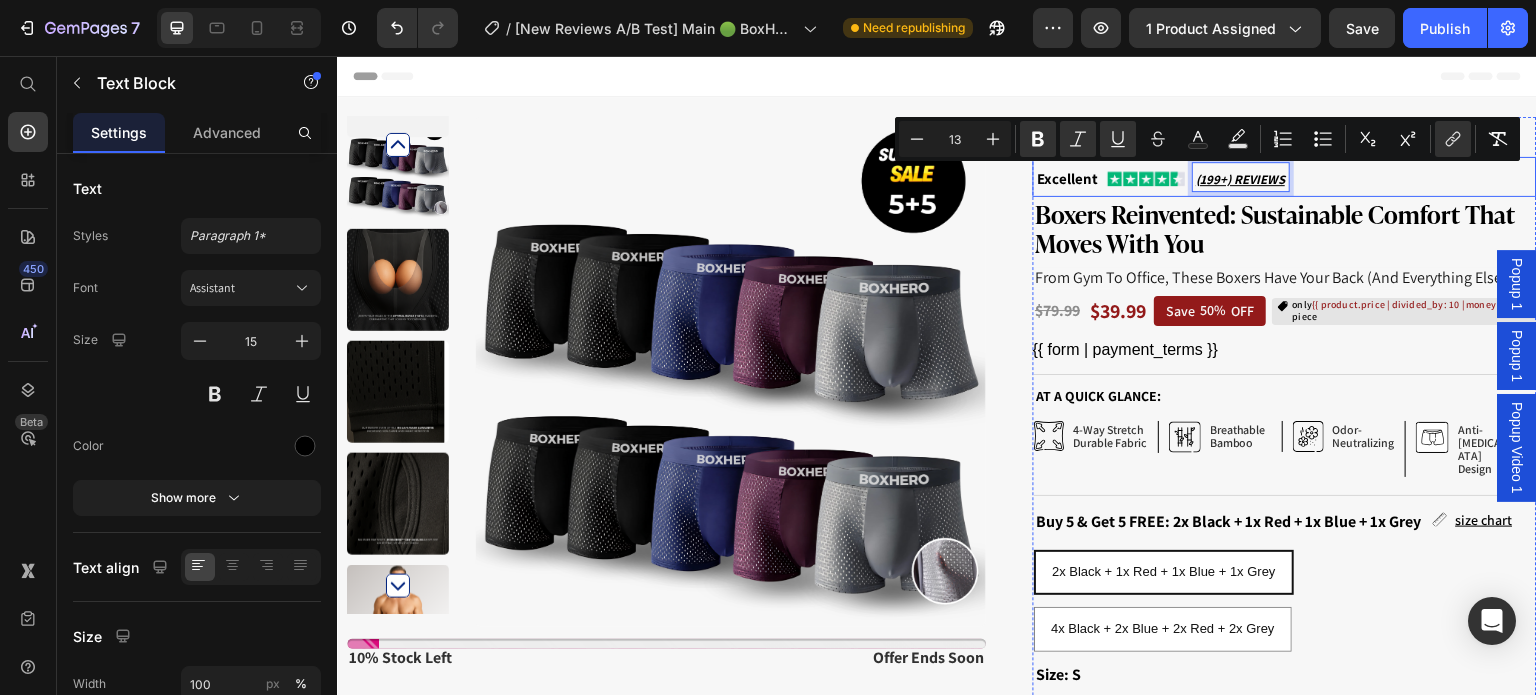 click on "Excellent  Text Block Image (199+) REVIEWS   Text Block   0 Row" at bounding box center (1285, 177) 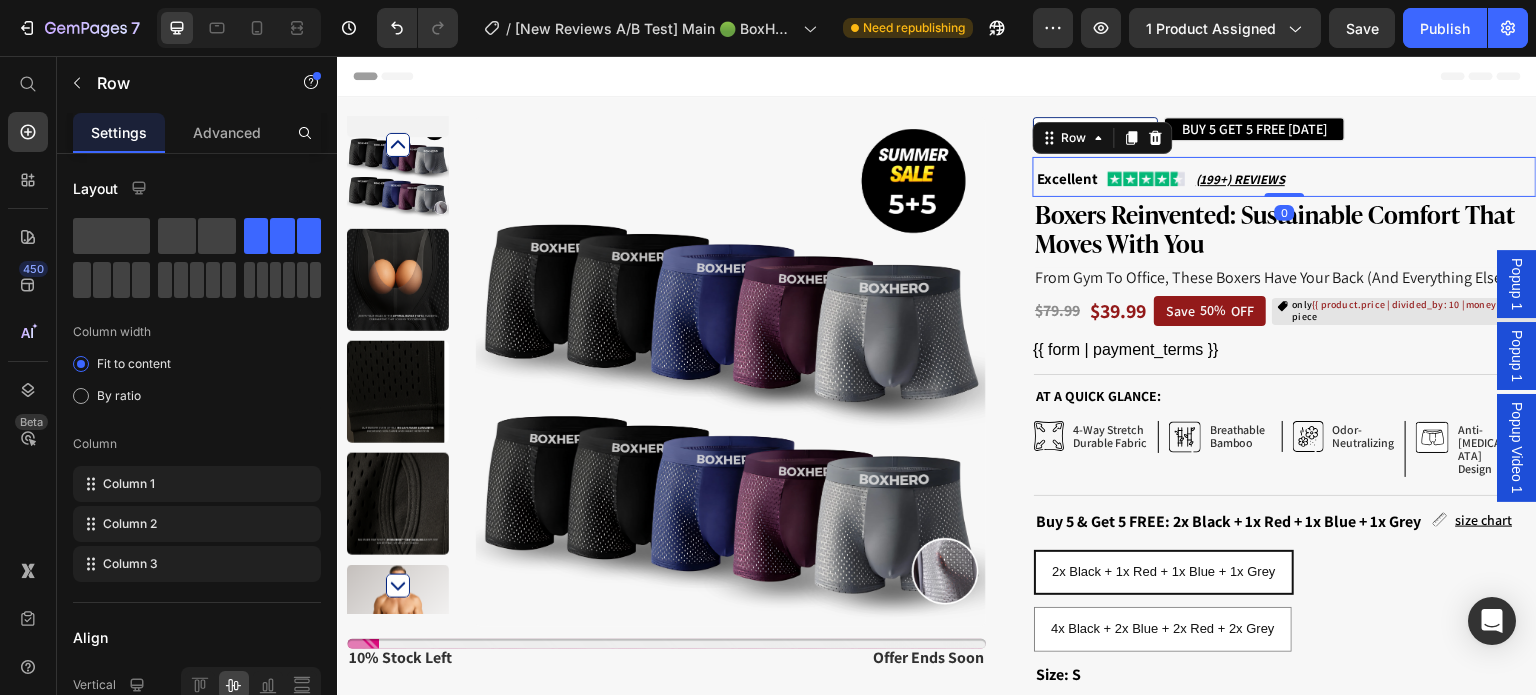 click on "Excellent  Text Block Image (199+) REVIEWS   Text Block Row   0" at bounding box center (1285, 177) 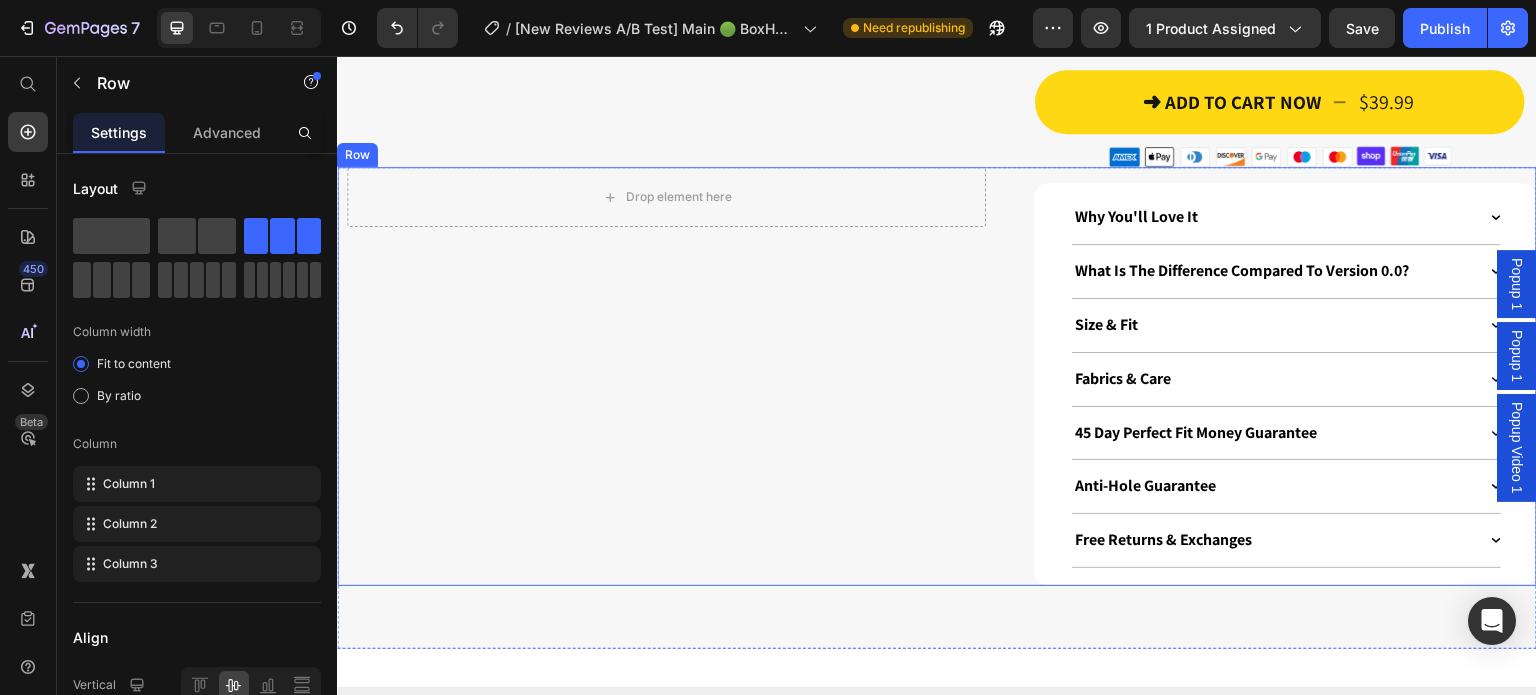 scroll, scrollTop: 1600, scrollLeft: 0, axis: vertical 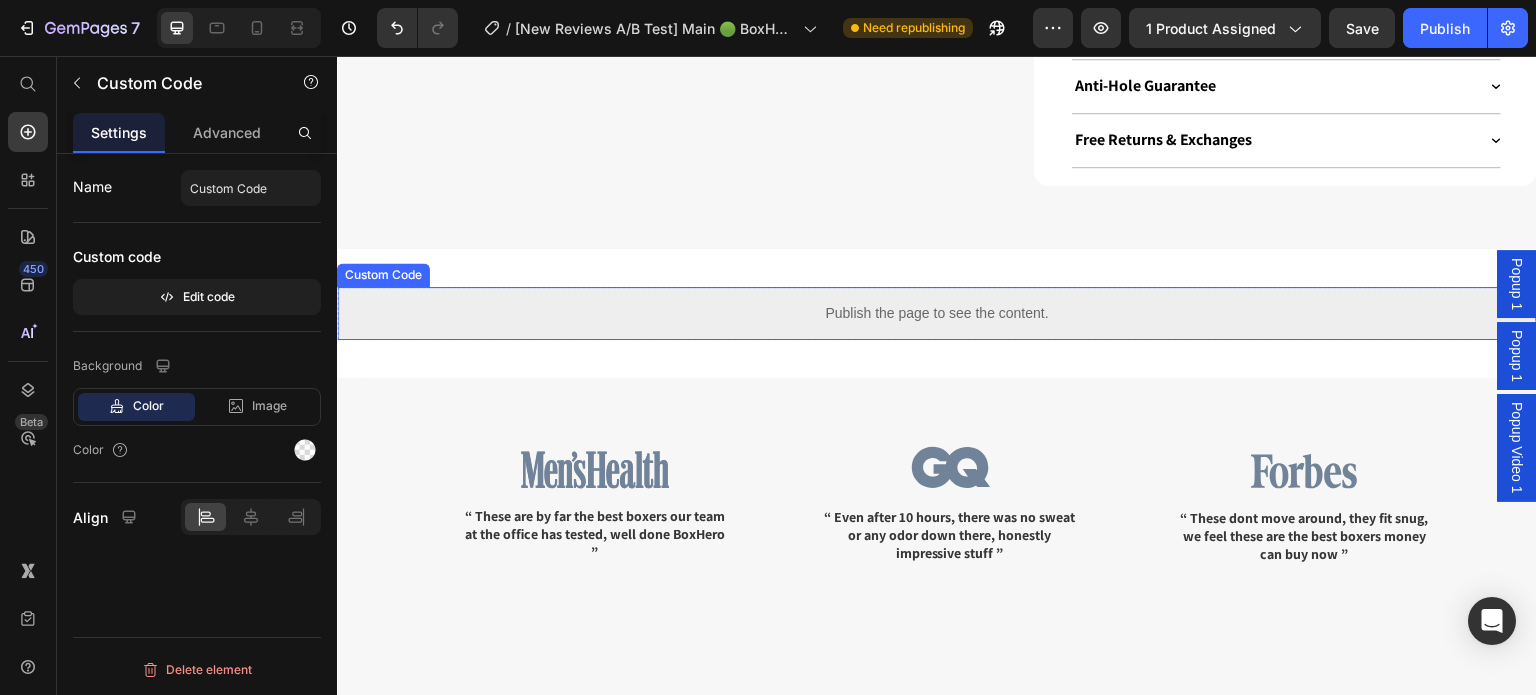 click on "Publish the page to see the content." at bounding box center (937, 313) 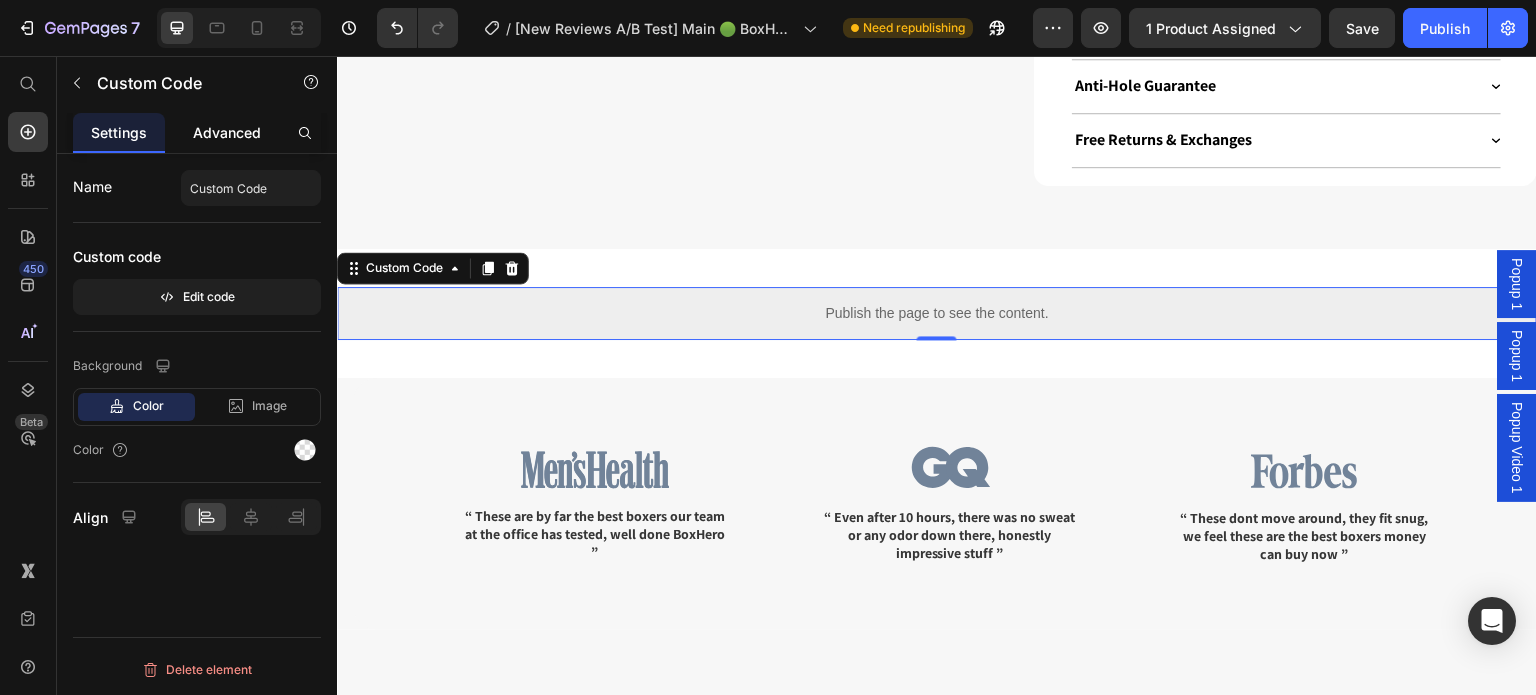 click on "Advanced" at bounding box center [227, 132] 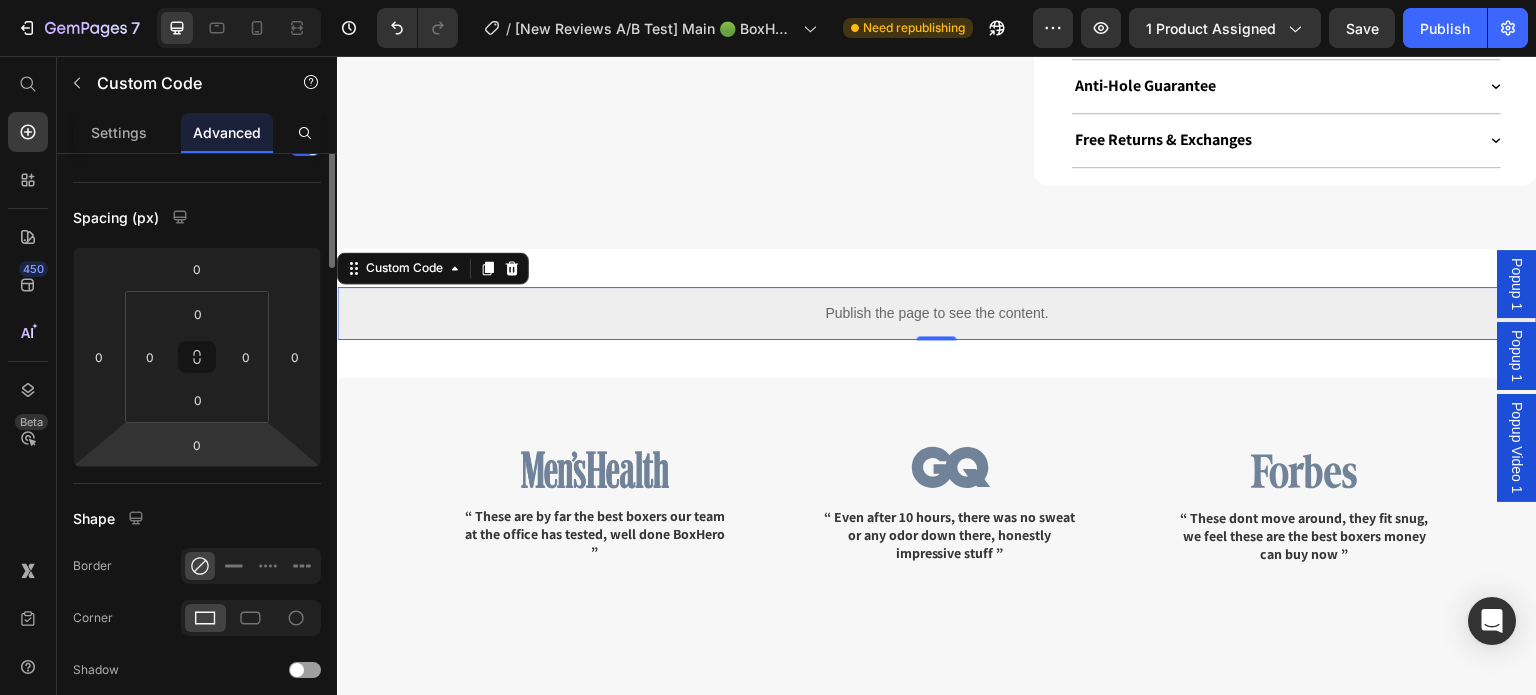 scroll, scrollTop: 0, scrollLeft: 0, axis: both 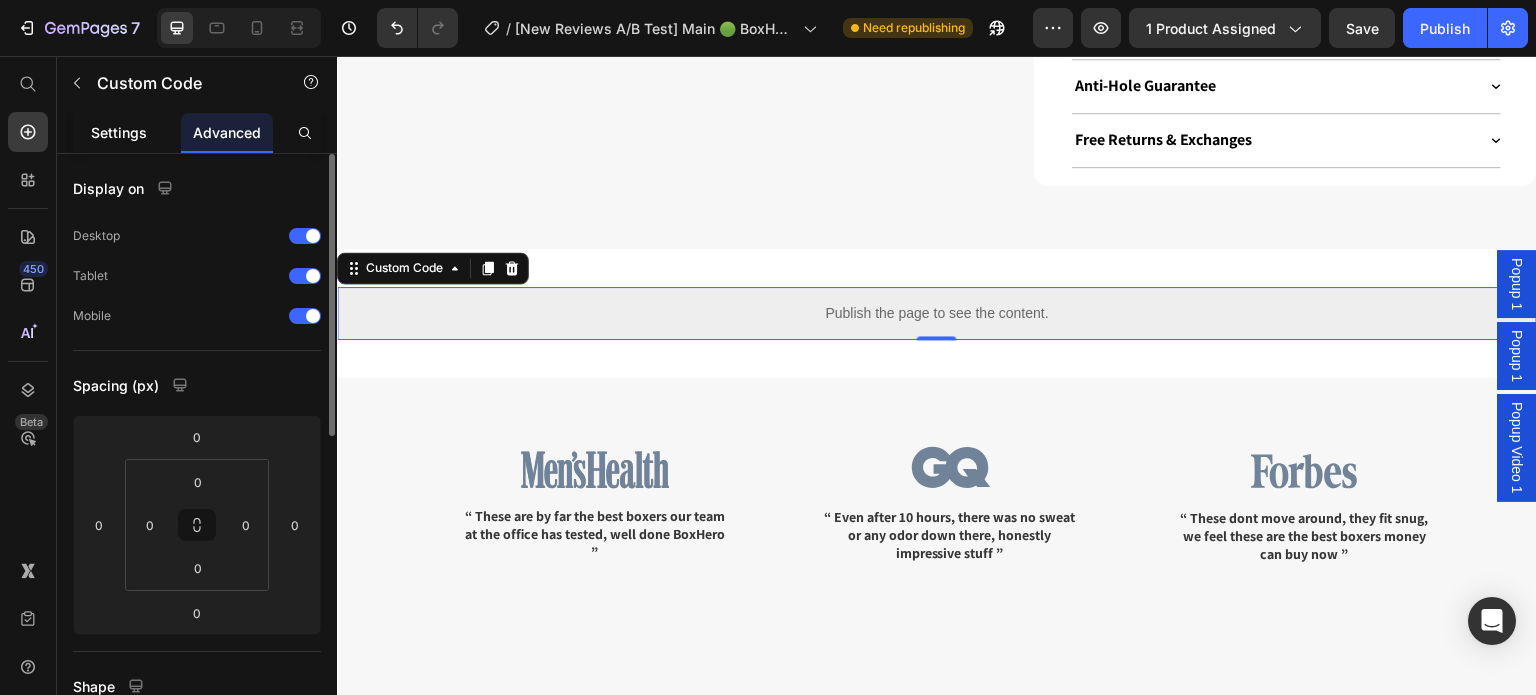 click on "Settings" at bounding box center [119, 132] 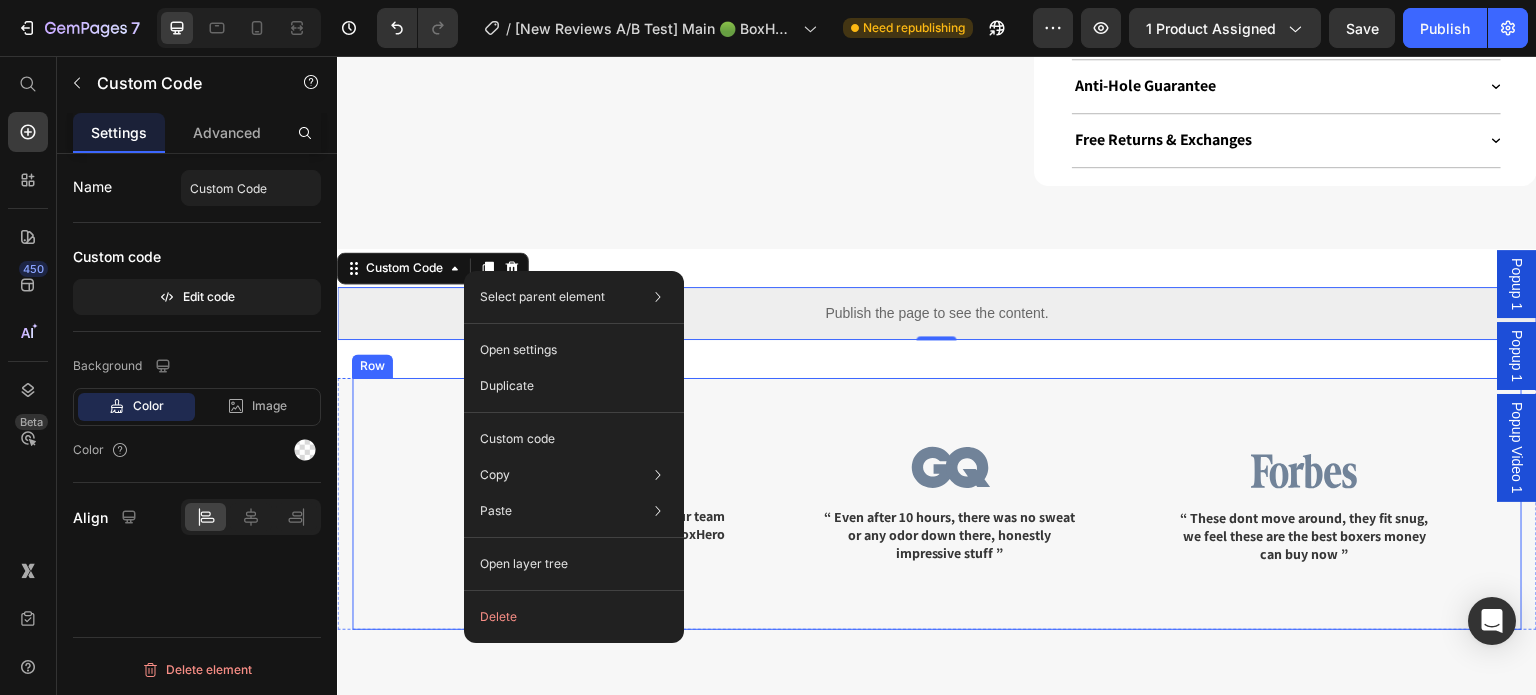 click on "Image “ These are by far the best boxers our team at the office has tested, well done BoxHero ” Text Block Image “ Even after 10 hours, there was no sweat or any odor down there, honestly impressive stuff ”  Text Block Image “ These dont move around, they fit snug, we feel these are the best boxers money can buy now ” Text Block Row" at bounding box center (937, 504) 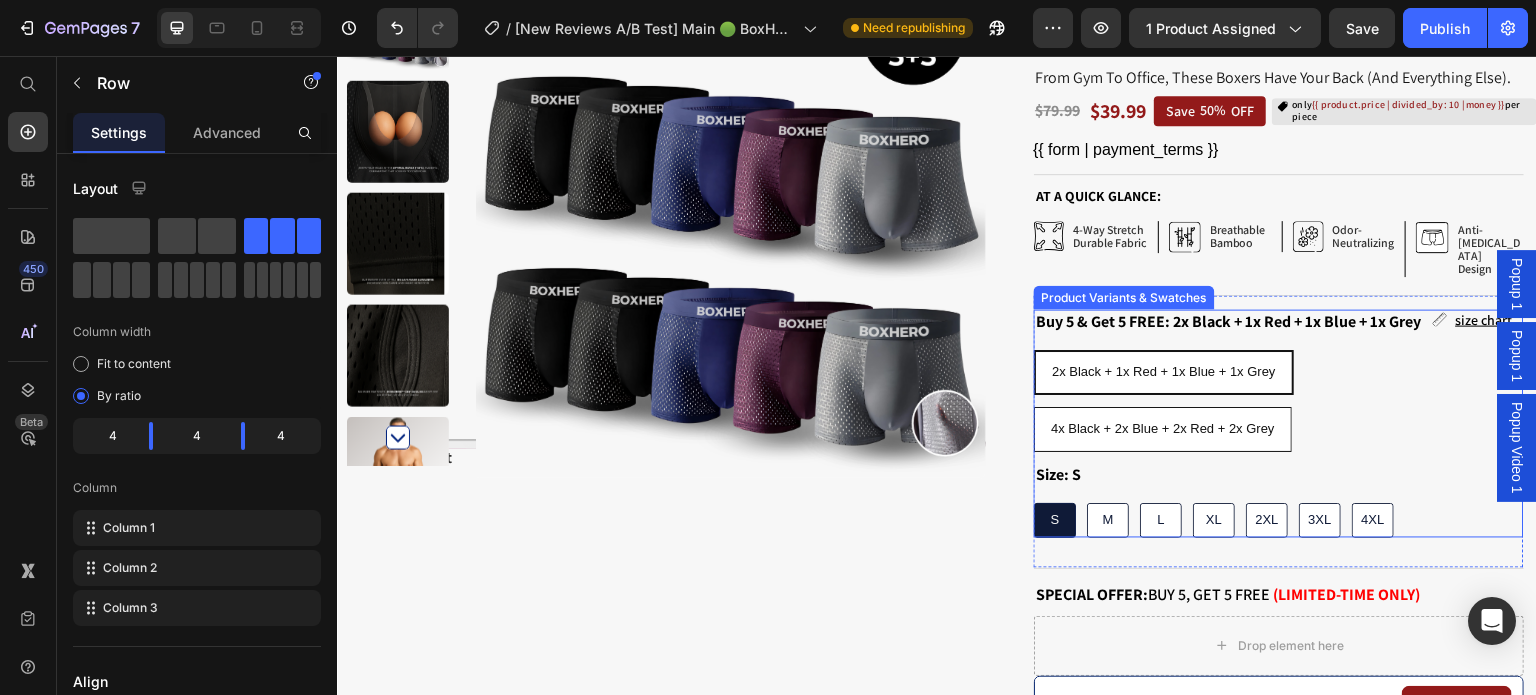 scroll, scrollTop: 0, scrollLeft: 0, axis: both 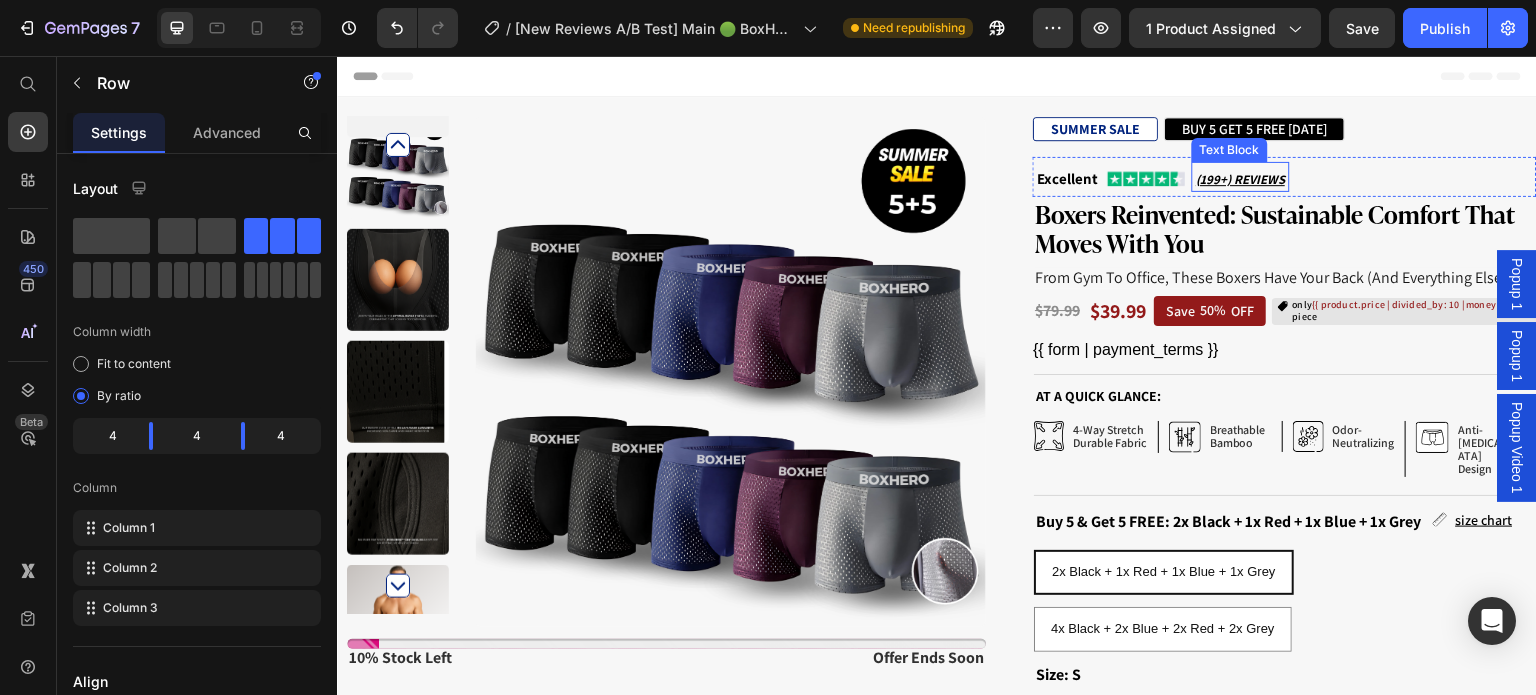 click on "(199+) REVIEWS" at bounding box center [1240, 179] 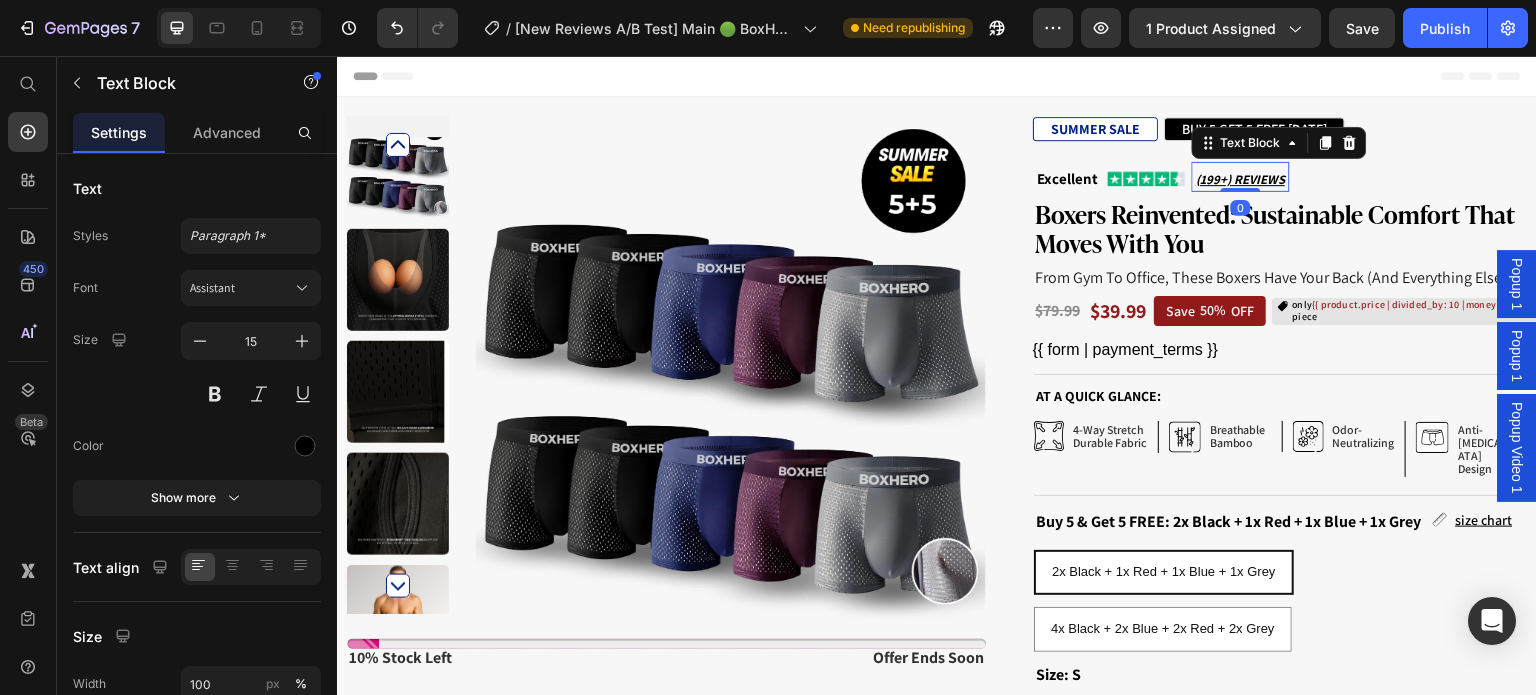click on "(199+) REVIEWS" at bounding box center (1240, 179) 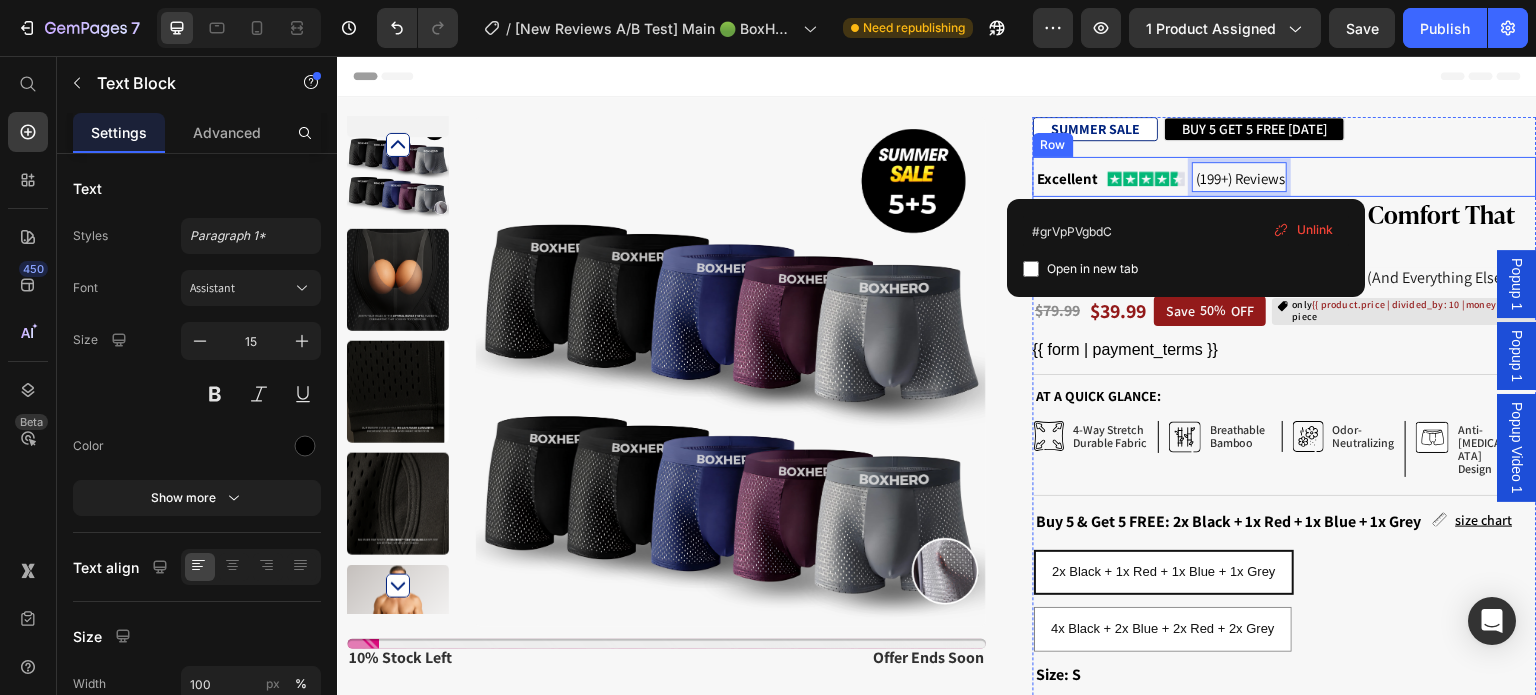 click on "Excellent  Text Block Image (199+) Reviews Text Block   0 Row" at bounding box center (1285, 177) 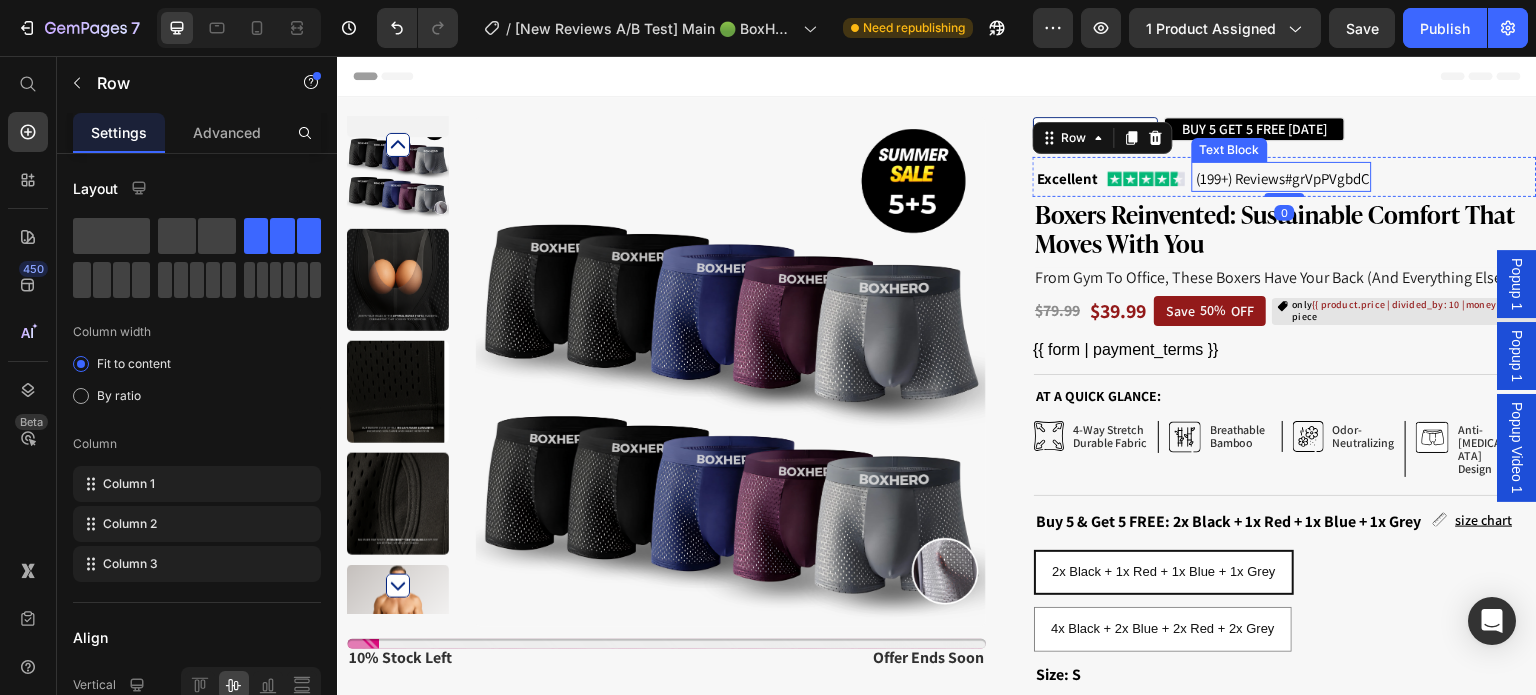 click on "#grVpPVgbdC" at bounding box center (1327, 178) 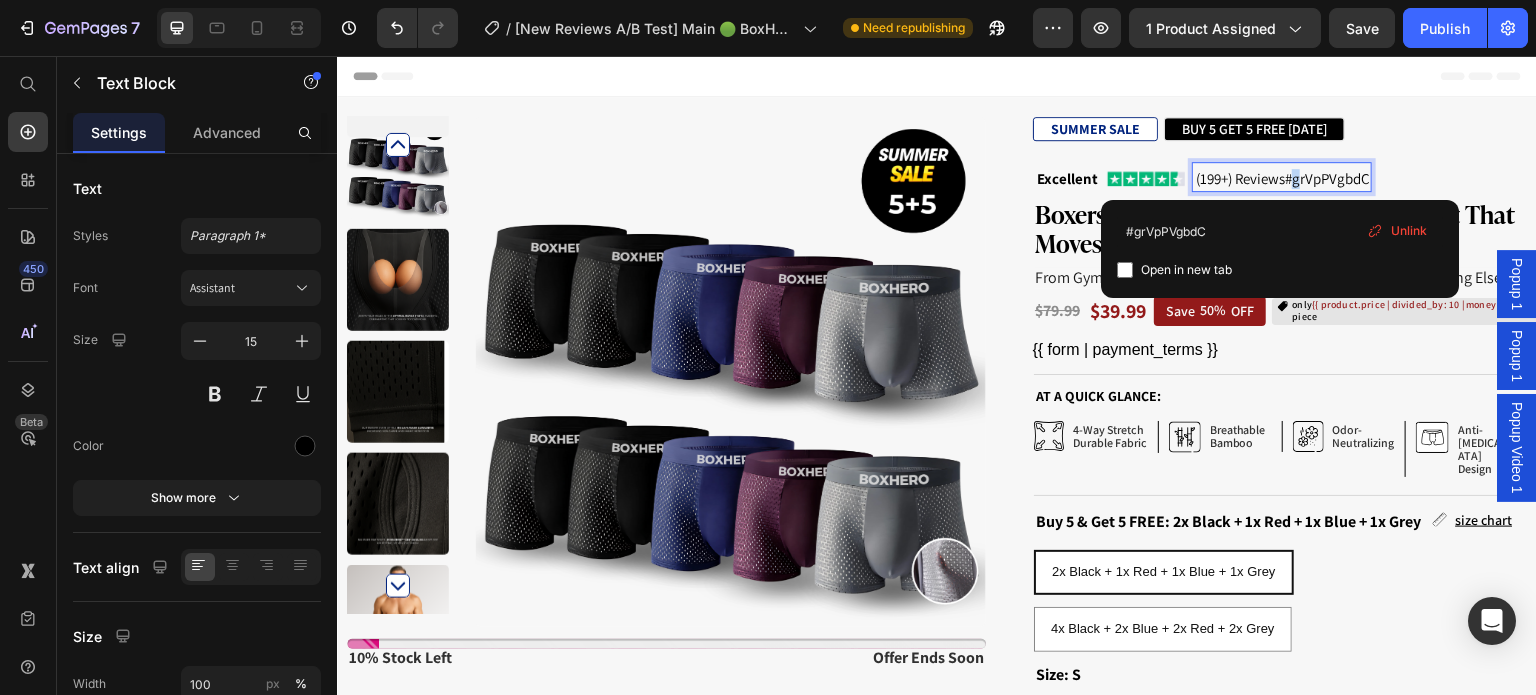 click on "#grVpPVgbdC" at bounding box center (1327, 178) 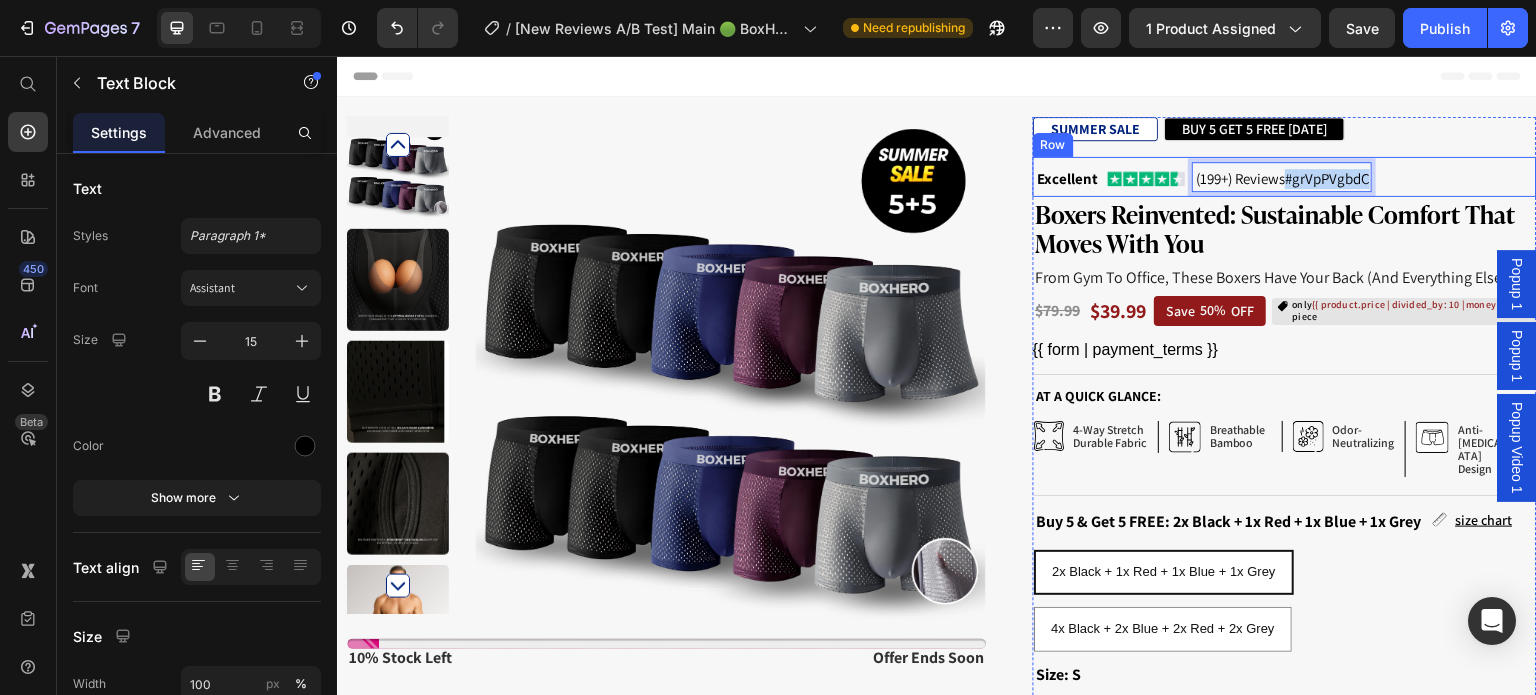 drag, startPoint x: 1274, startPoint y: 178, endPoint x: 1382, endPoint y: 178, distance: 108 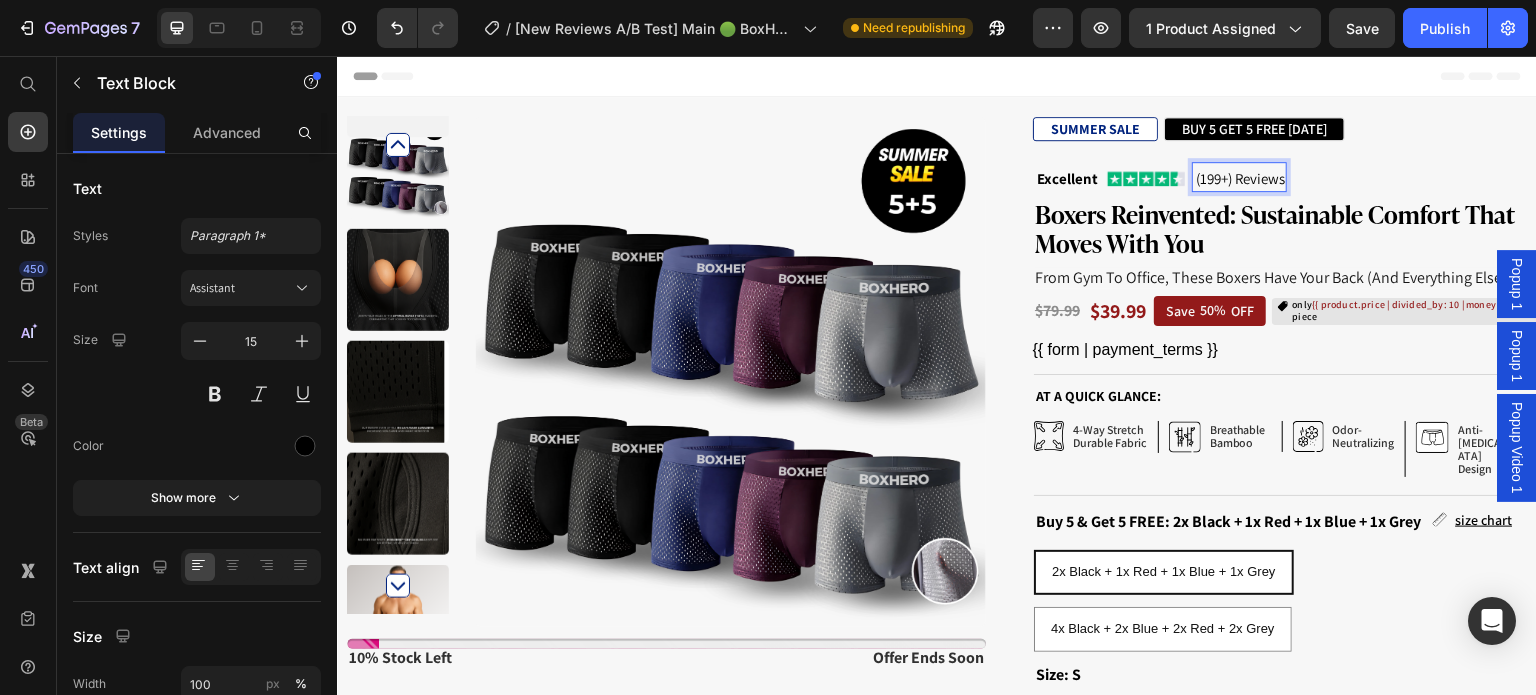click on "(199+) Reviews" at bounding box center [1240, 179] 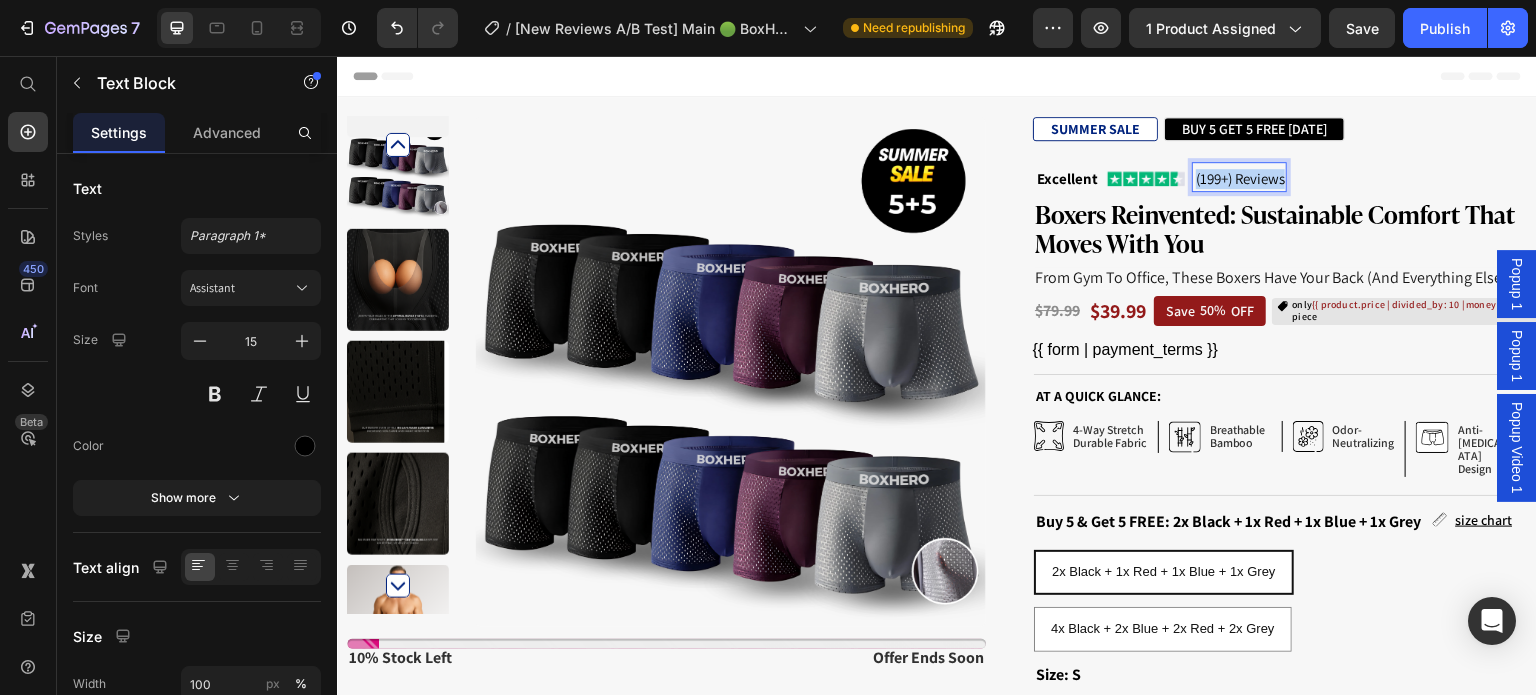 click on "(199+) Reviews" at bounding box center [1240, 179] 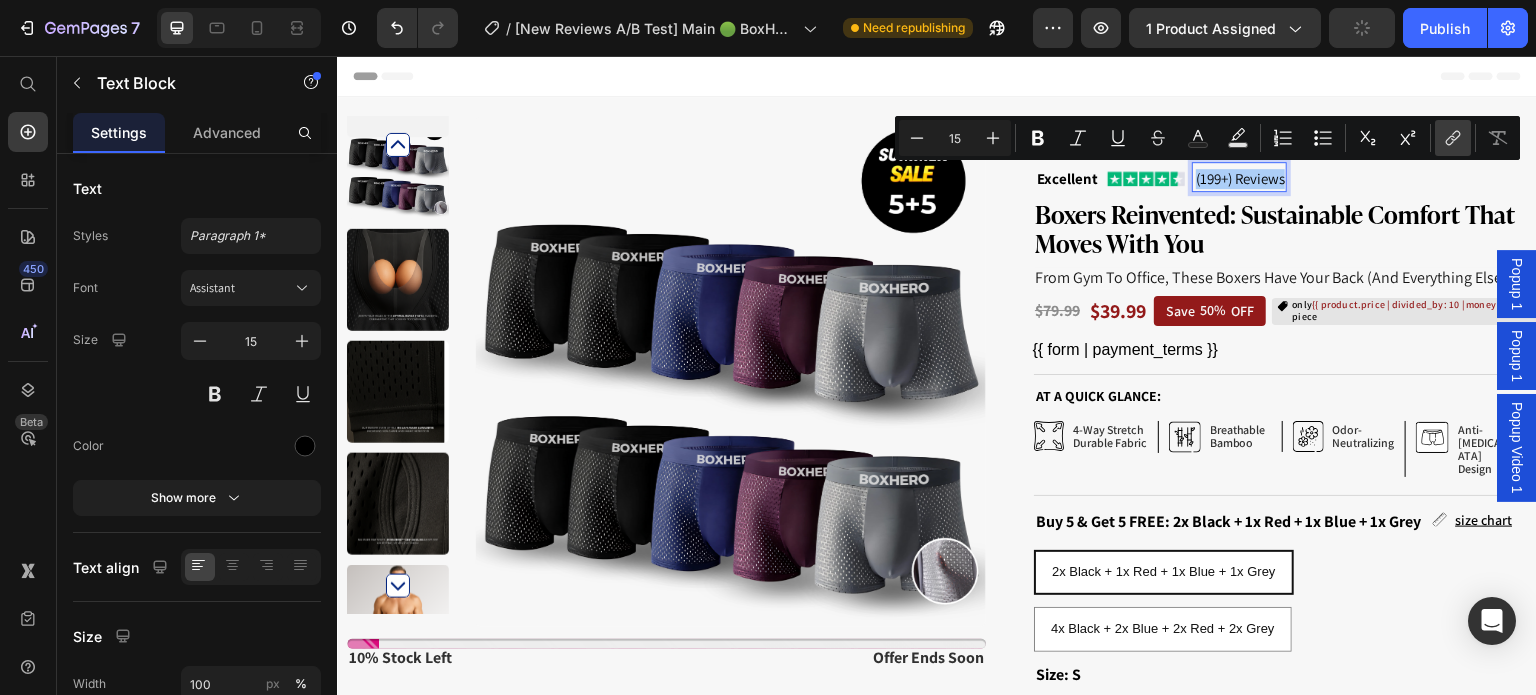 click 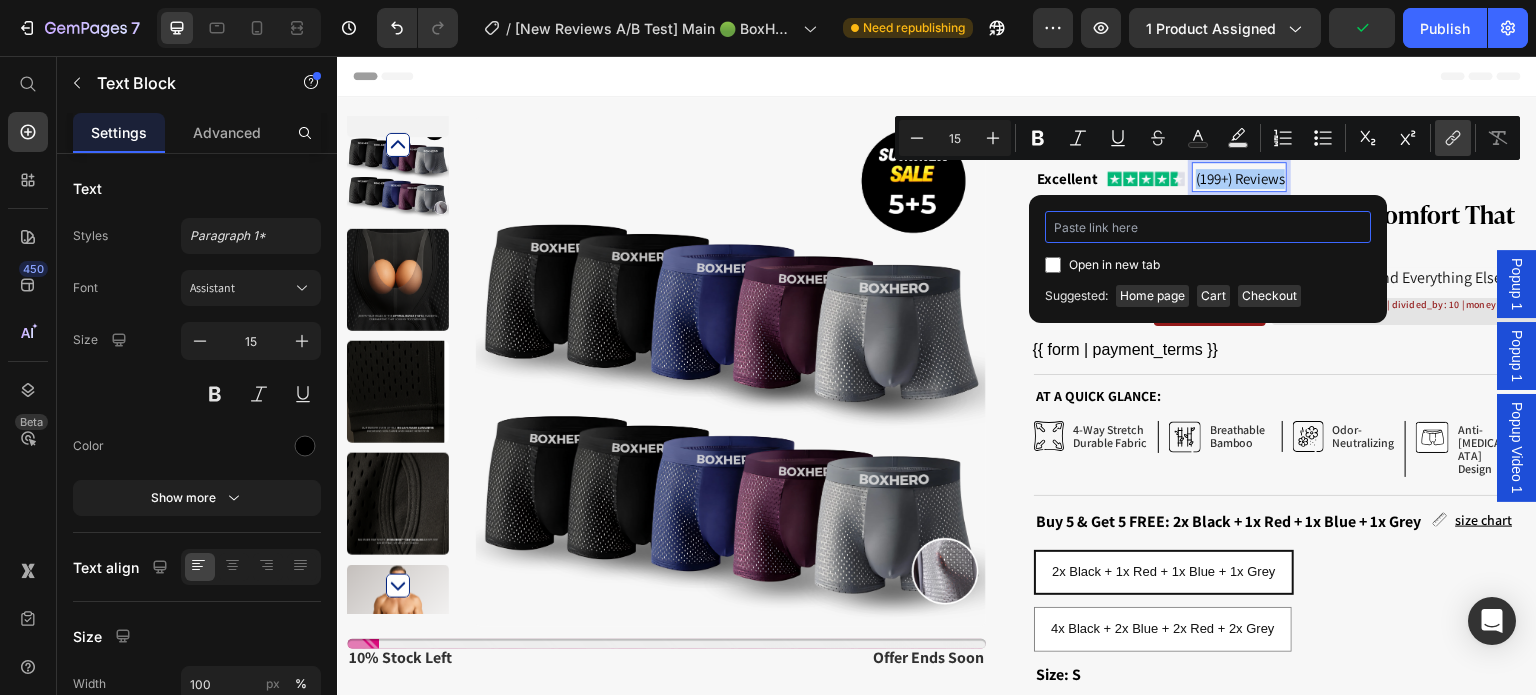 paste on "#grVpPVgbdC" 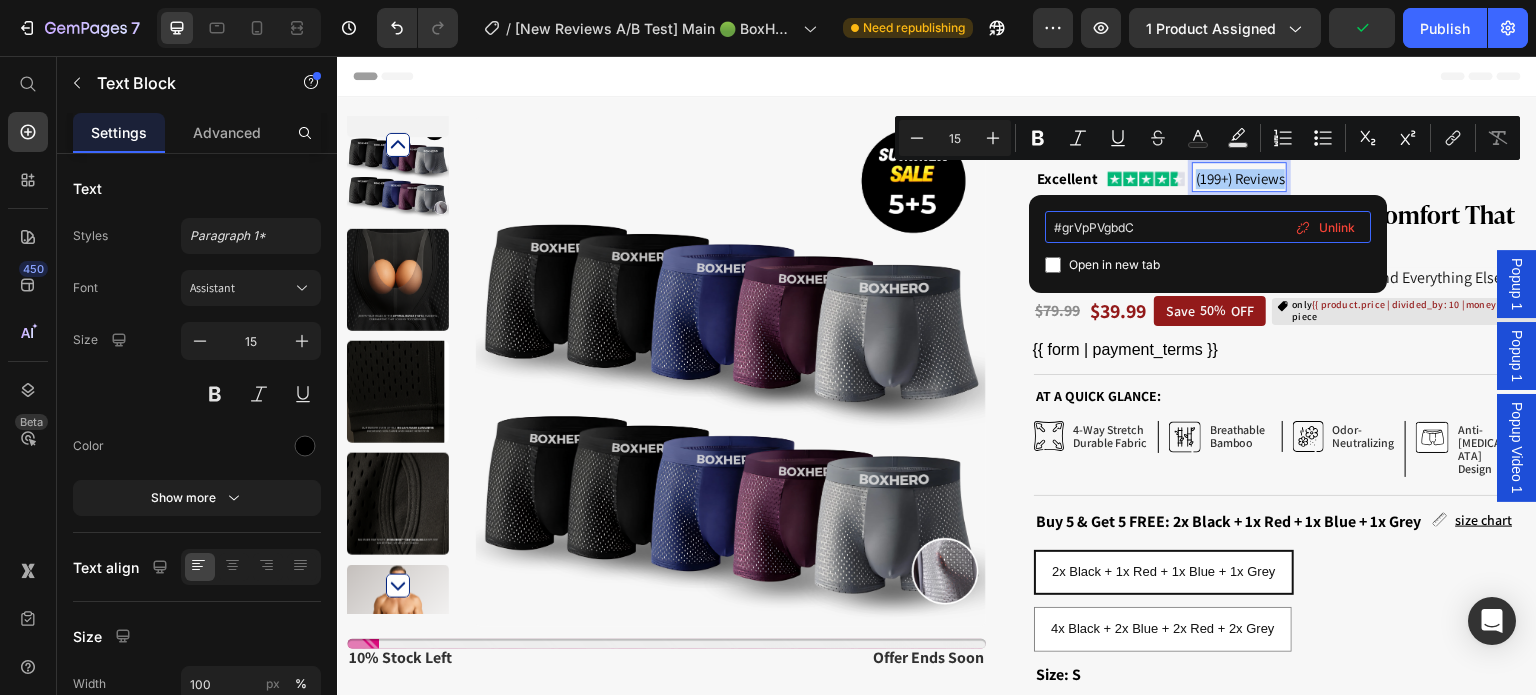 type on "#grVpPVgbdC" 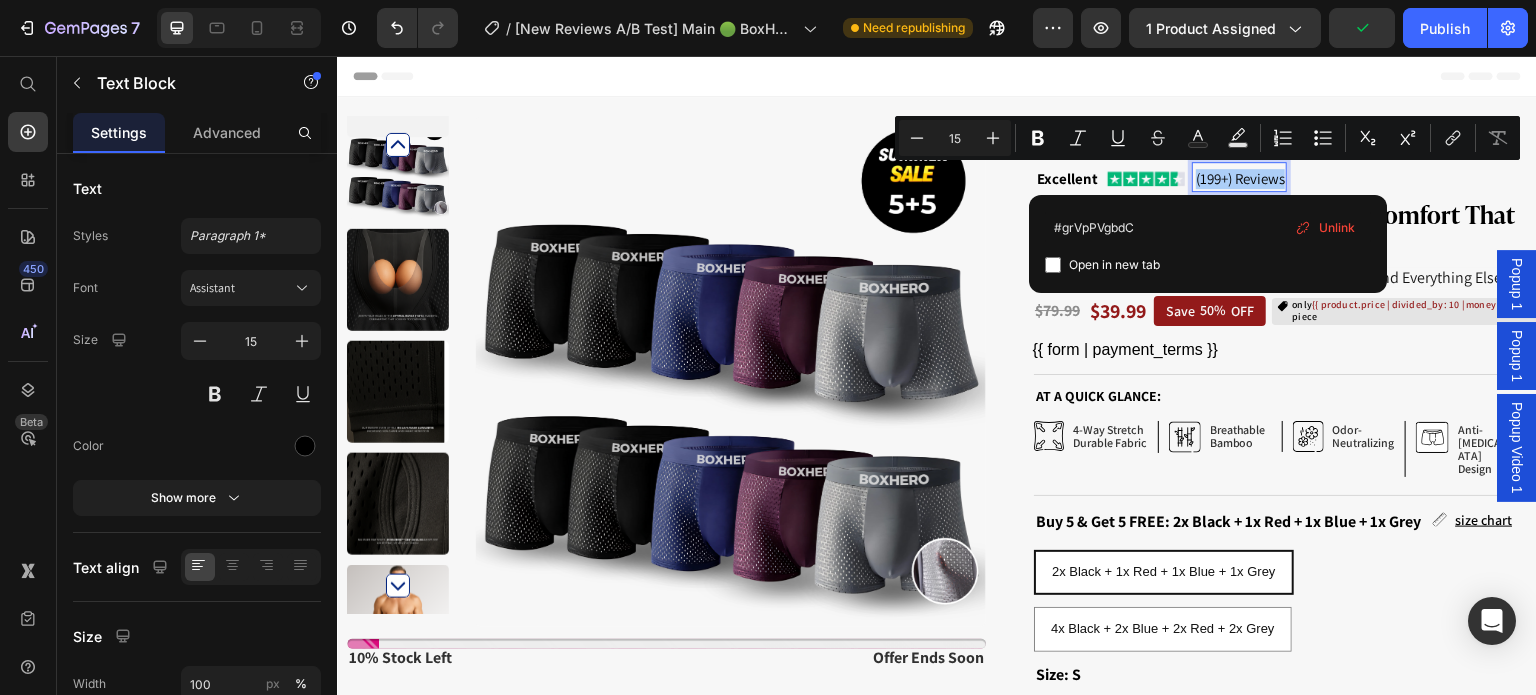 click on "#grVpPVgbdC Open in new tab Unlink" at bounding box center [1208, 244] 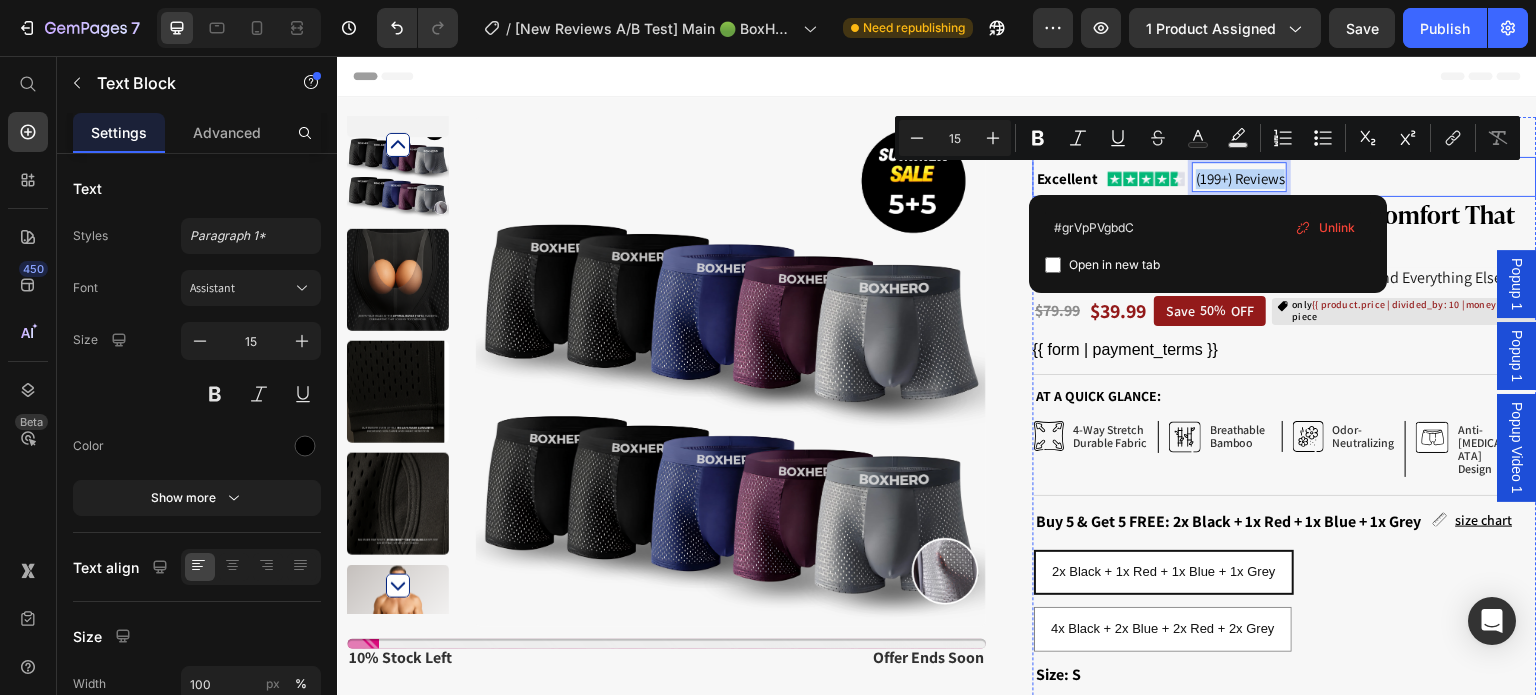 click on "Excellent  Text Block Image (199+) Reviews Text Block   0 Row" at bounding box center (1285, 177) 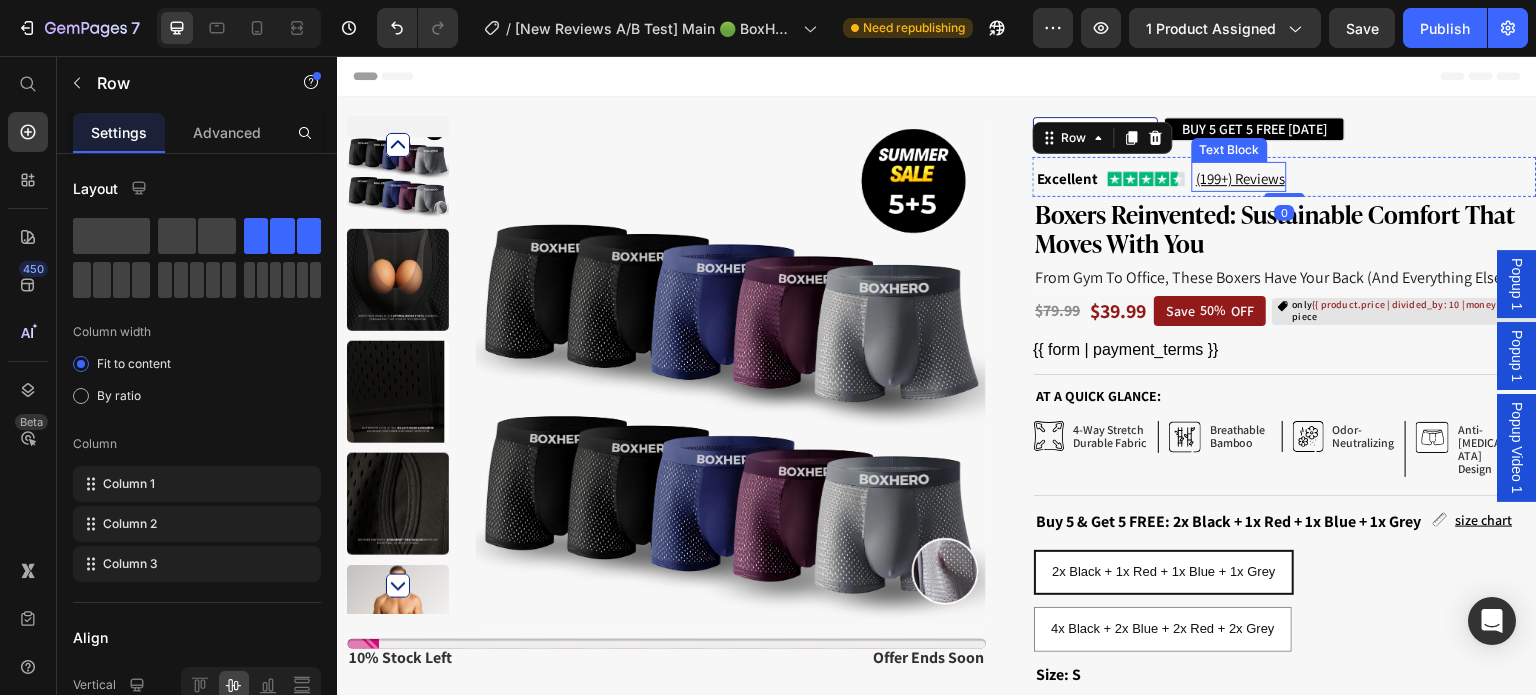 click on "(199+) Reviews" at bounding box center [1240, 178] 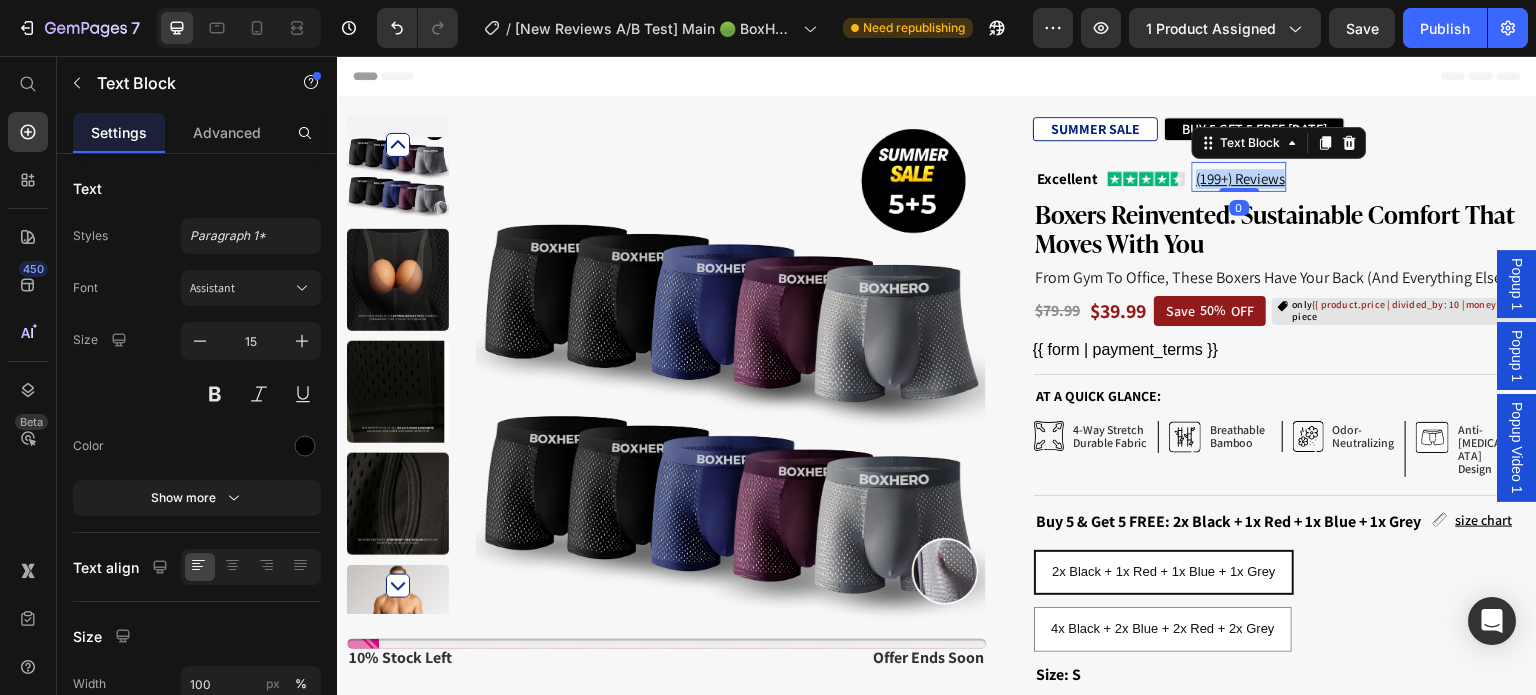 click on "(199+) Reviews" at bounding box center [1240, 178] 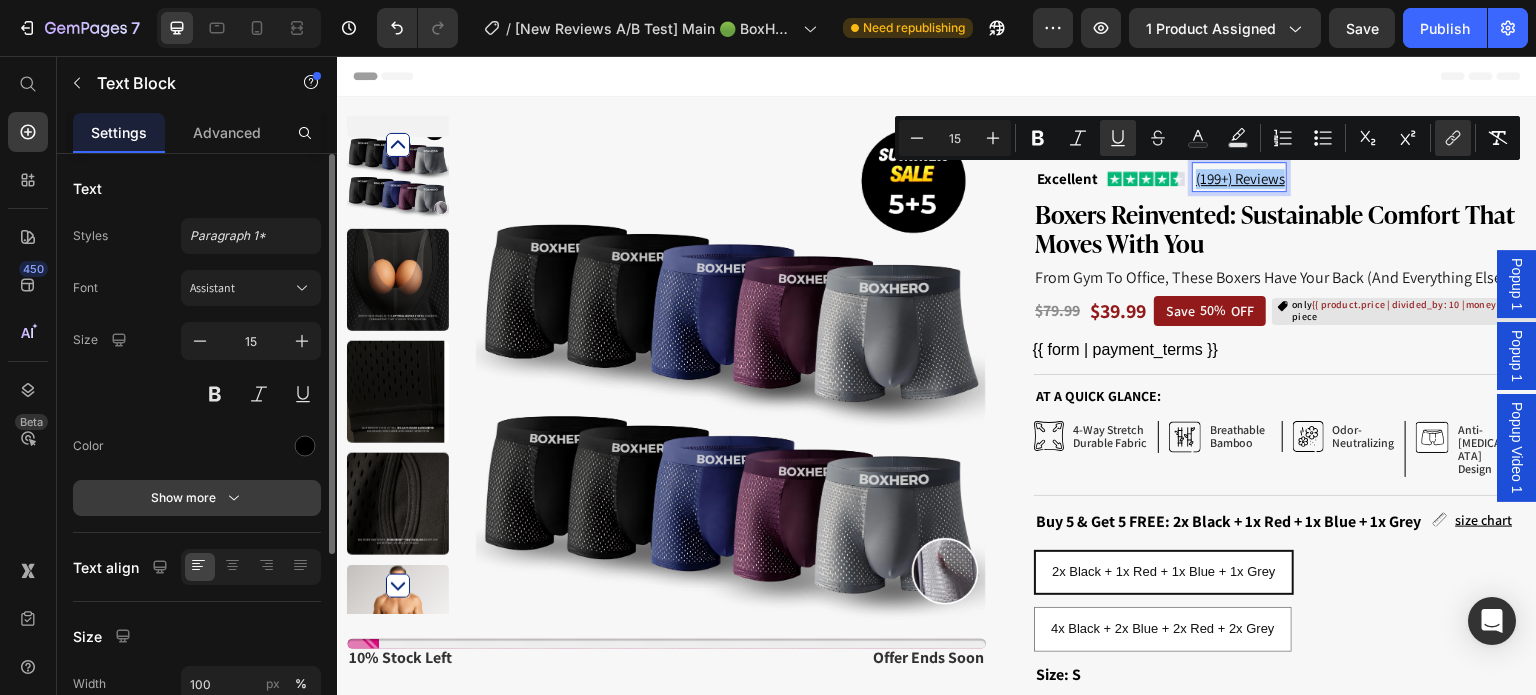 click on "Show more" at bounding box center [197, 498] 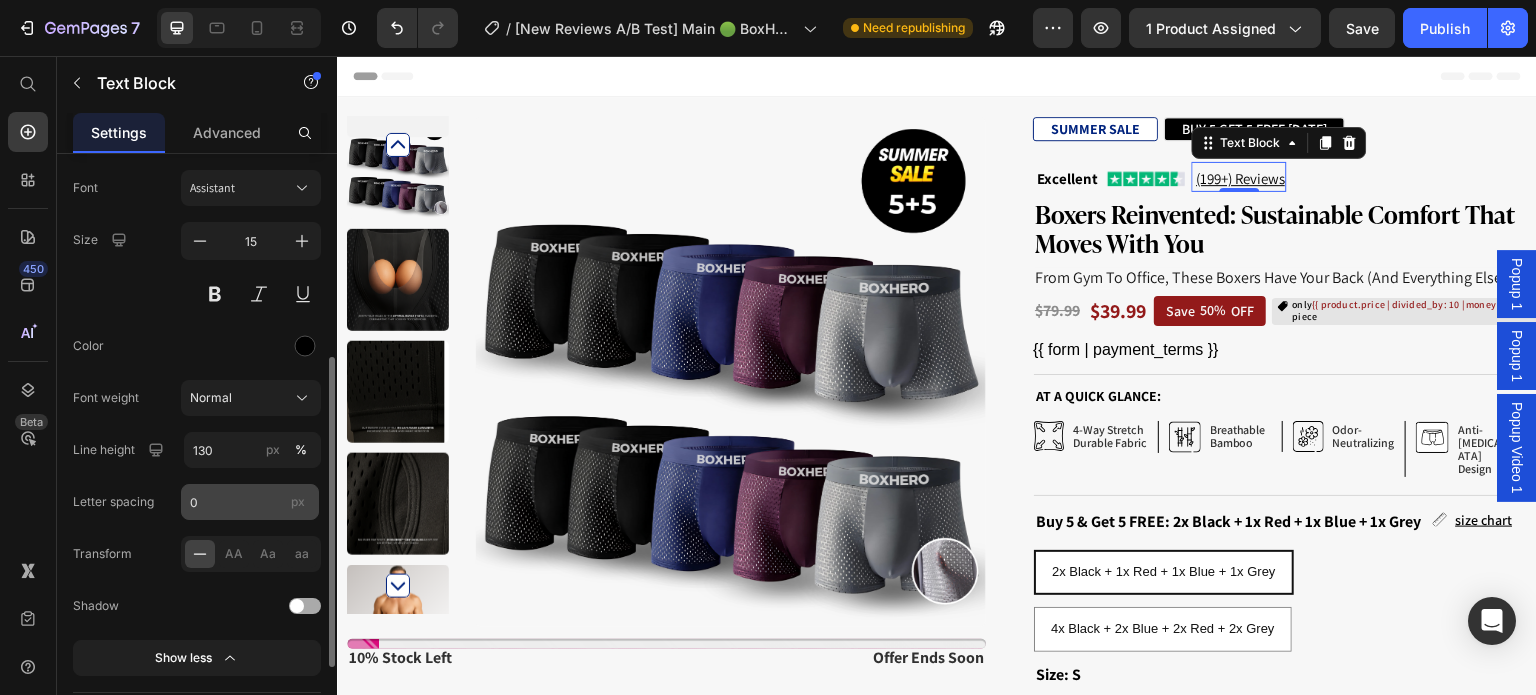 scroll, scrollTop: 200, scrollLeft: 0, axis: vertical 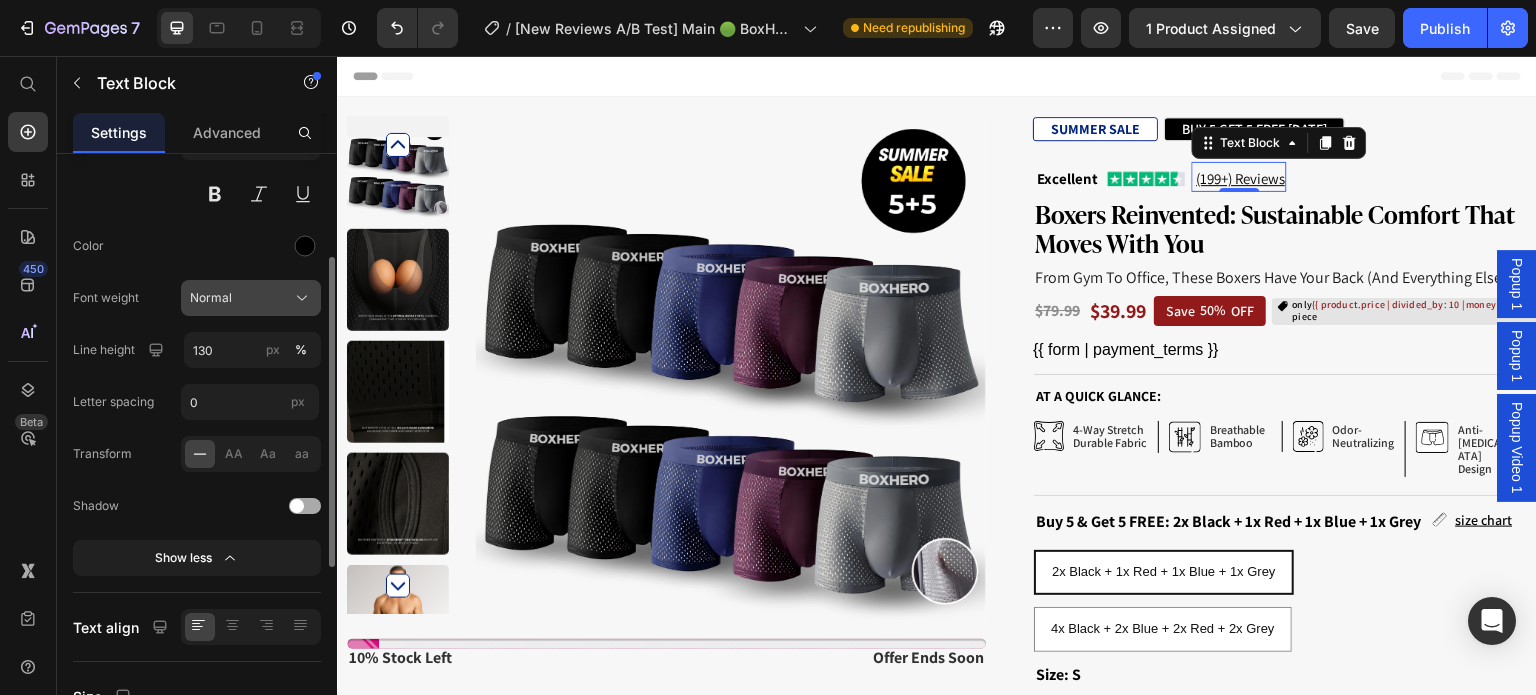 click on "Normal" 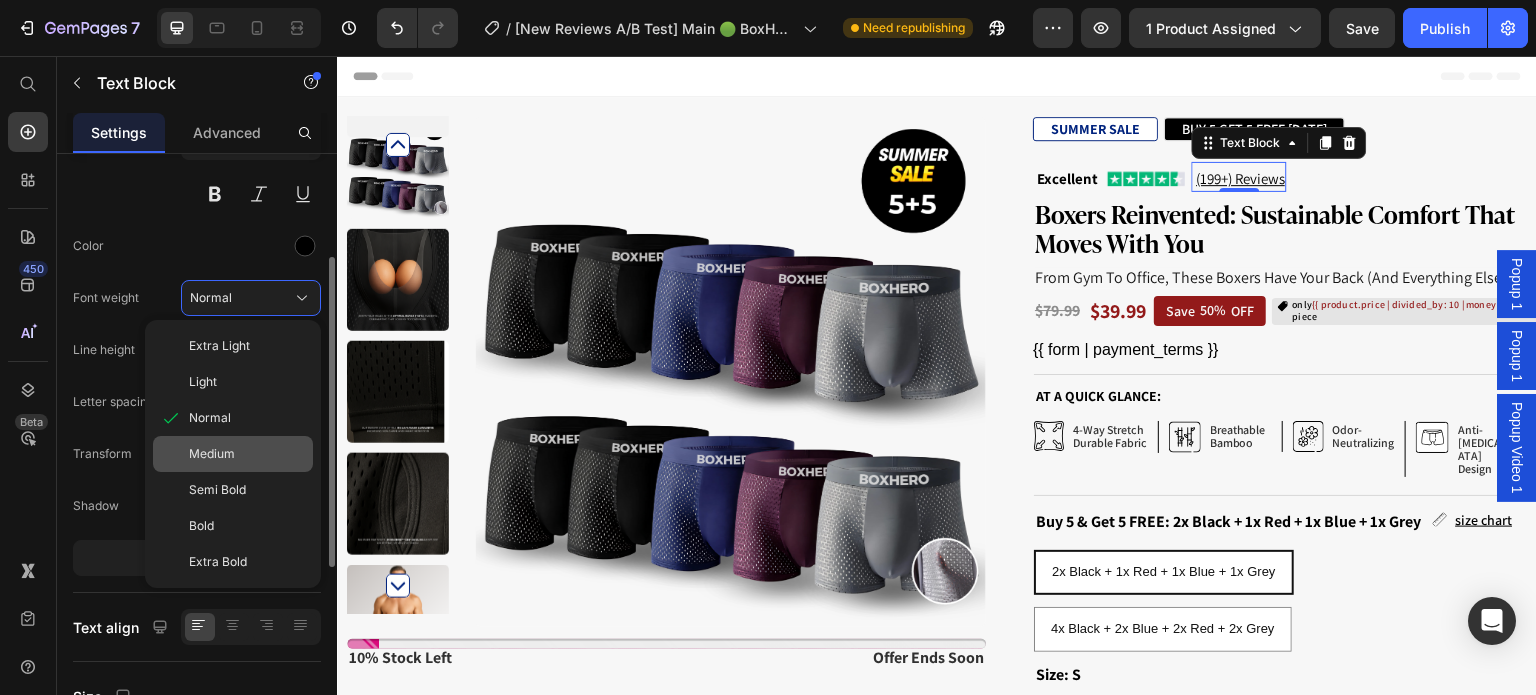 click on "Medium" at bounding box center (247, 454) 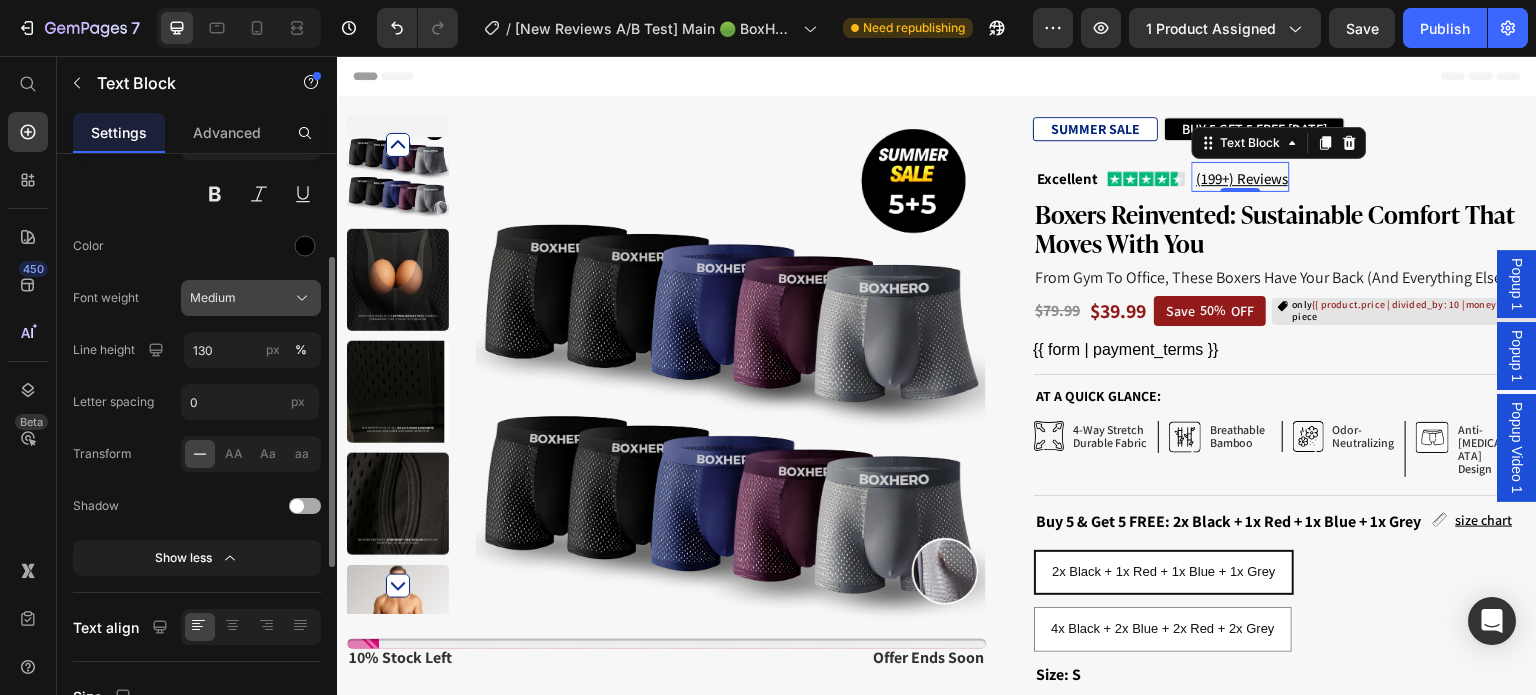 click on "Medium" at bounding box center (251, 298) 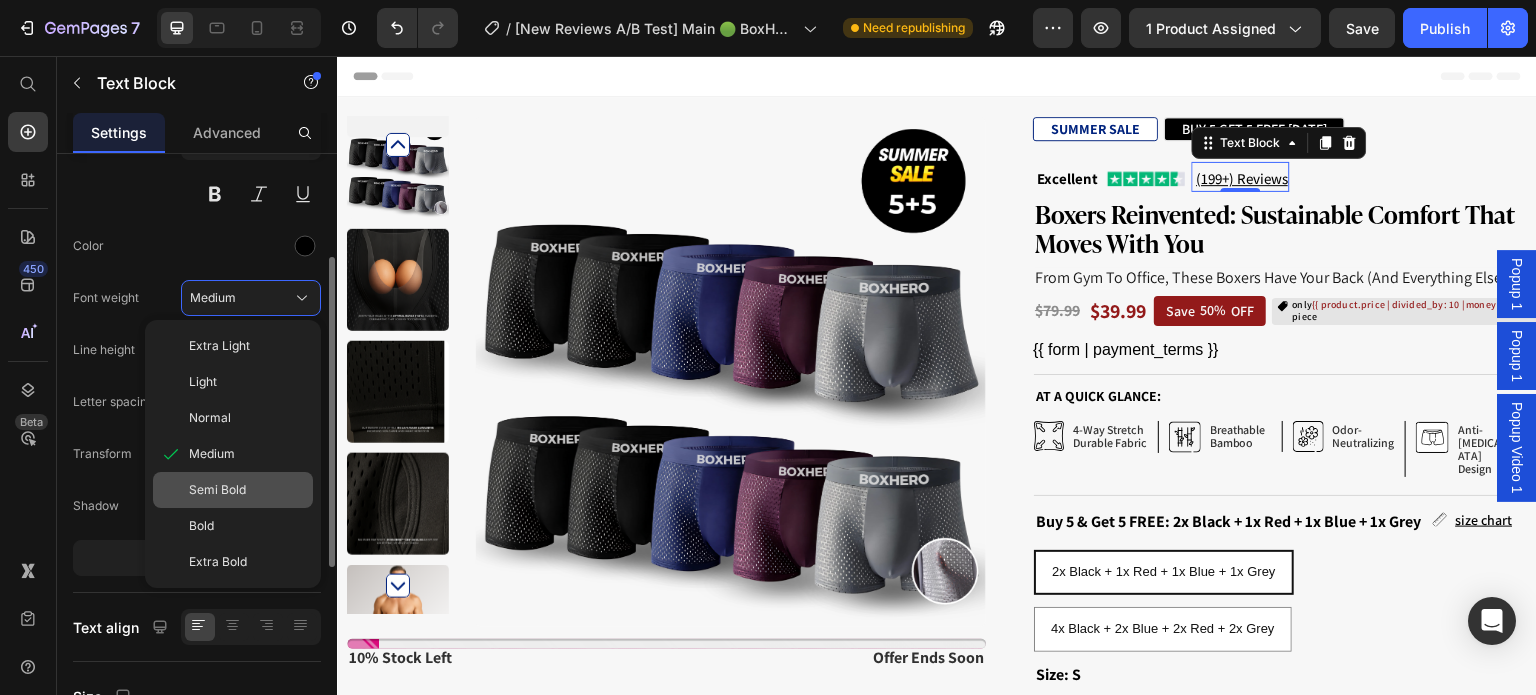 click on "Semi Bold" at bounding box center (217, 490) 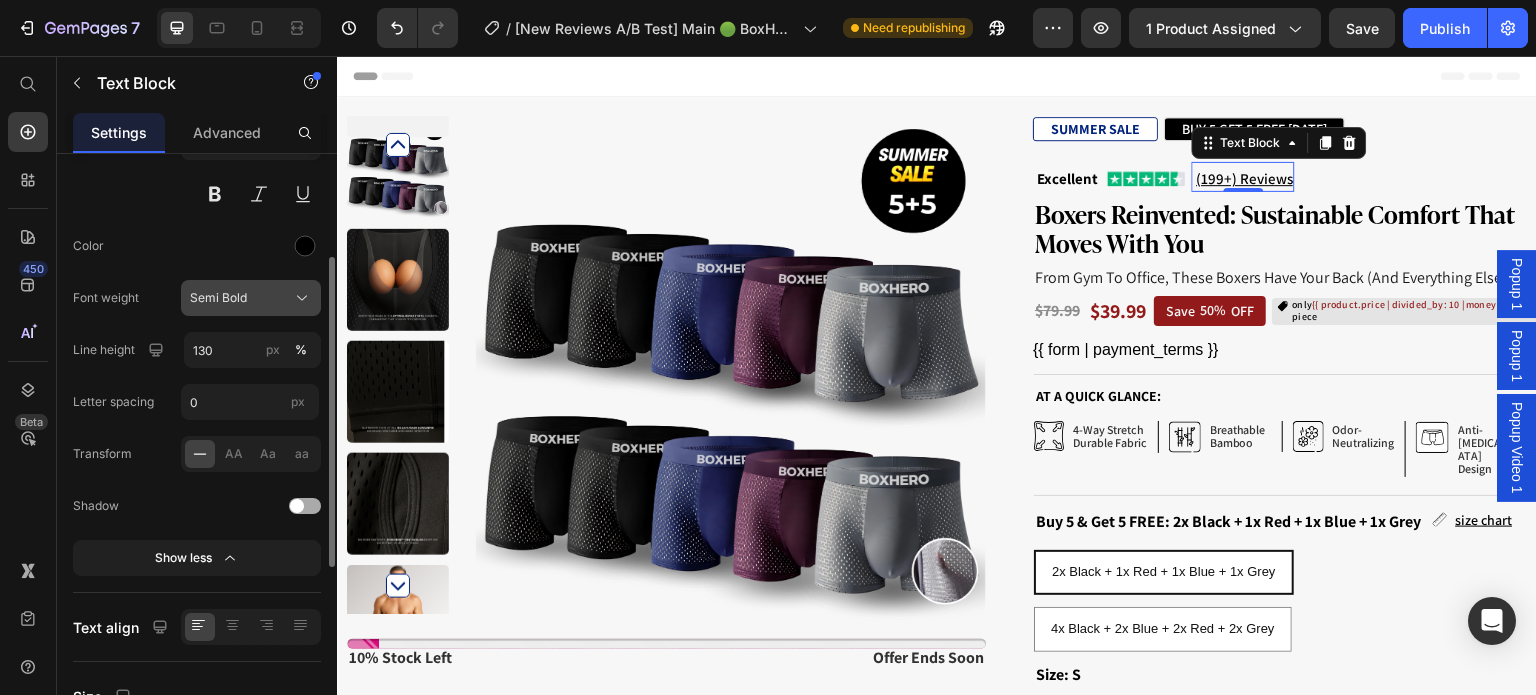click on "Semi Bold" at bounding box center (218, 298) 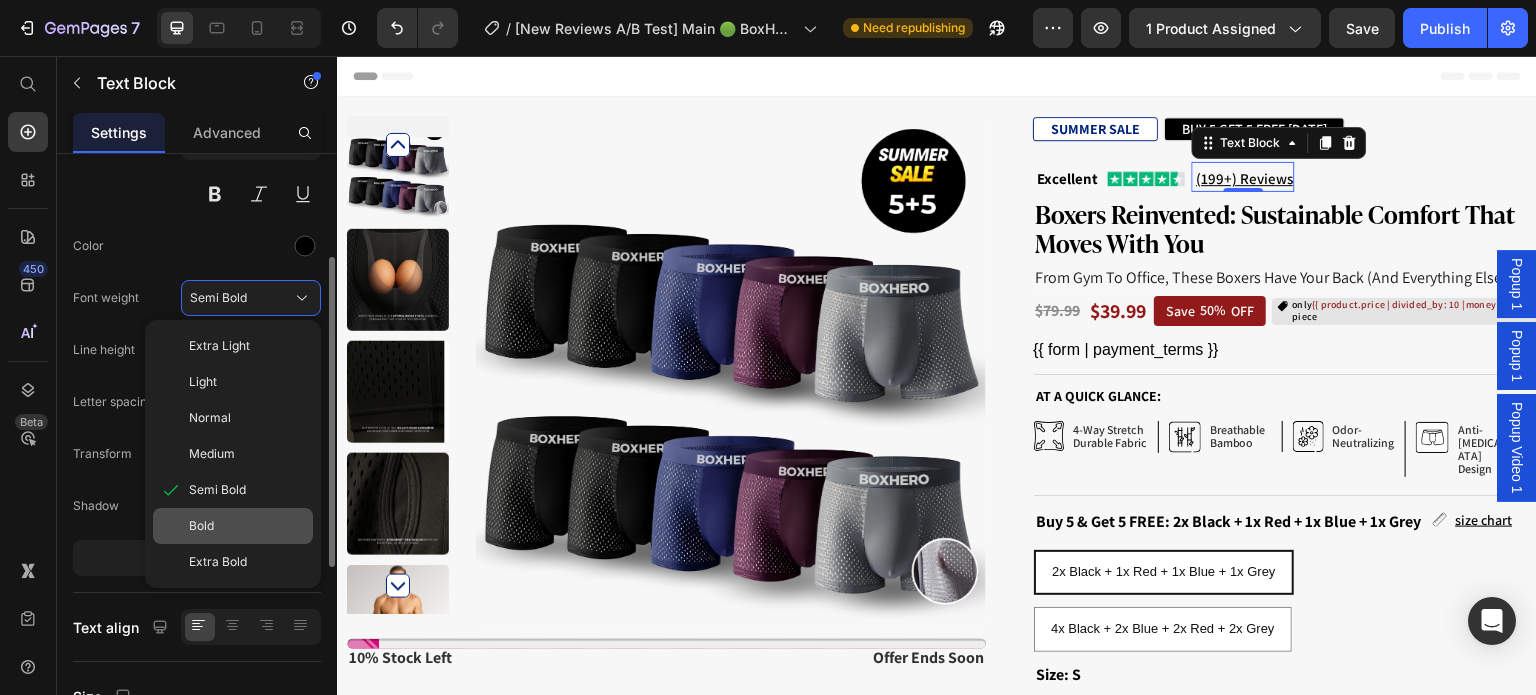 click on "Bold" at bounding box center (247, 526) 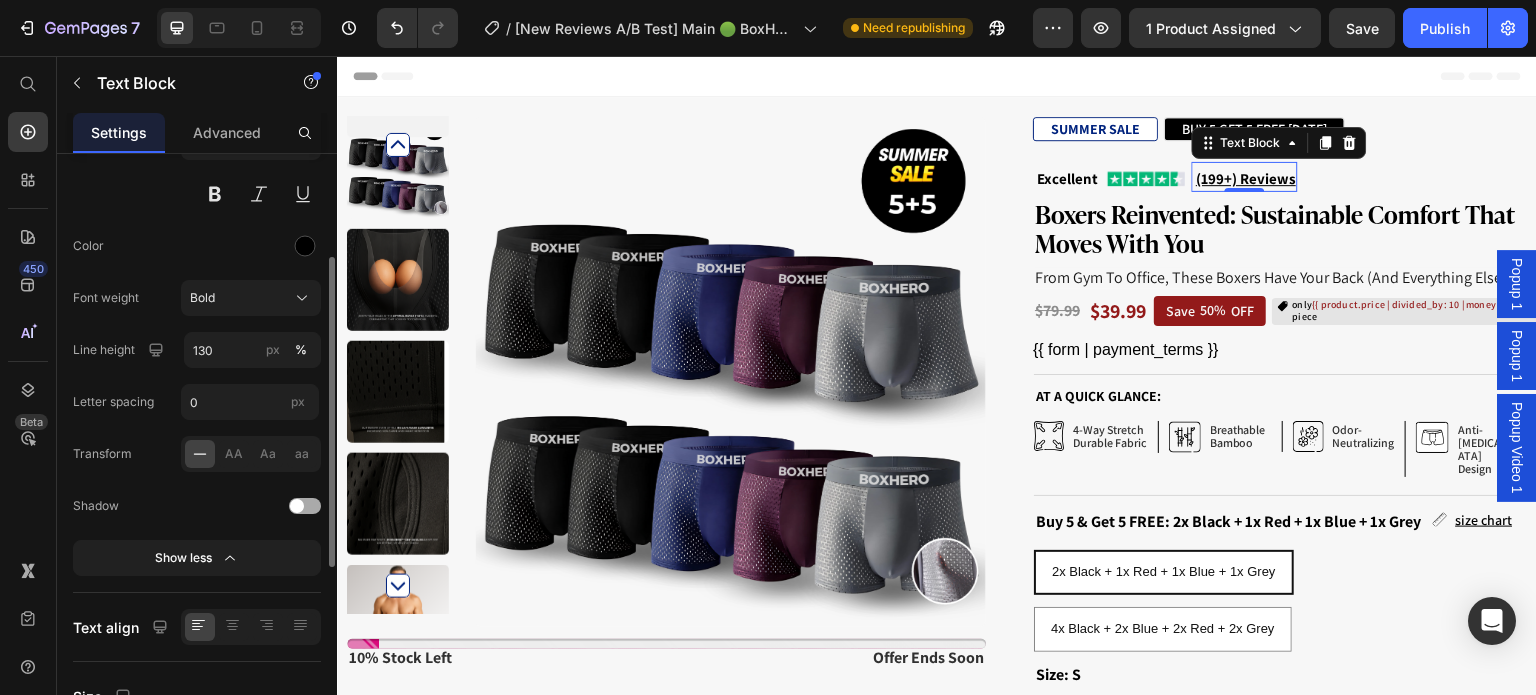 click on "(199+) Reviews" at bounding box center (1246, 178) 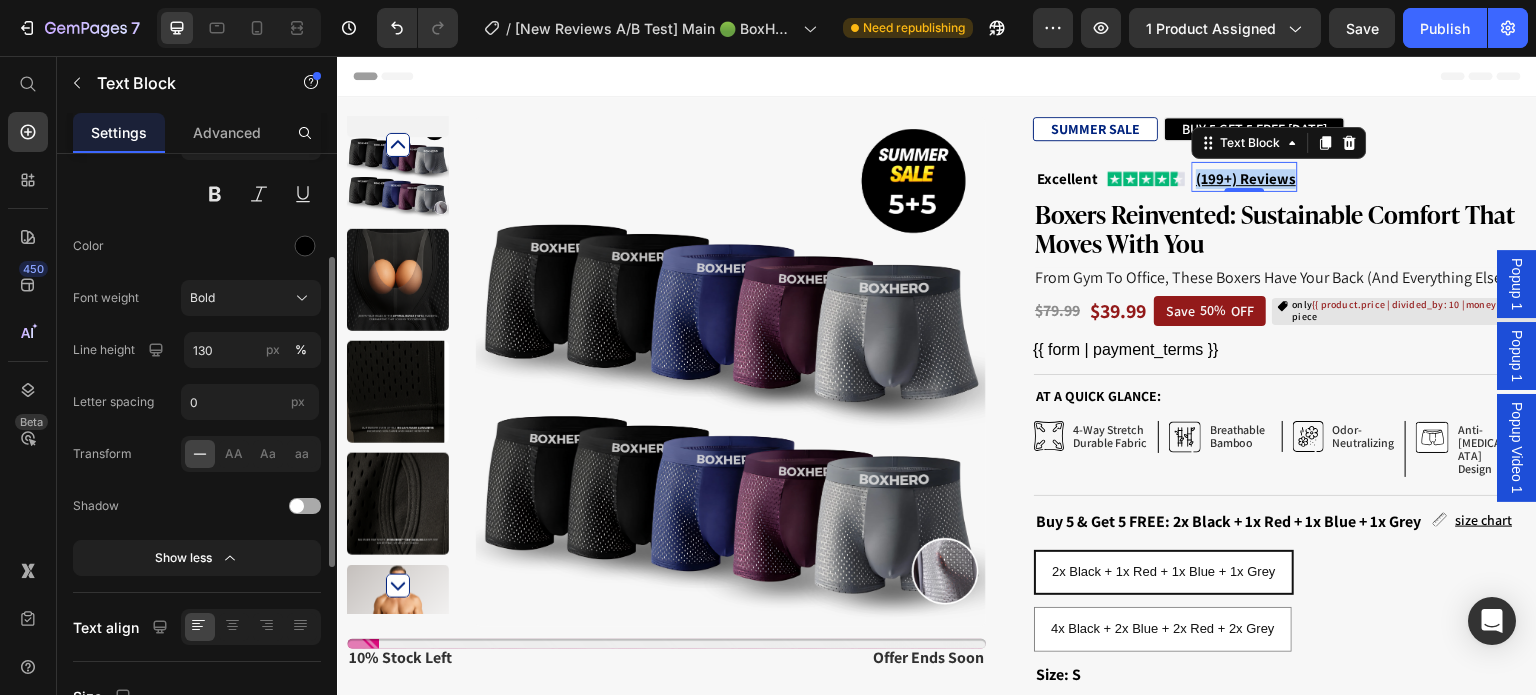 click on "(199+) Reviews" at bounding box center [1246, 178] 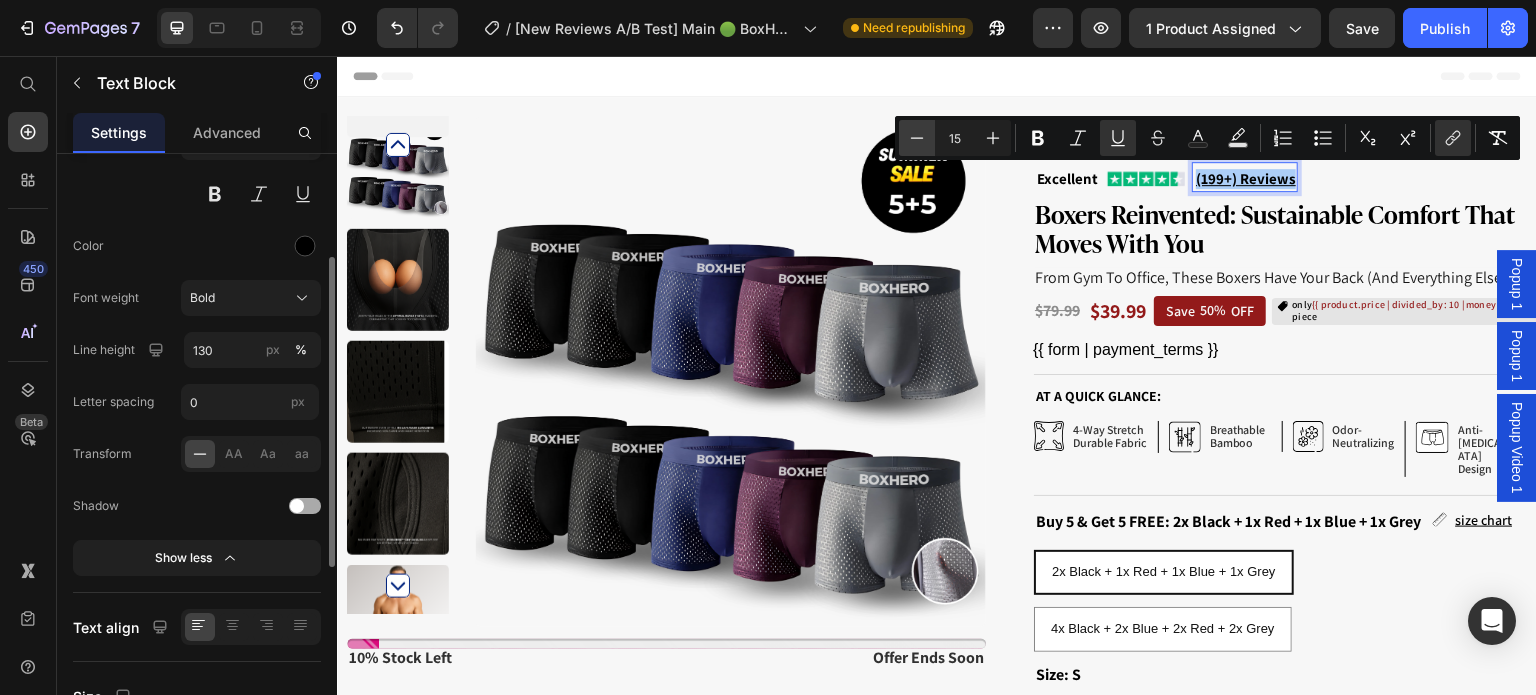 click 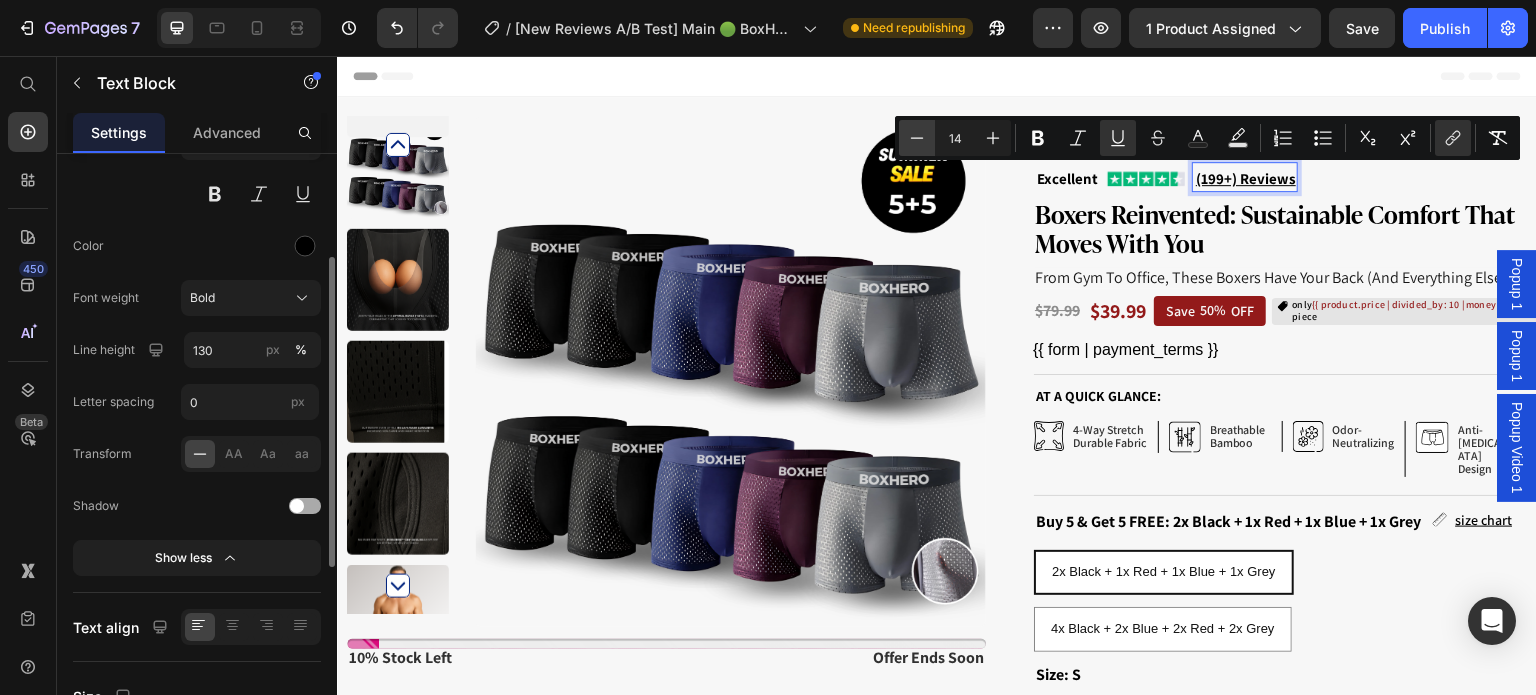 click 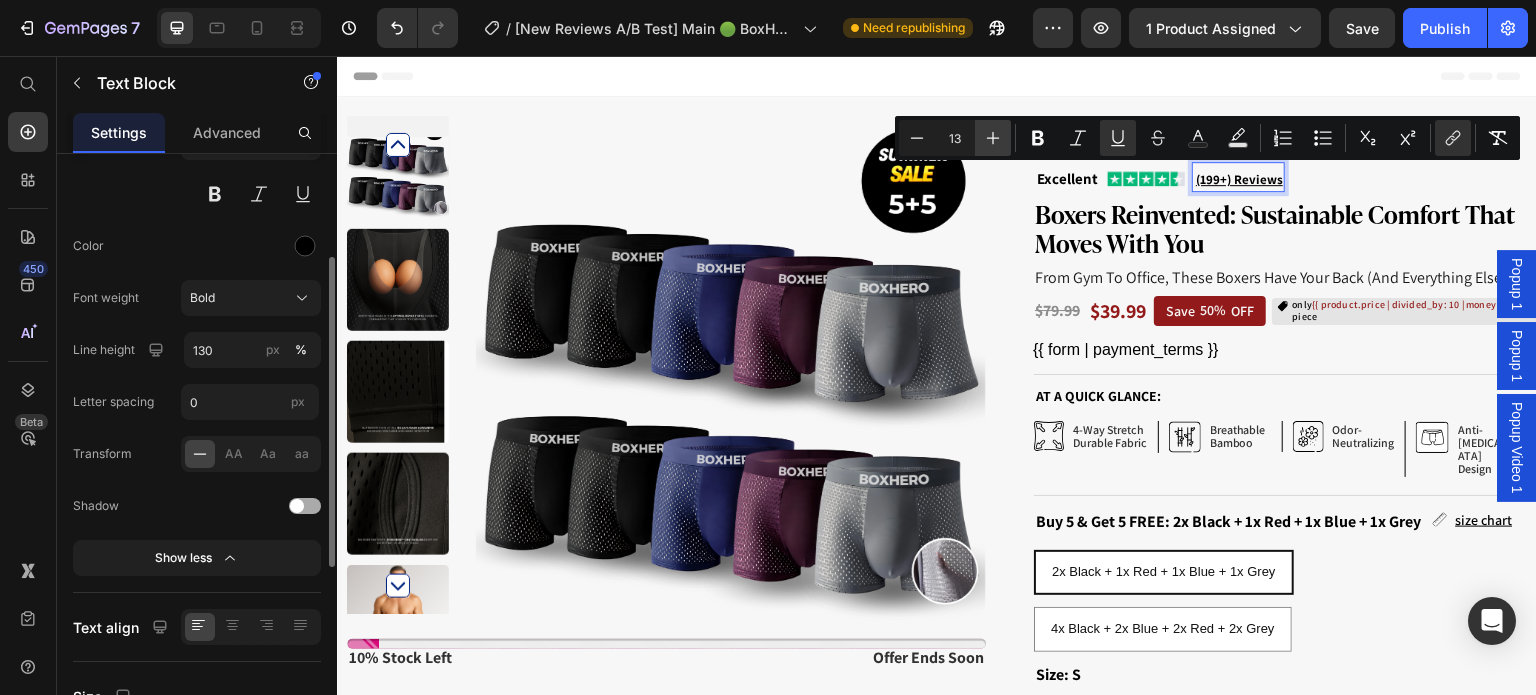 click 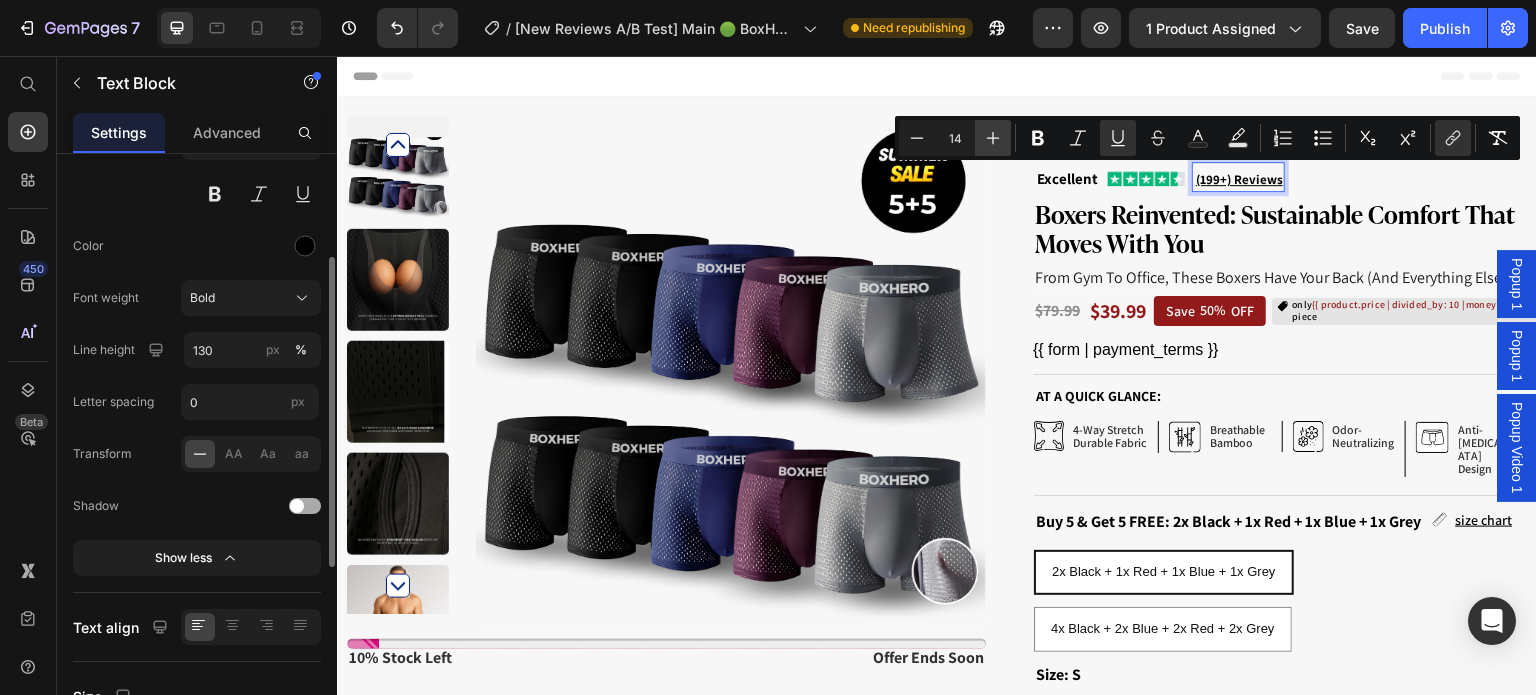 click 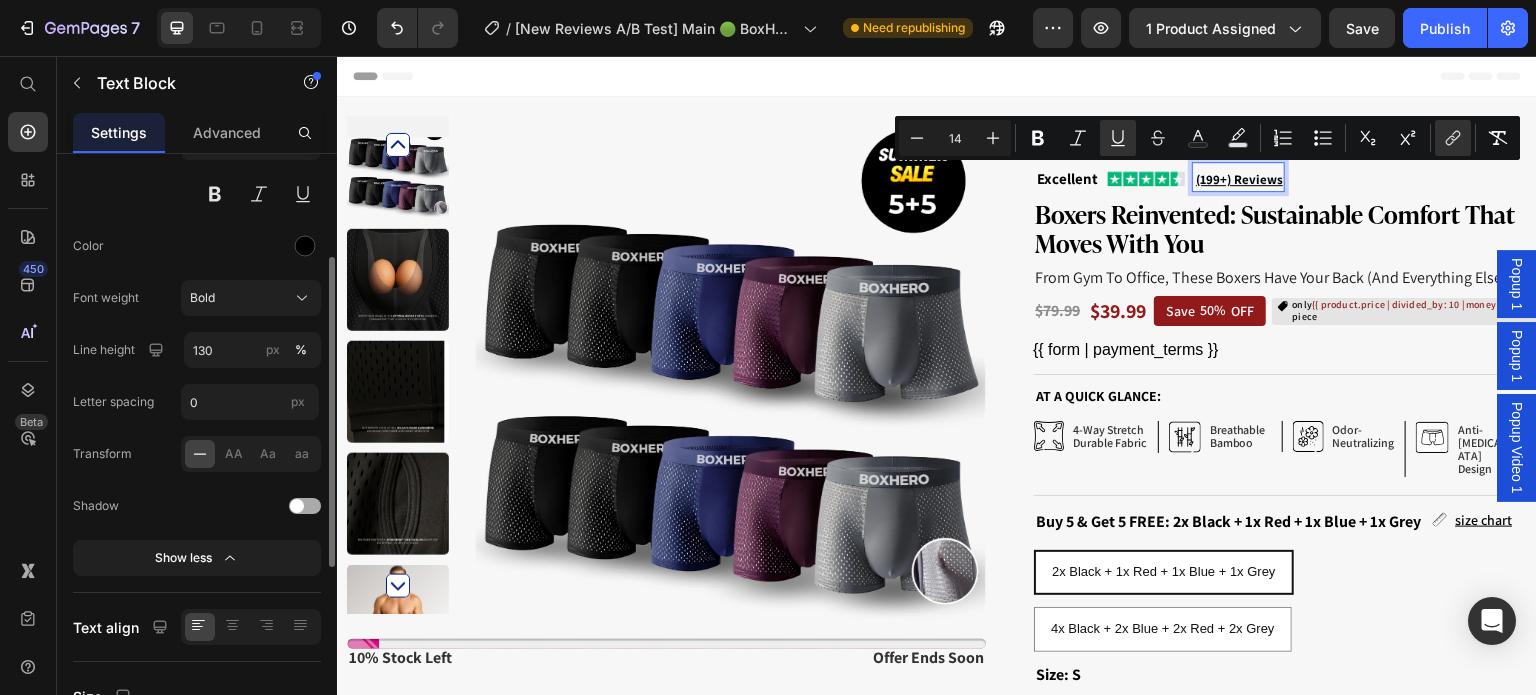 type on "15" 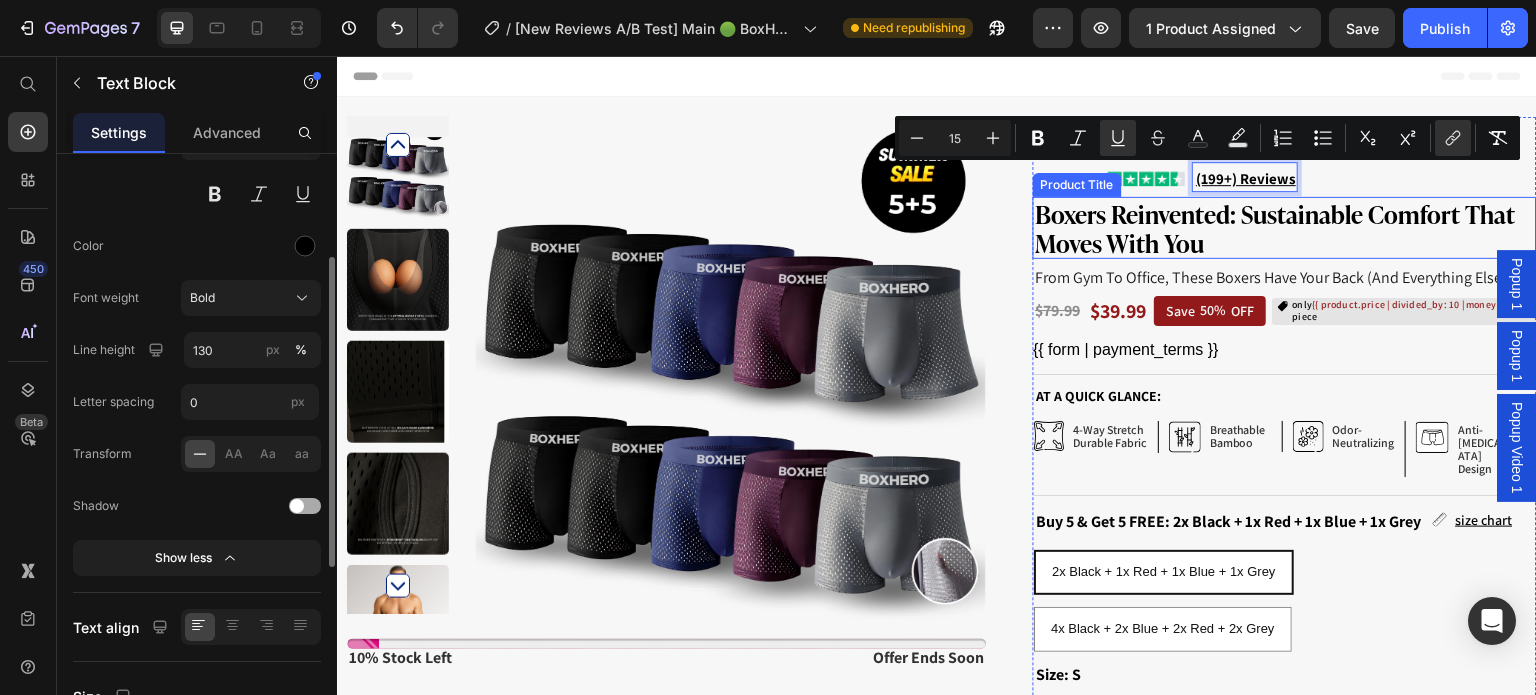 click on "Boxers Reinvented: Sustainable Comfort That Moves With You" at bounding box center (1285, 228) 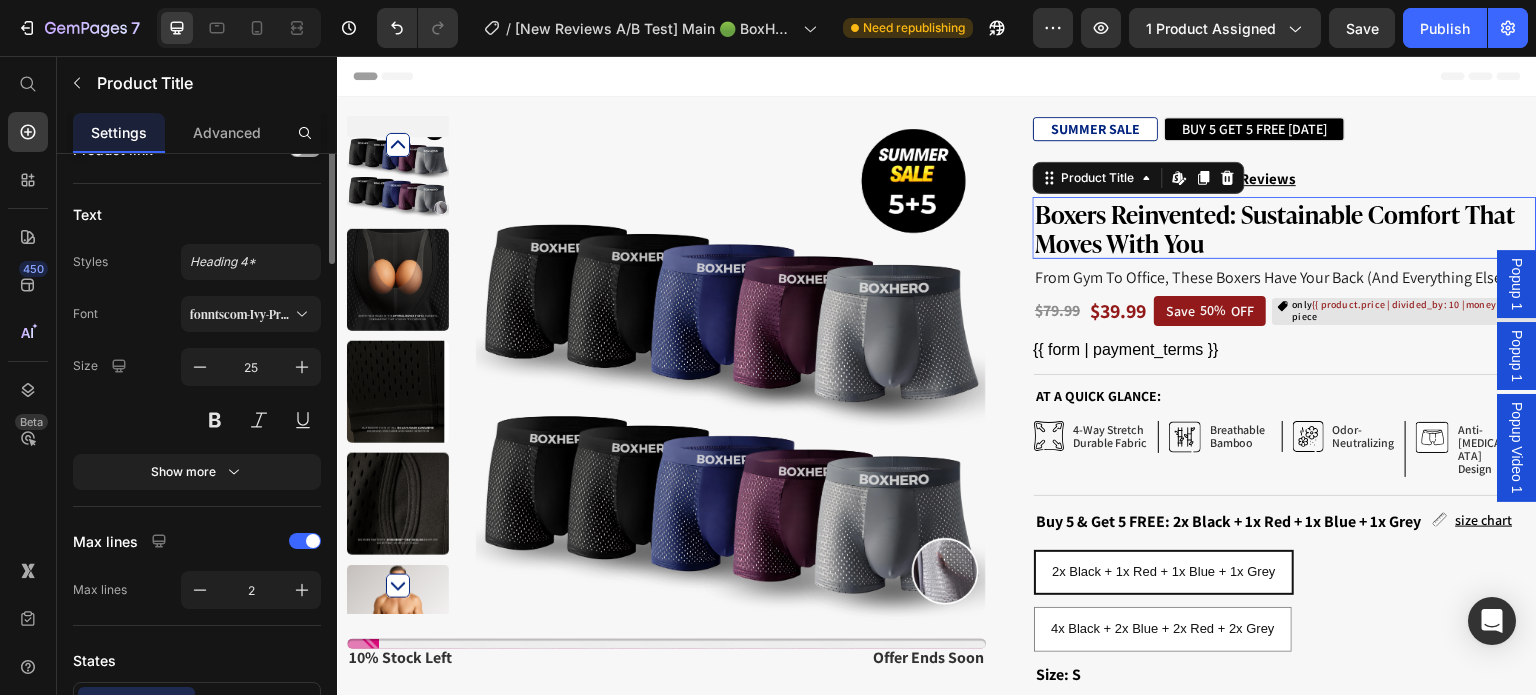 scroll, scrollTop: 0, scrollLeft: 0, axis: both 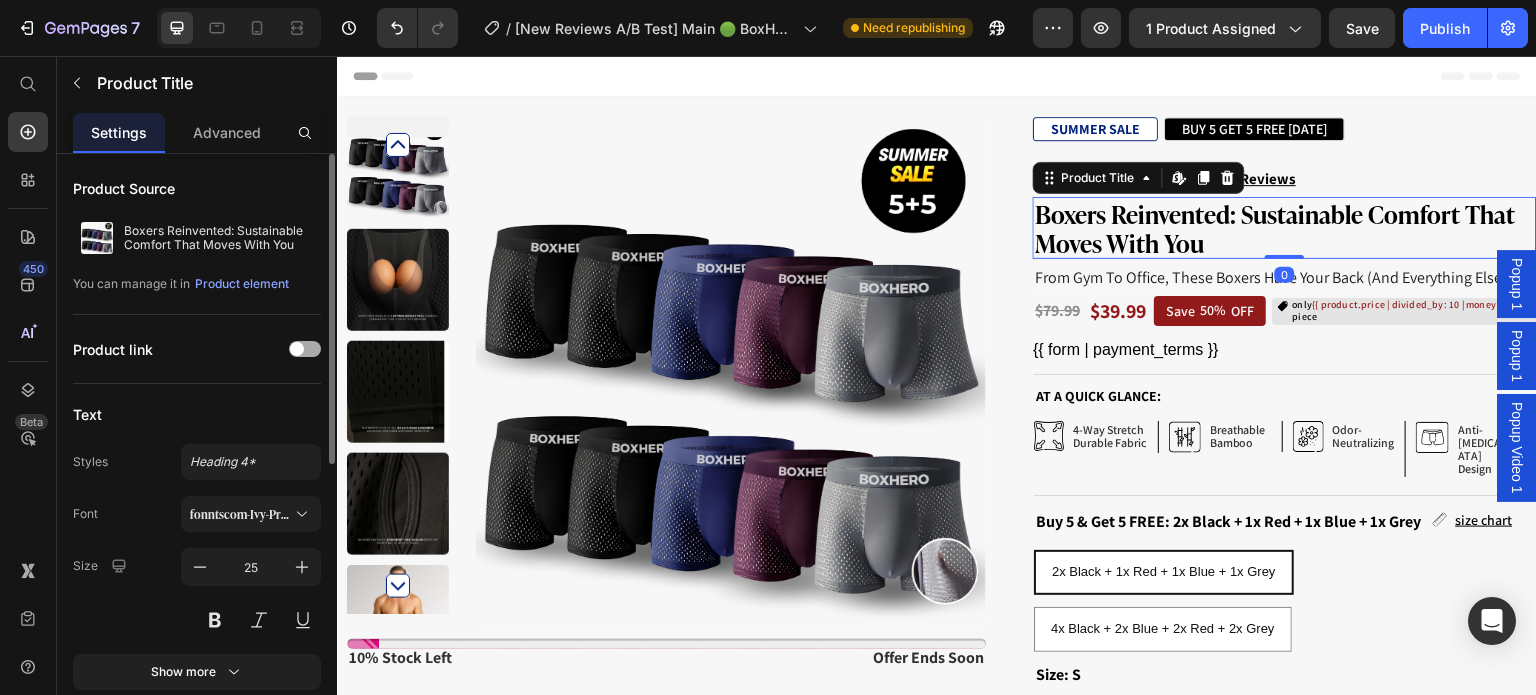 click on "Excellent  Text Block Image (199+) Reviews Text Block Row" at bounding box center [1285, 177] 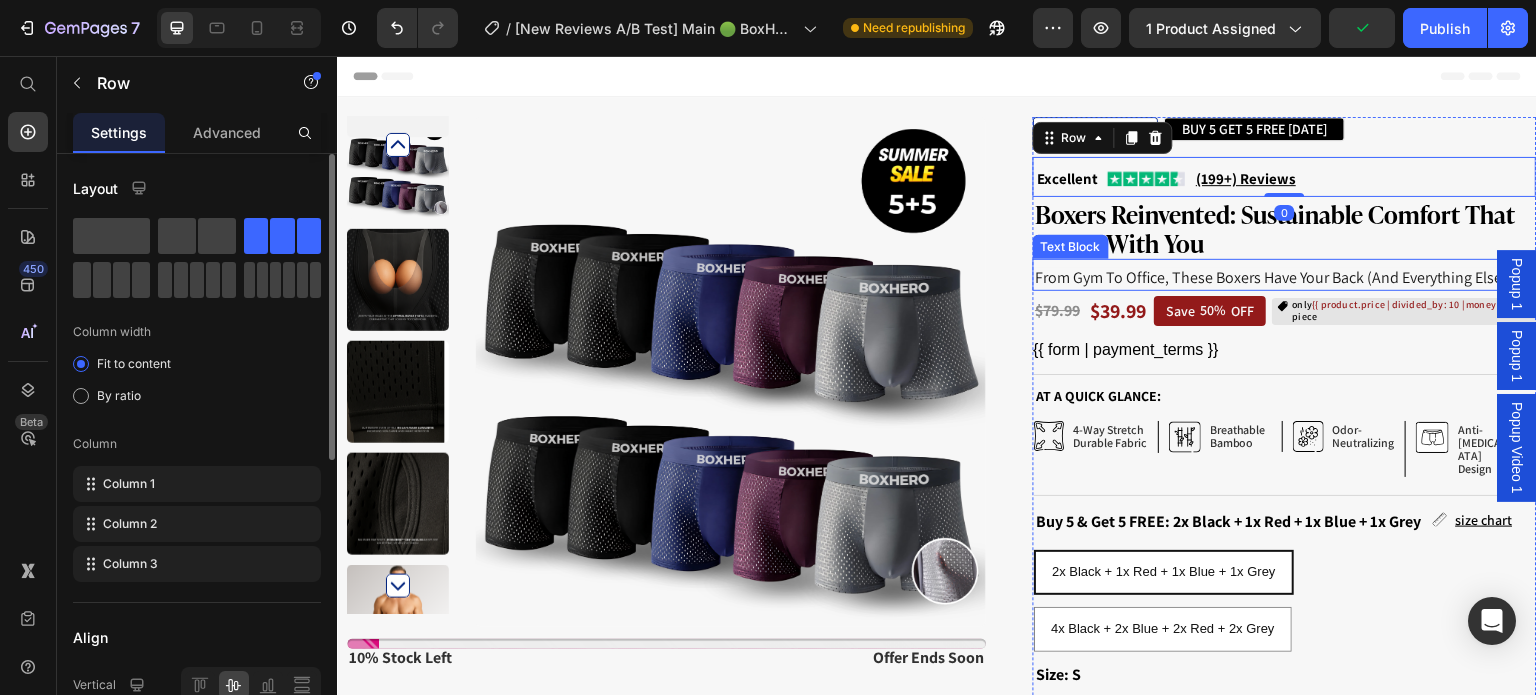 click on "From Gym To Office, These Boxers Have Your Back (And Everything Else)." at bounding box center (1273, 277) 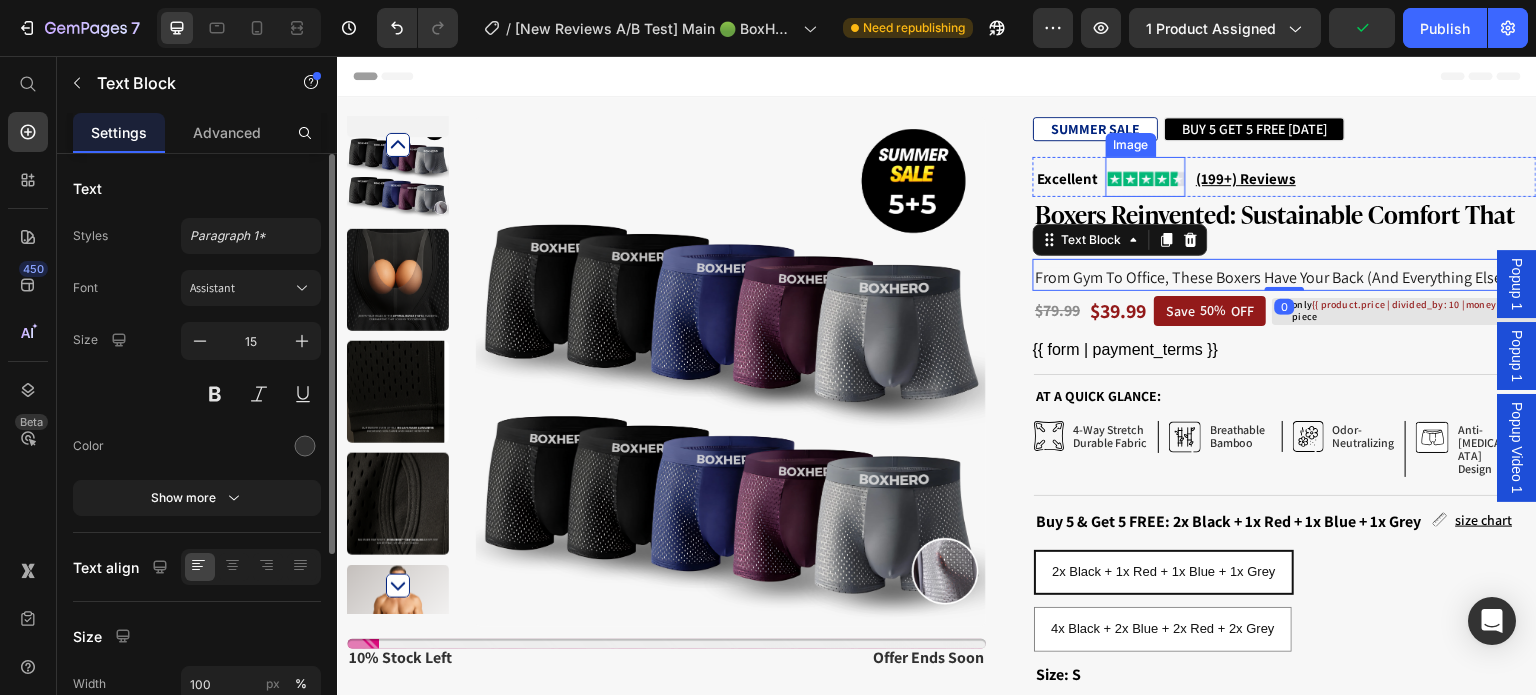 click at bounding box center (1146, 177) 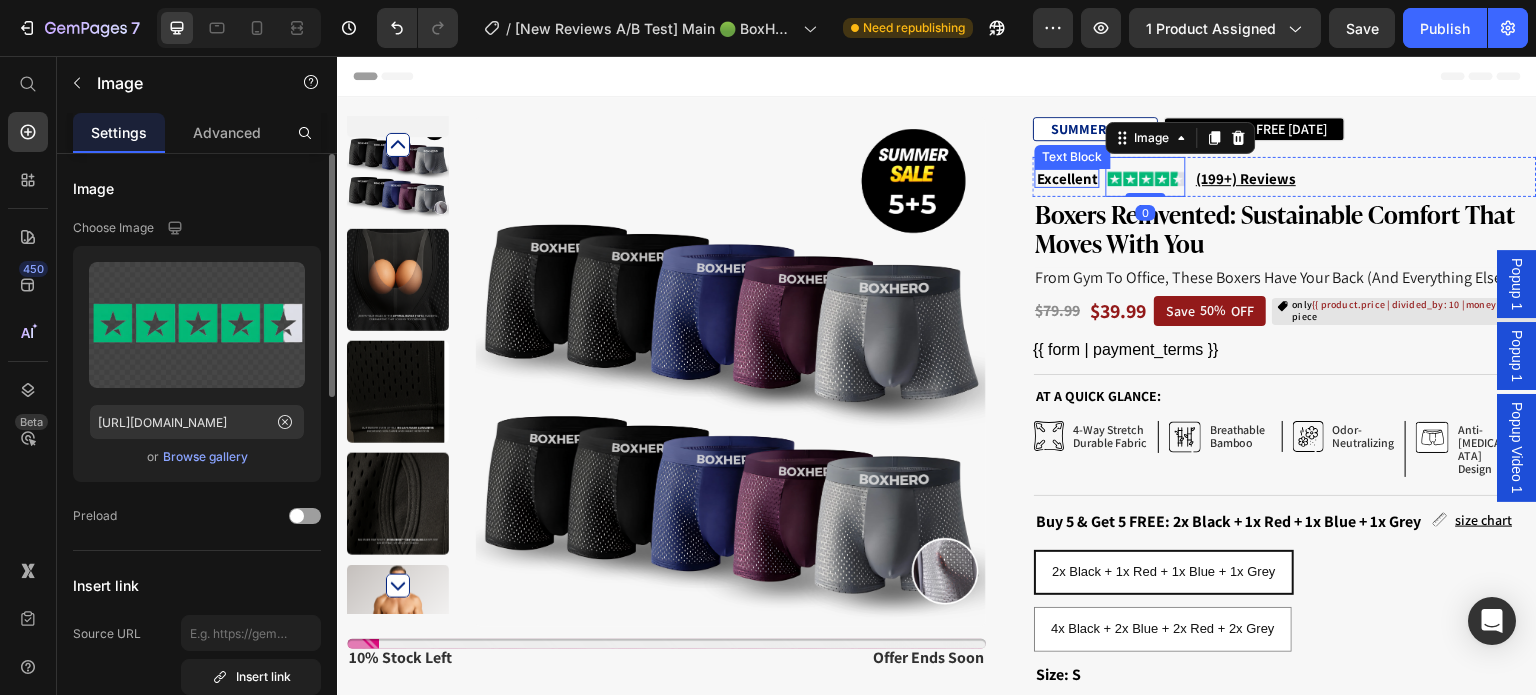 click on "Excellent" at bounding box center [1067, 178] 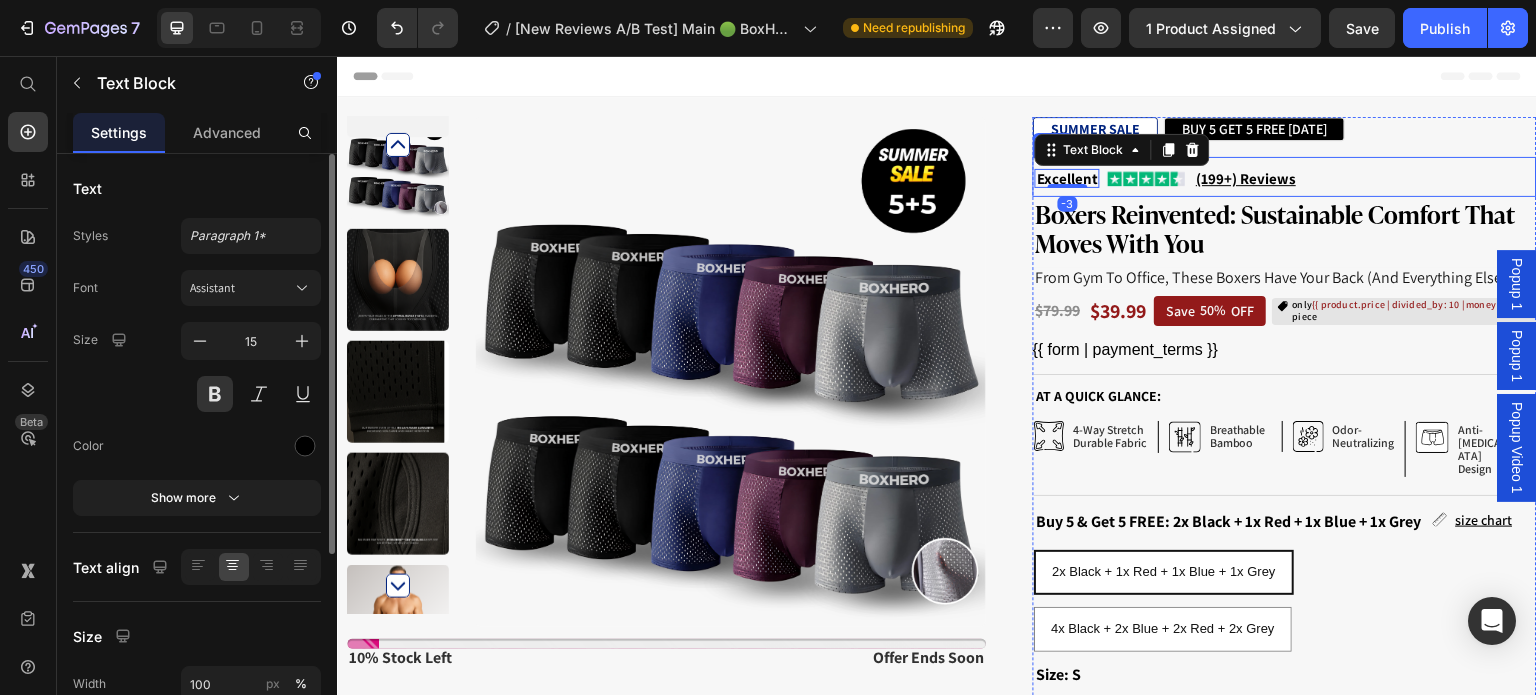click on "Excellent  Text Block   -3 Image (199+) Reviews Text Block Row" at bounding box center (1285, 177) 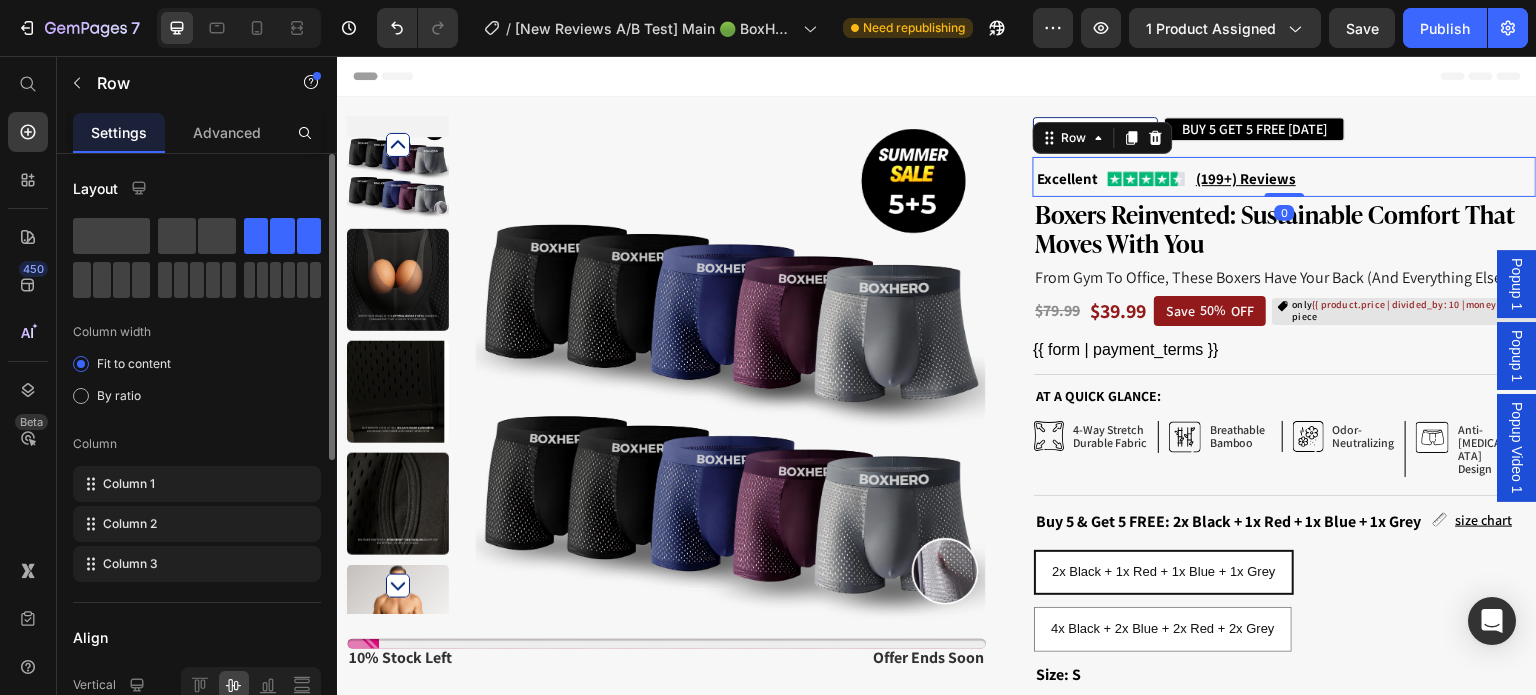 click on "Excellent" at bounding box center [1067, 178] 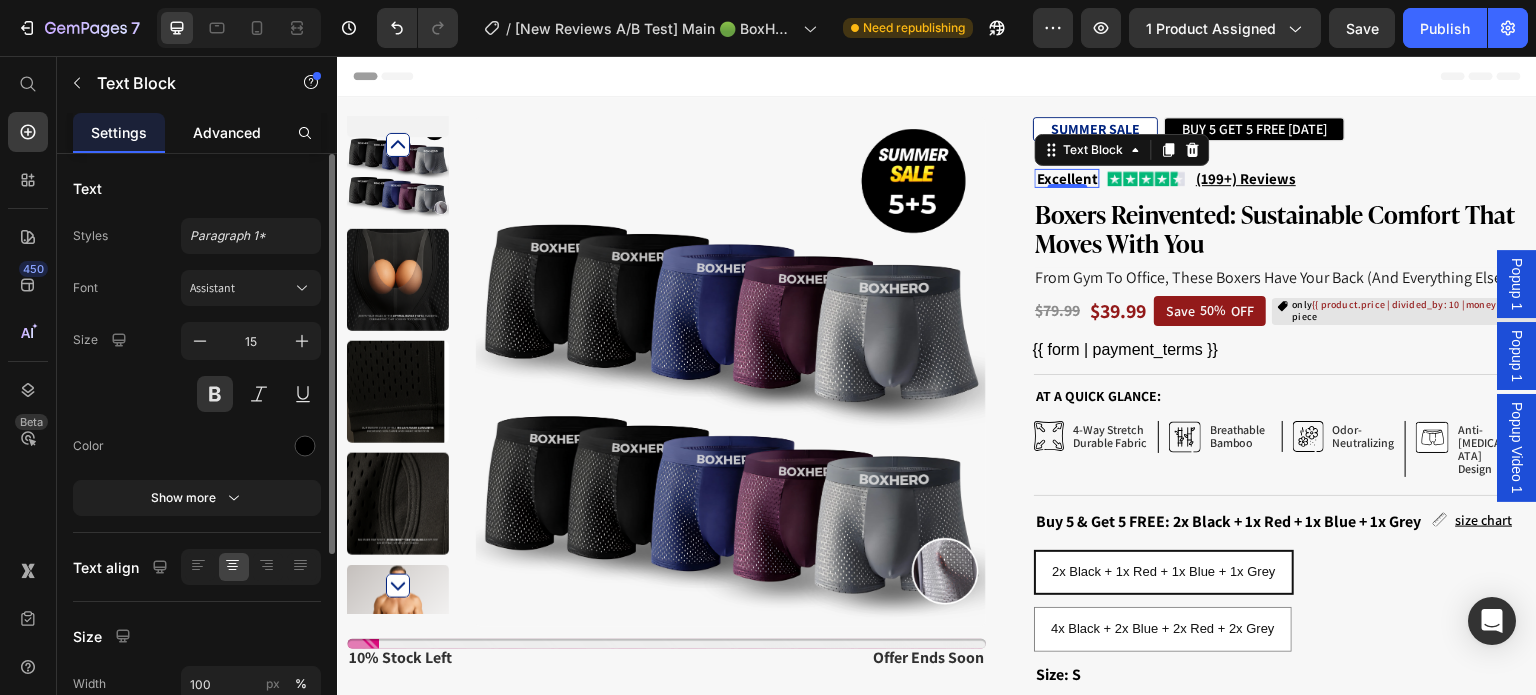 click on "Advanced" 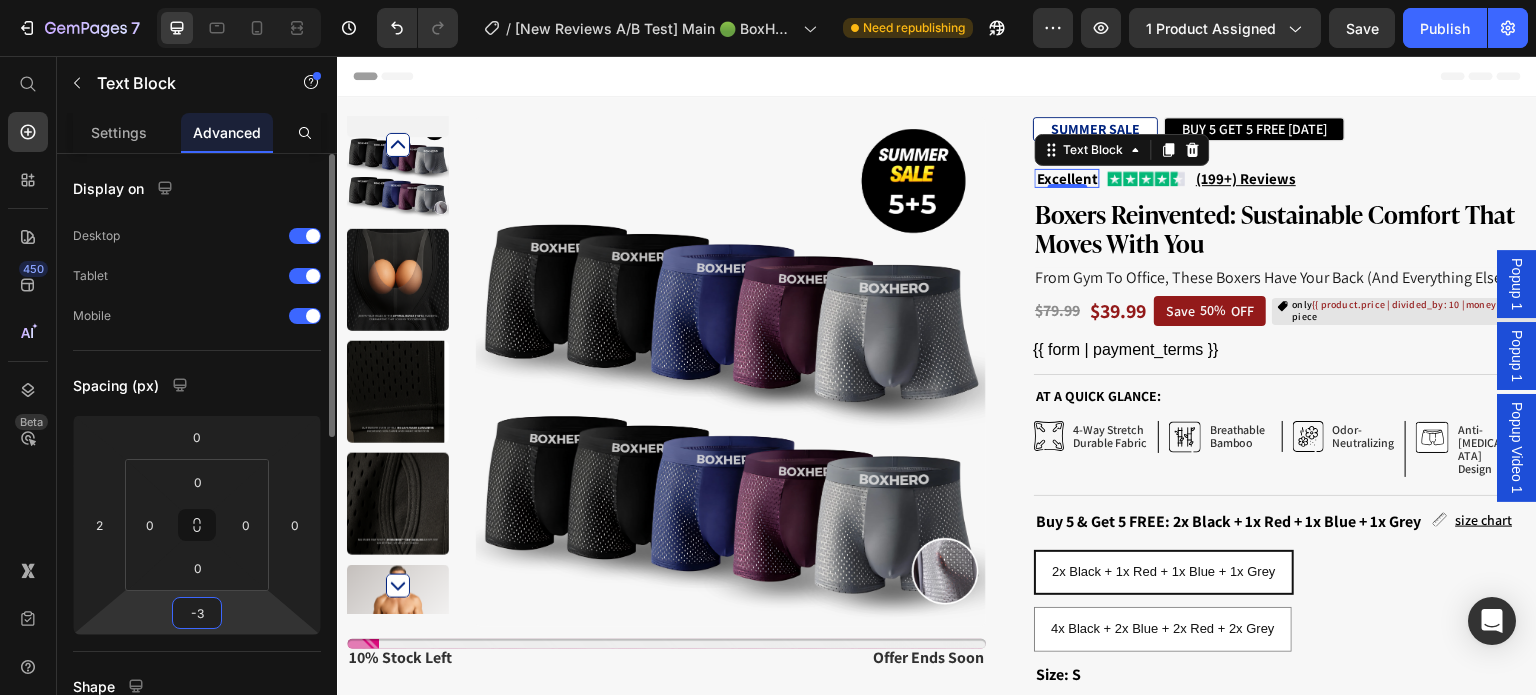 click on "-3" at bounding box center (197, 613) 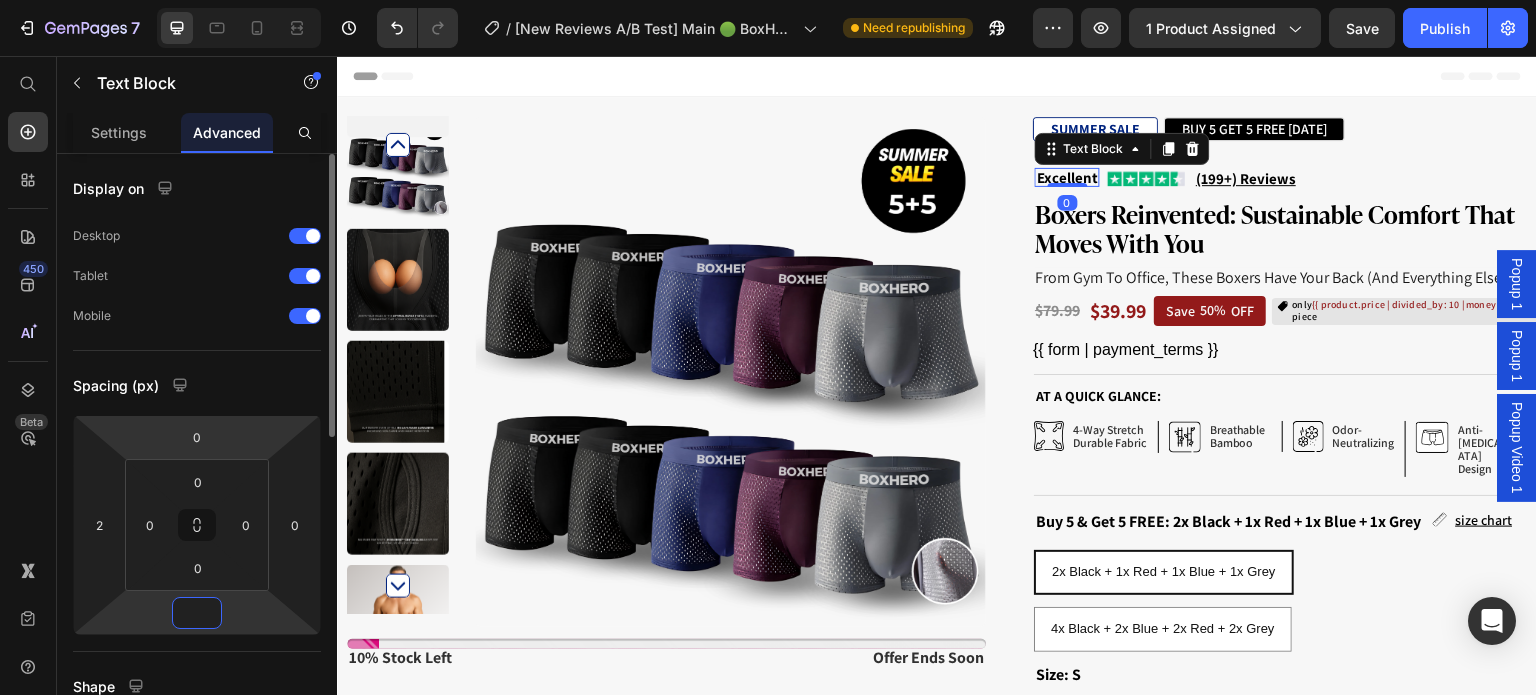 type on "0" 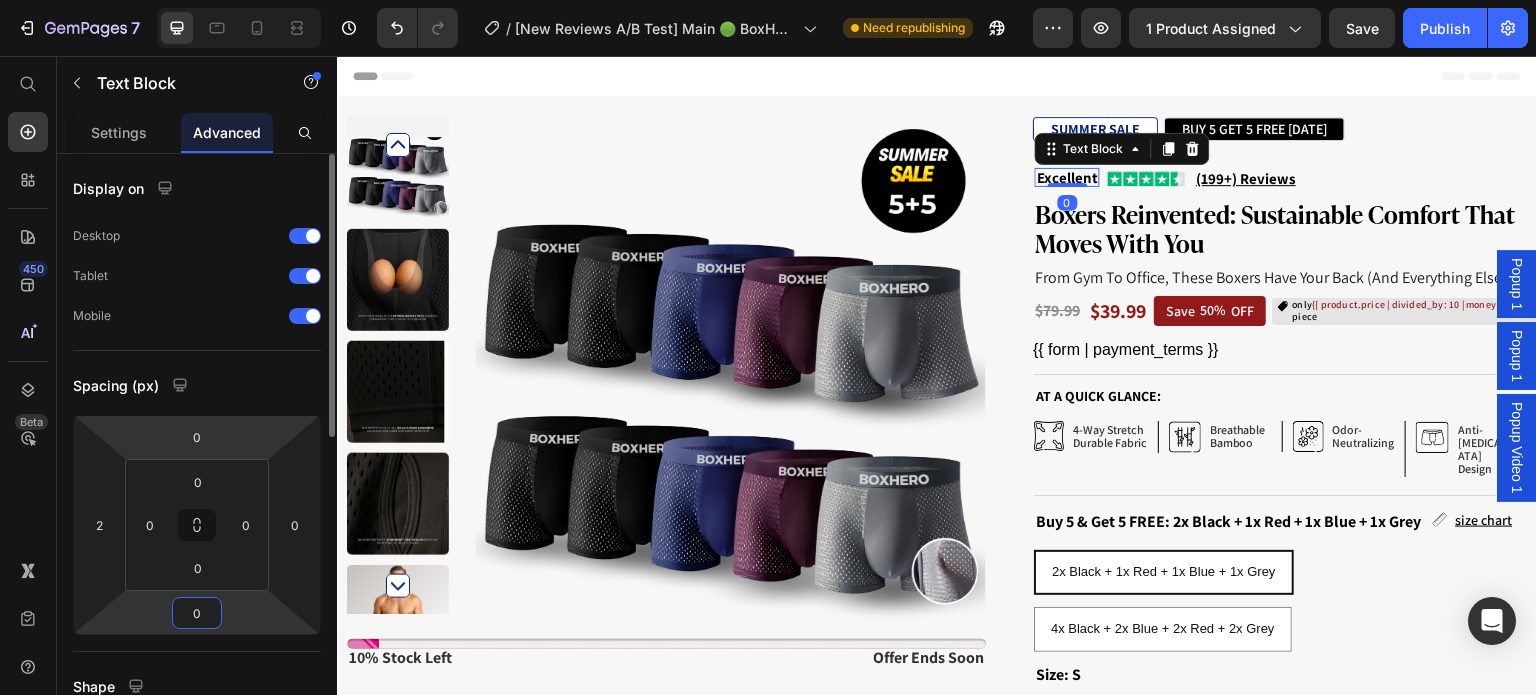 click on "0" at bounding box center [197, 437] 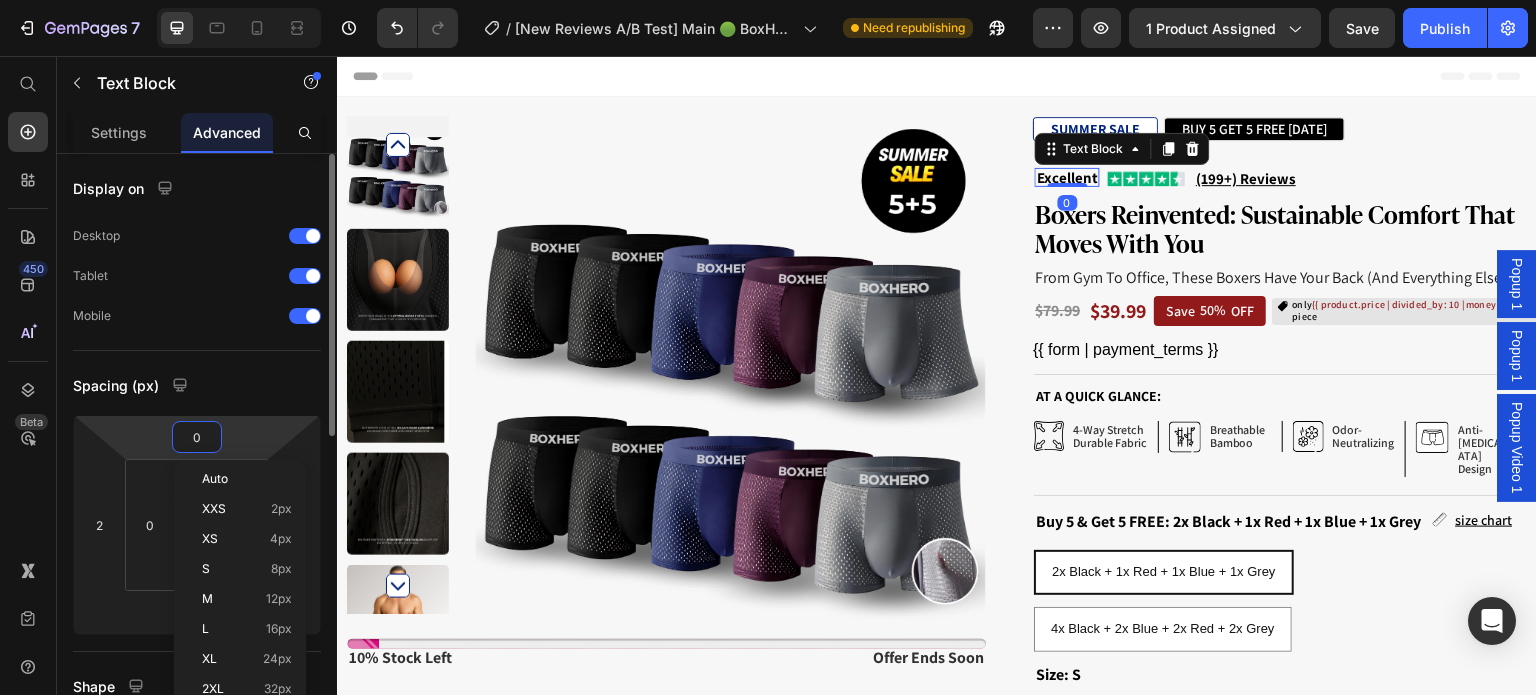 click on "Spacing (px)" at bounding box center [197, 385] 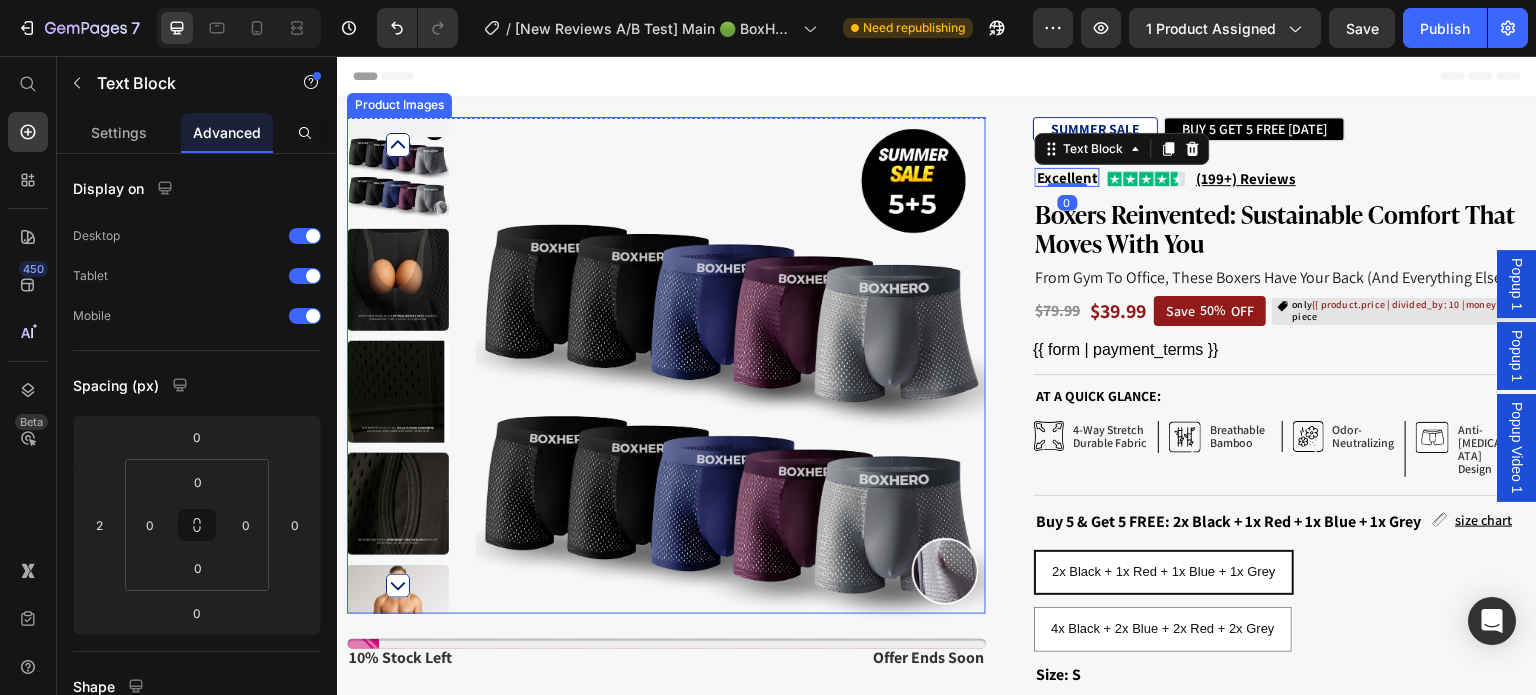 click at bounding box center (731, 372) 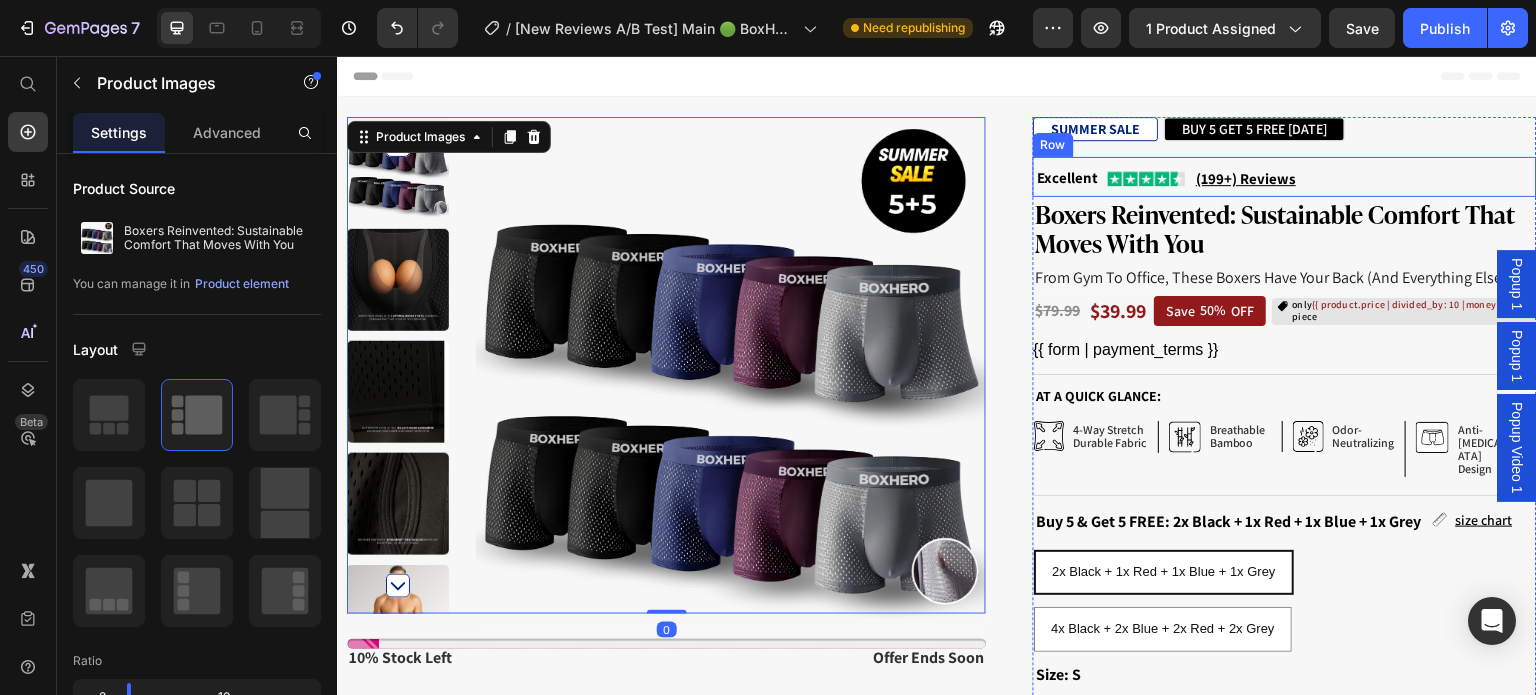click on "Excellent  Text Block Image (199+) Reviews Text Block Row" at bounding box center [1285, 177] 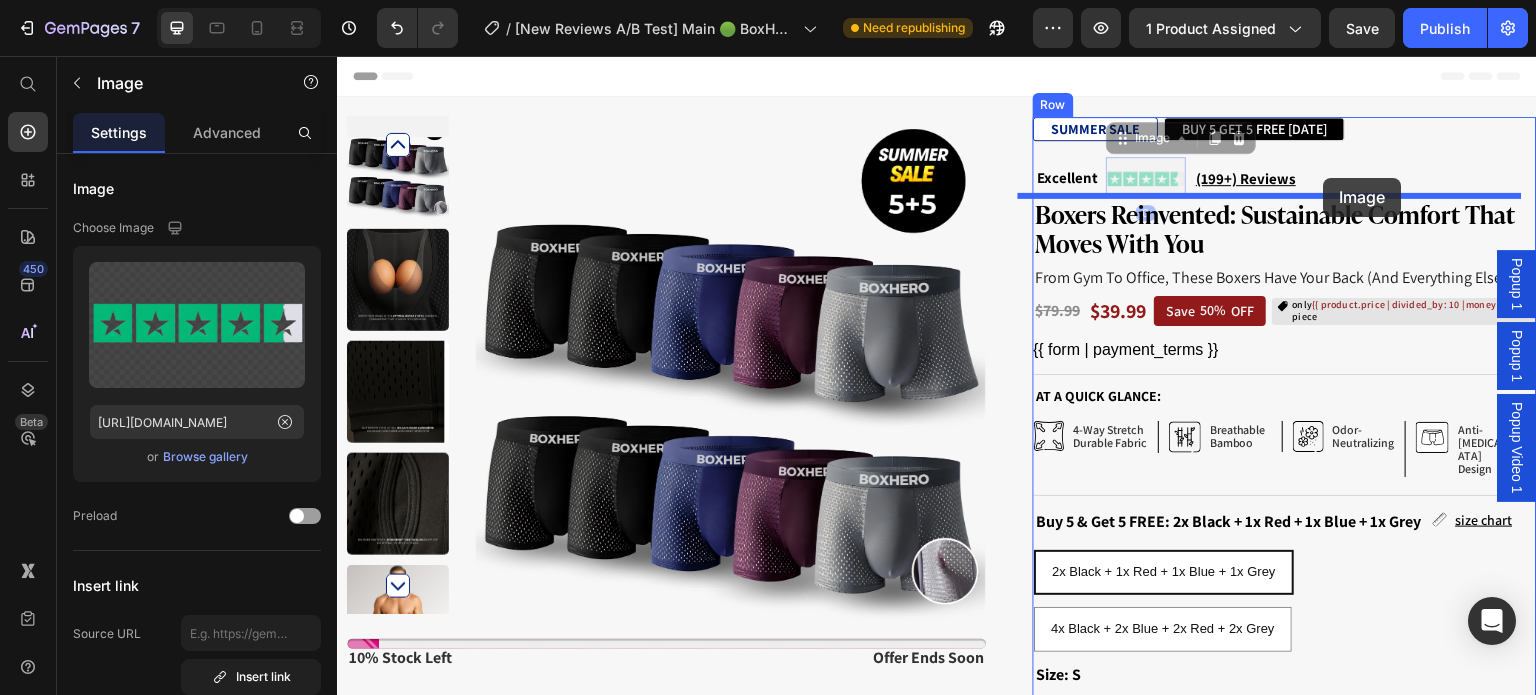 drag, startPoint x: 1137, startPoint y: 176, endPoint x: 1324, endPoint y: 178, distance: 187.0107 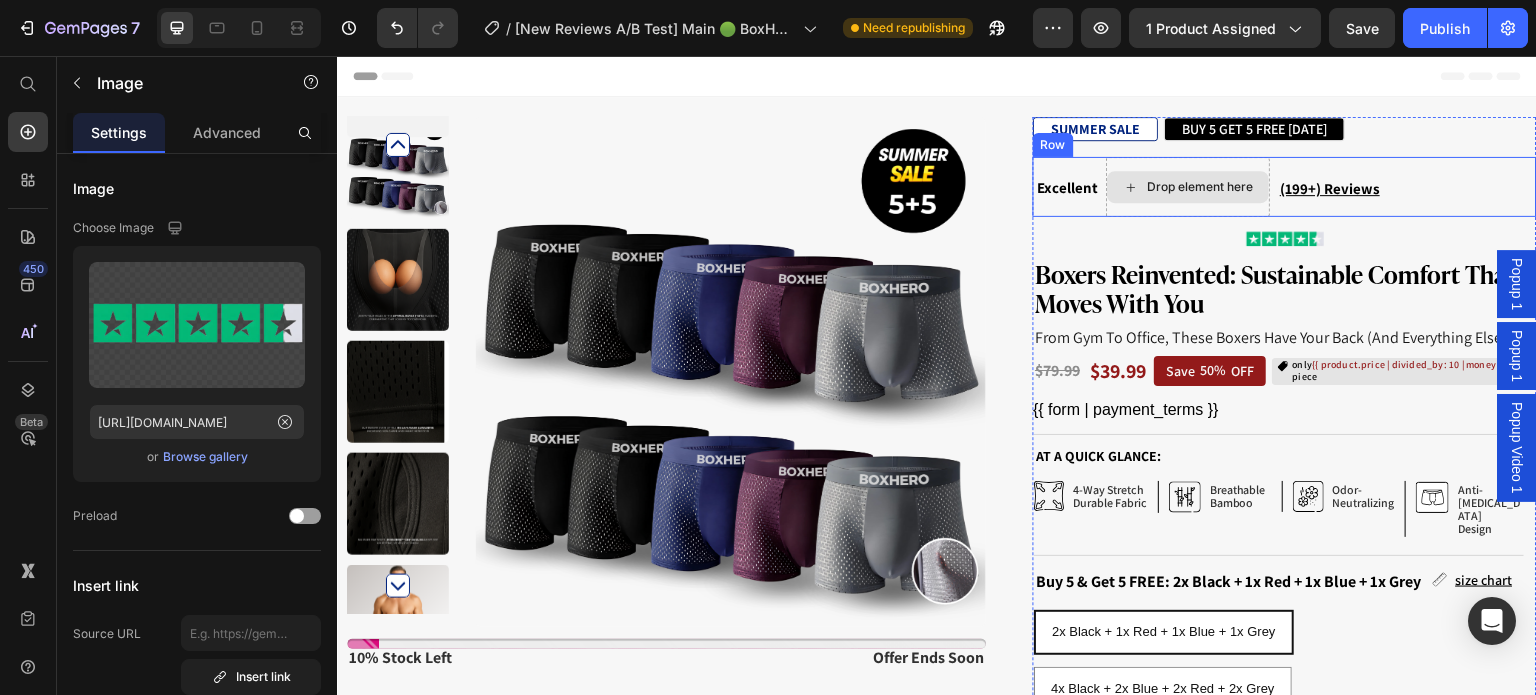 click on "Drop element here" at bounding box center [1188, 187] 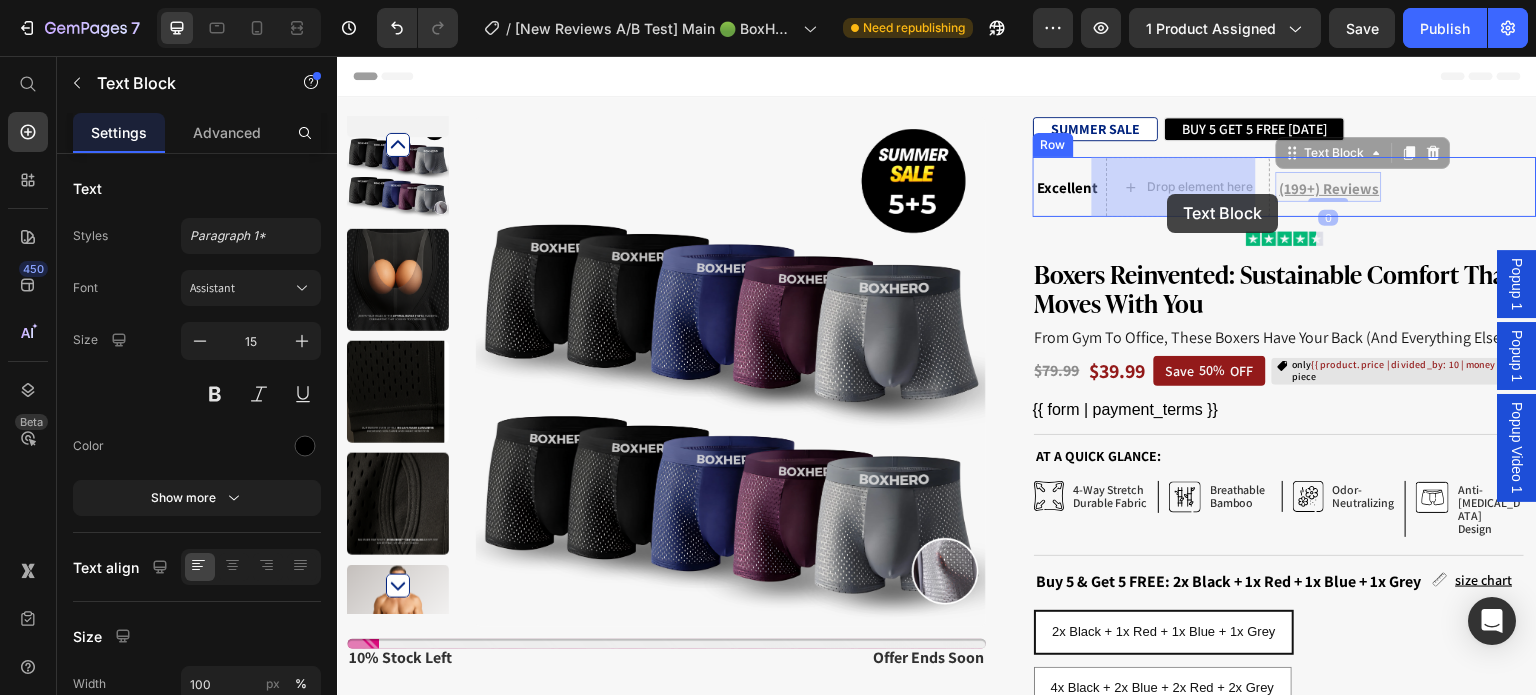 drag, startPoint x: 1314, startPoint y: 194, endPoint x: 1163, endPoint y: 193, distance: 151.00331 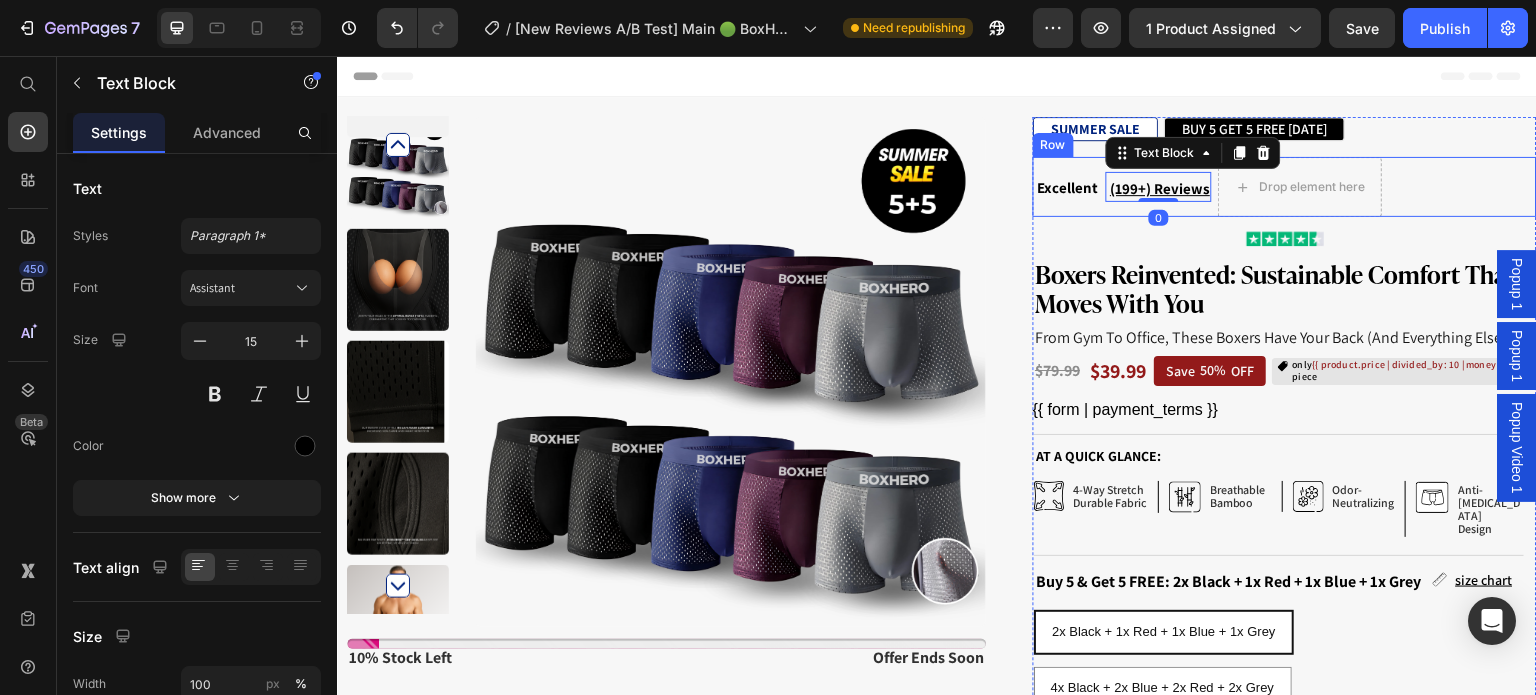 click on "Excellent  Text Block" at bounding box center (1066, 187) 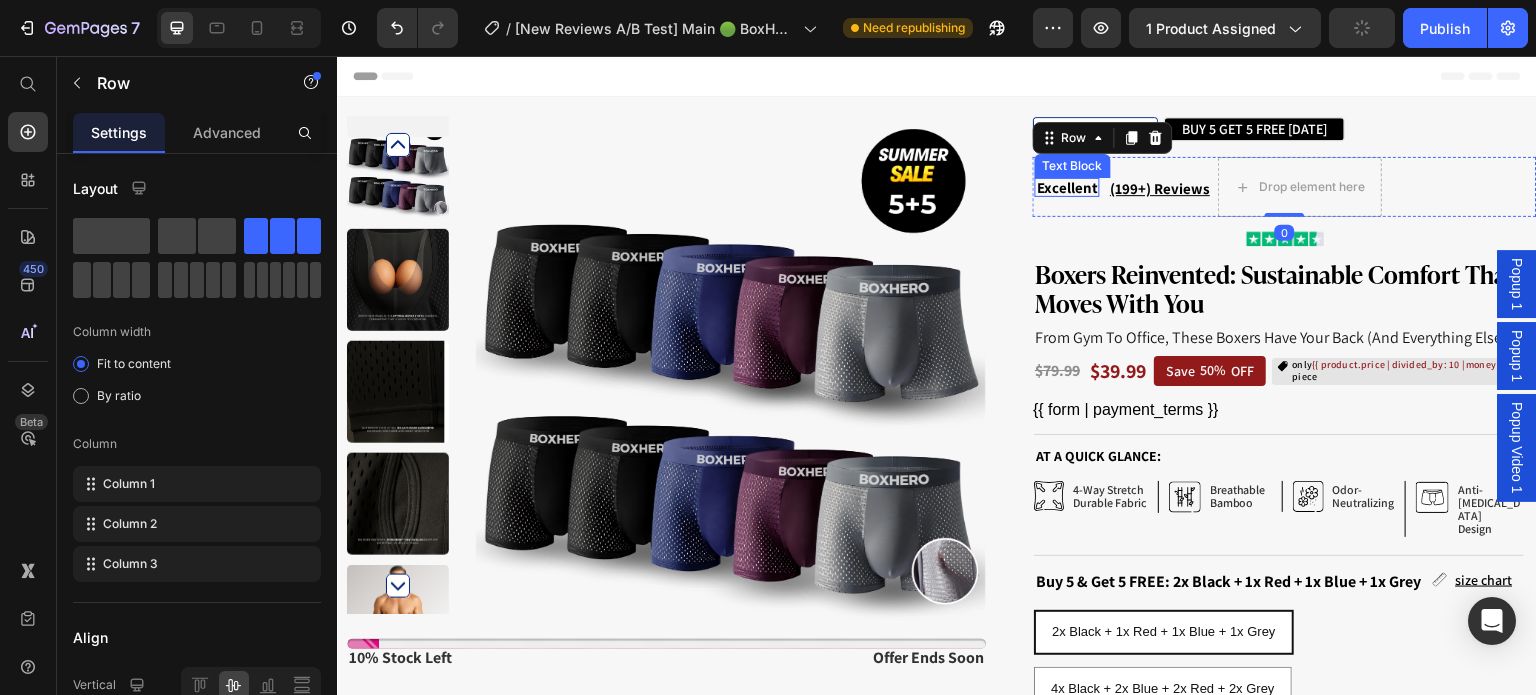 click on "Excellent" at bounding box center (1067, 187) 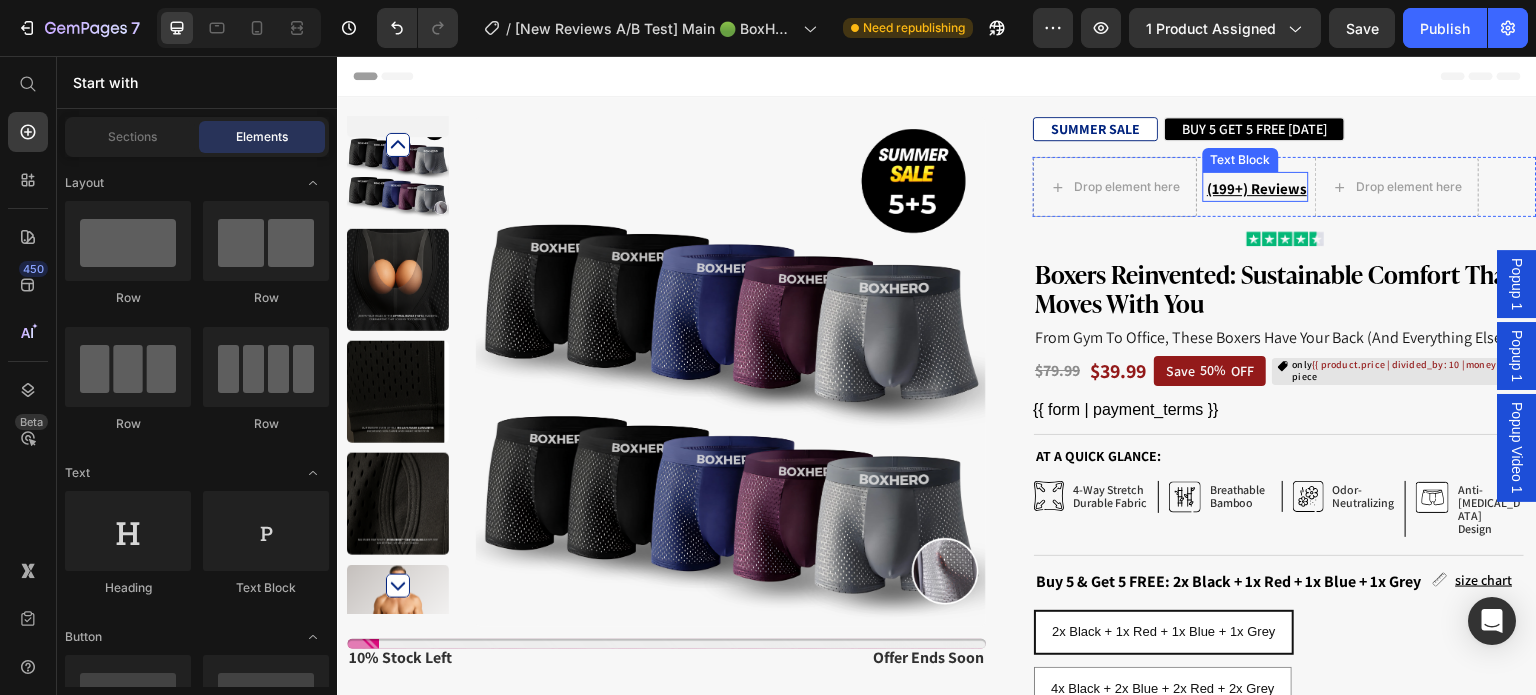 click on "(199+) Reviews Text Block" at bounding box center [1256, 187] 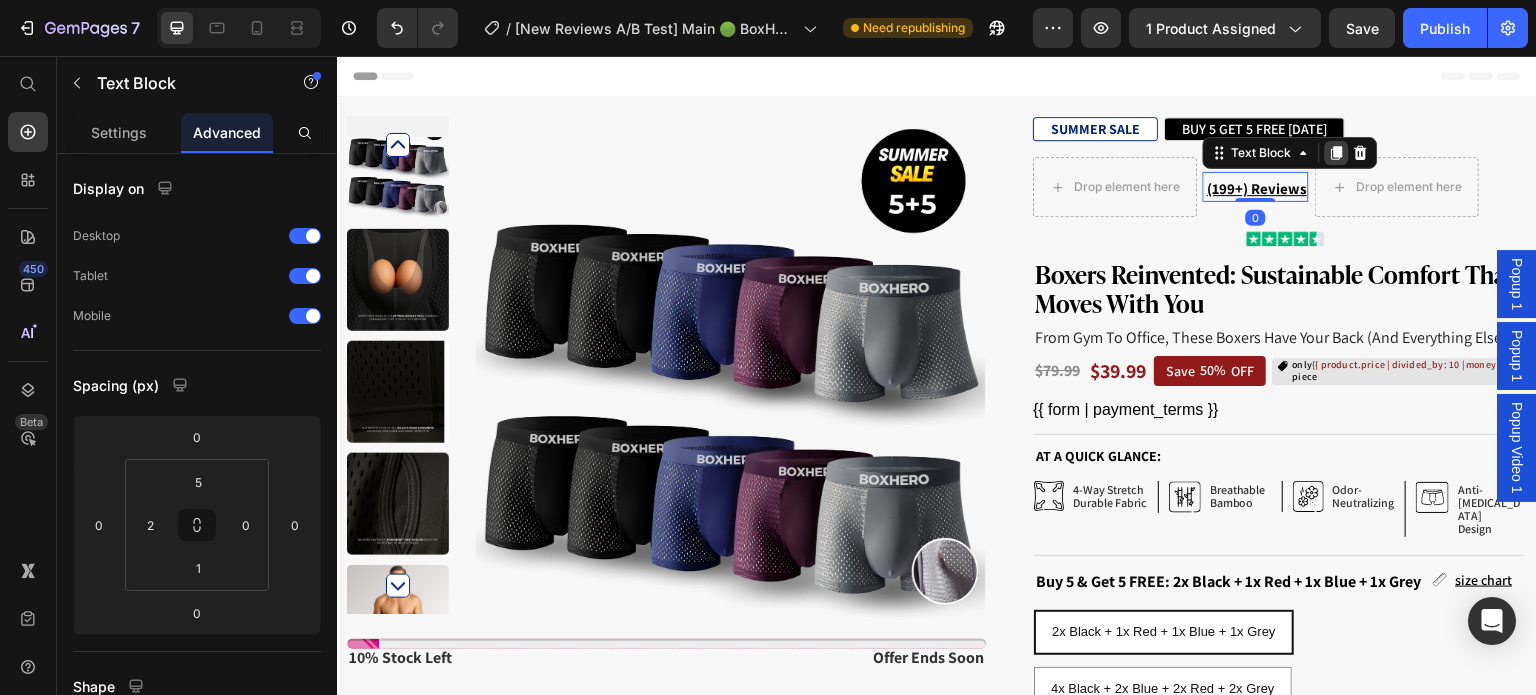 click 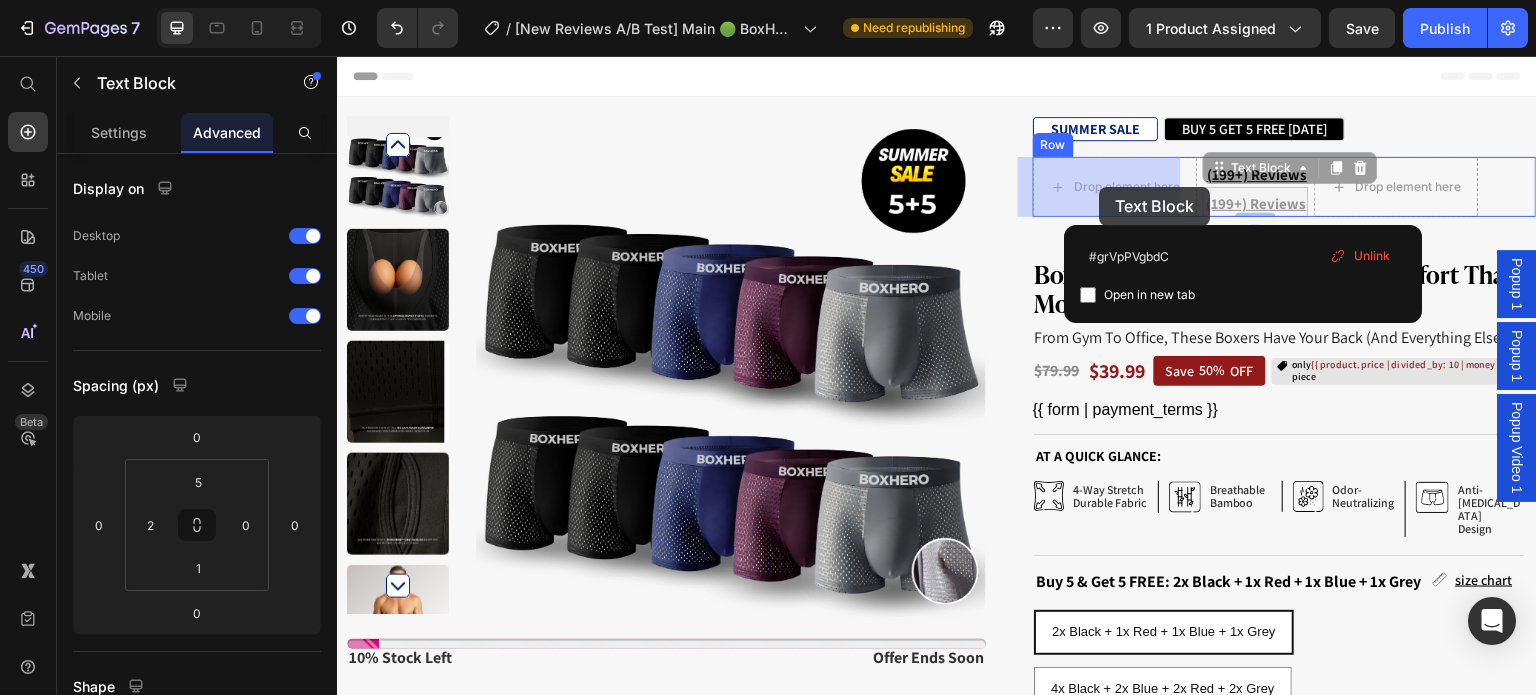 drag, startPoint x: 1239, startPoint y: 192, endPoint x: 1100, endPoint y: 187, distance: 139.0899 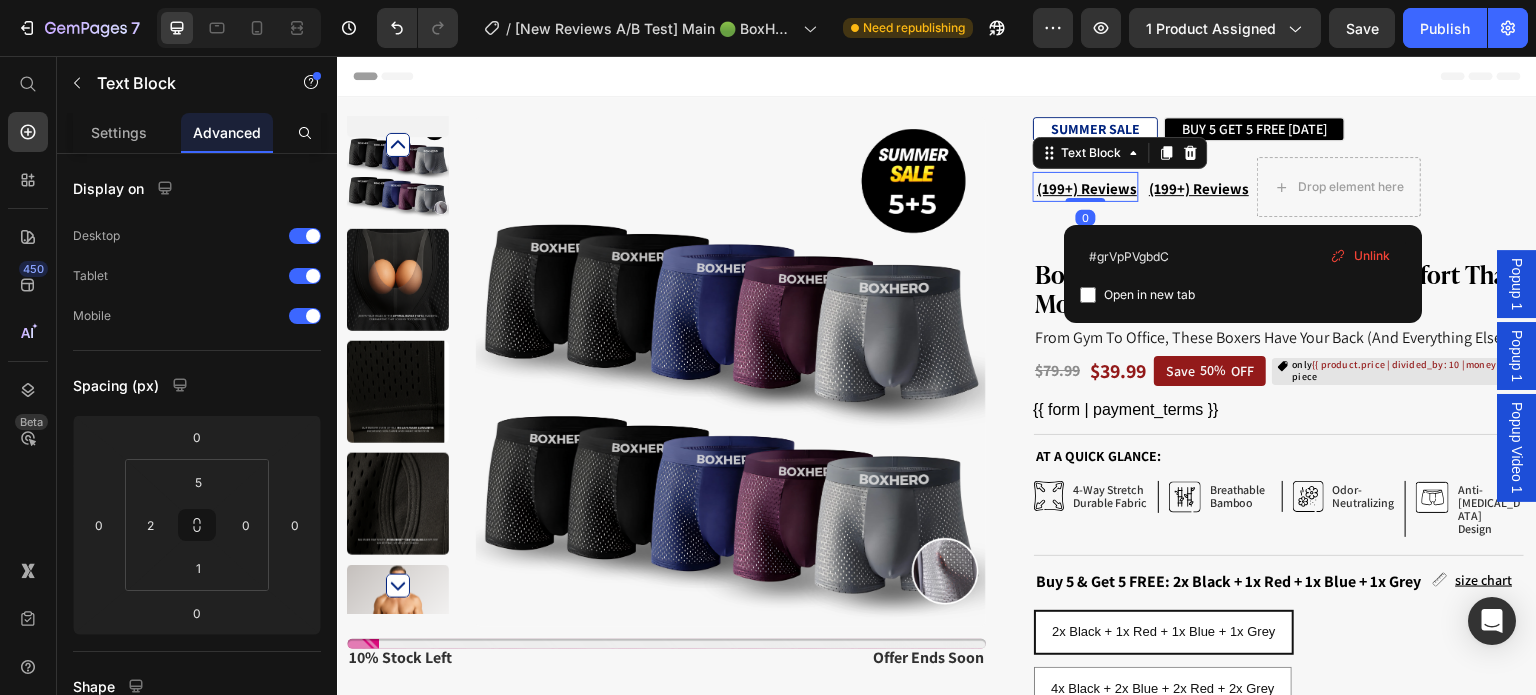 click on "(199+) Reviews" at bounding box center (1087, 188) 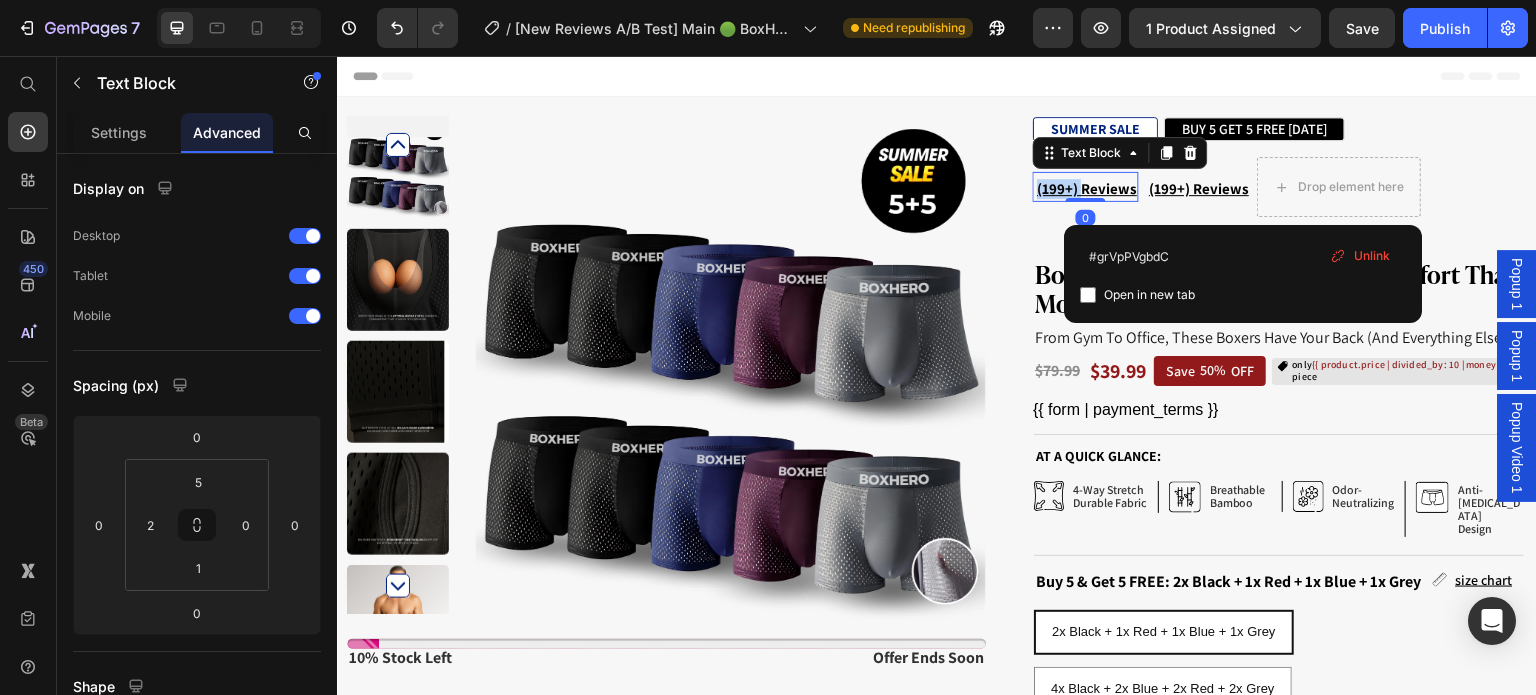 click on "(199+) Reviews" at bounding box center (1087, 188) 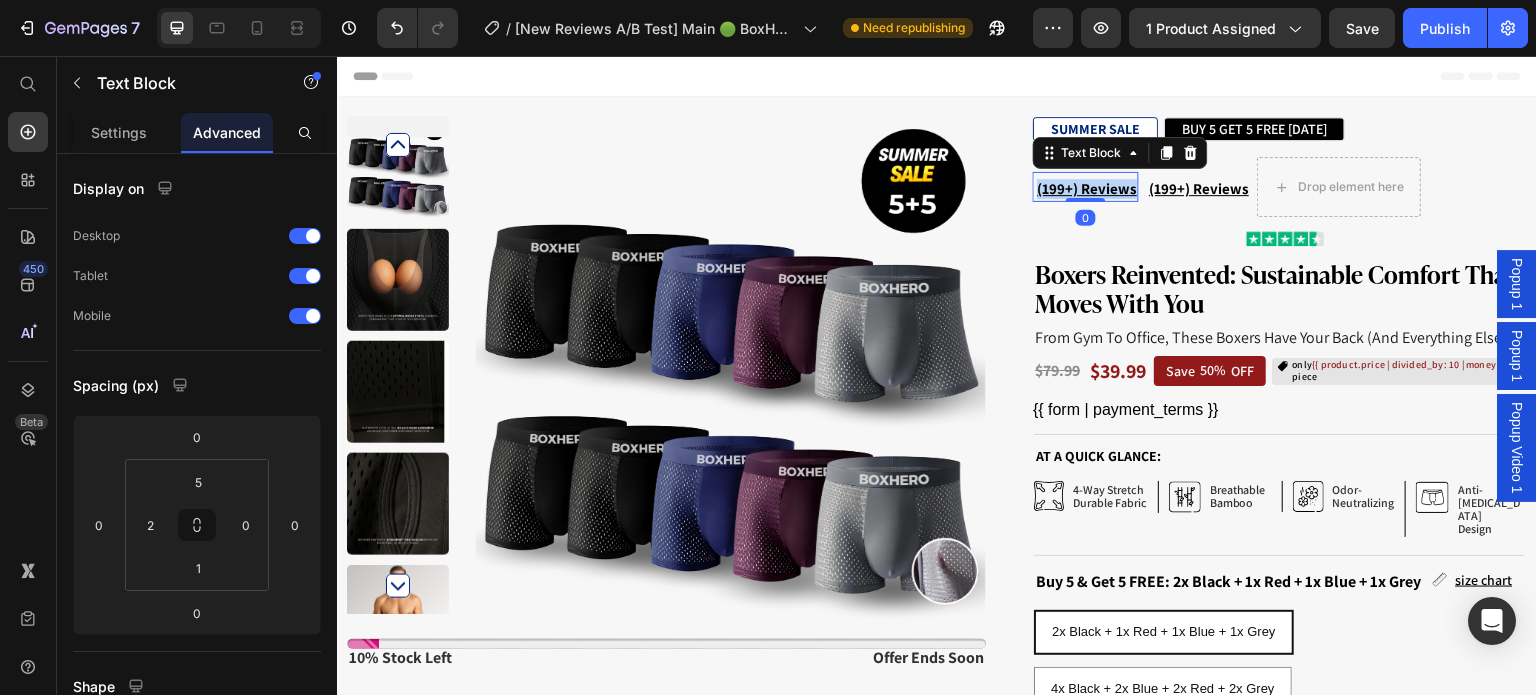 click on "(199+) Reviews" at bounding box center [1087, 188] 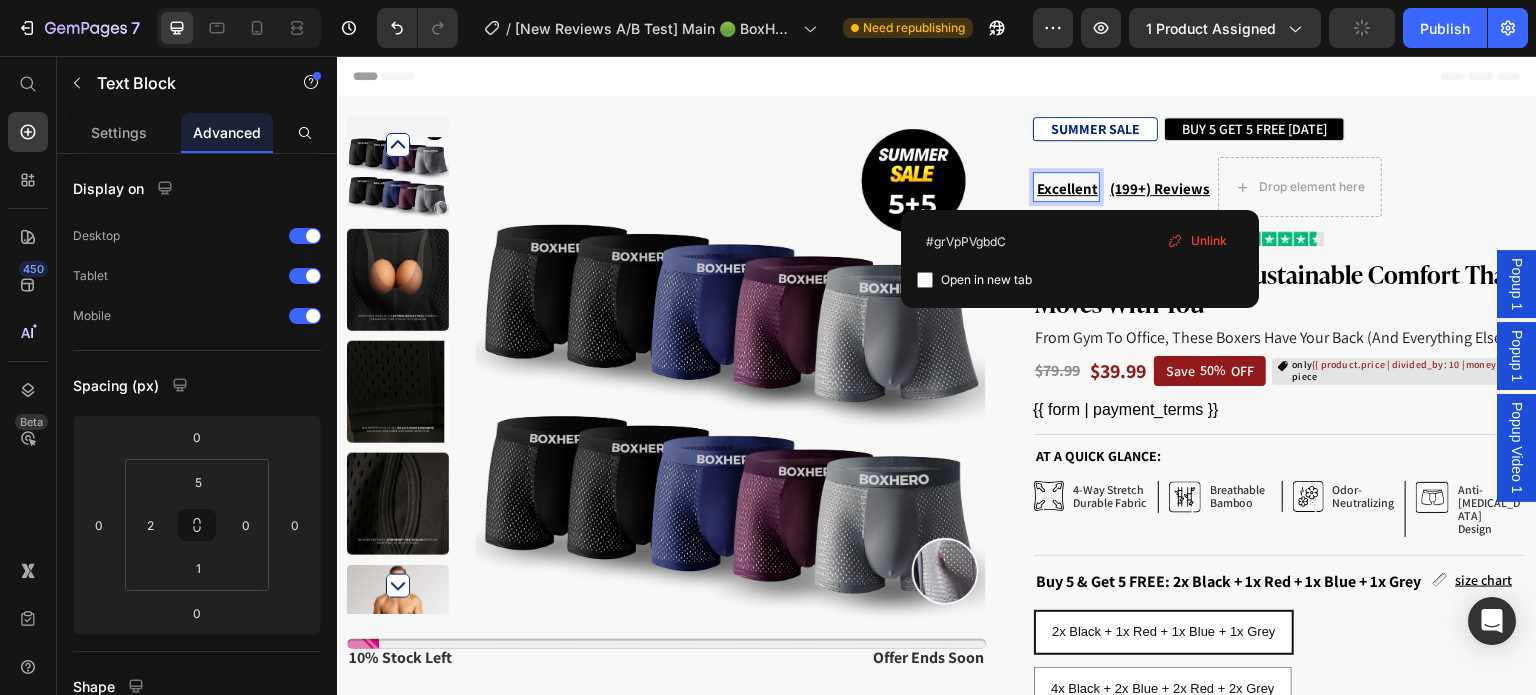 click on "Excellent" at bounding box center [1067, 188] 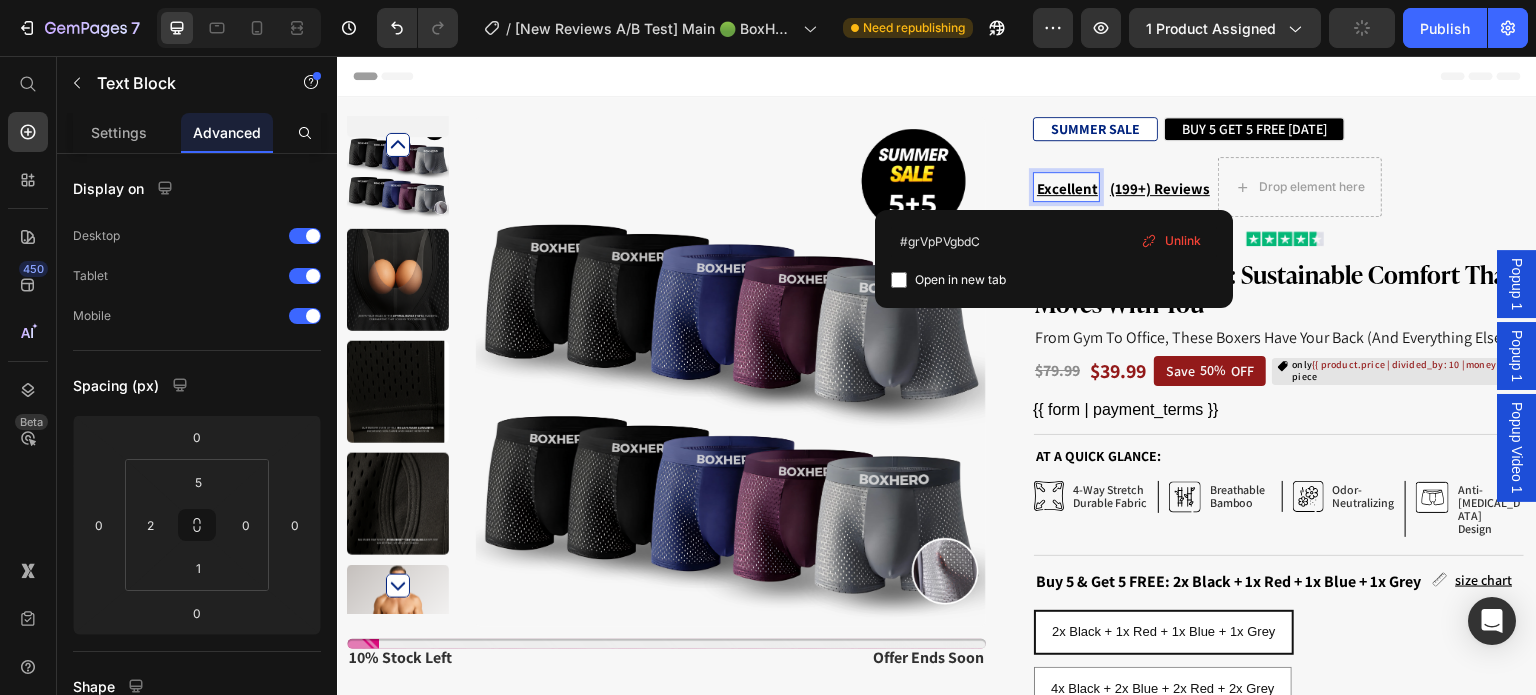 click on "Excellent" at bounding box center (1067, 188) 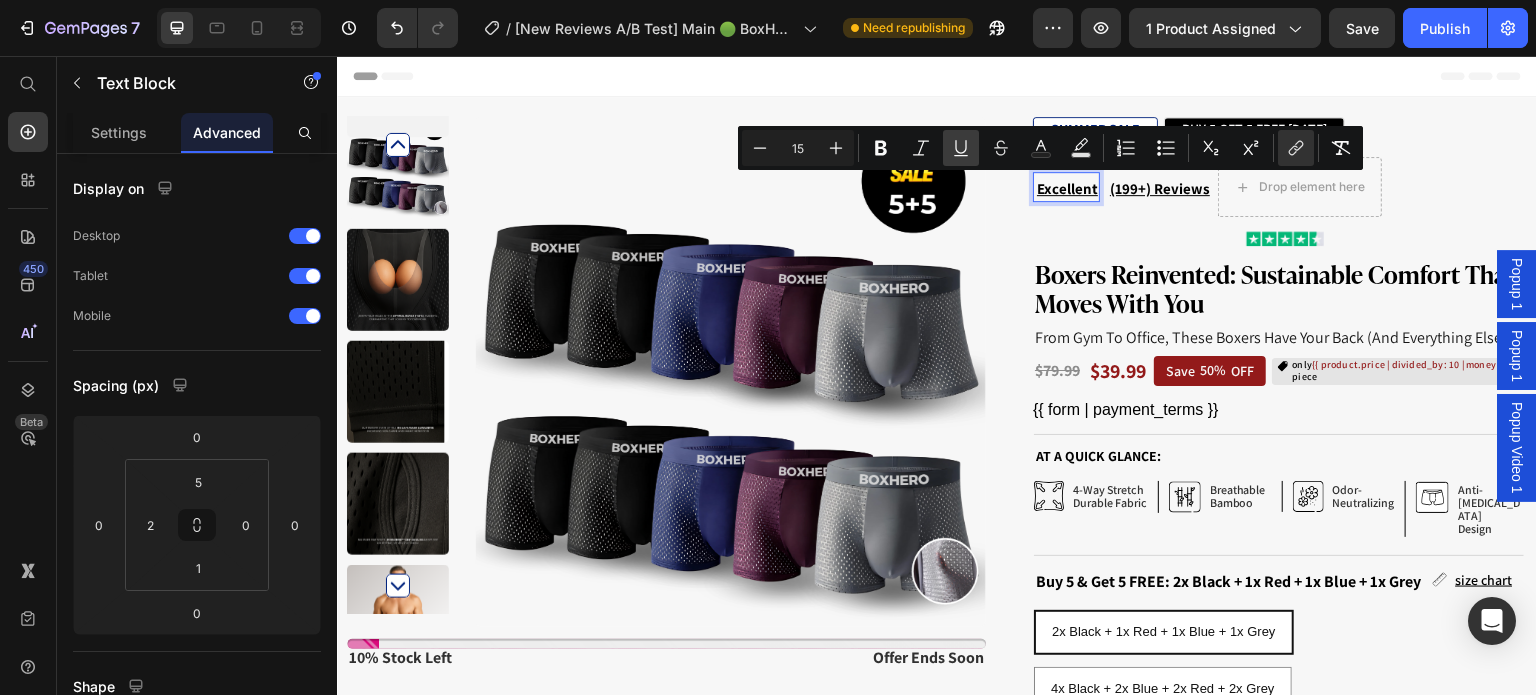 click 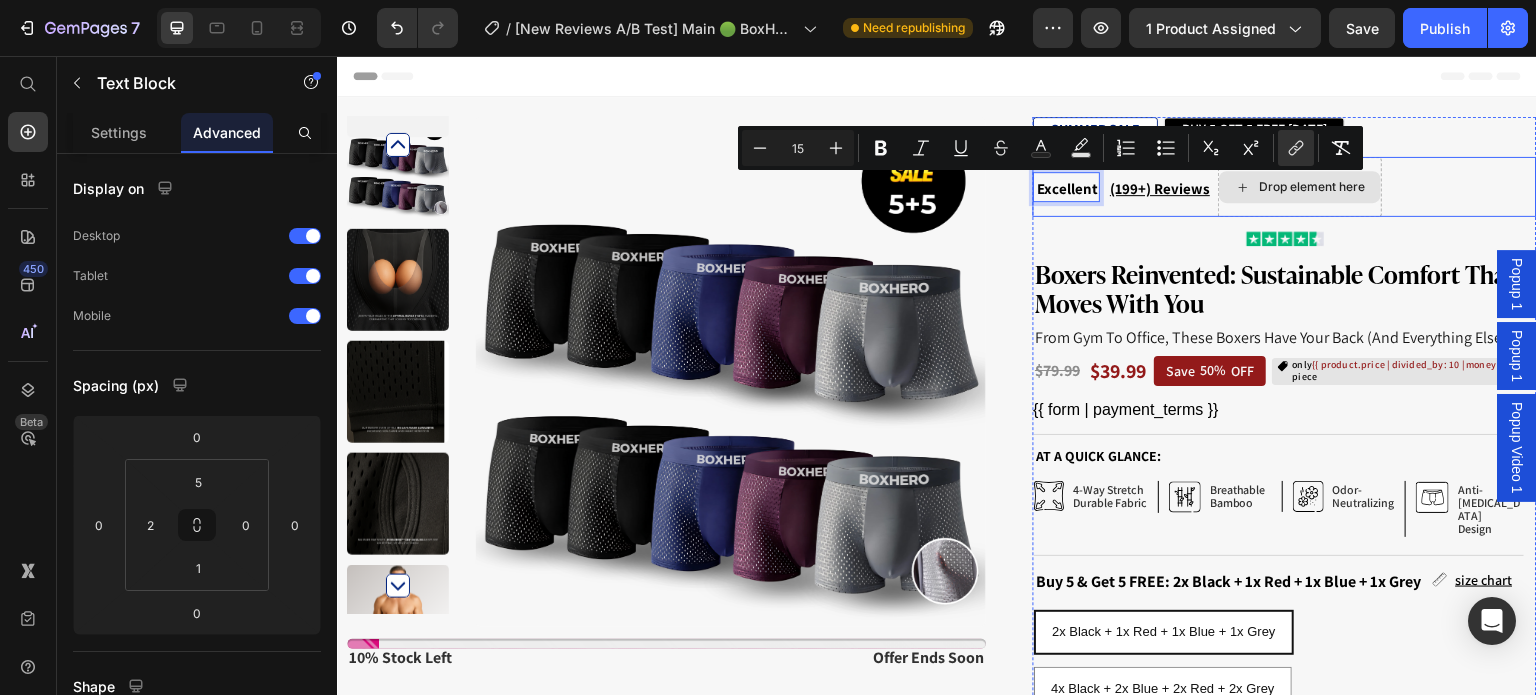 click on "Drop element here" at bounding box center (1300, 187) 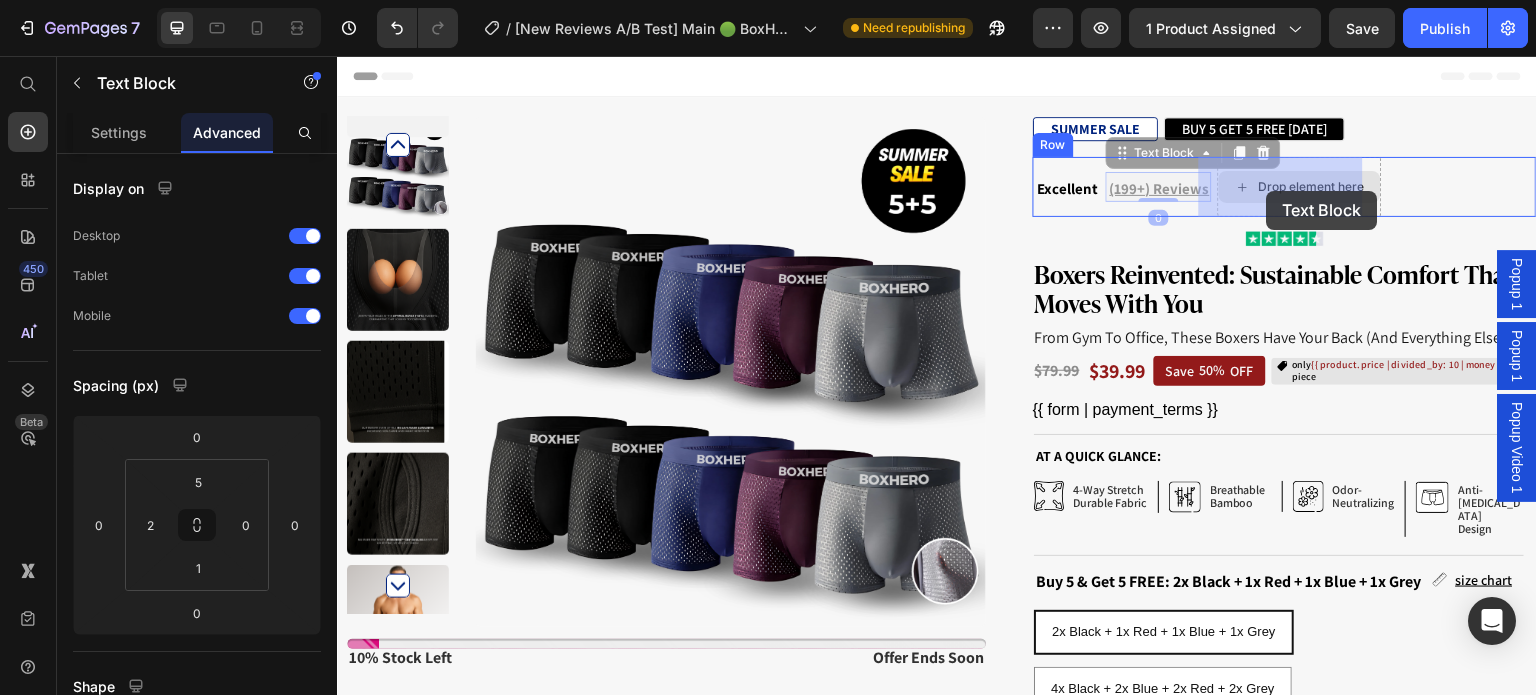 drag, startPoint x: 1153, startPoint y: 191, endPoint x: 1267, endPoint y: 191, distance: 114 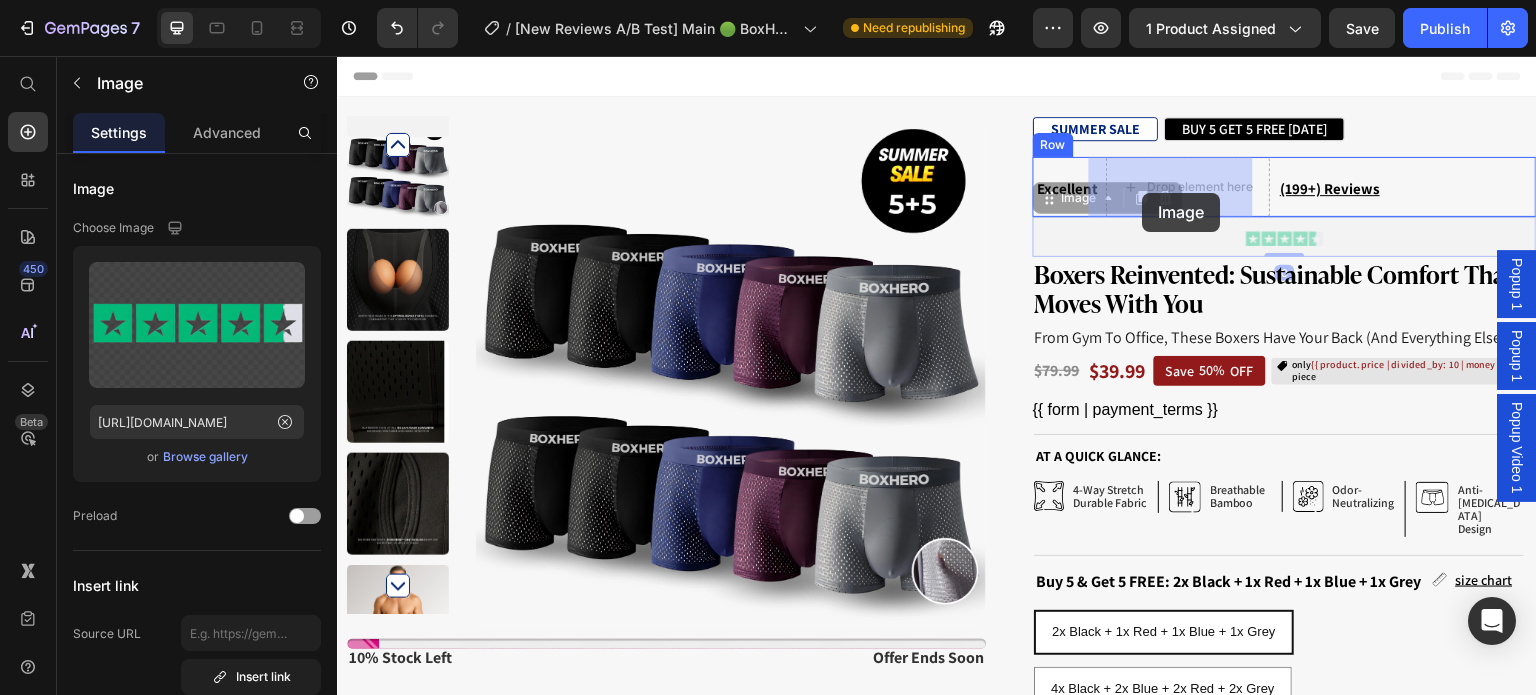 drag, startPoint x: 1244, startPoint y: 238, endPoint x: 1119, endPoint y: 233, distance: 125.09996 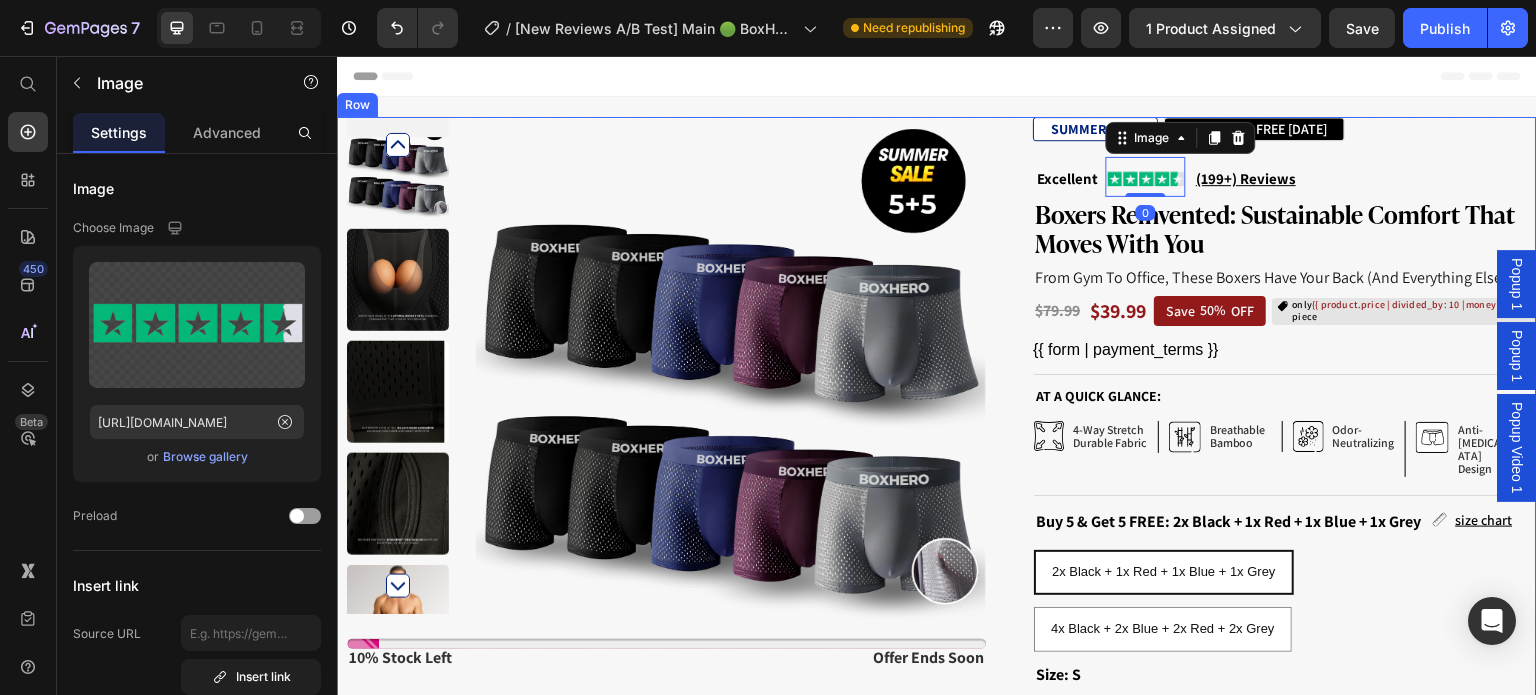 click on "Product Images Stock Counter 10% Stock Left Text Block Offer ends soon Text Block Row Row Row SUMMER SALE Text Block BUY 5 GET 5 FREE [DATE] Text Block Row
Publish the page to see the content.
Custom Code Excellent Text Block Image   0 (199+) Reviews Text Block Row Boxers Reinvented: Sustainable Comfort That Moves With You Product Title From Gym To Office, These Boxers Have Your Back (And Everything Else). Text Block $79.99 Product Price $39.99 Product Price Save 50% OFF Discount Tag
only  {{ product.price | divided_by: 10 | money }}  per piece
Custom Code Row {{ form | payment_terms }} Shop Pay Installments banner At a quick glance: Text Block
Icon 4-Way Stretch Durable fabric  Text Block Row
Icon breathable  bamboo Text Block Row
Icon Odor- Neutralizing  Text Block Row
Icon Anti-[MEDICAL_DATA] Design Text Block Row Row
size chart Button S" at bounding box center [937, 742] 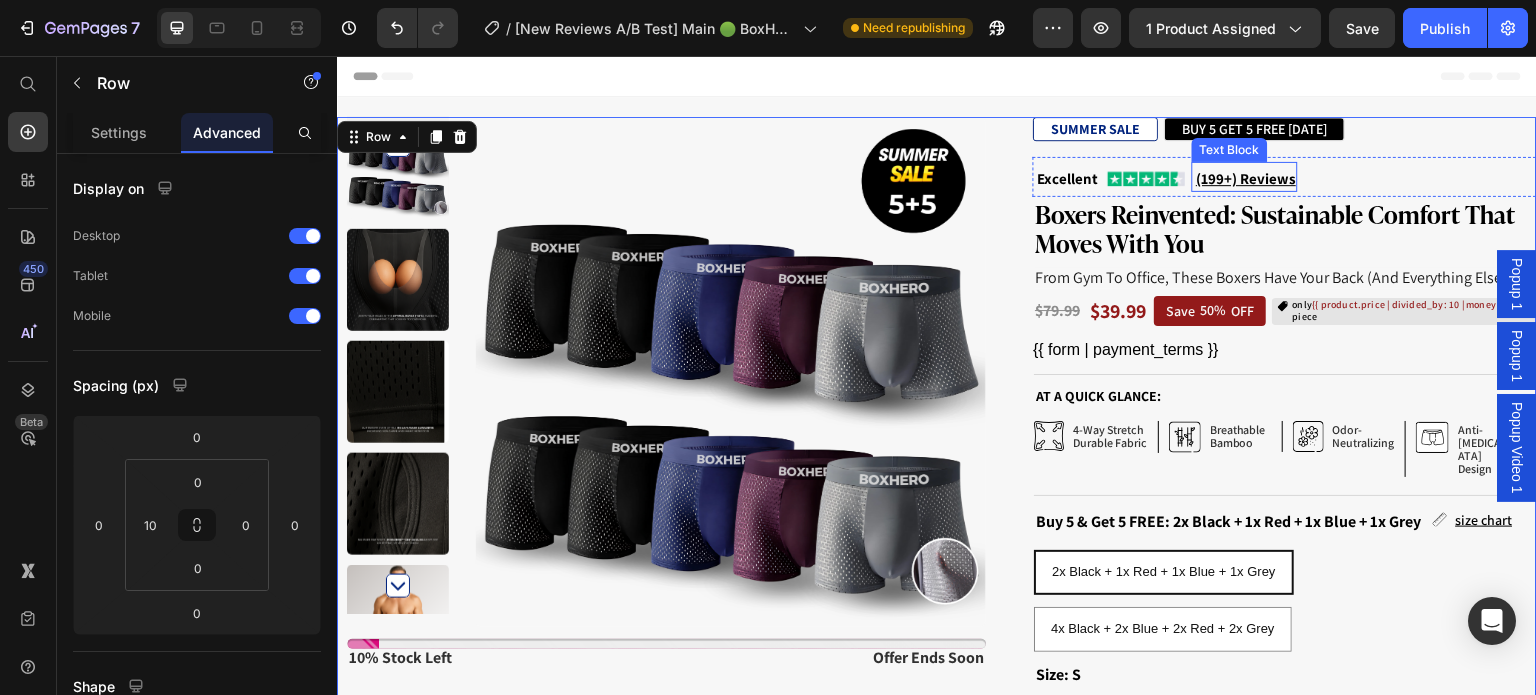 click on "(199+) Reviews" at bounding box center (1246, 178) 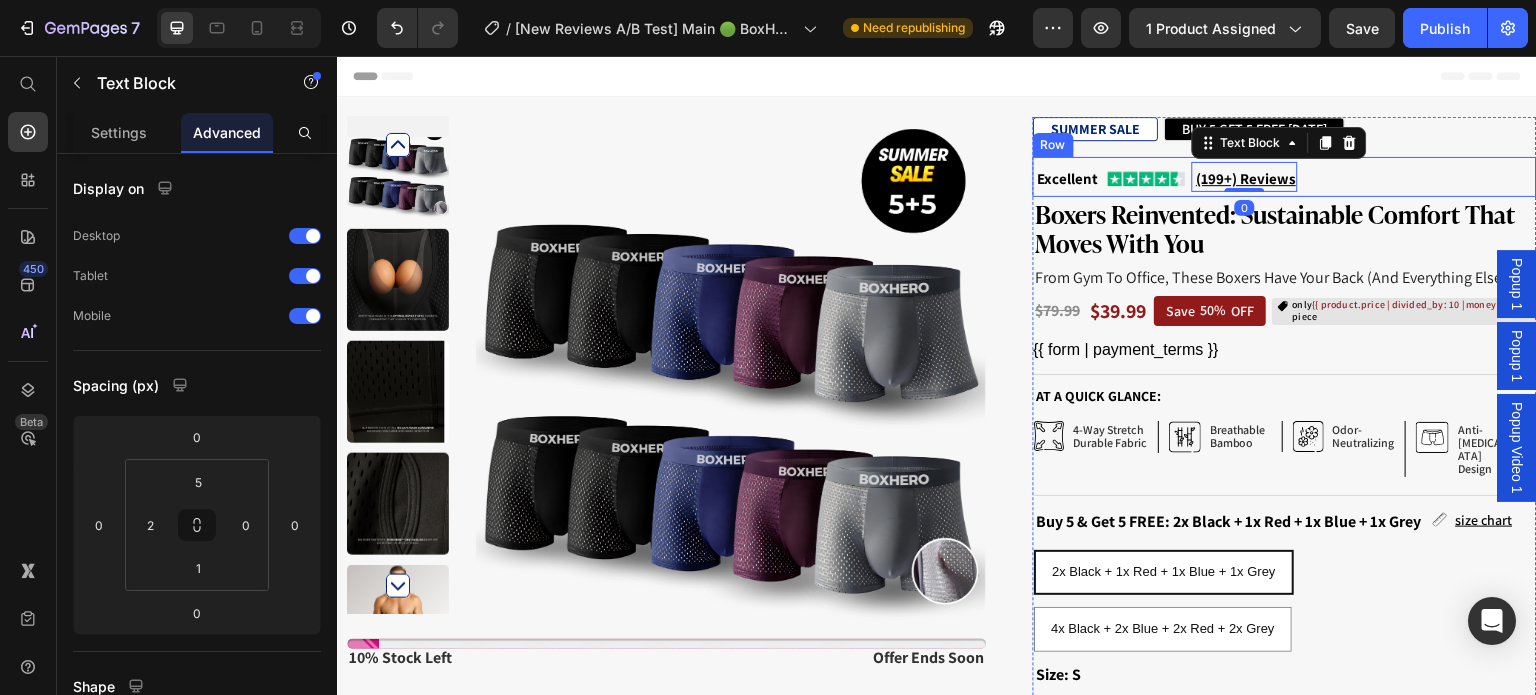 click on "Excellent Text Block Image (199+) Reviews Text Block   0 Row" at bounding box center (1285, 177) 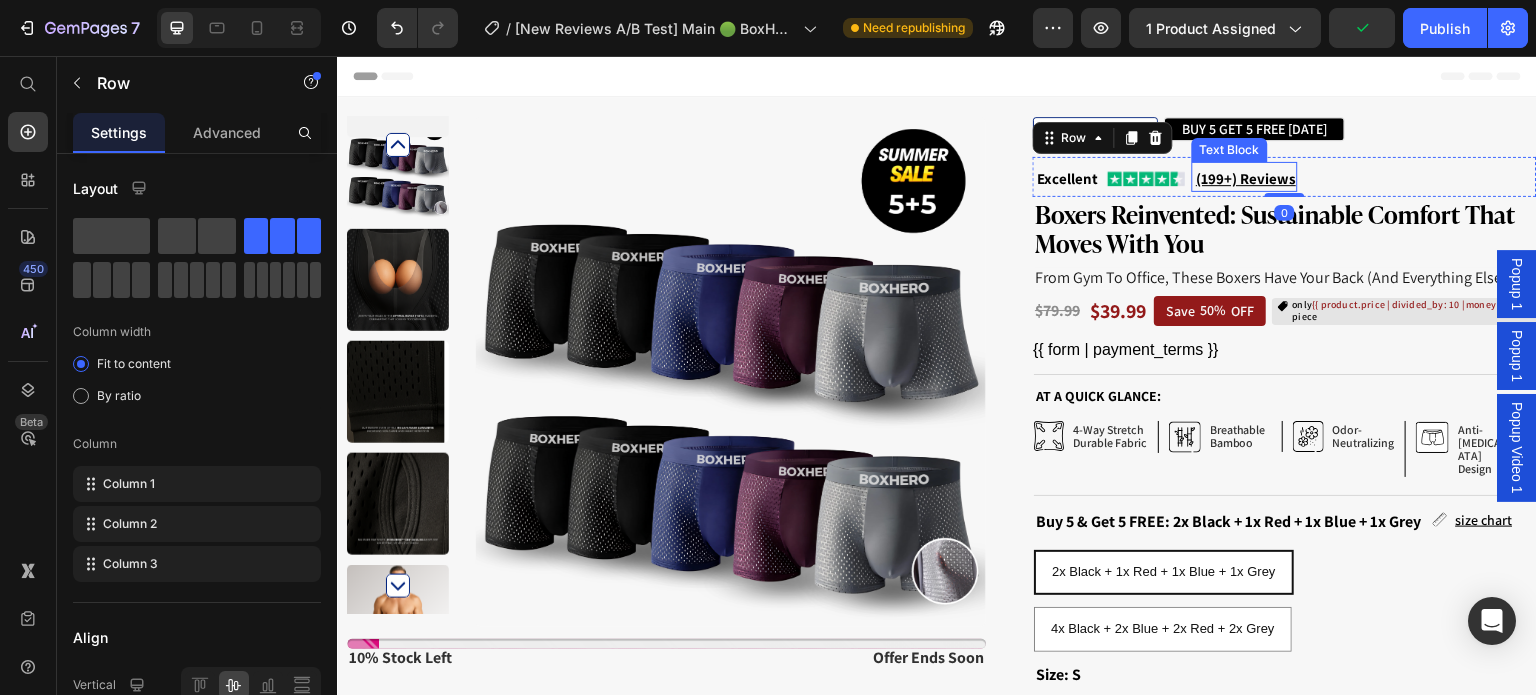 click on "(199+) Reviews" at bounding box center (1246, 178) 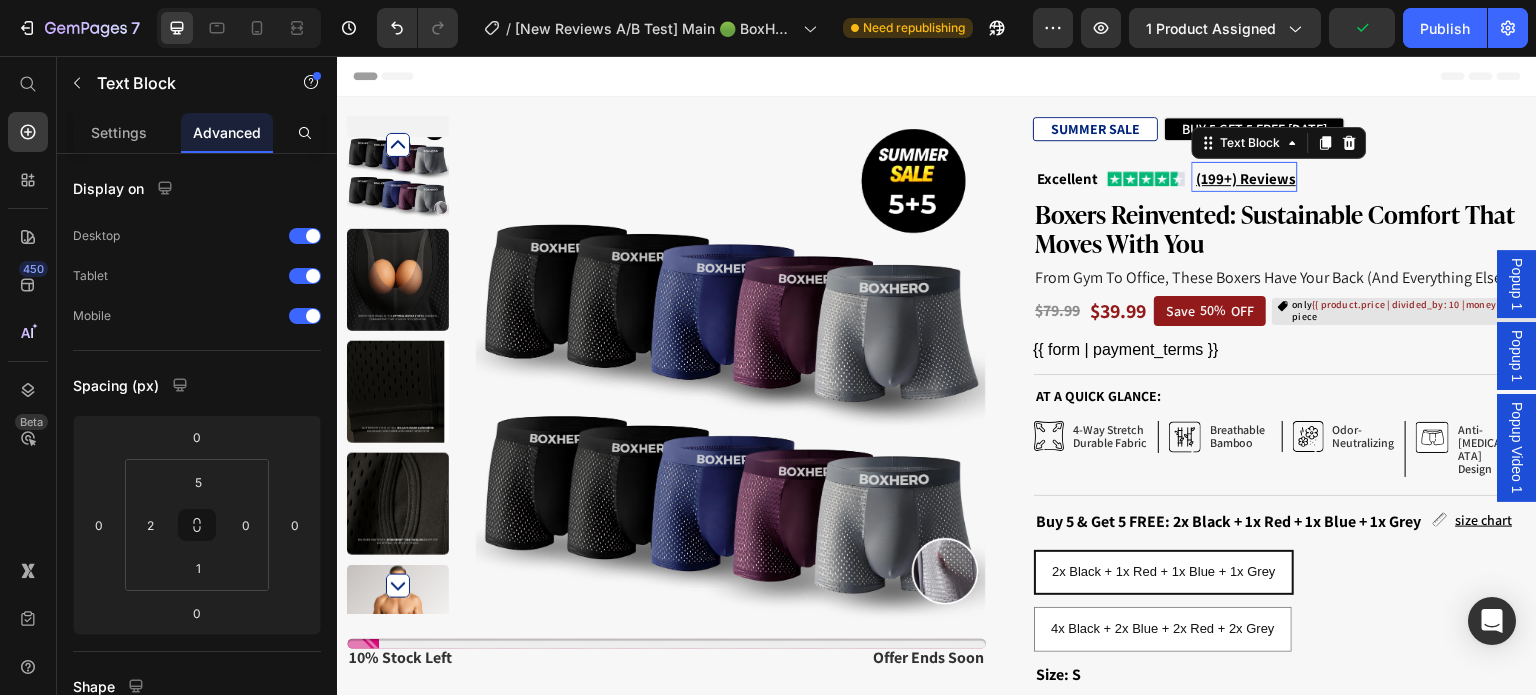 click on "(199+) Reviews" at bounding box center [1246, 178] 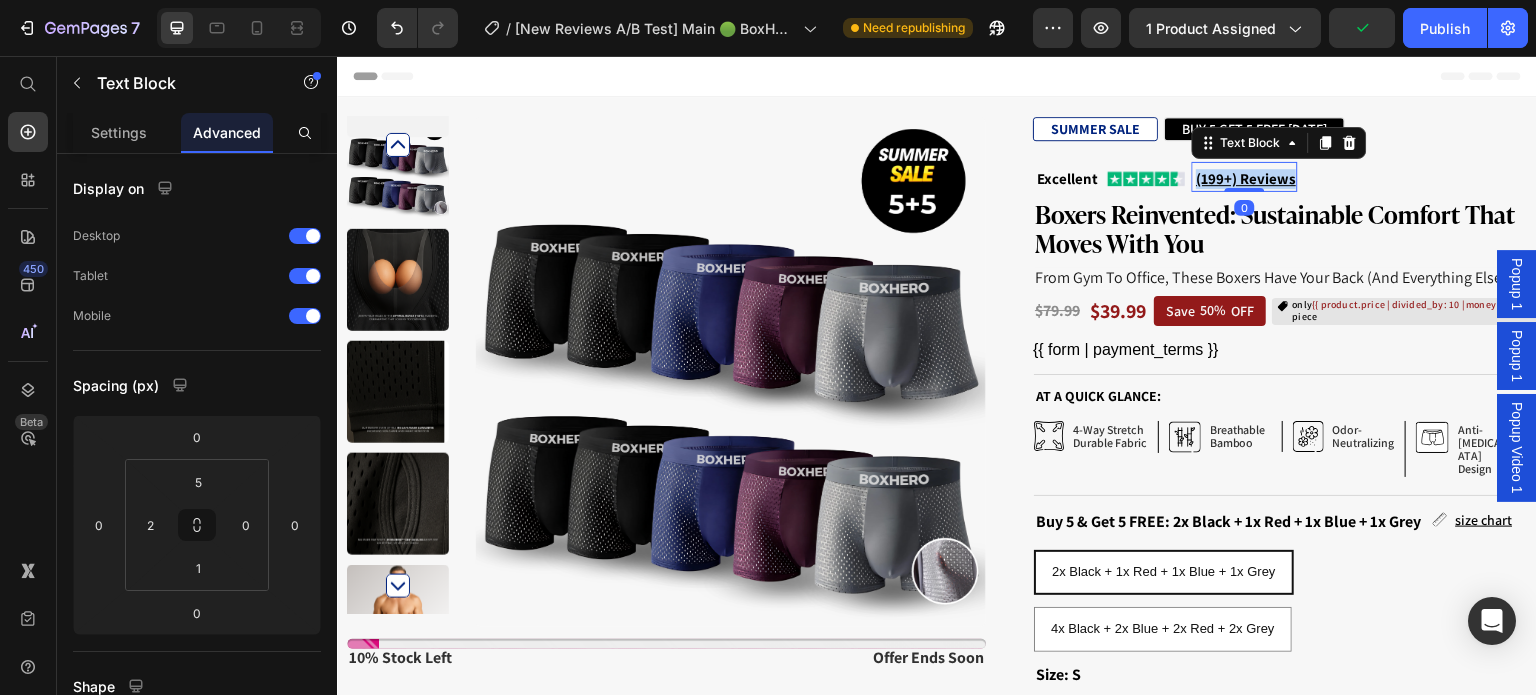 click on "(199+) Reviews" at bounding box center [1246, 178] 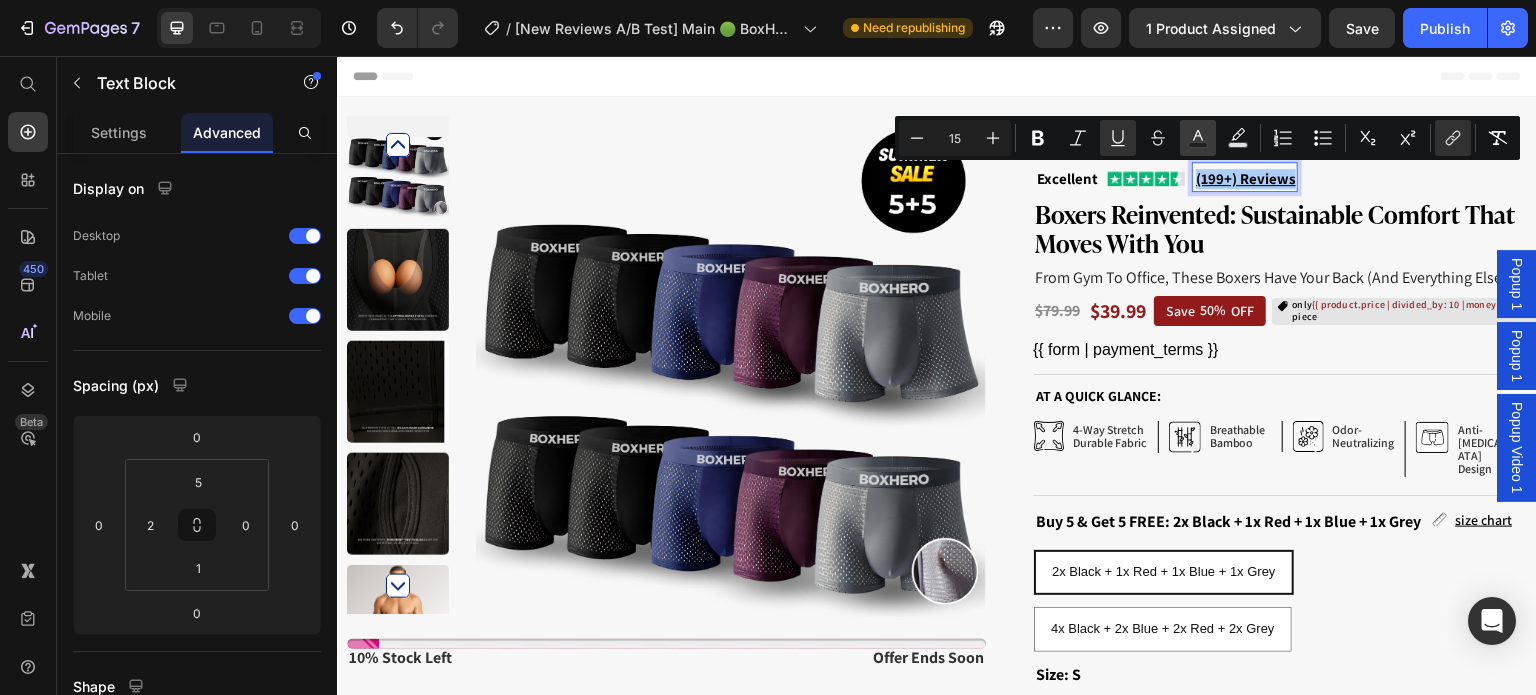 click 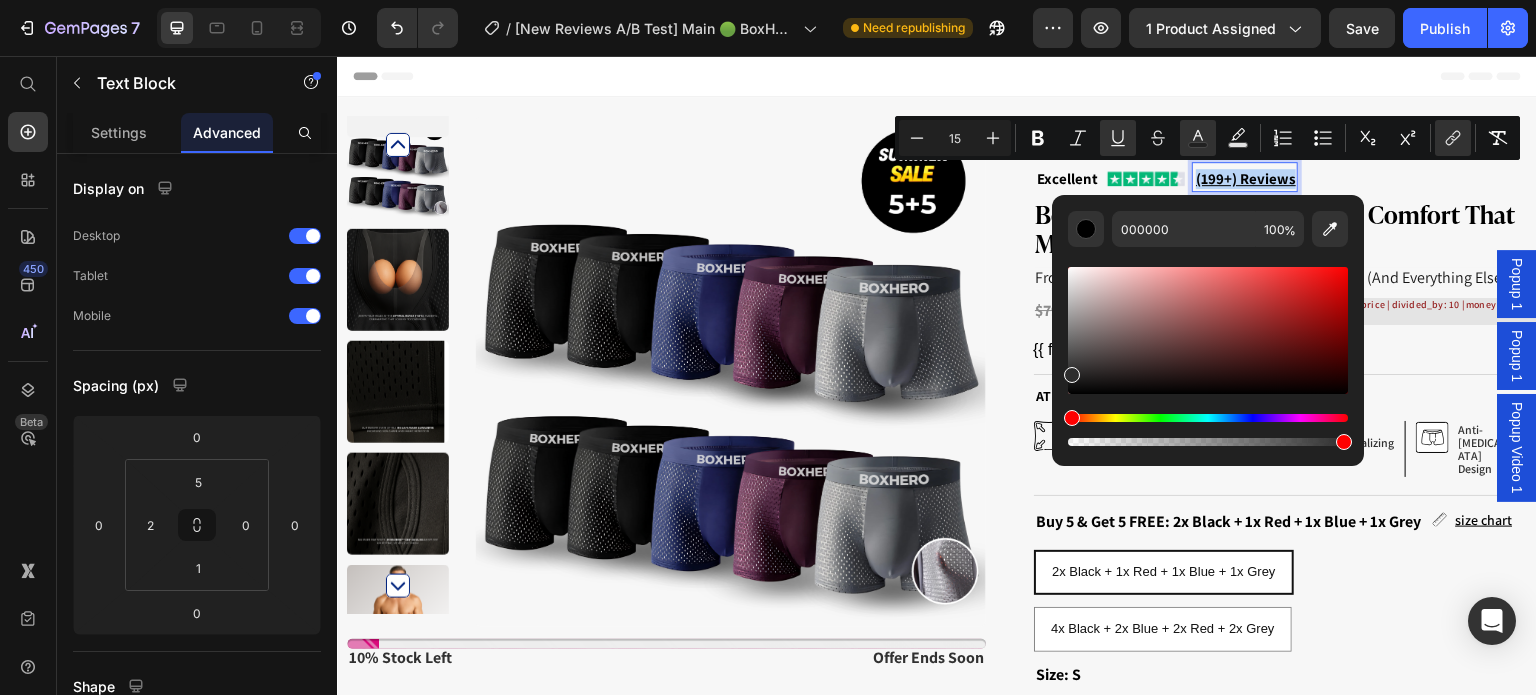 type on "2D2D2D" 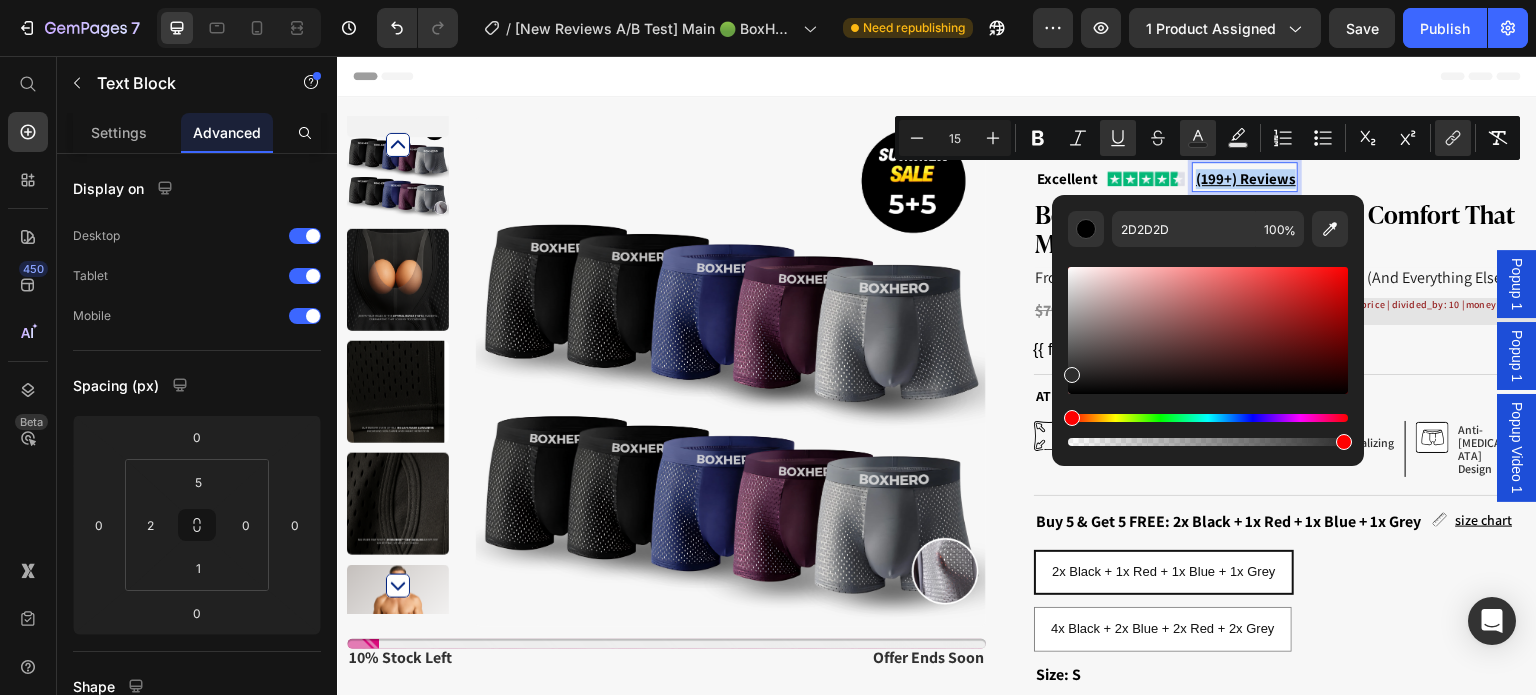 drag, startPoint x: 1067, startPoint y: 386, endPoint x: 1064, endPoint y: 371, distance: 15.297058 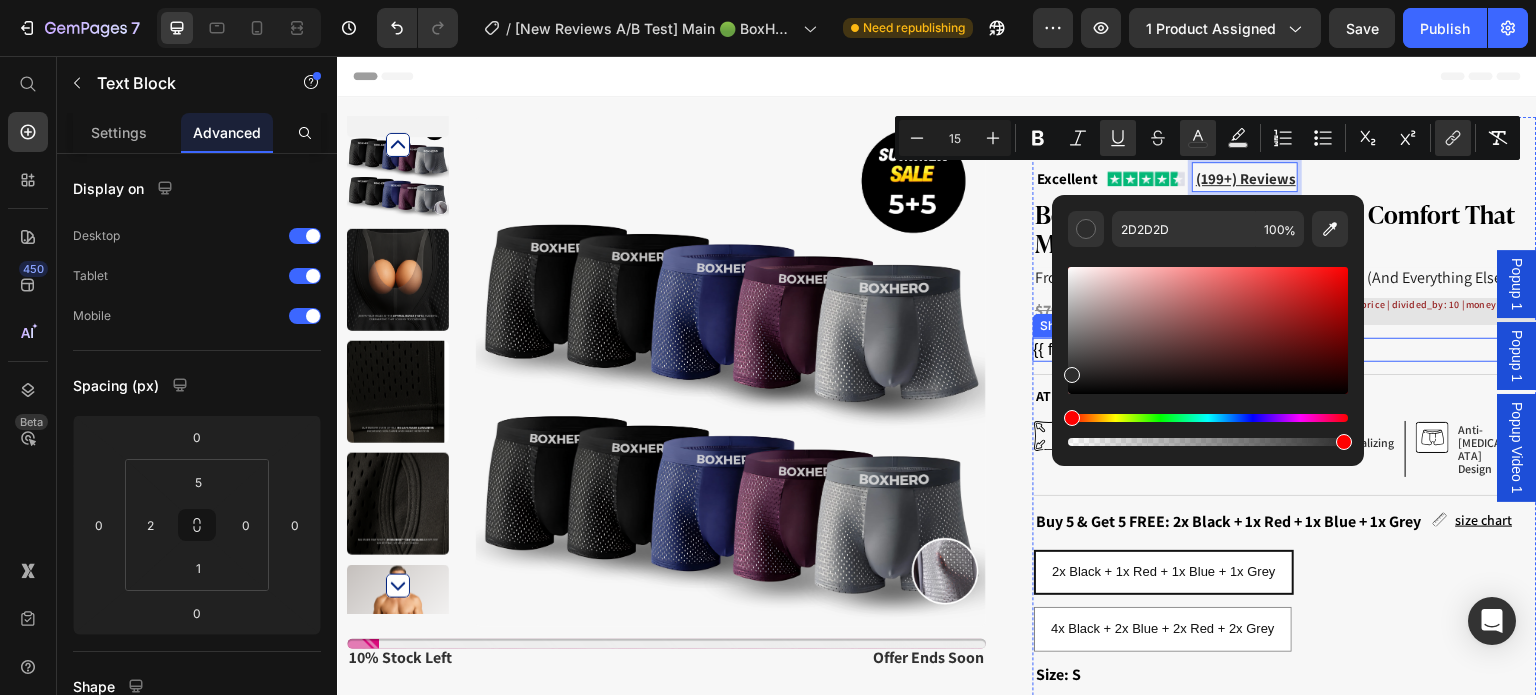 click on "Product Images Stock Counter 10% Stock Left Text Block Offer ends soon Text Block Row Row Row SUMMER SALE Text Block BUY 5 GET 5 FREE [DATE] Text Block Row
Publish the page to see the content.
Custom Code Excellent Text Block Image (199+) Reviews Text Block   0 Row Boxers Reinvented: Sustainable Comfort That Moves With You Product Title From Gym To Office, These Boxers Have Your Back (And Everything Else). Text Block $79.99 Product Price $39.99 Product Price Save 50% OFF Discount Tag
only  {{ product.price | divided_by: 10 | money }}  per piece
Custom Code Row {{ form | payment_terms }} Shop Pay Installments banner At a quick glance: Text Block
Icon 4-Way Stretch Durable fabric  Text Block Row
Icon breathable  bamboo Text Block Row
Icon Odor- Neutralizing  Text Block Row
Icon Anti-[MEDICAL_DATA] Design Text Block Row Row
size chart Button S" at bounding box center [937, 742] 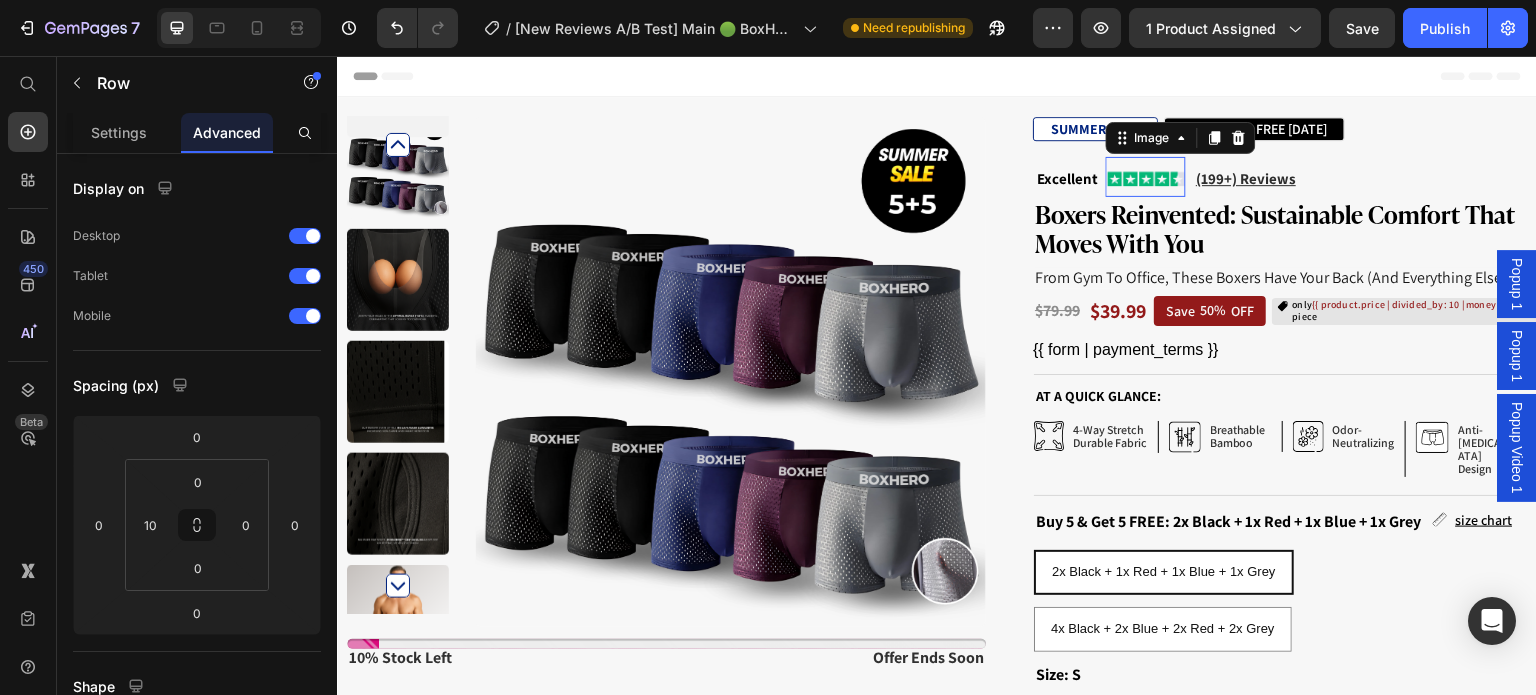 click at bounding box center (1146, 177) 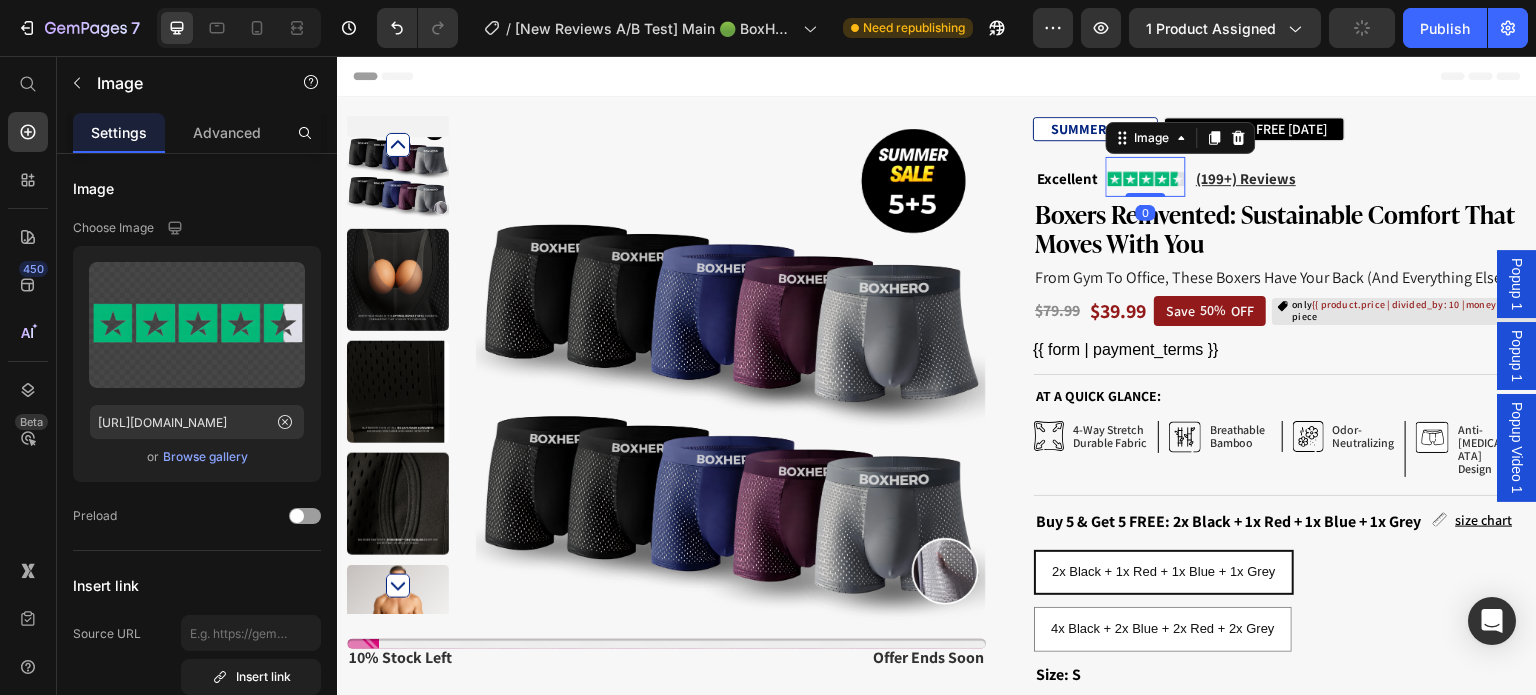 click on "Excellent" at bounding box center (1067, 178) 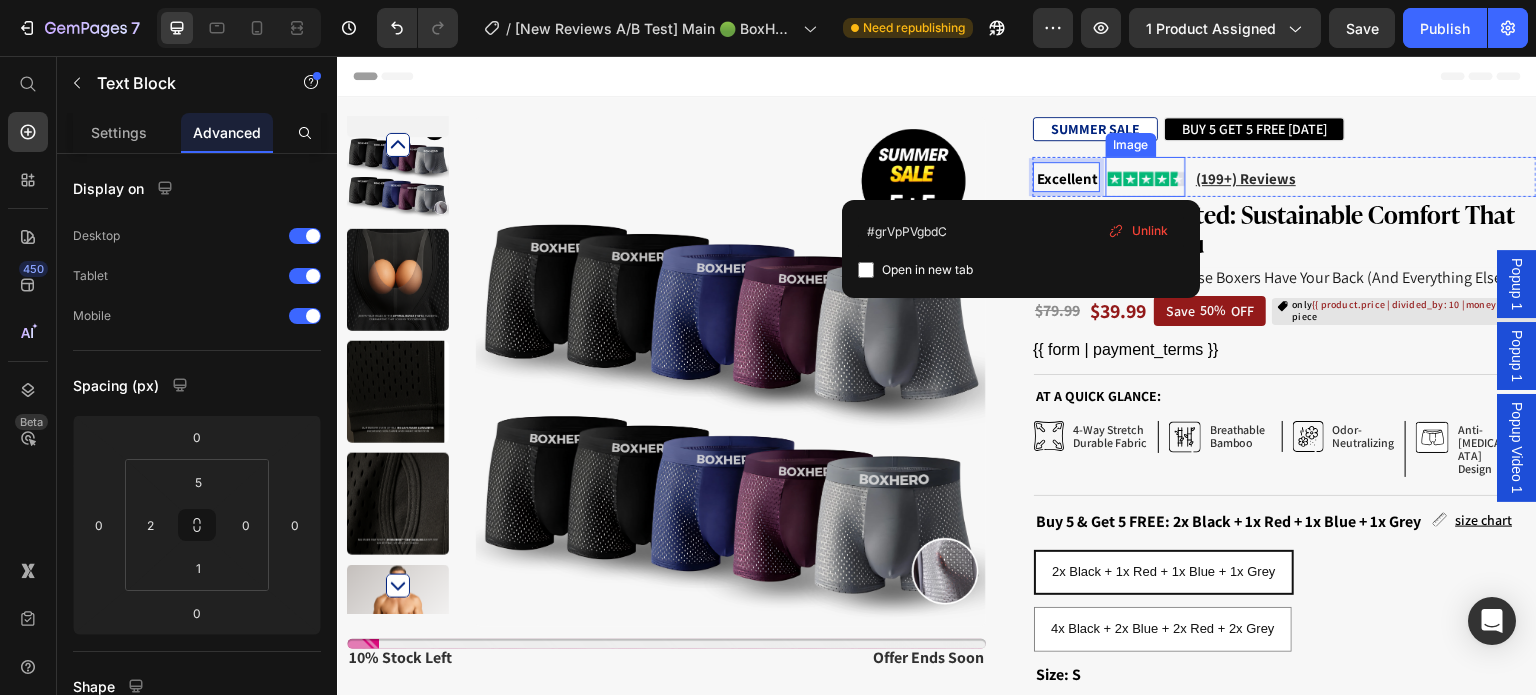 click at bounding box center [1146, 177] 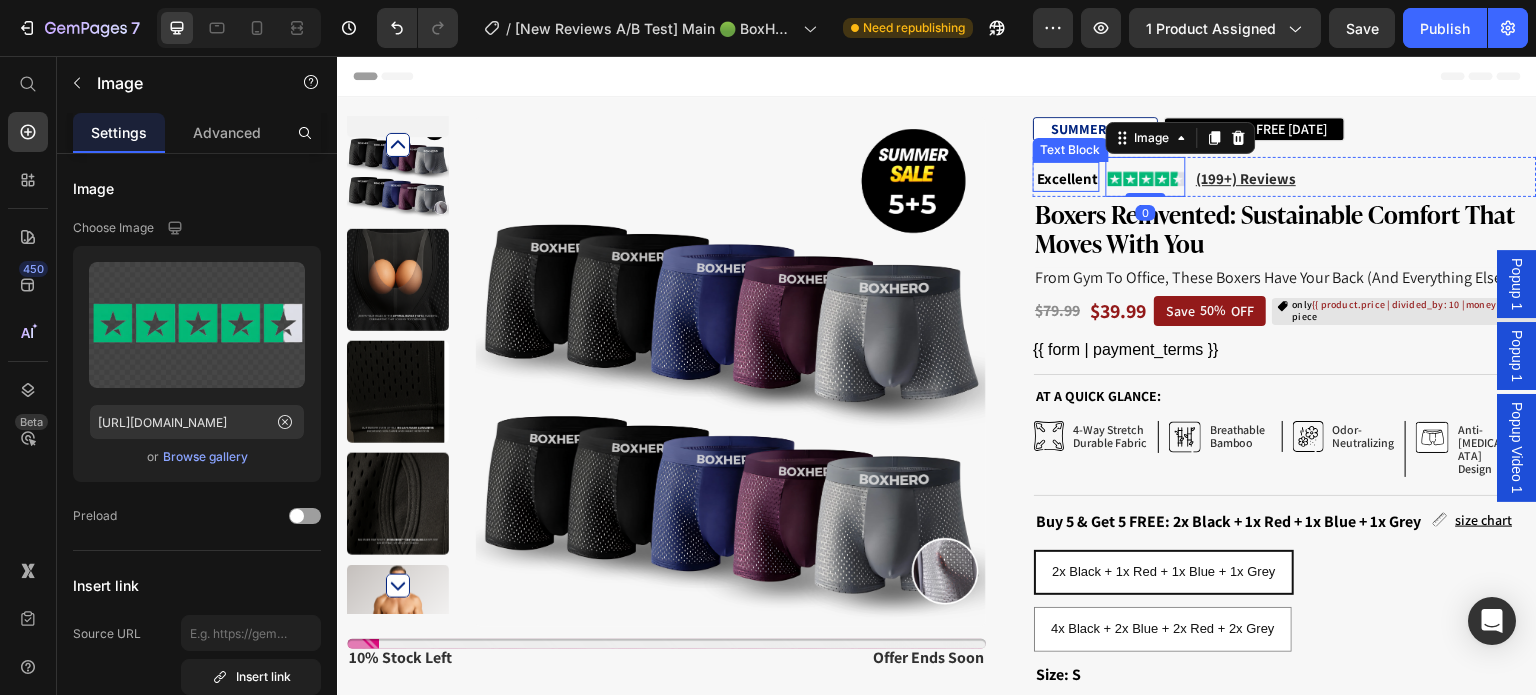 click on "Excellent" at bounding box center [1067, 178] 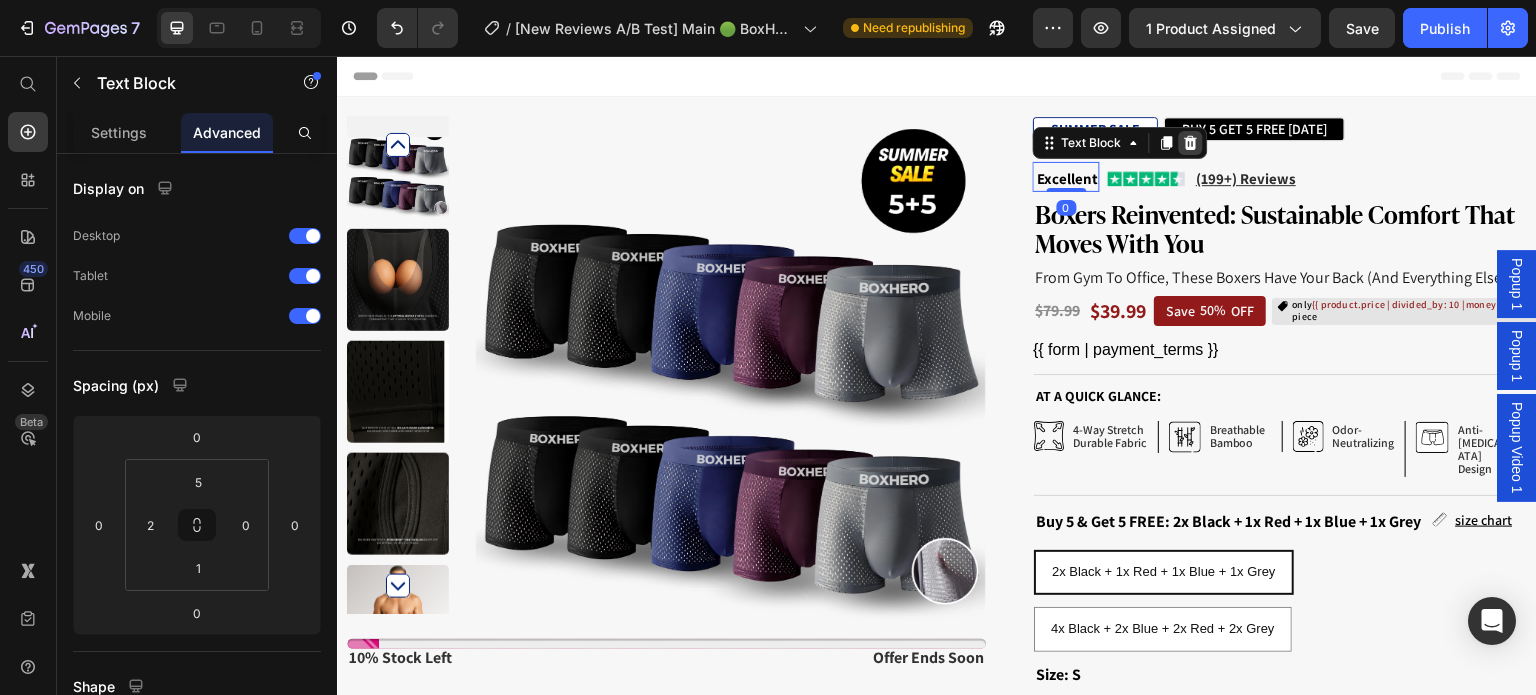 click 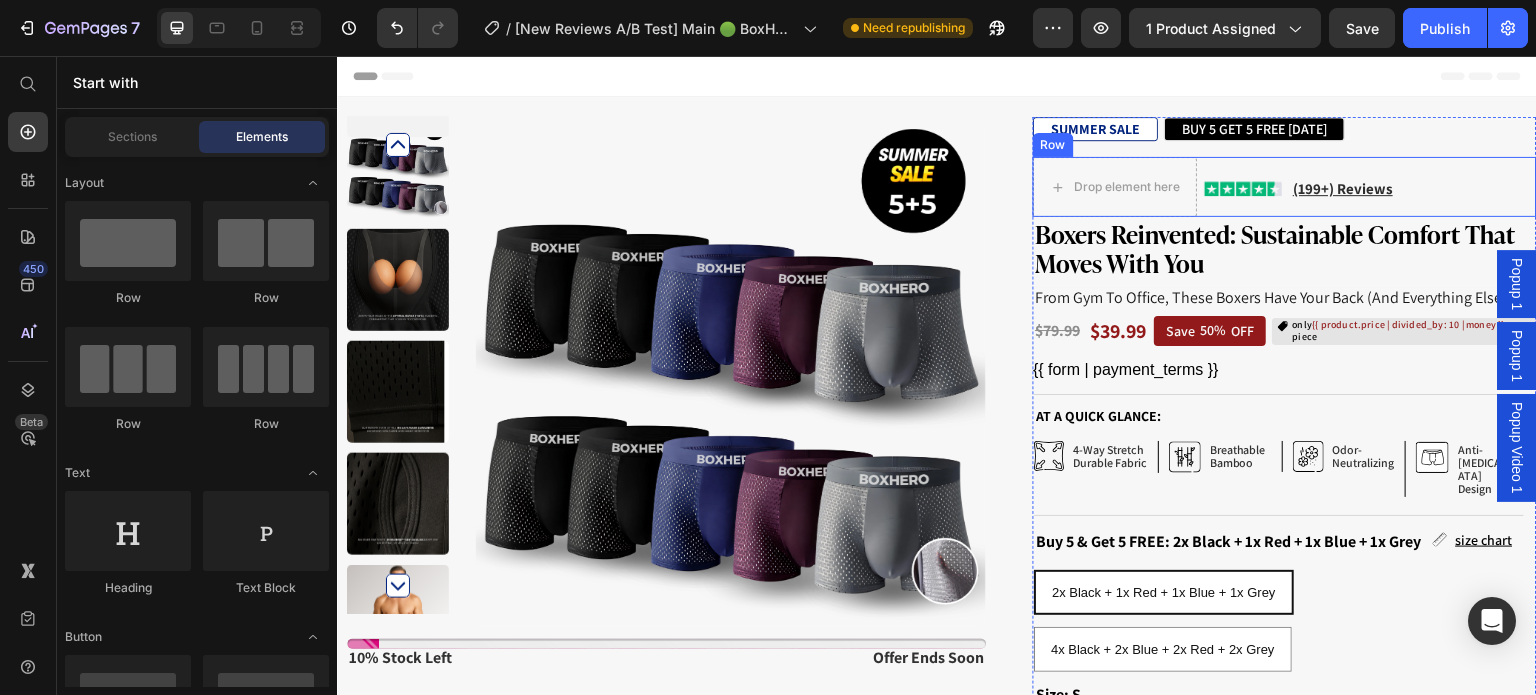 click on "(199+) Reviews Text Block" at bounding box center (1342, 187) 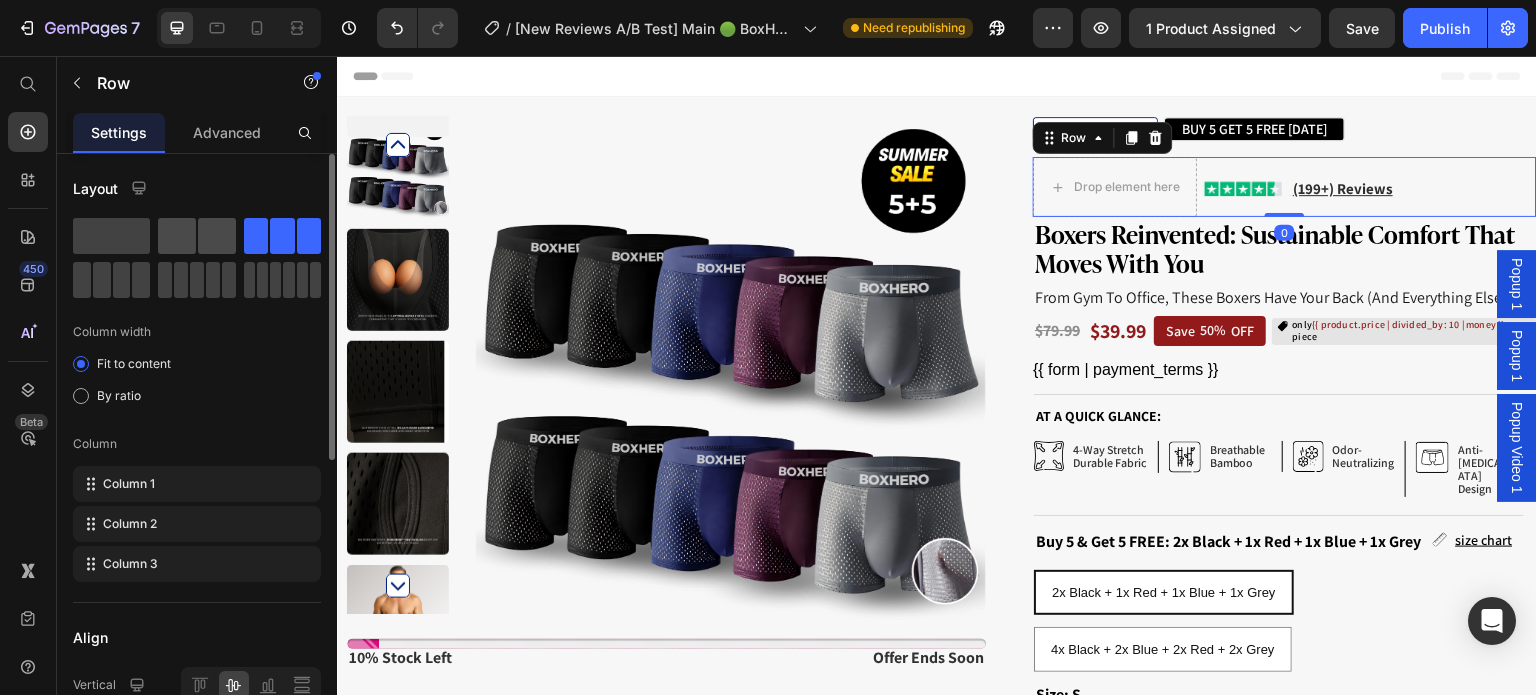 click 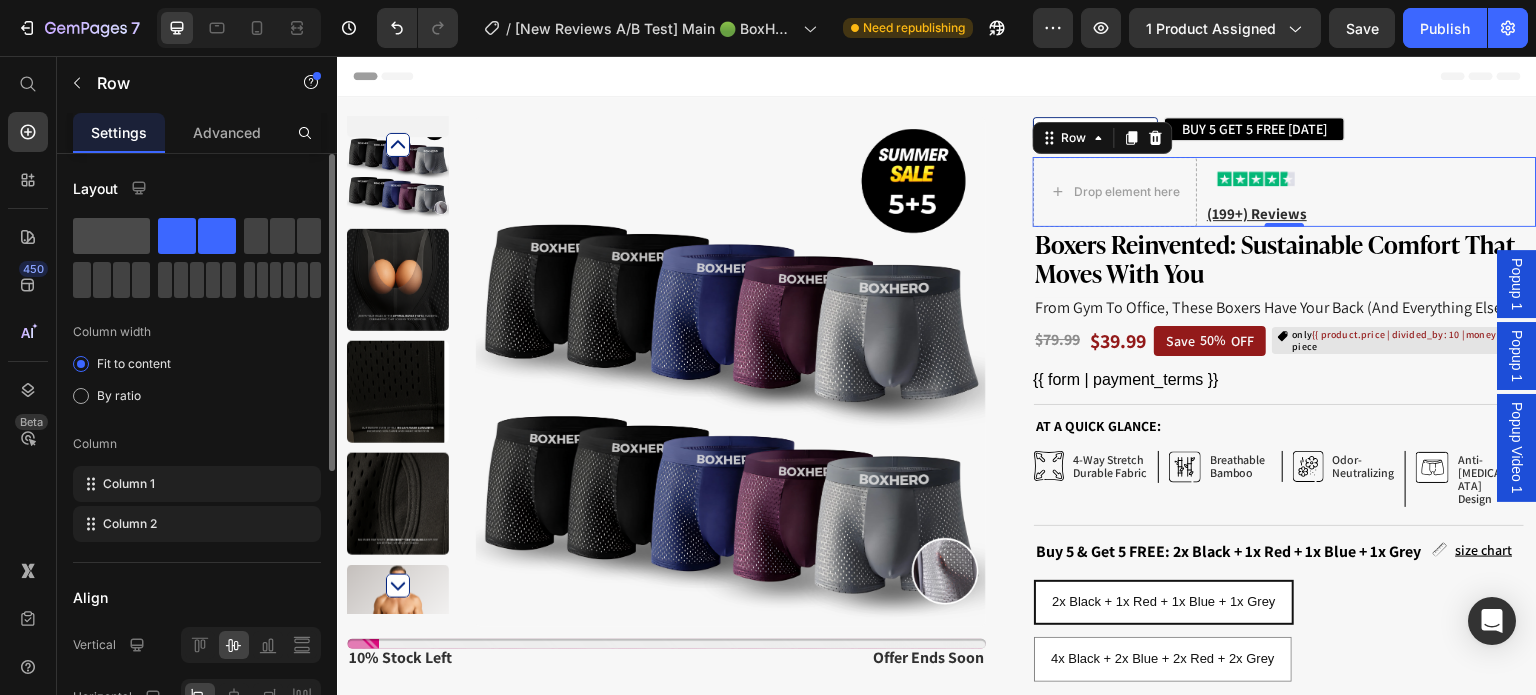 click 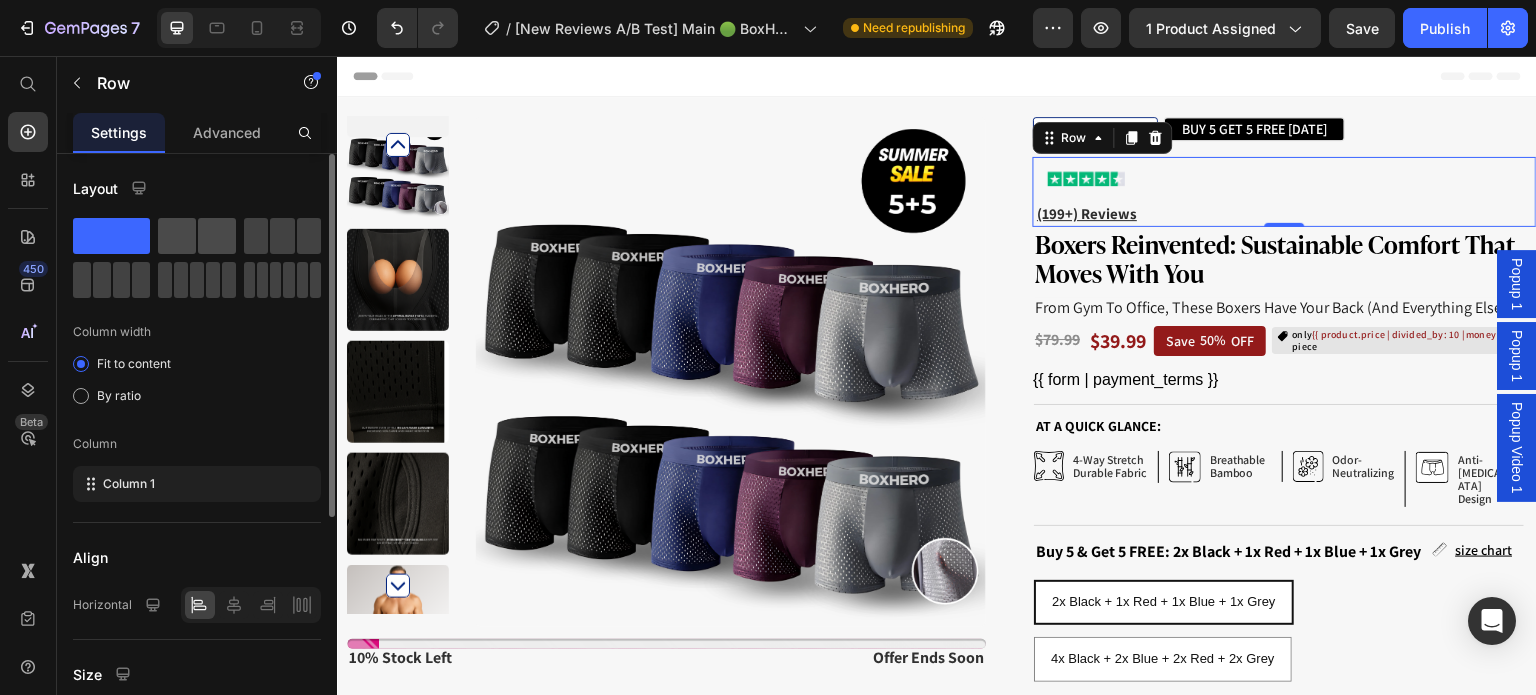 click 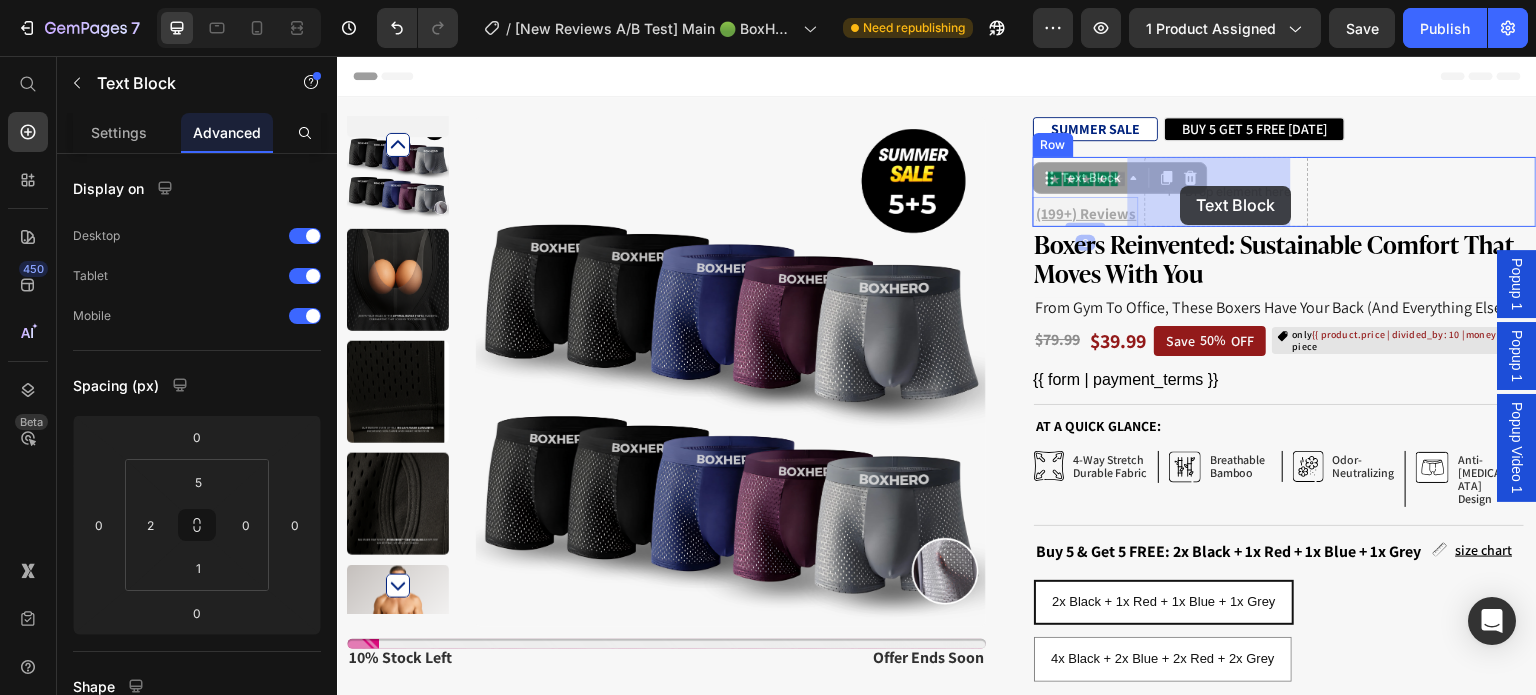 drag, startPoint x: 1101, startPoint y: 214, endPoint x: 1179, endPoint y: 195, distance: 80.280754 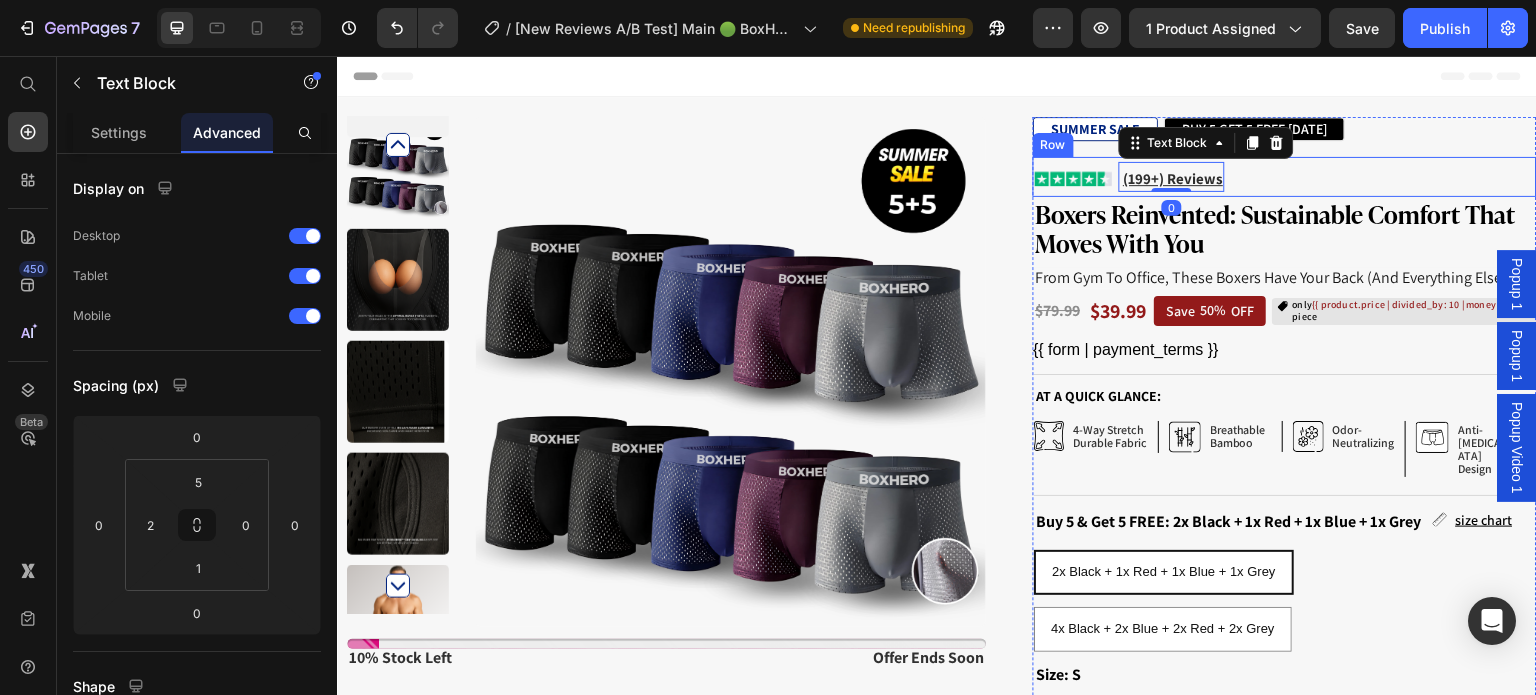 click on "Image (199+) Reviews Text Block   0 Row" at bounding box center [1285, 177] 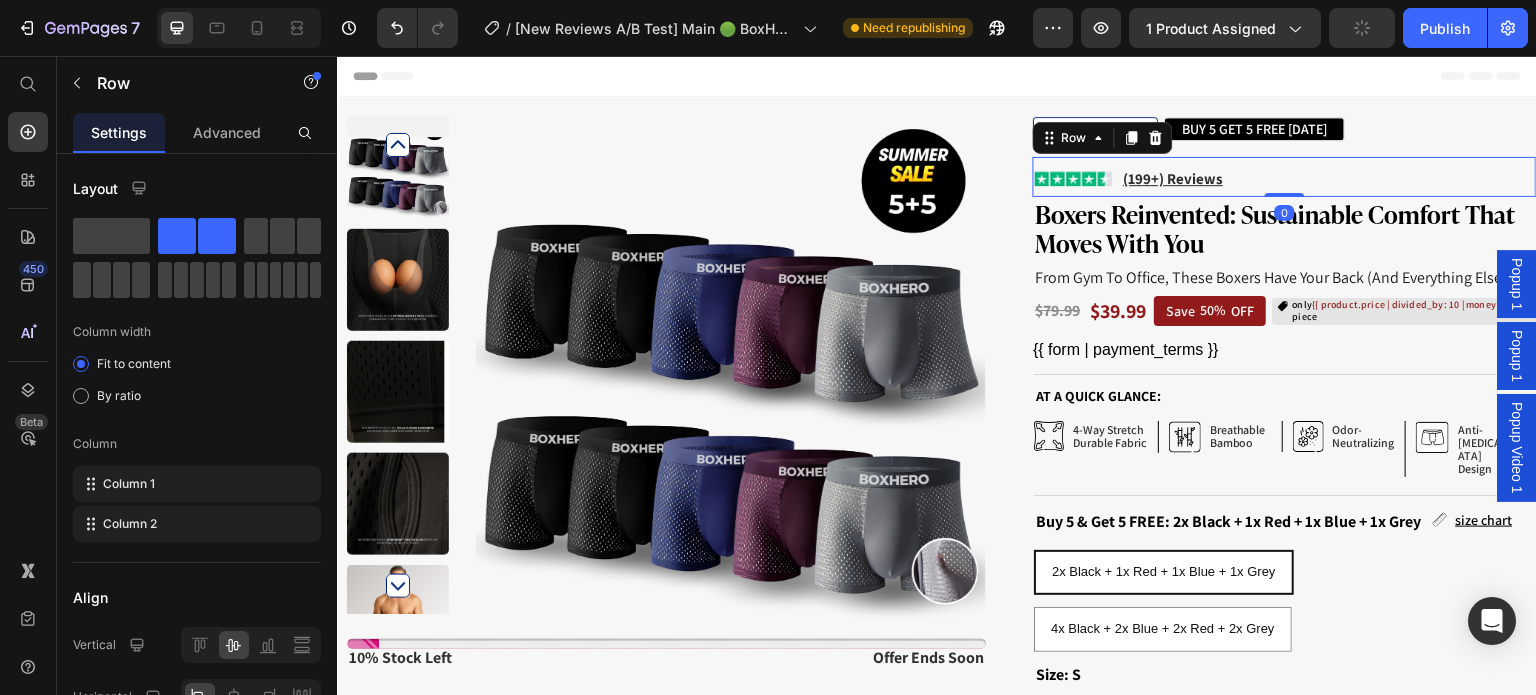 click on "Product Images Stock Counter 10% Stock Left Text Block Offer ends soon Text Block Row Row Row SUMMER SALE Text Block BUY 5 GET 5 FREE [DATE] Text Block Row
Publish the page to see the content.
Custom Code Image (199+) Reviews Text Block Row   0 Boxers Reinvented: Sustainable Comfort That Moves With You Product Title From Gym To Office, These Boxers Have Your Back (And Everything Else). Text Block $79.99 Product Price $39.99 Product Price Save 50% OFF Discount Tag
only  {{ product.price | divided_by: 10 | money }}  per piece
Custom Code Row {{ form | payment_terms }} Shop Pay Installments banner At a quick glance: Text Block
Icon 4-Way Stretch Durable fabric  Text Block Row
Icon breathable  bamboo Text Block Row
Icon Odor- Neutralizing  Text Block Row
Icon Anti-[MEDICAL_DATA] Design Text Block Row Row
size chart Button Size: S S S S M M M L L" at bounding box center [937, 742] 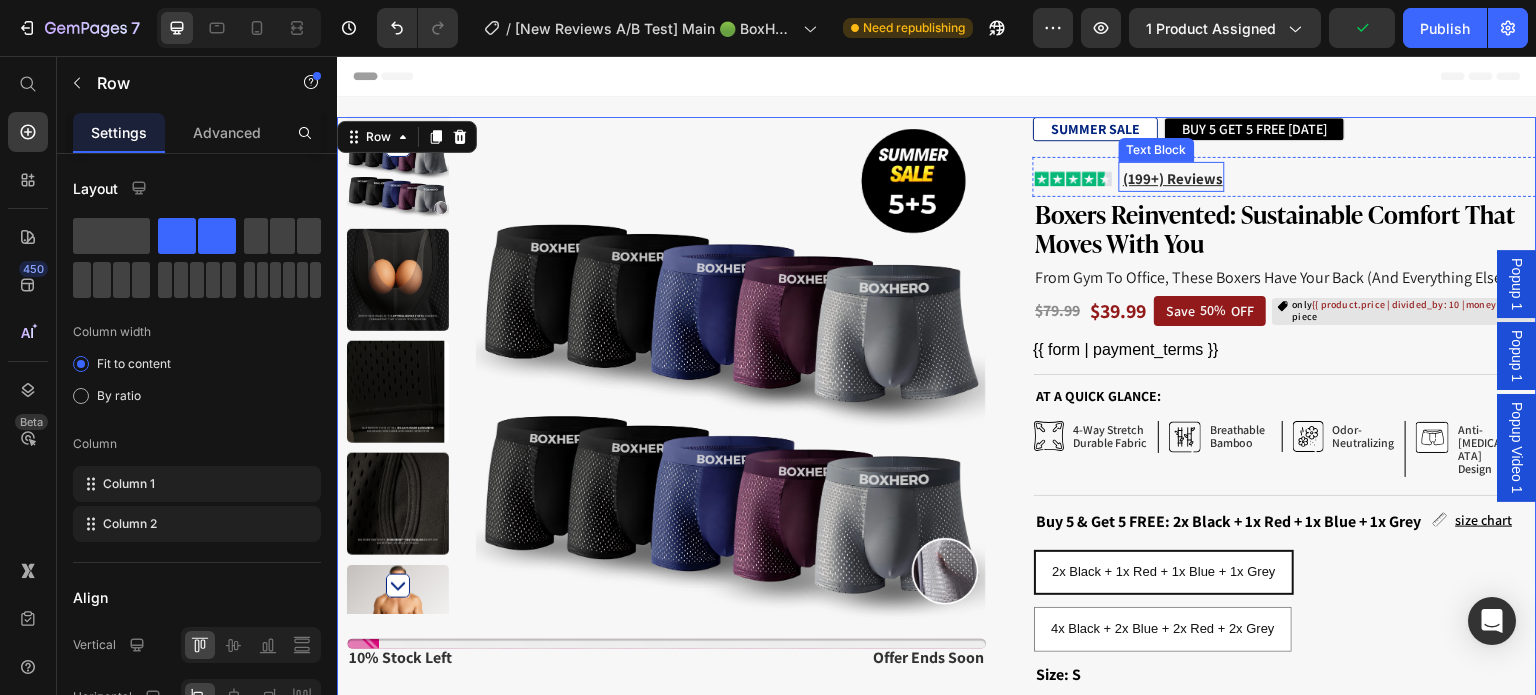 click on "(199+) Reviews" at bounding box center (1173, 178) 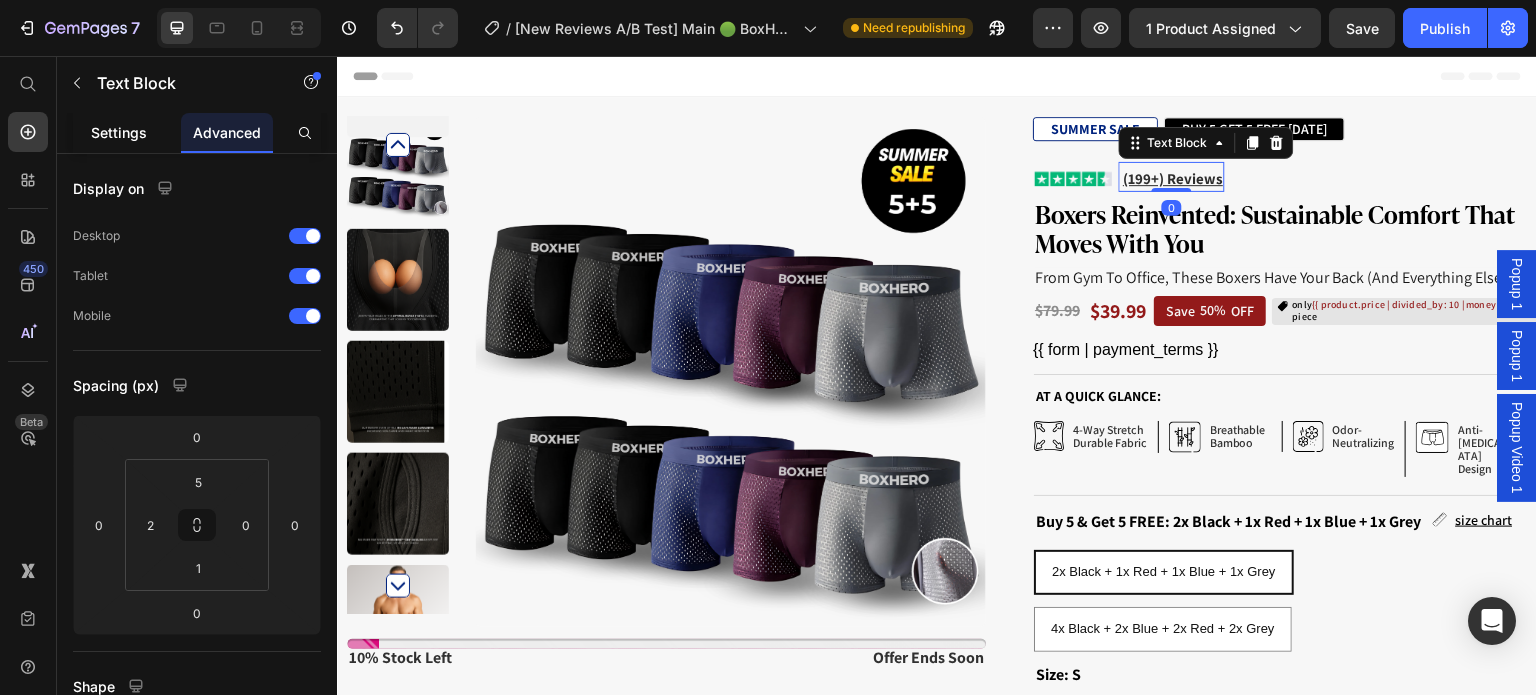 click on "Settings" 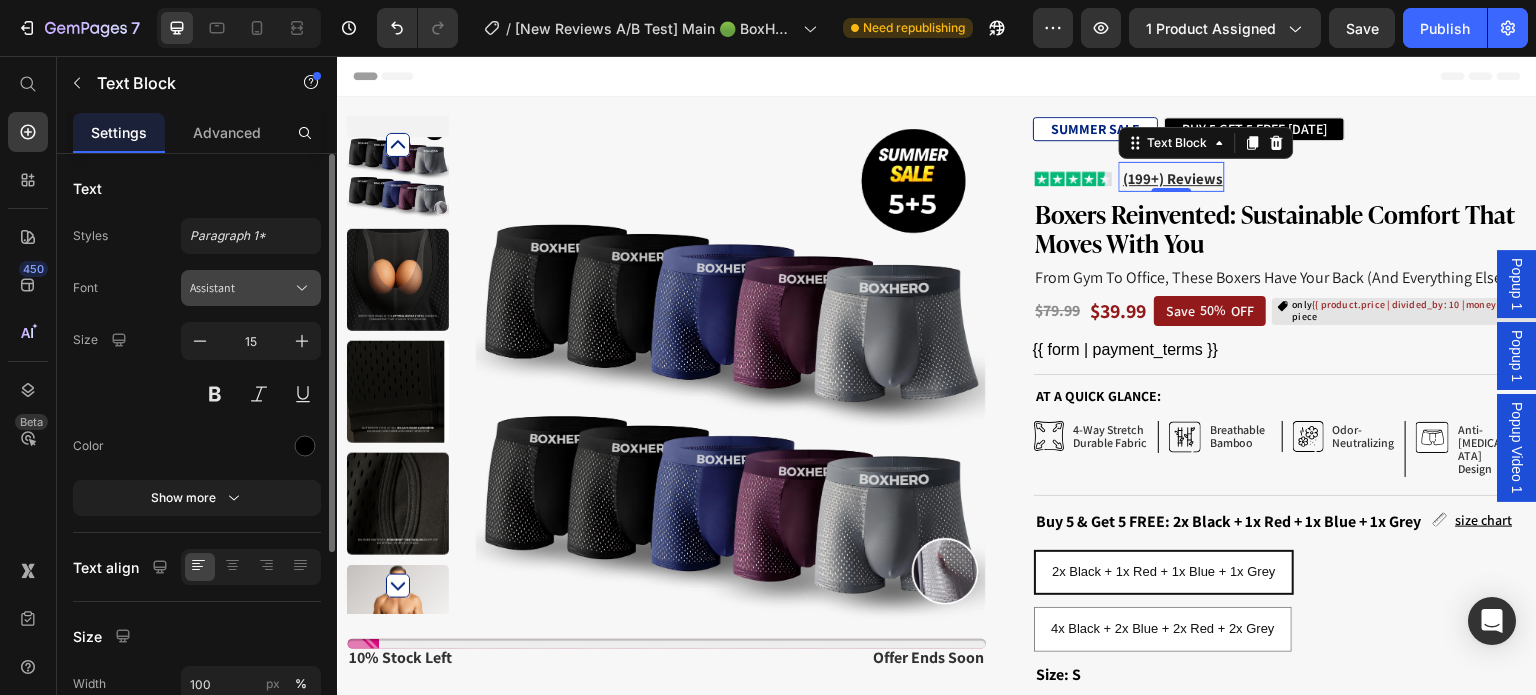 click on "Assistant" at bounding box center (241, 288) 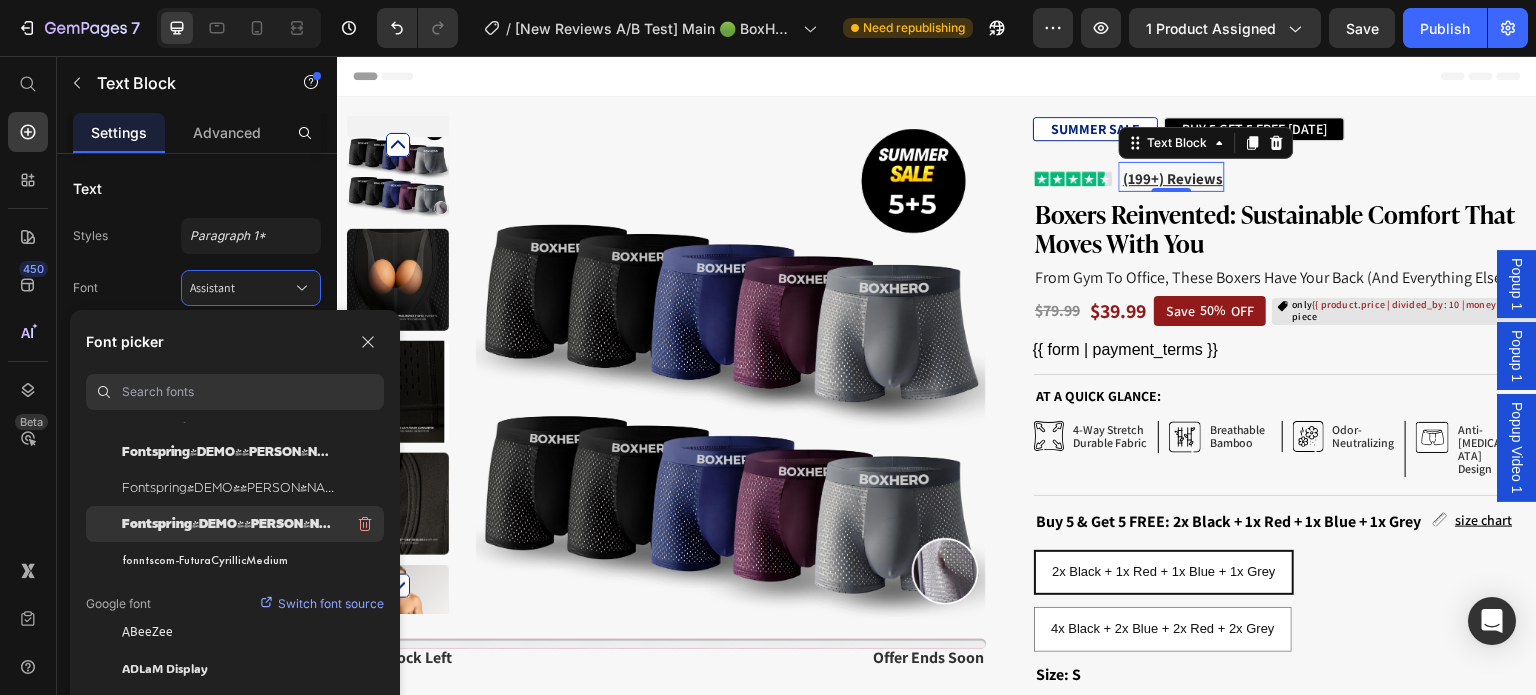 scroll, scrollTop: 1000, scrollLeft: 0, axis: vertical 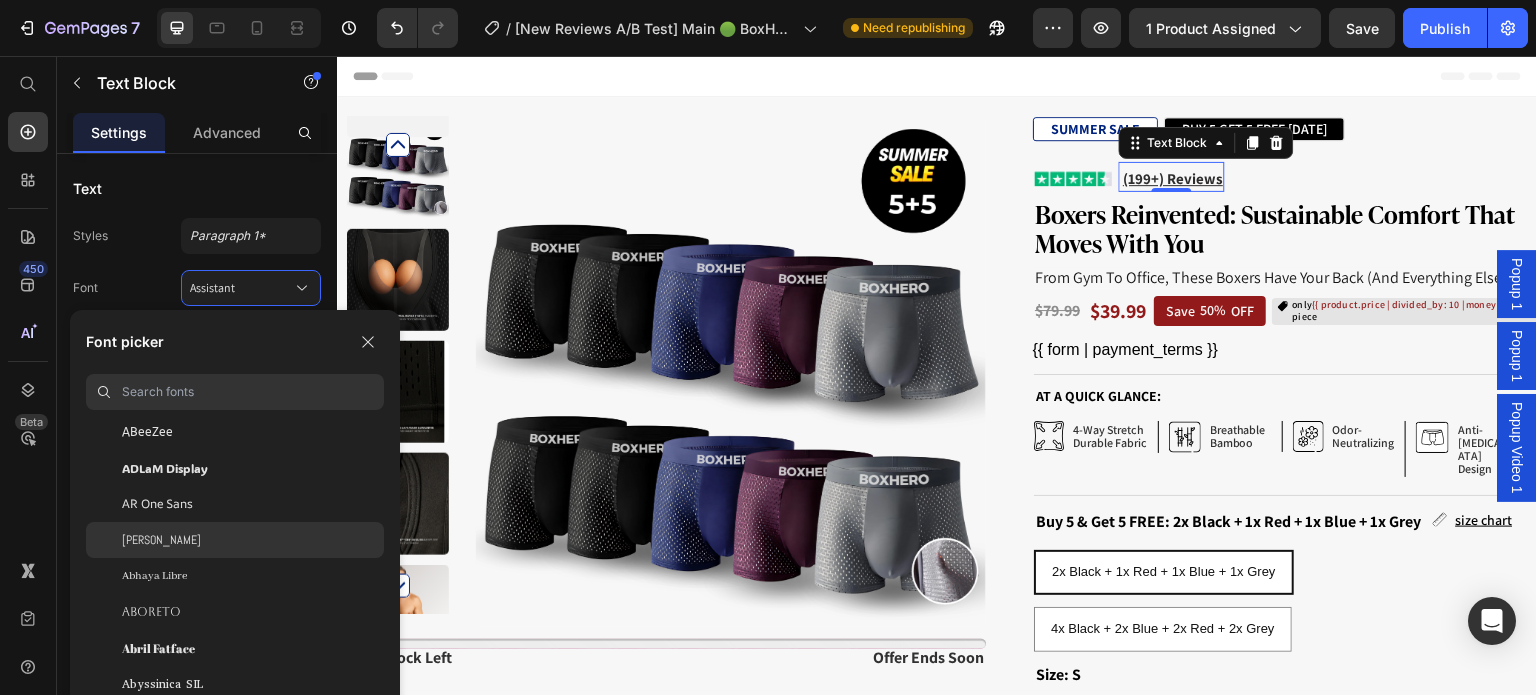 click on "[PERSON_NAME]" 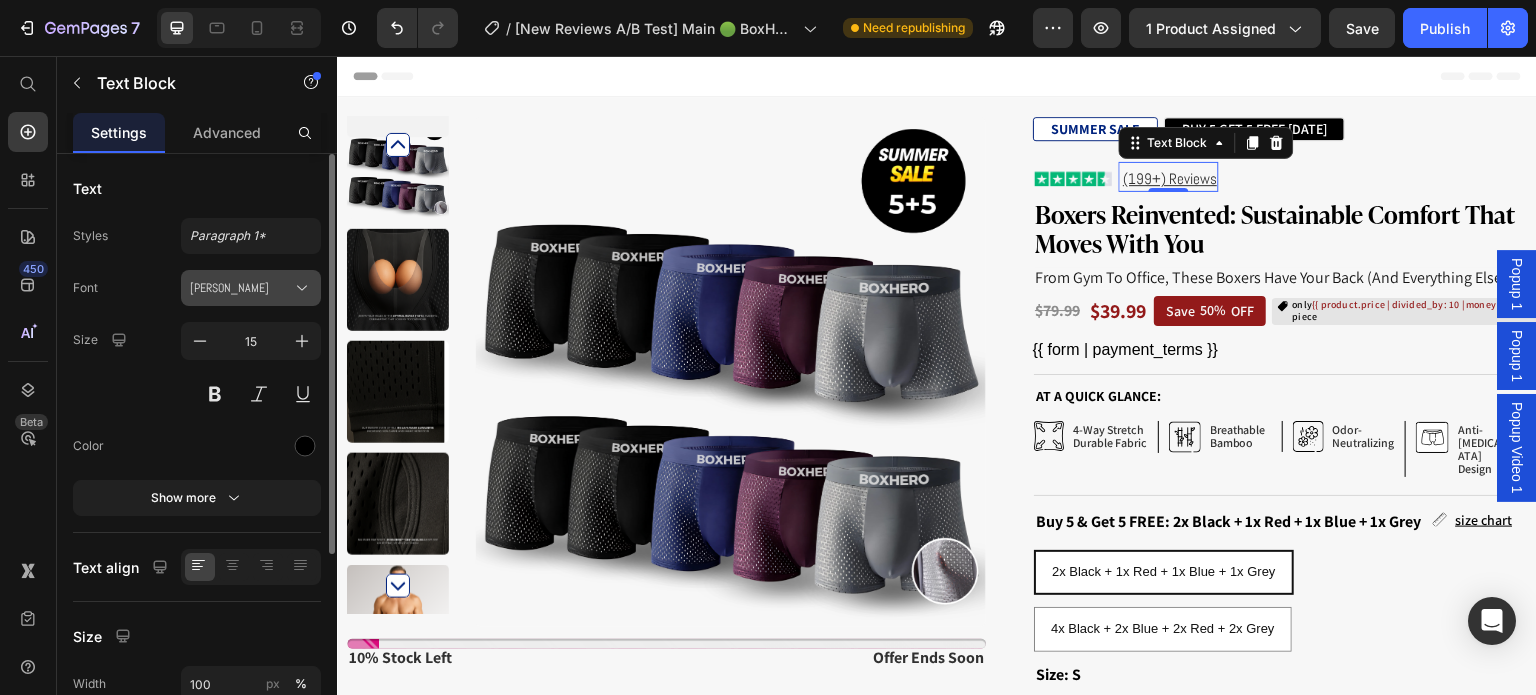 click on "[PERSON_NAME]" at bounding box center (251, 288) 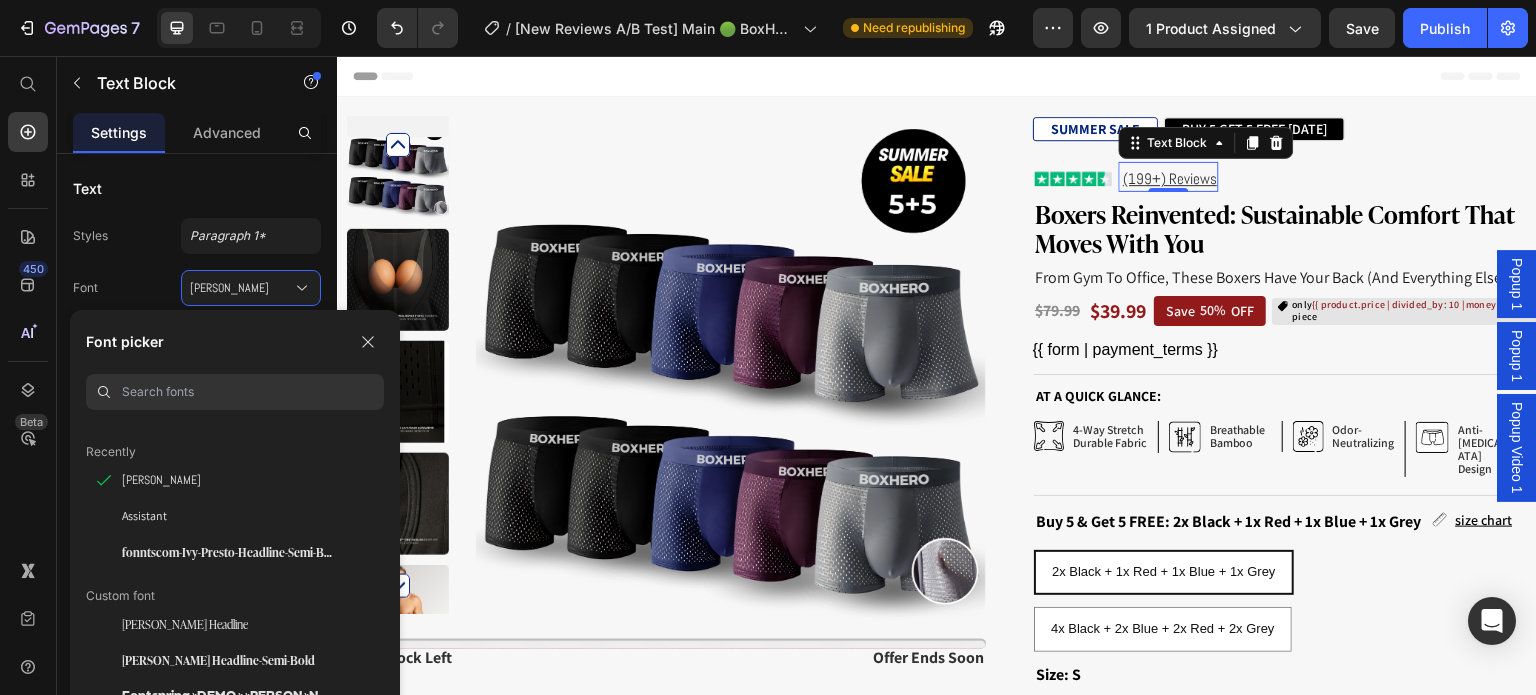 scroll, scrollTop: 0, scrollLeft: 0, axis: both 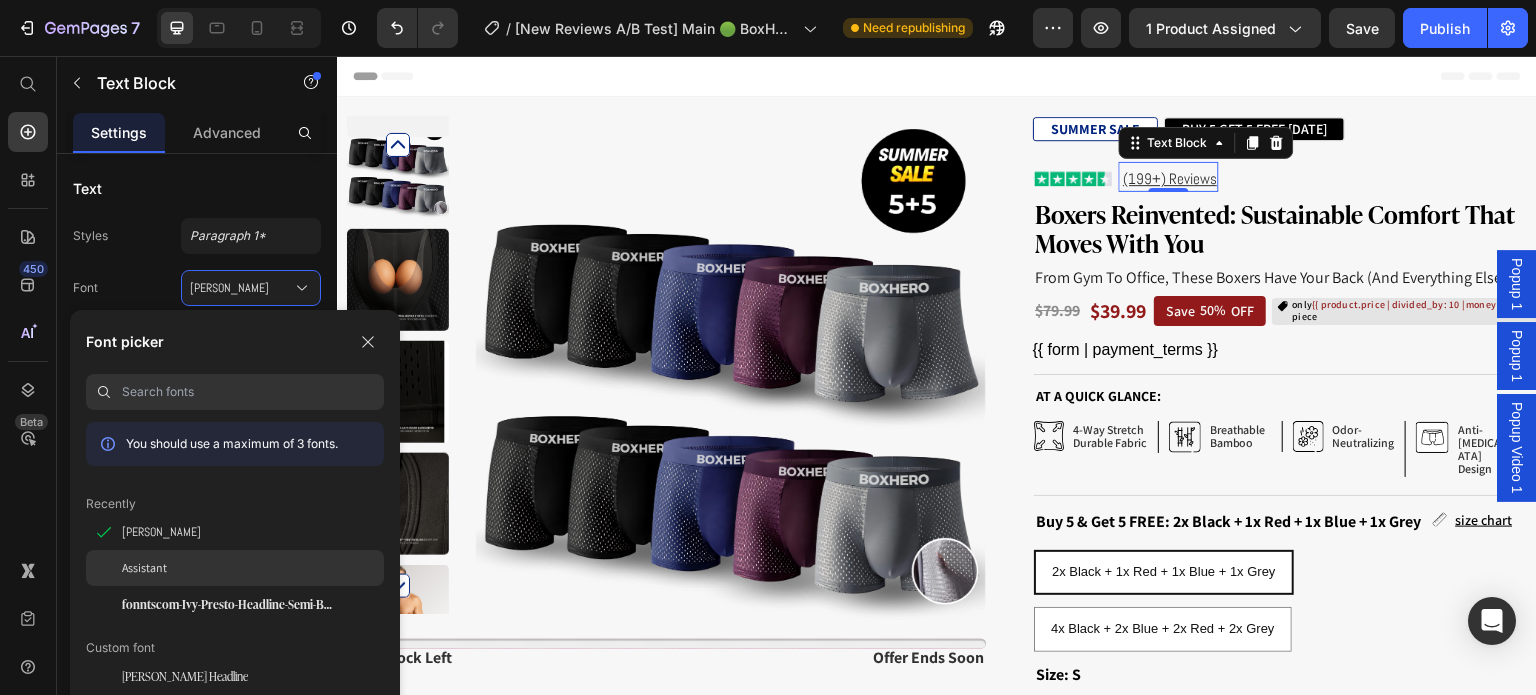 click on "Assistant" 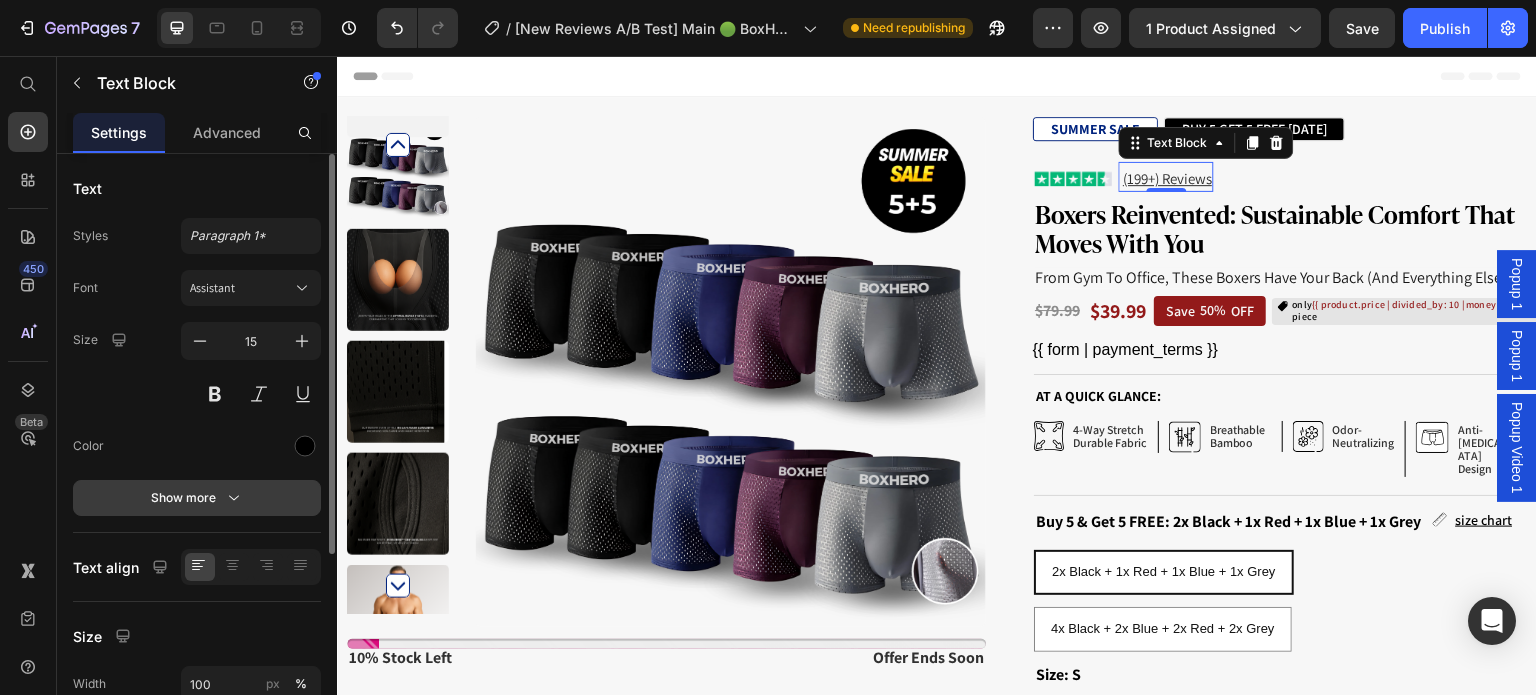 click on "Show more" at bounding box center [197, 498] 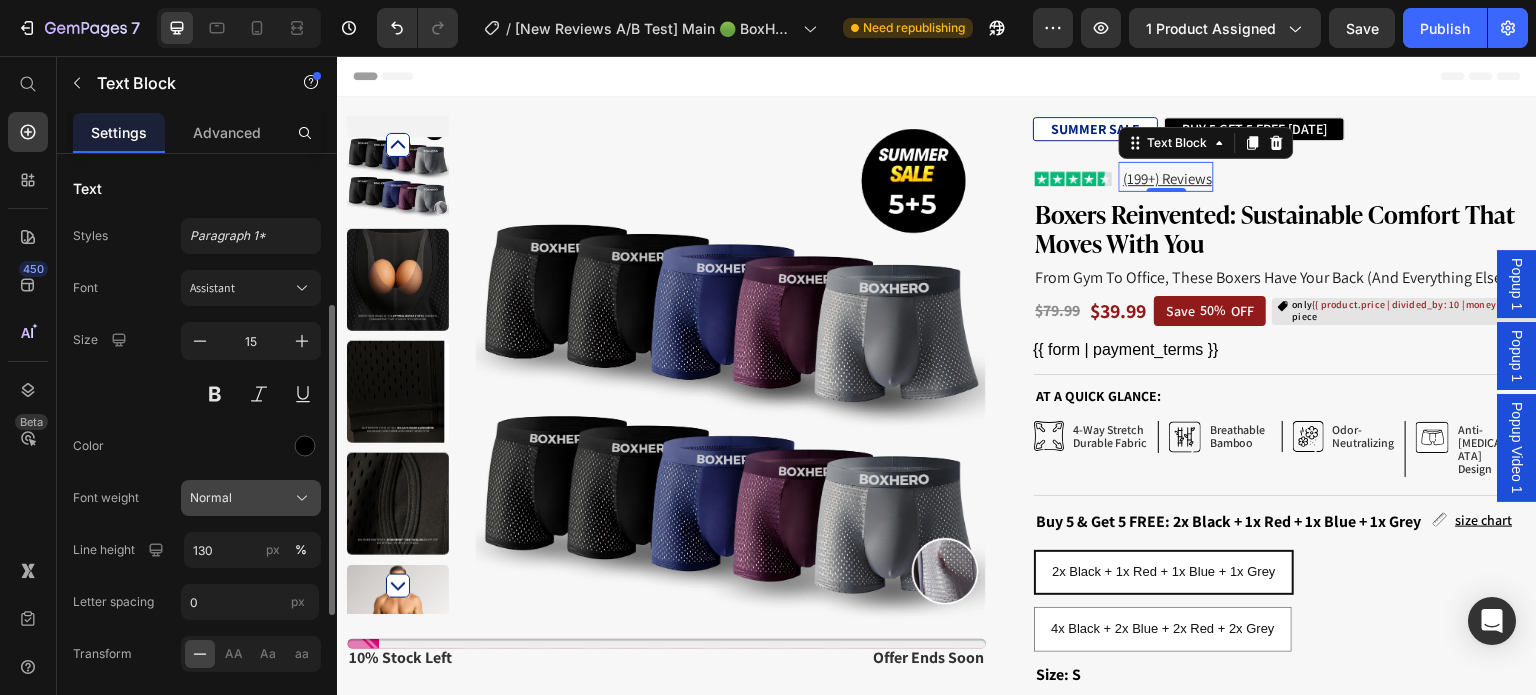 scroll, scrollTop: 100, scrollLeft: 0, axis: vertical 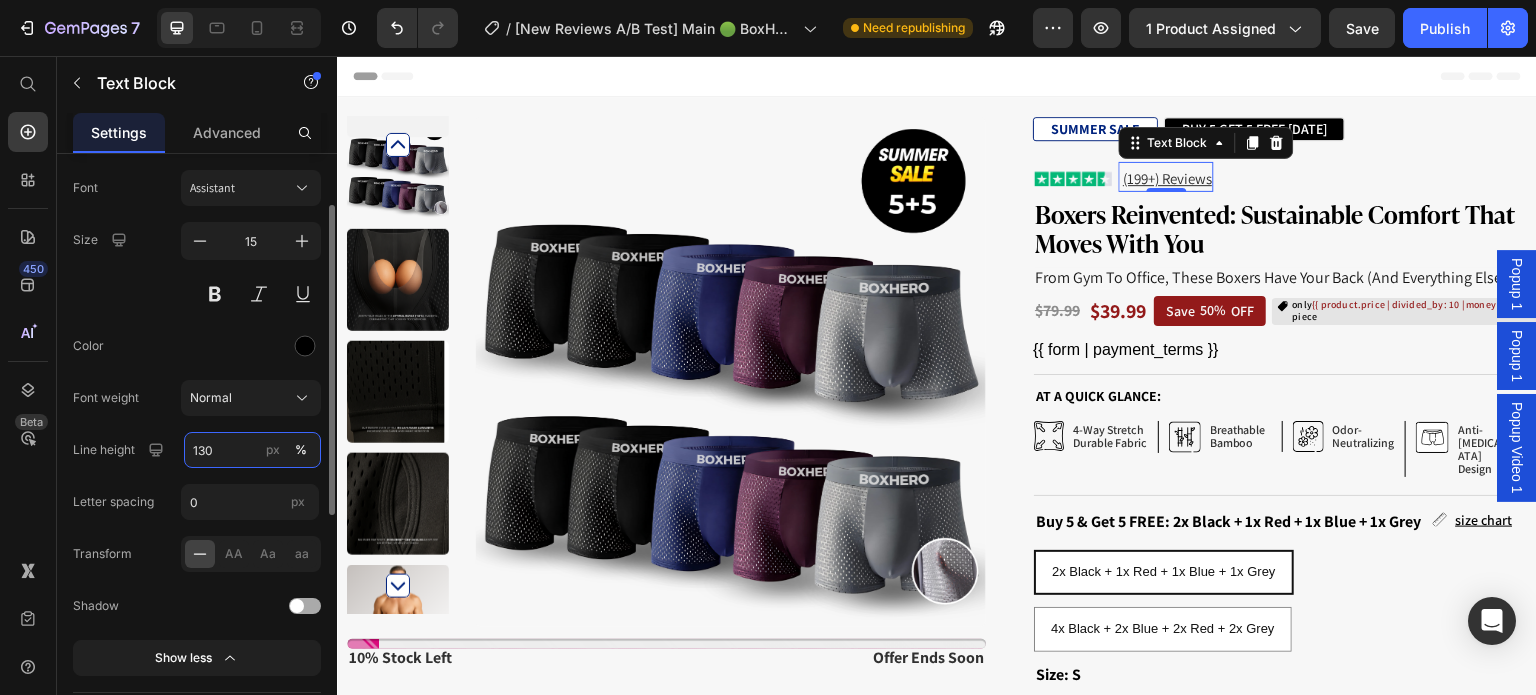click on "130" at bounding box center (252, 450) 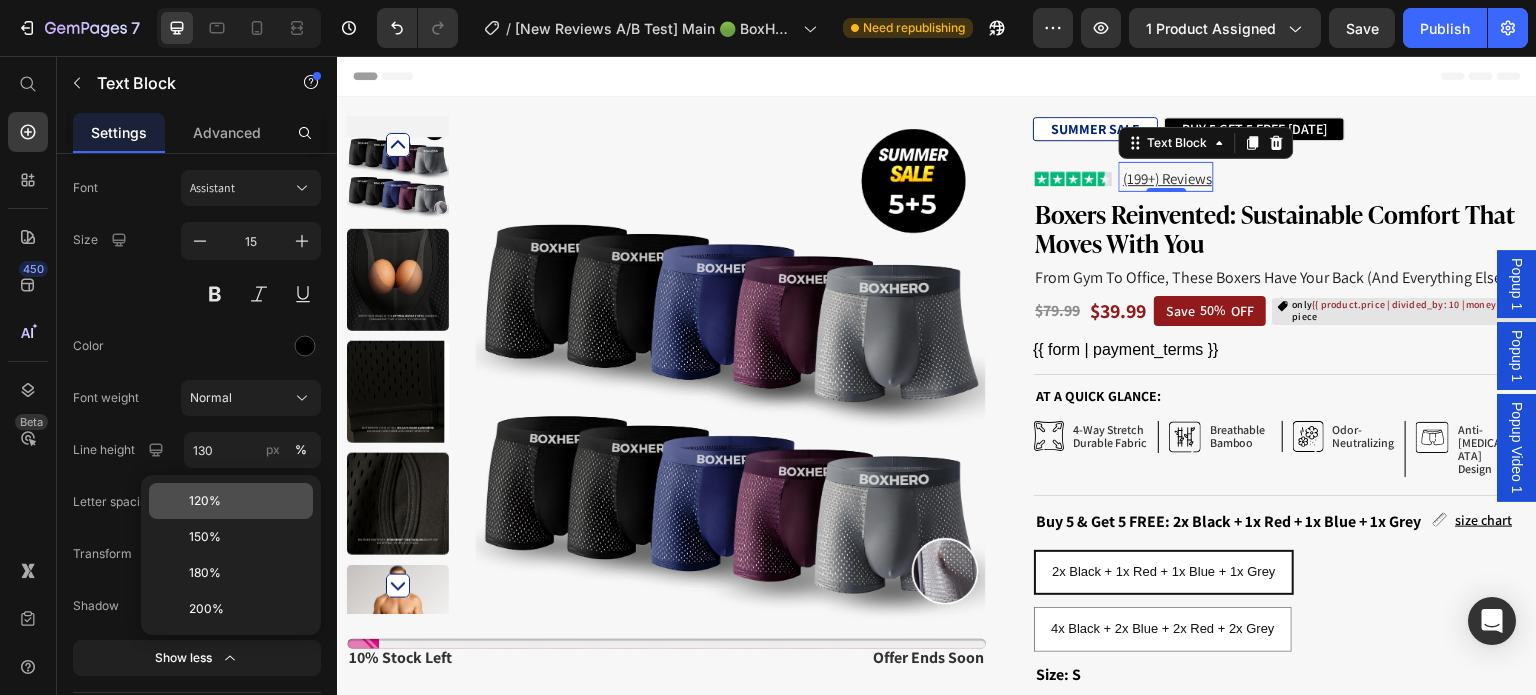 click on "120%" at bounding box center (247, 501) 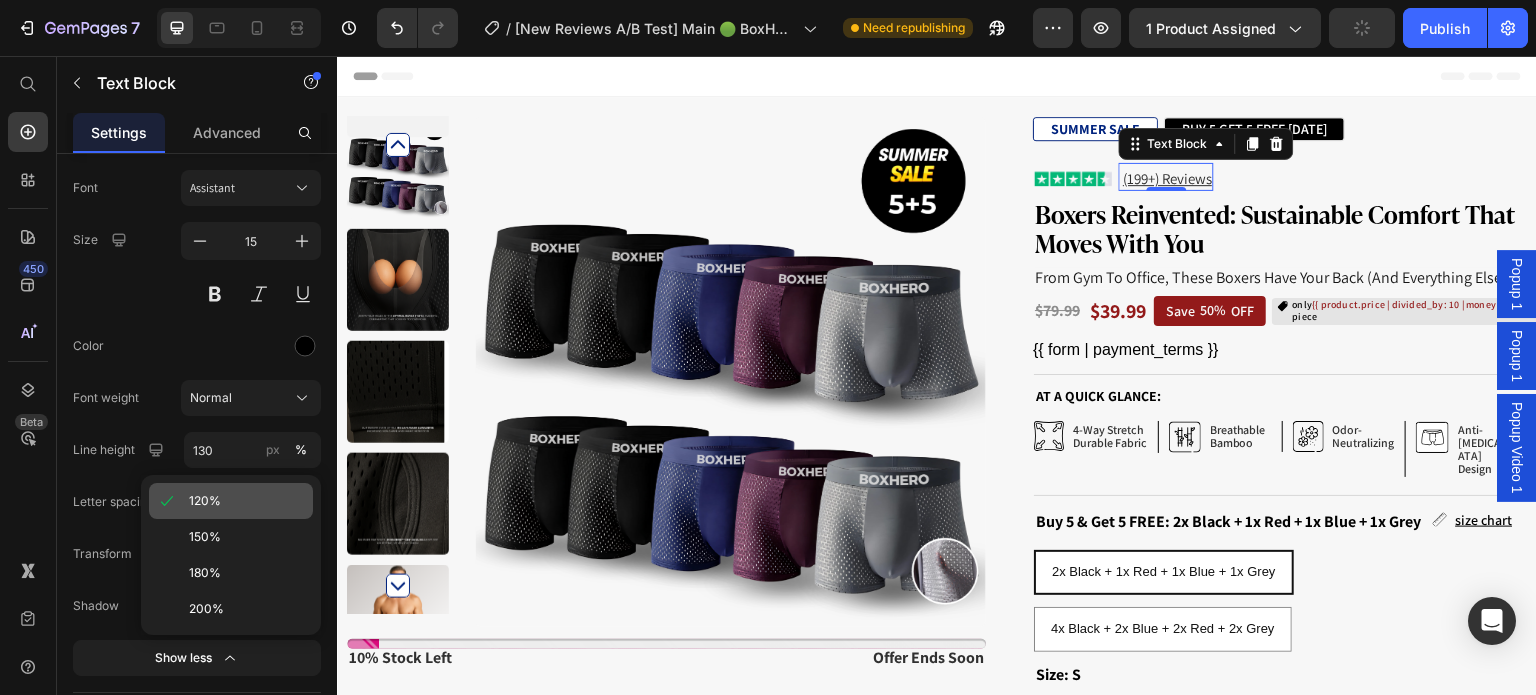 type on "120" 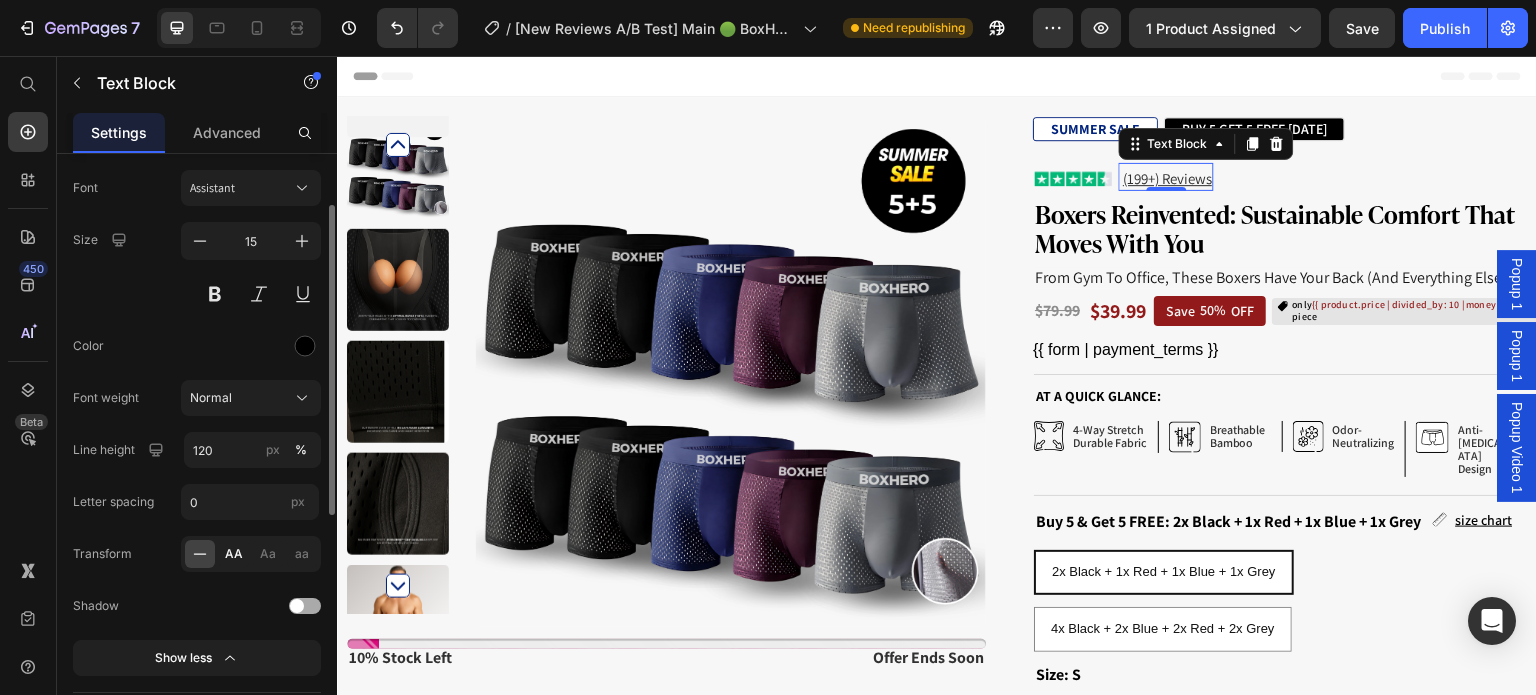click on "AA" 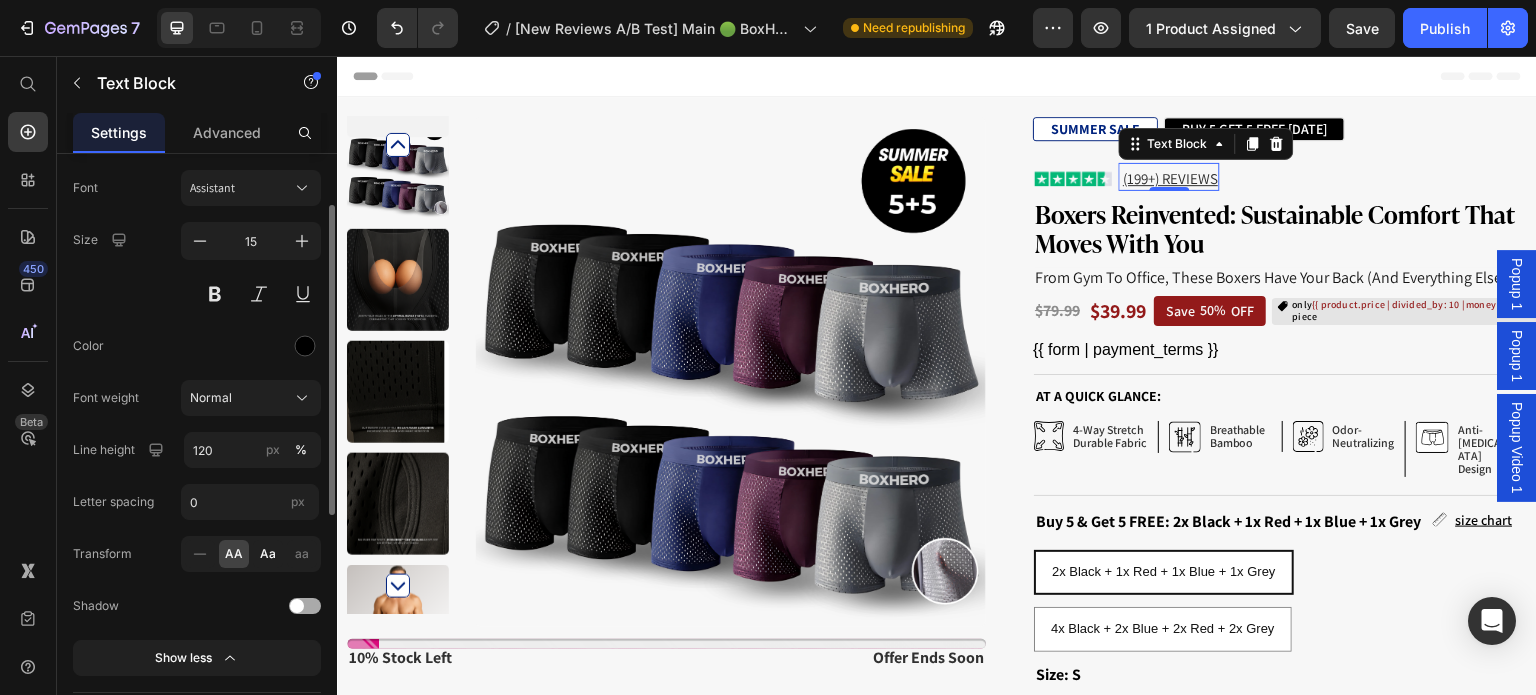 click on "Aa" 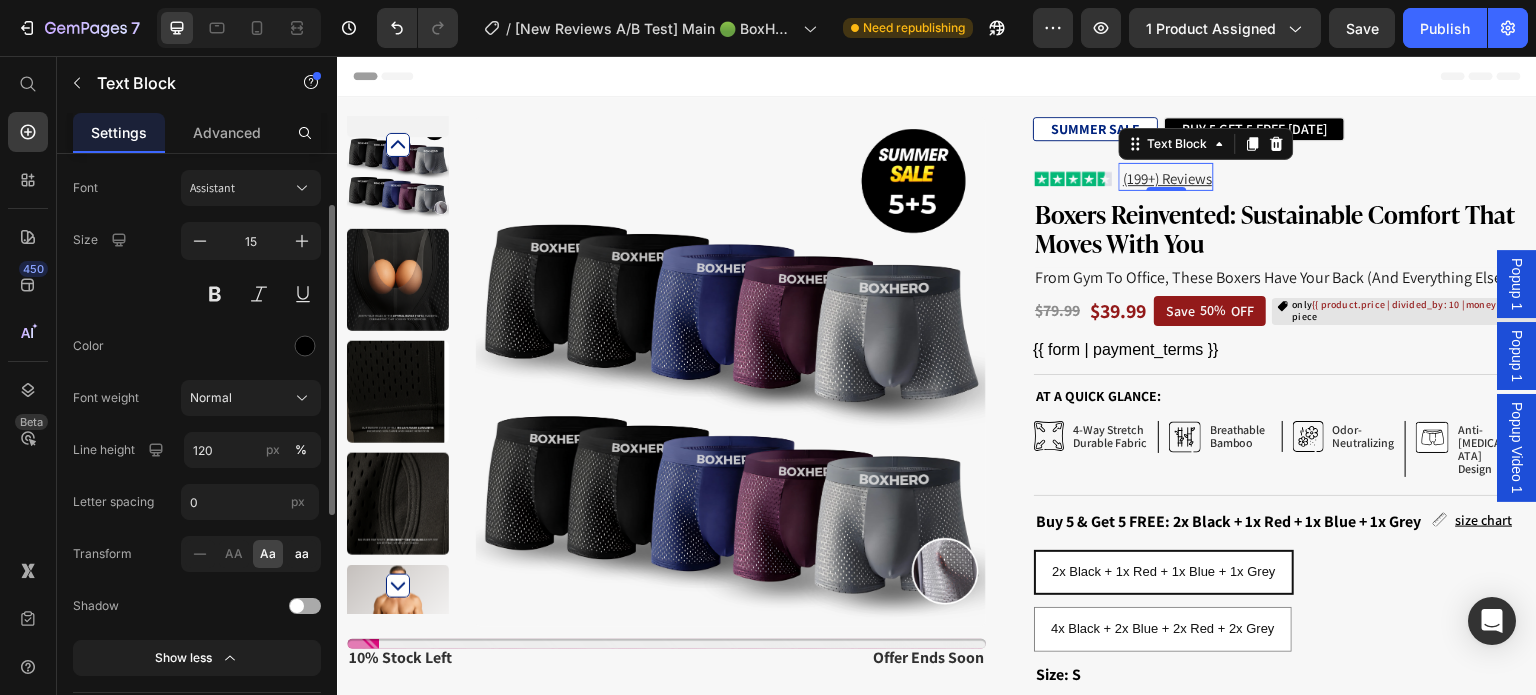 click on "aa" 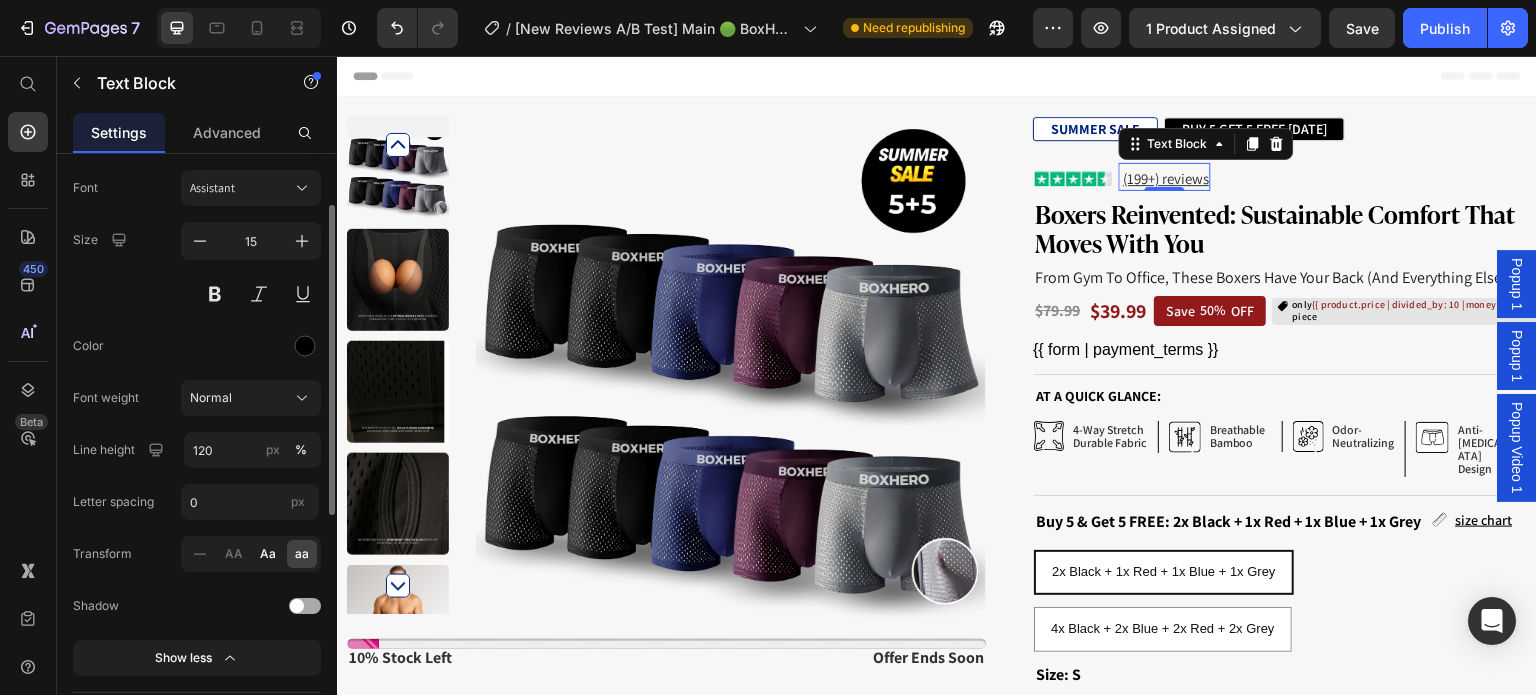 click on "Aa" 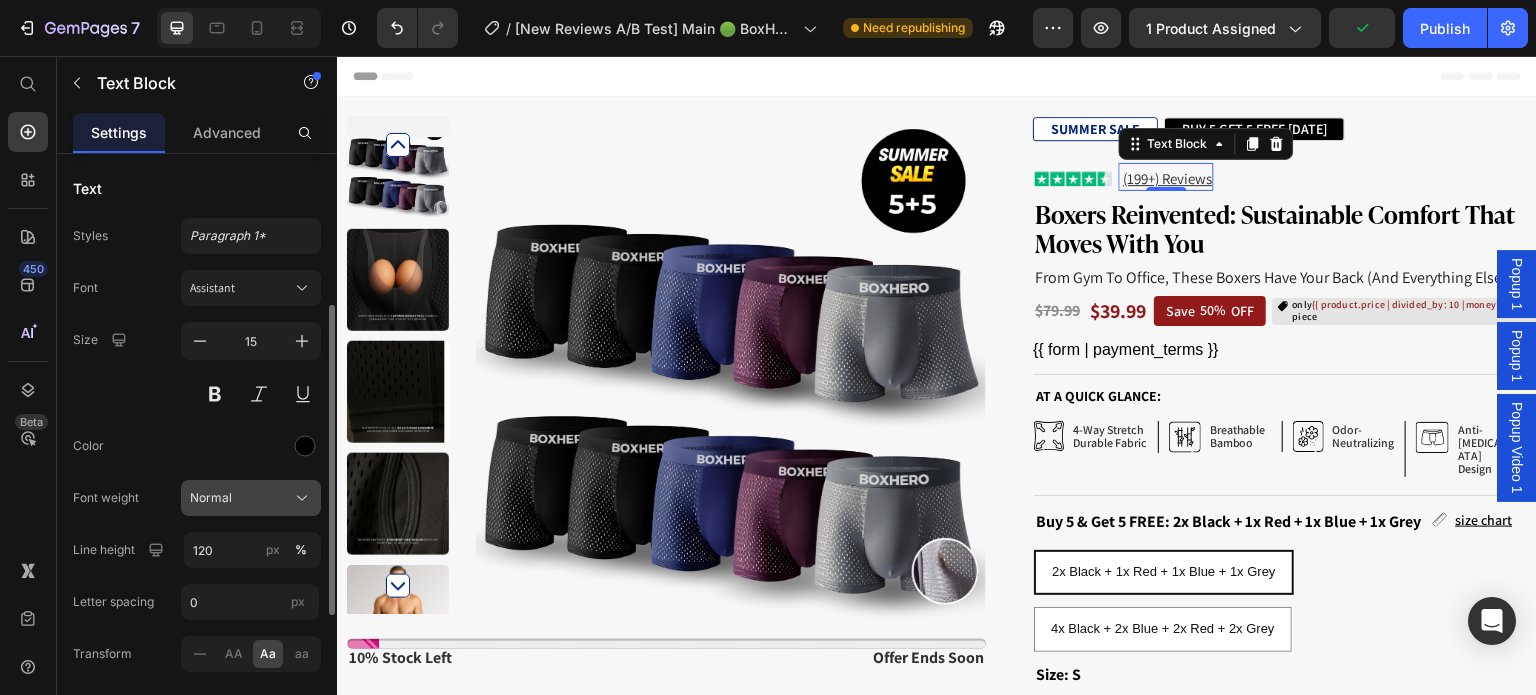 scroll, scrollTop: 100, scrollLeft: 0, axis: vertical 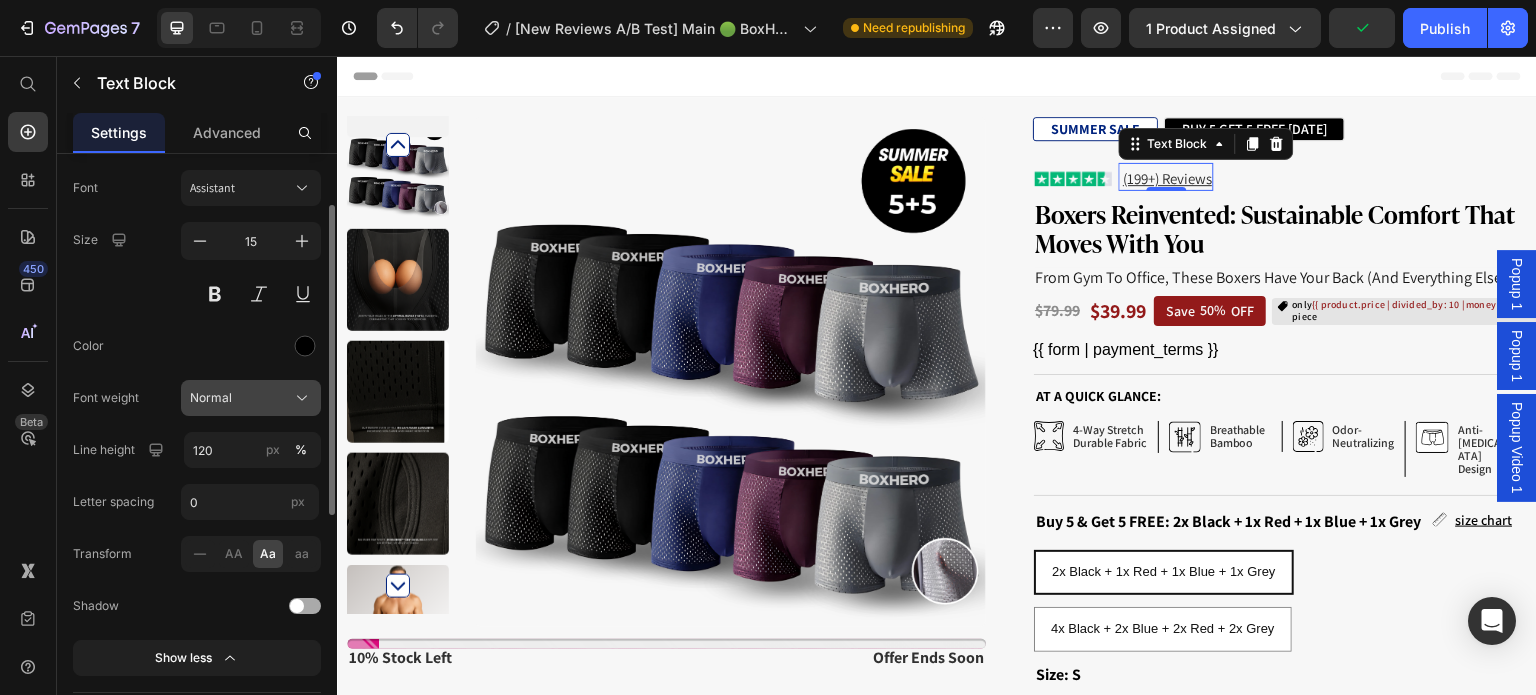 click on "Normal" at bounding box center (211, 398) 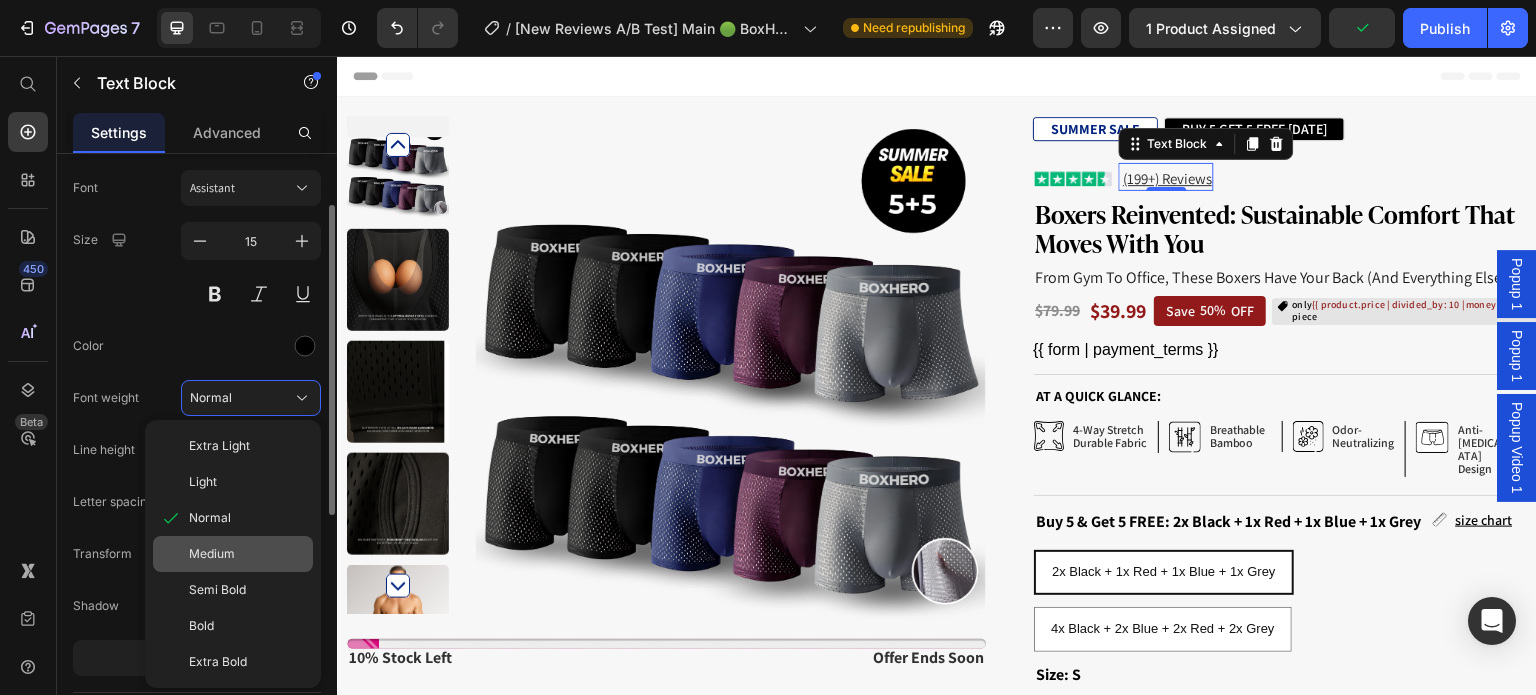 click on "Medium" 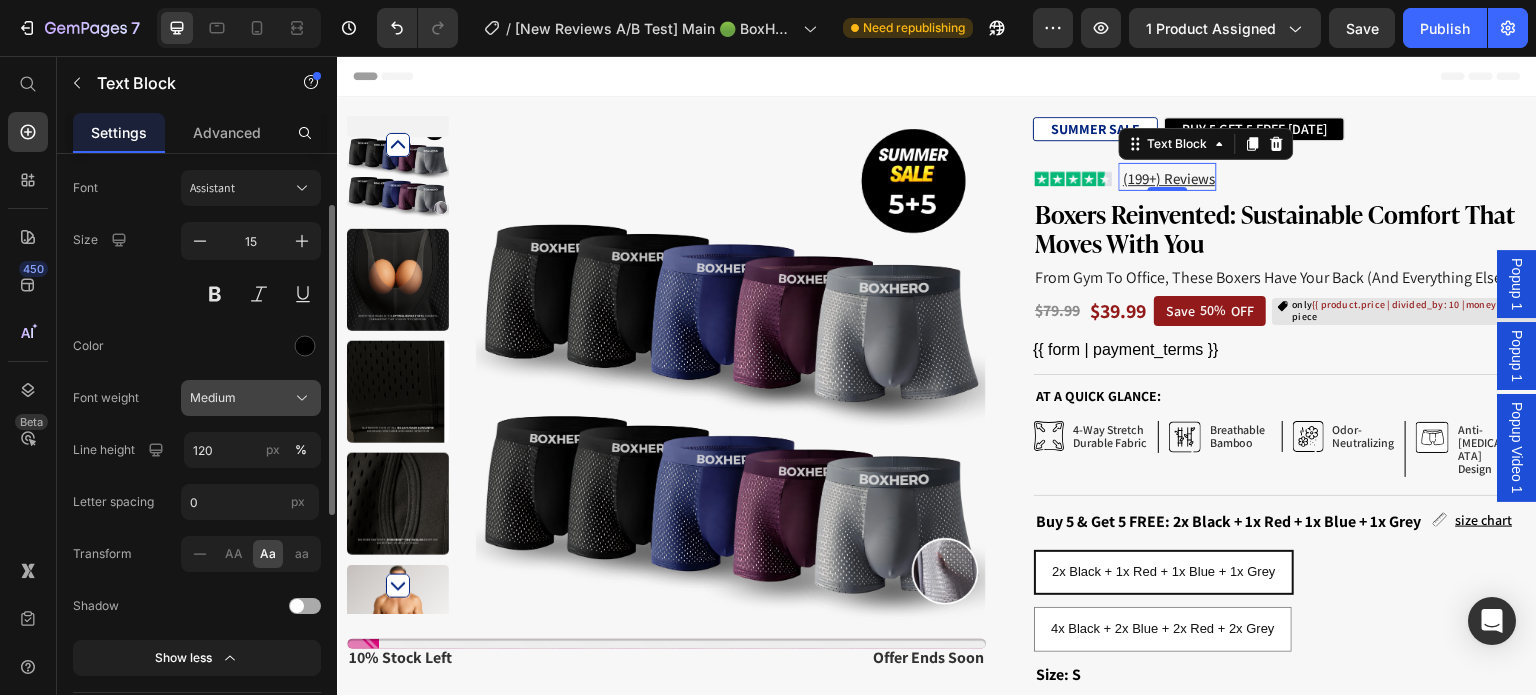 click on "Medium" at bounding box center (251, 398) 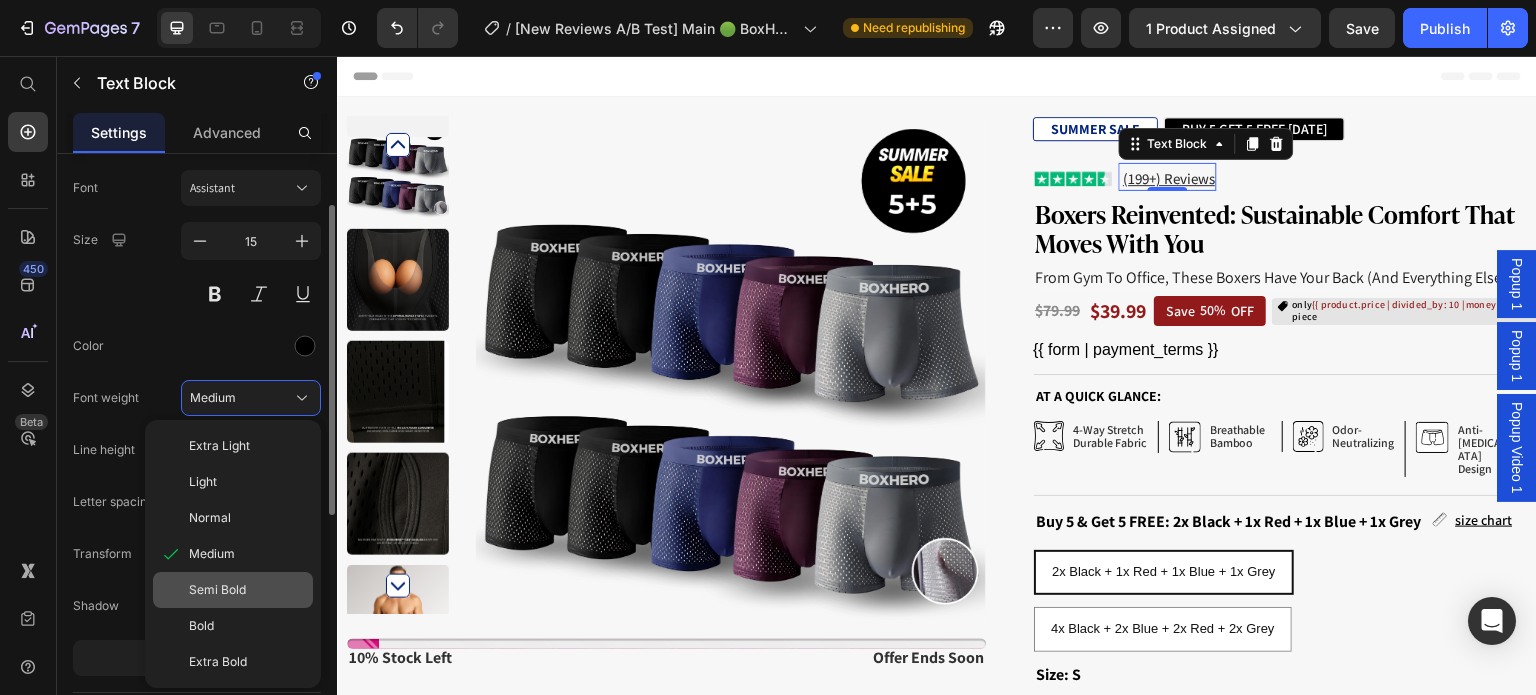 click on "Semi Bold" at bounding box center (217, 590) 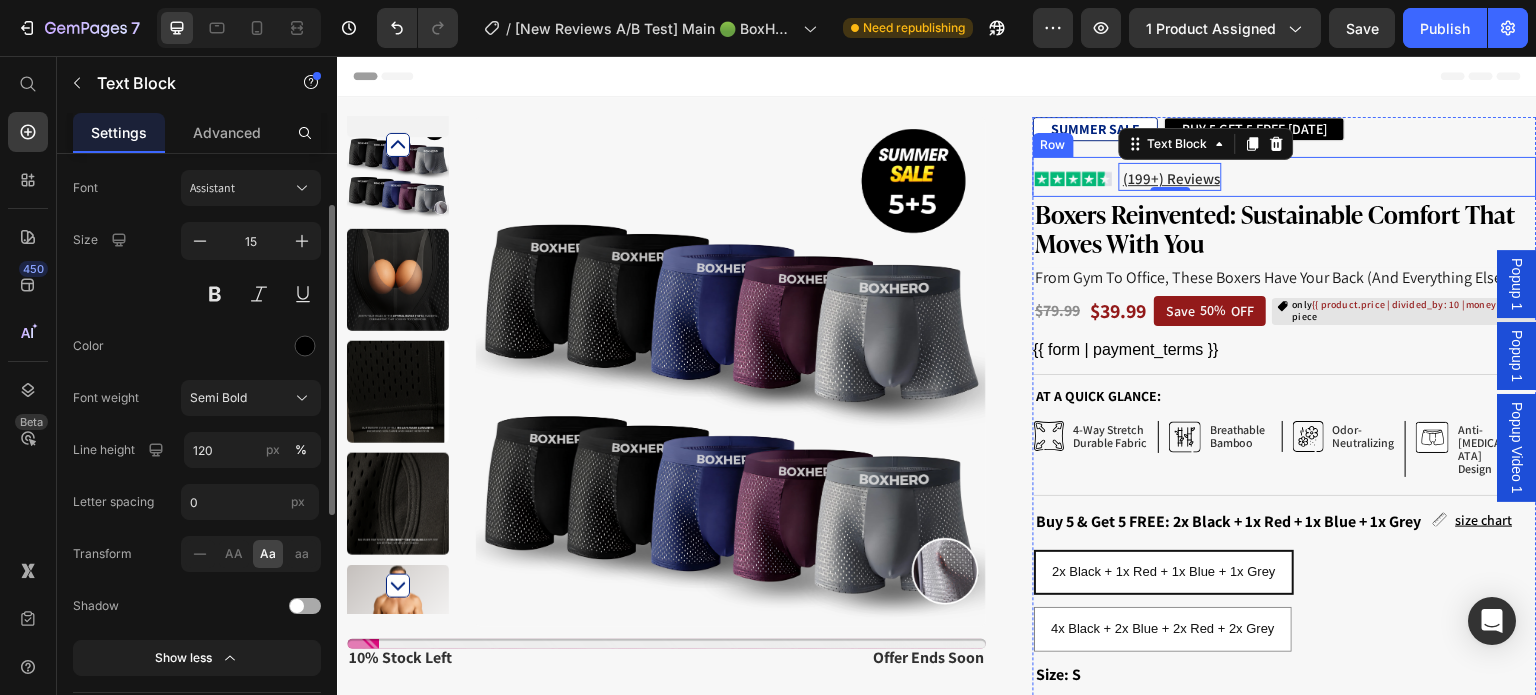 click on "Image (199+) Reviews Text Block   0 Row" at bounding box center (1285, 177) 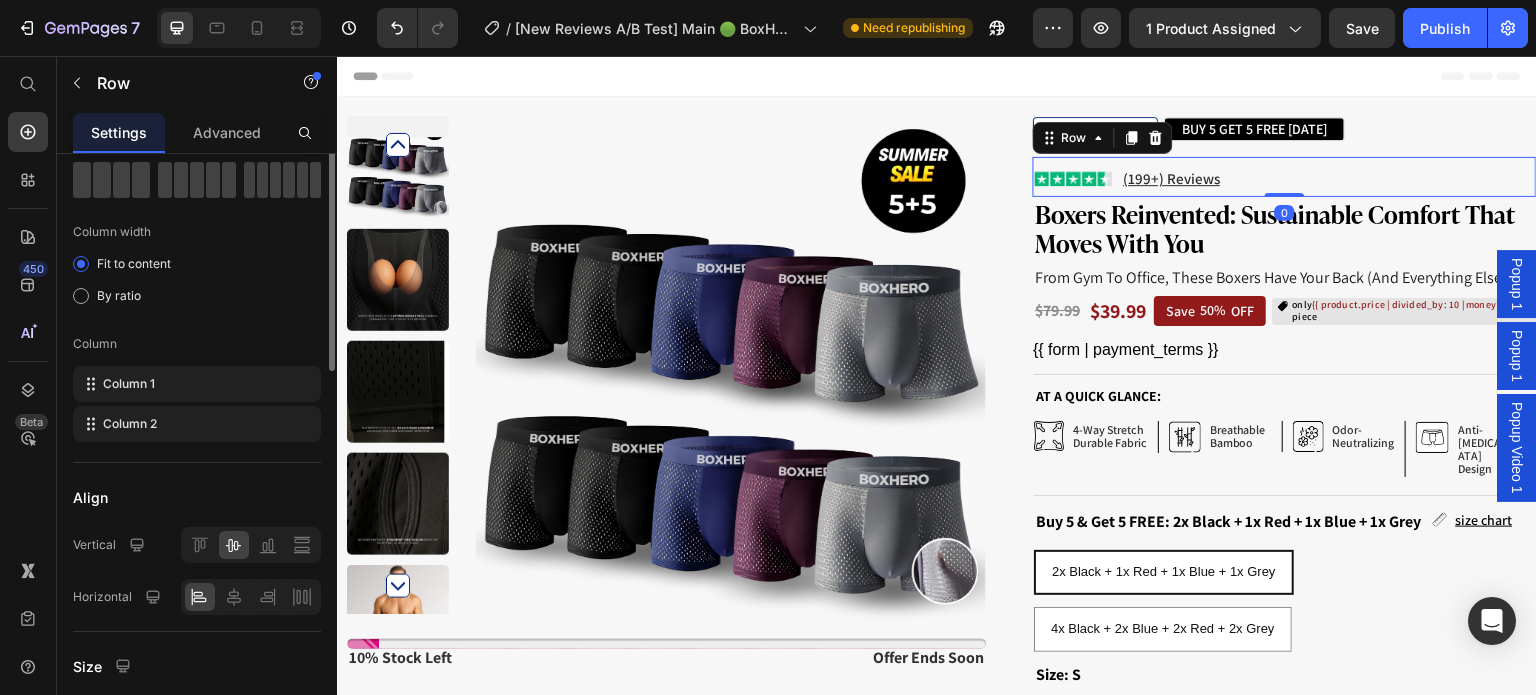 scroll, scrollTop: 0, scrollLeft: 0, axis: both 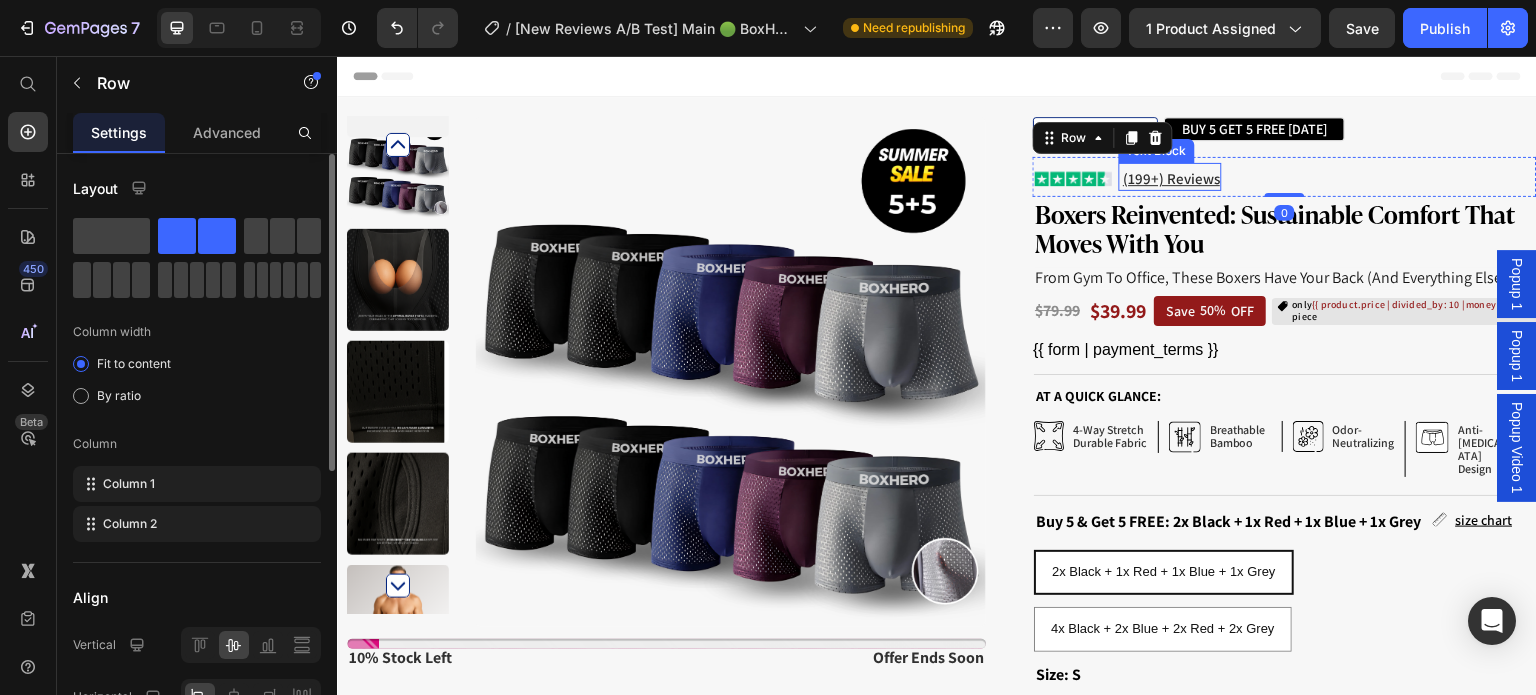 click on "(199+) Reviews" at bounding box center [1171, 178] 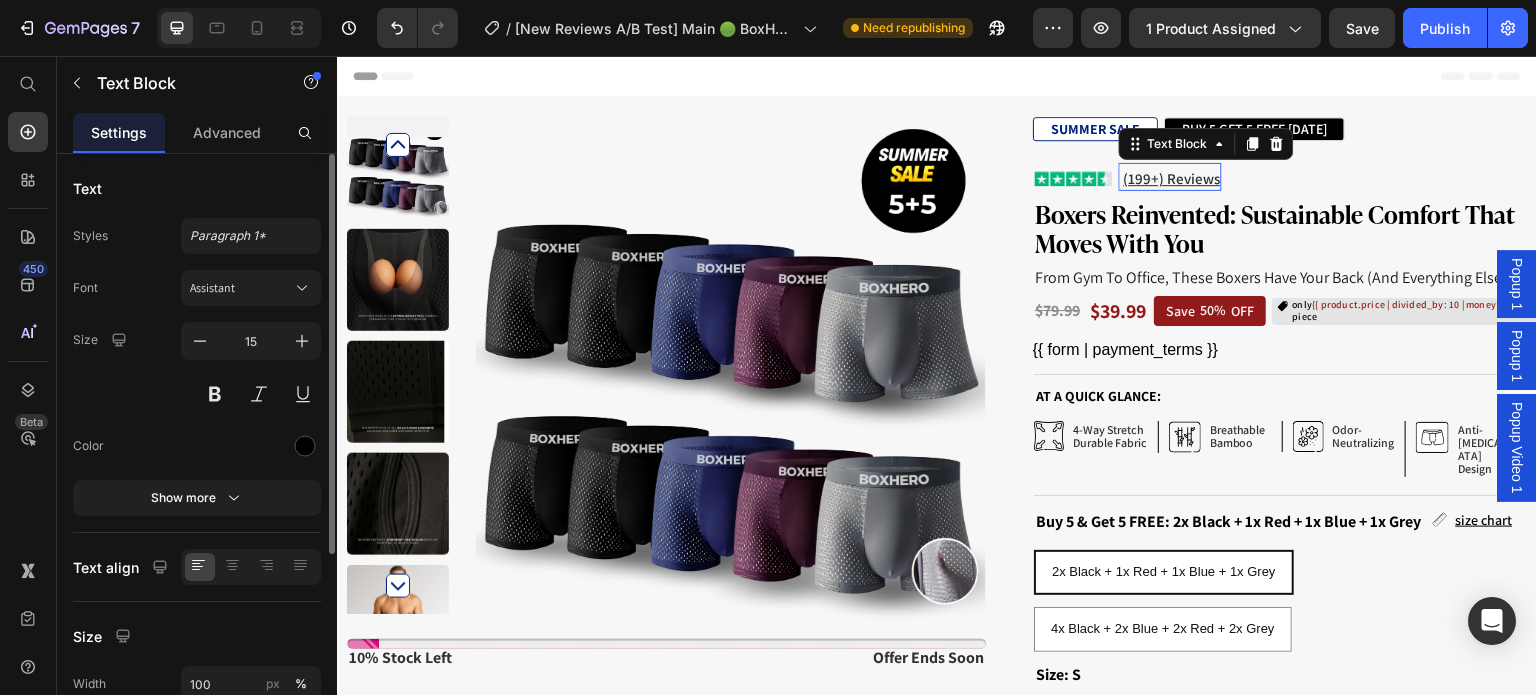 click on "(199+) Reviews" at bounding box center (1171, 178) 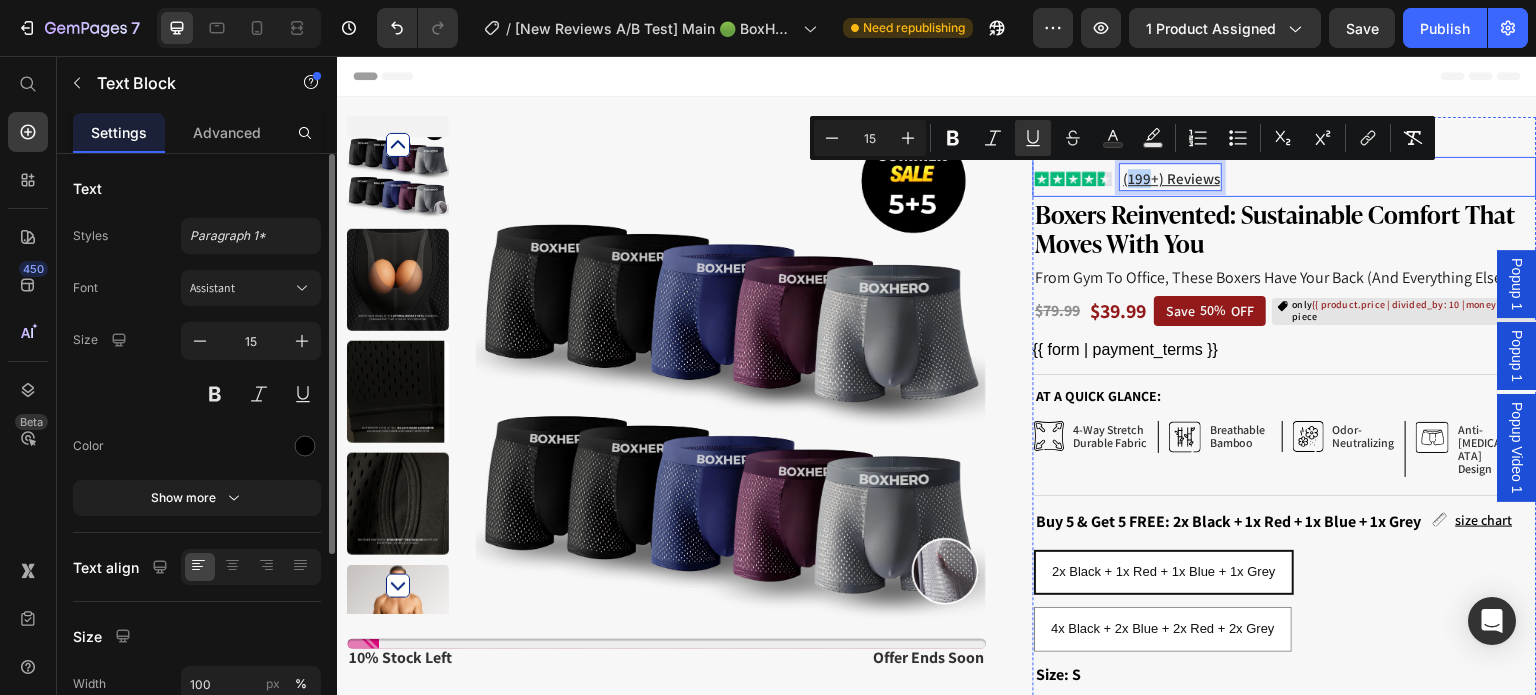 click on "Image (199+) Reviews Text Block   0 Row" at bounding box center [1285, 177] 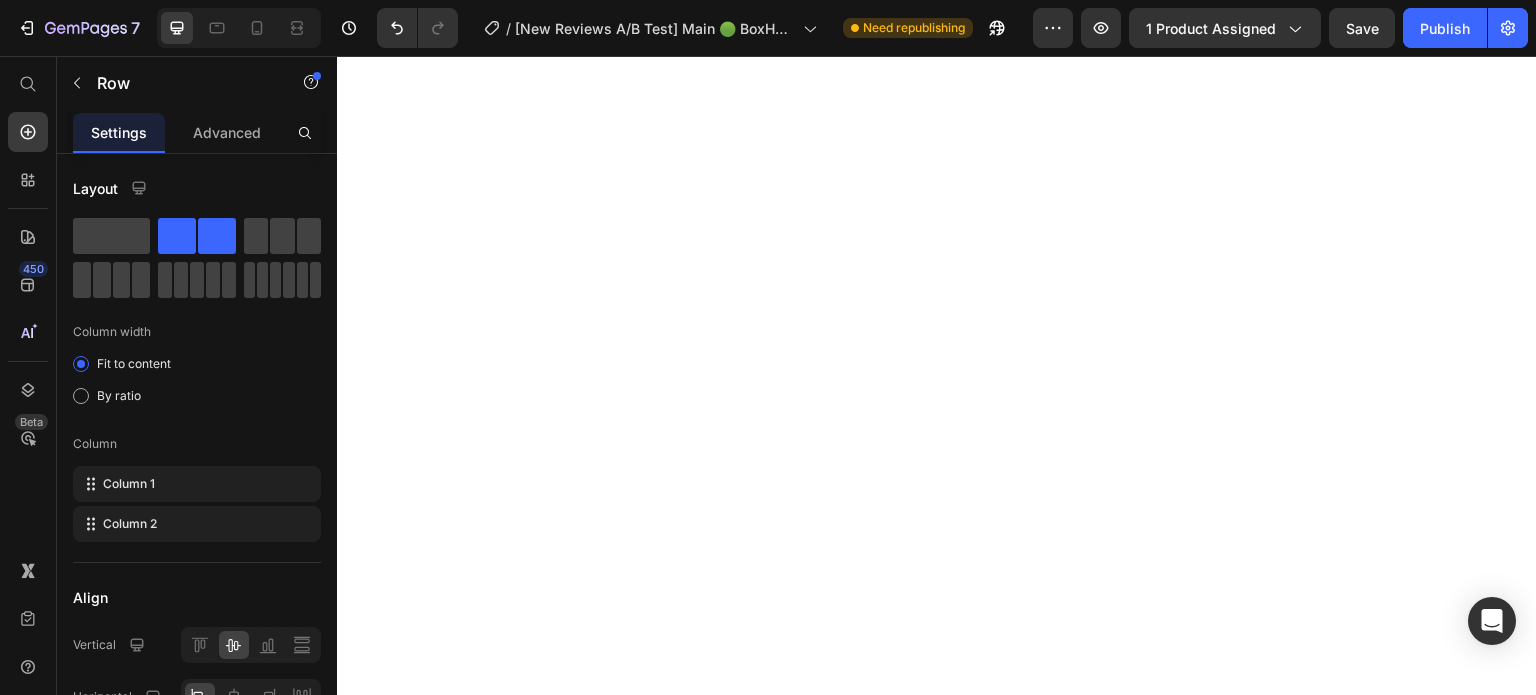 scroll, scrollTop: 0, scrollLeft: 0, axis: both 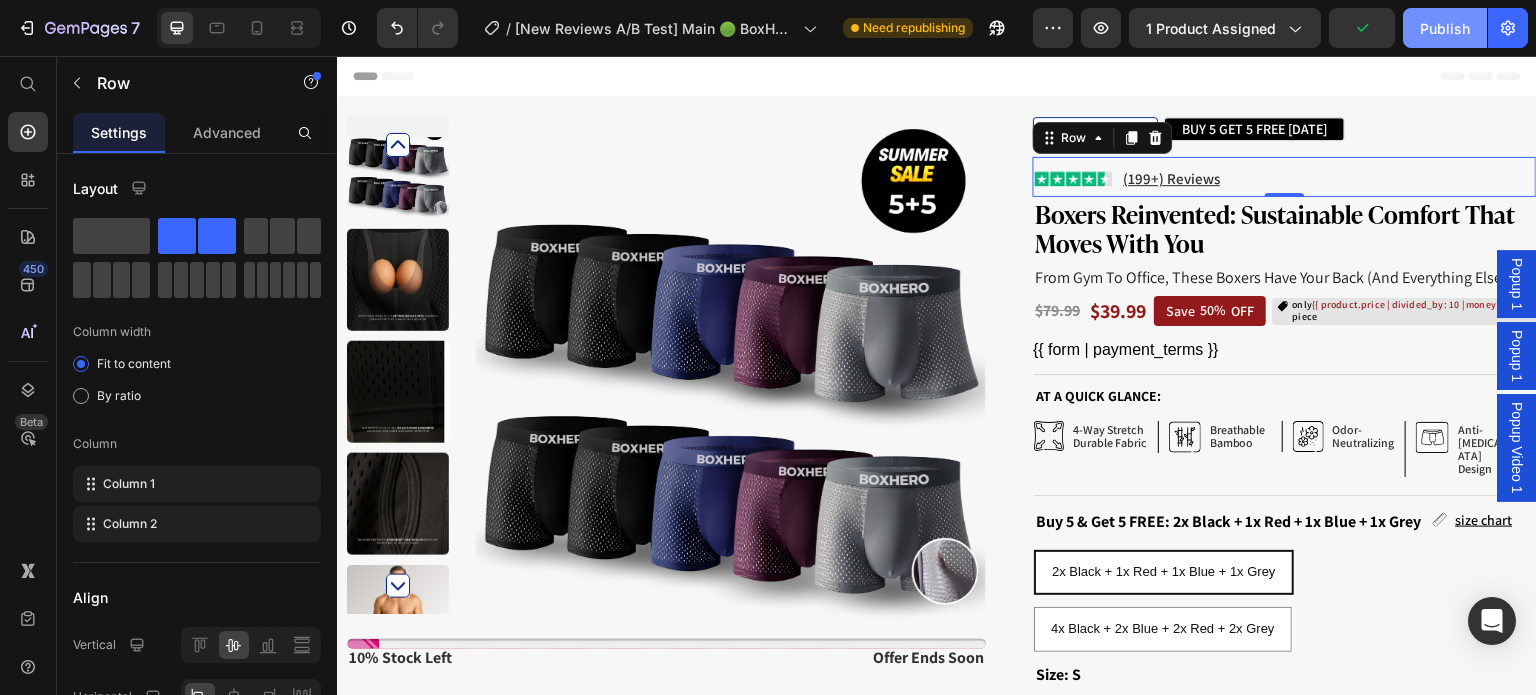 click on "Publish" at bounding box center (1445, 28) 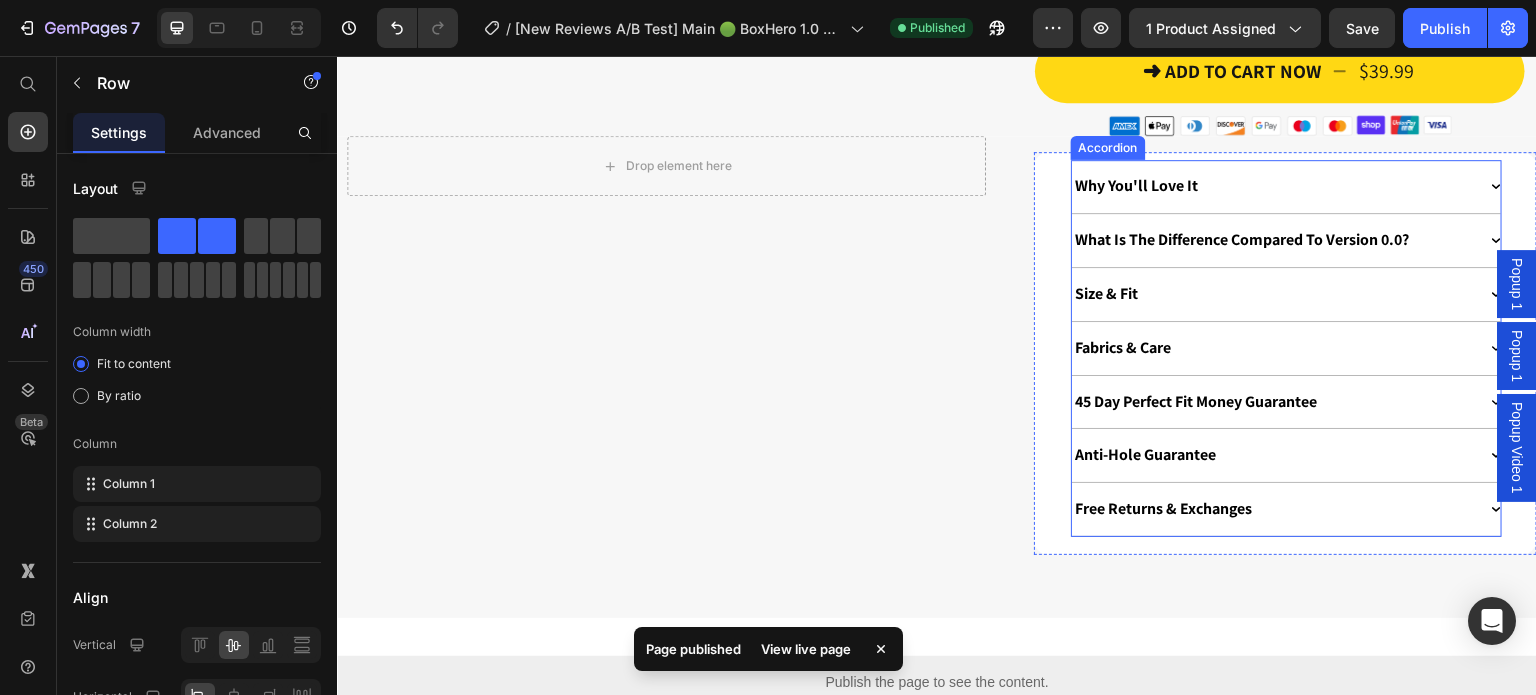 scroll, scrollTop: 1200, scrollLeft: 0, axis: vertical 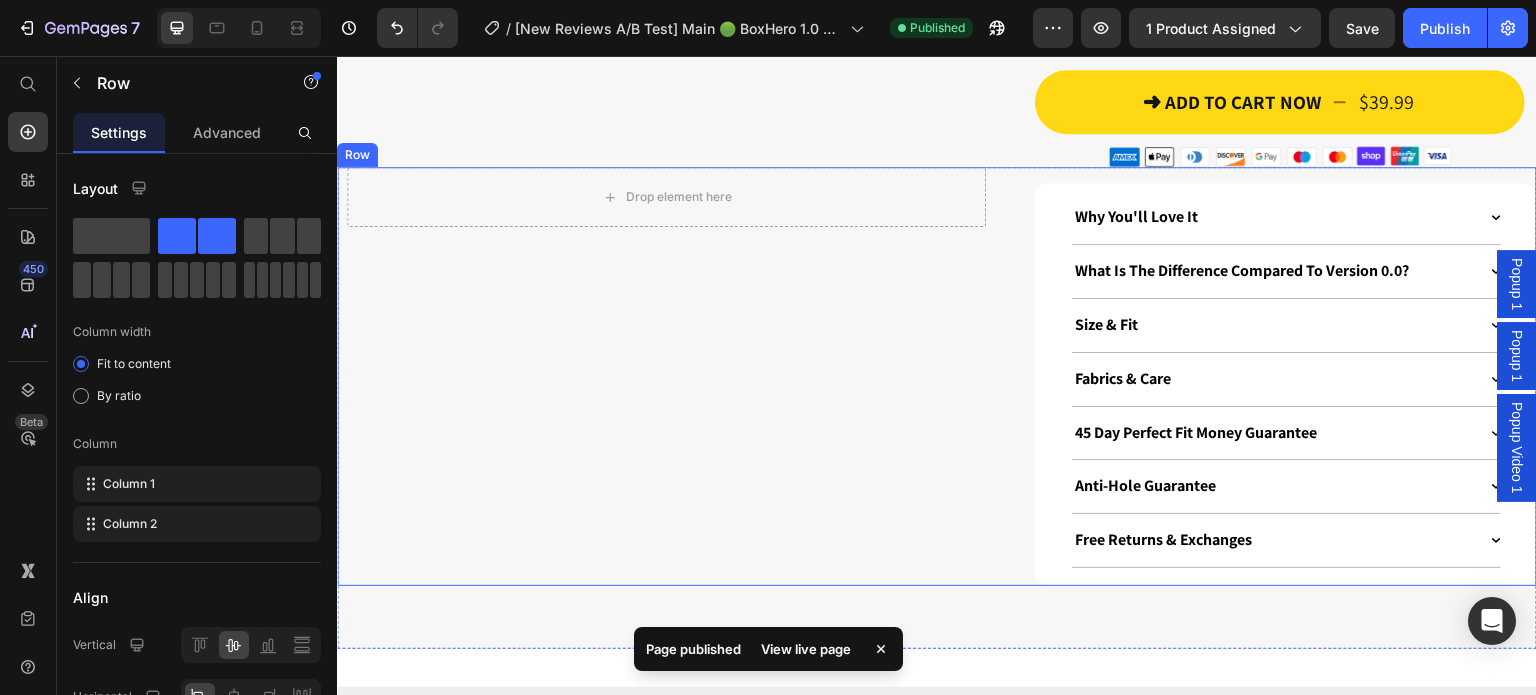 click on "Drop element here Row" at bounding box center [666, 376] 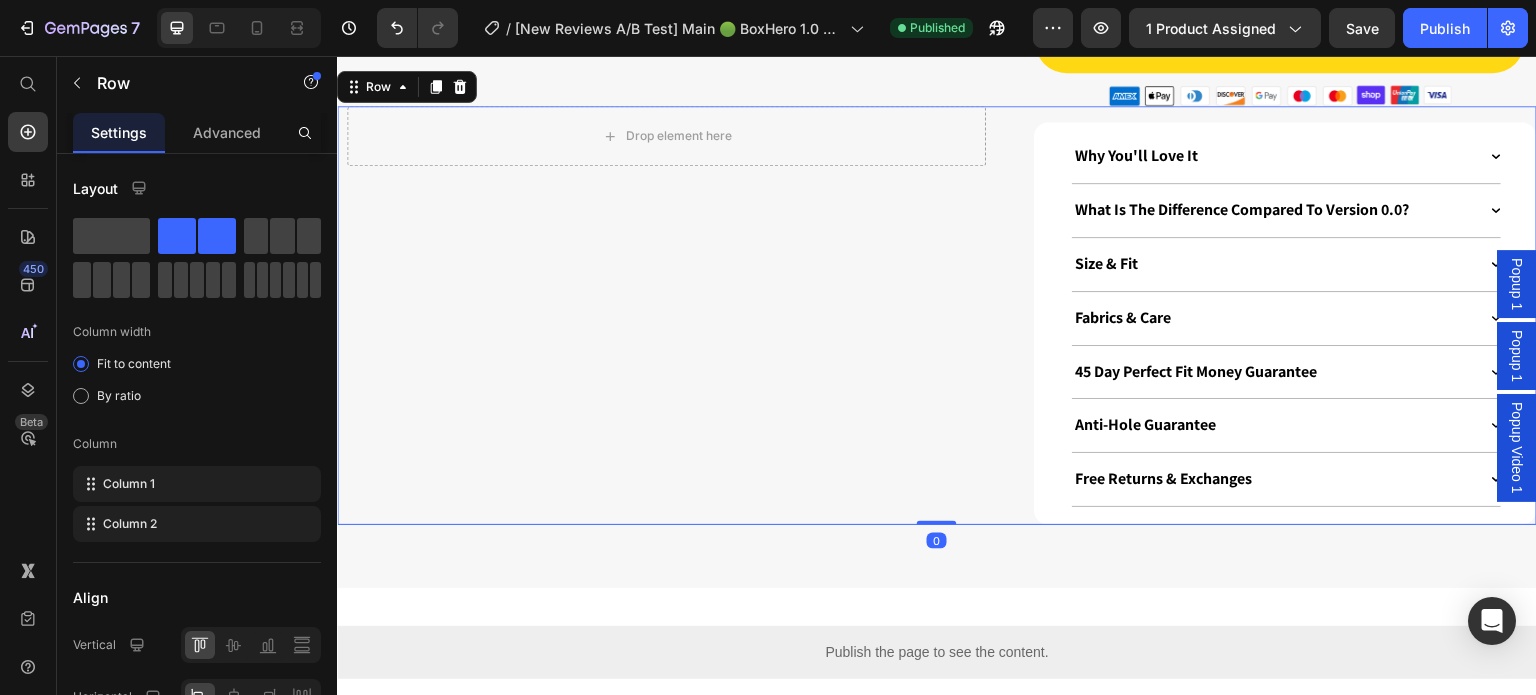 scroll, scrollTop: 1600, scrollLeft: 0, axis: vertical 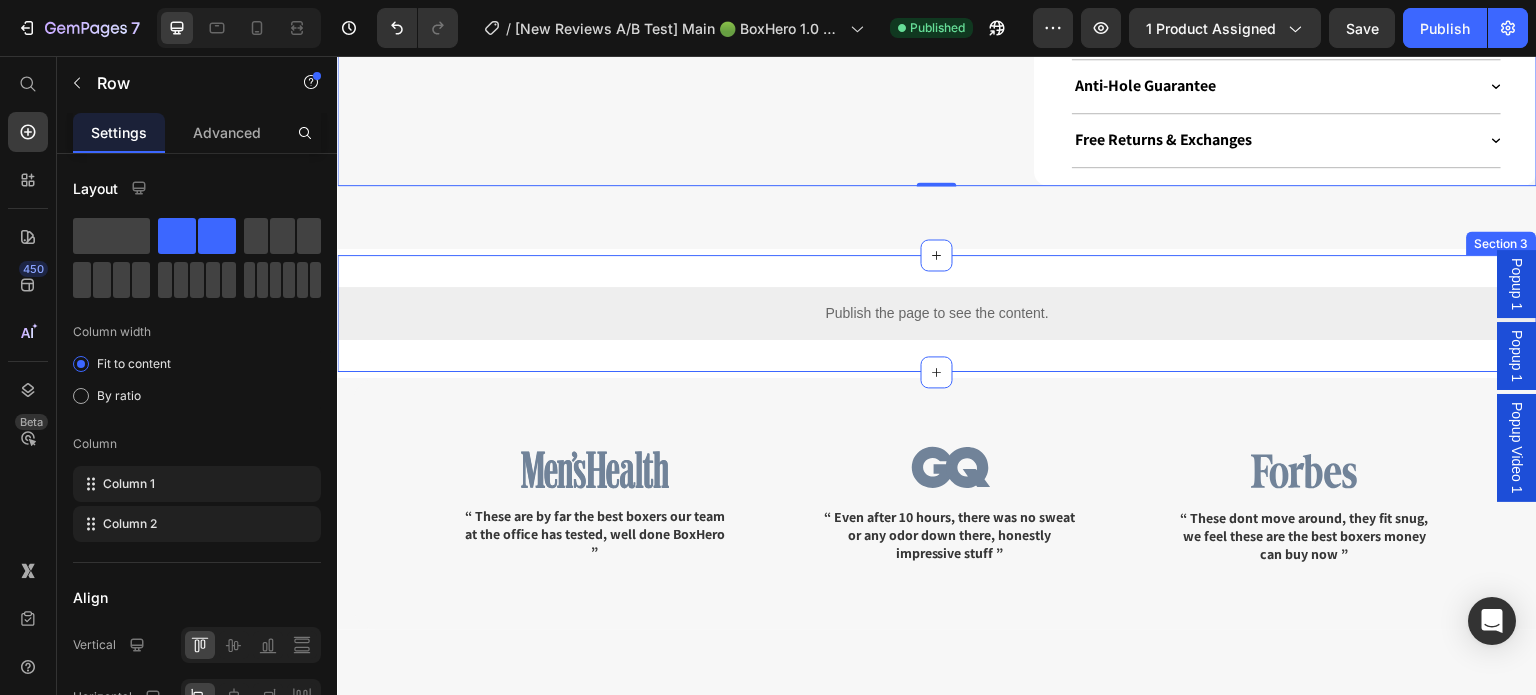 click on "Publish the page to see the content.
Custom Code Row Section 3" at bounding box center [937, 313] 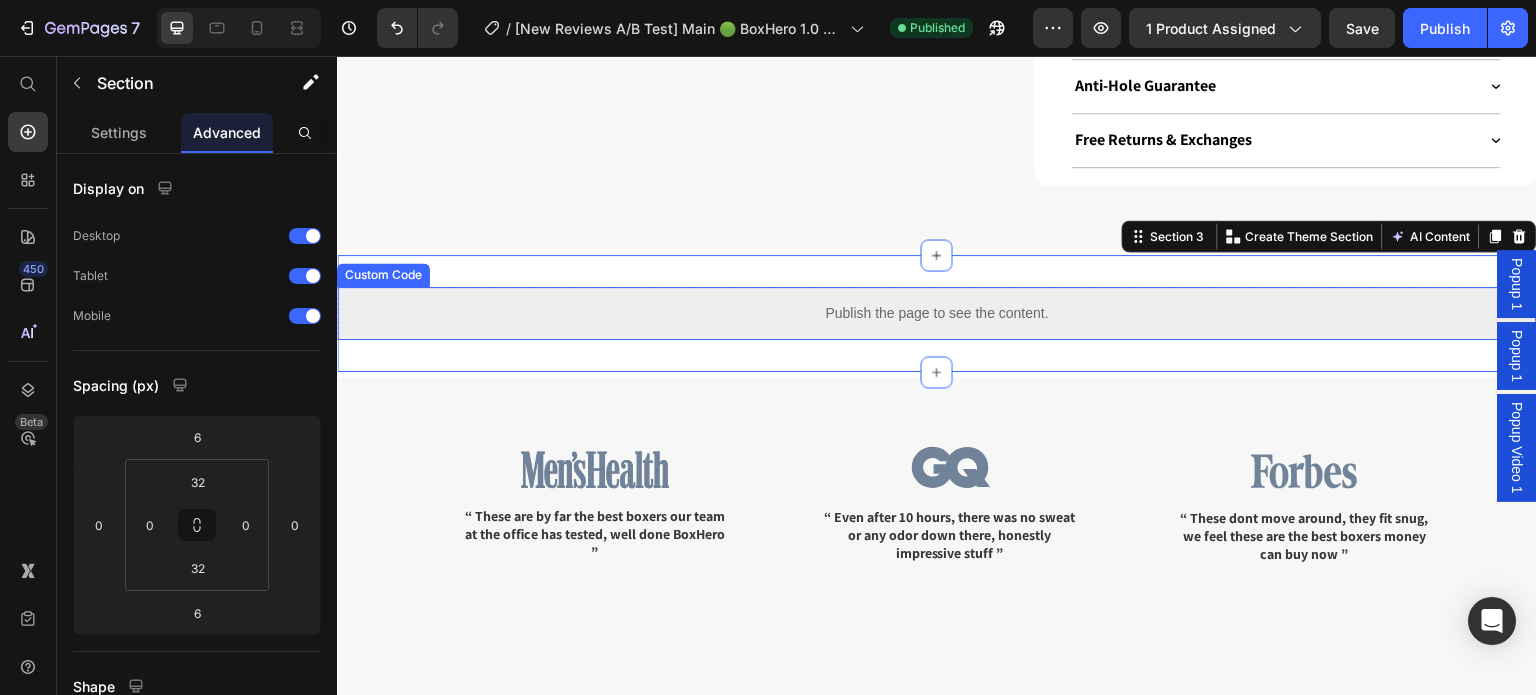 click on "Publish the page to see the content." at bounding box center [937, 313] 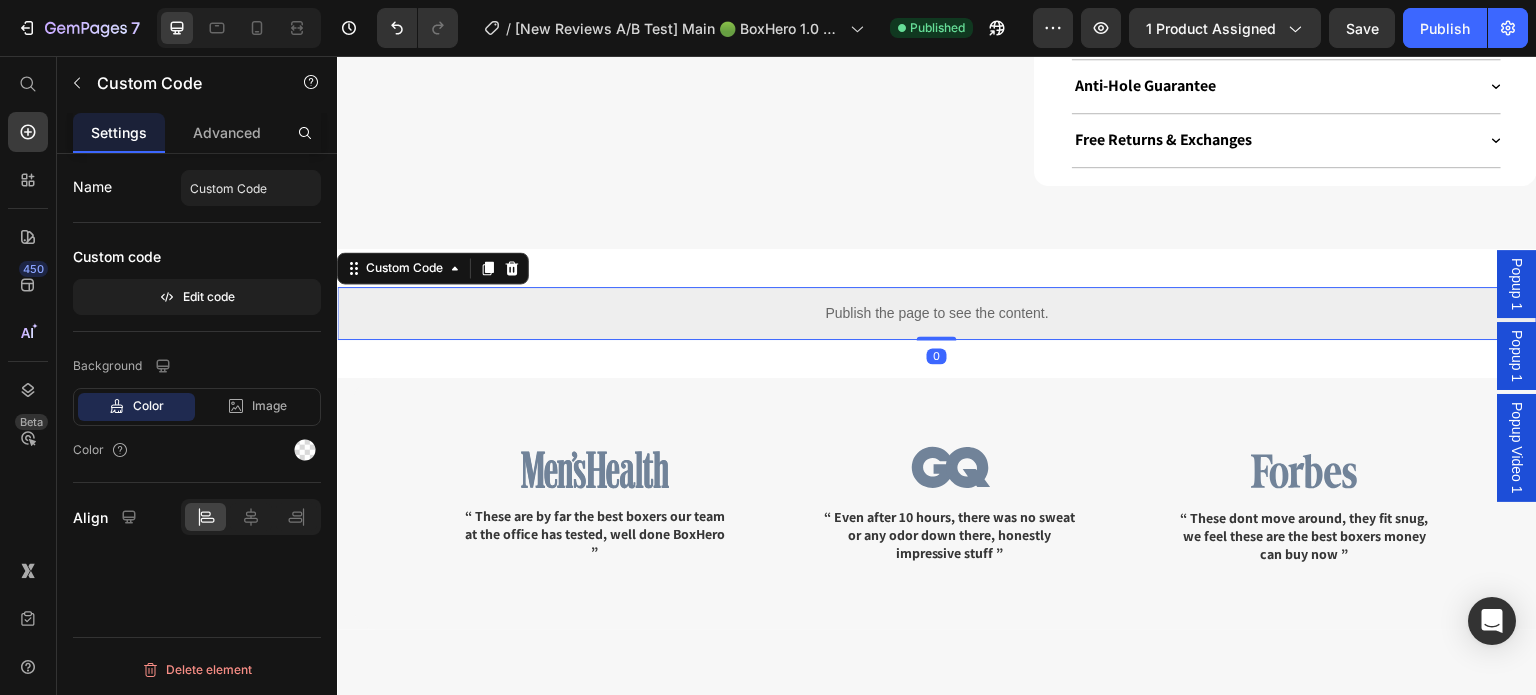 click on "Publish the page to see the content.
Custom Code   0 Row Section 3" at bounding box center (937, 313) 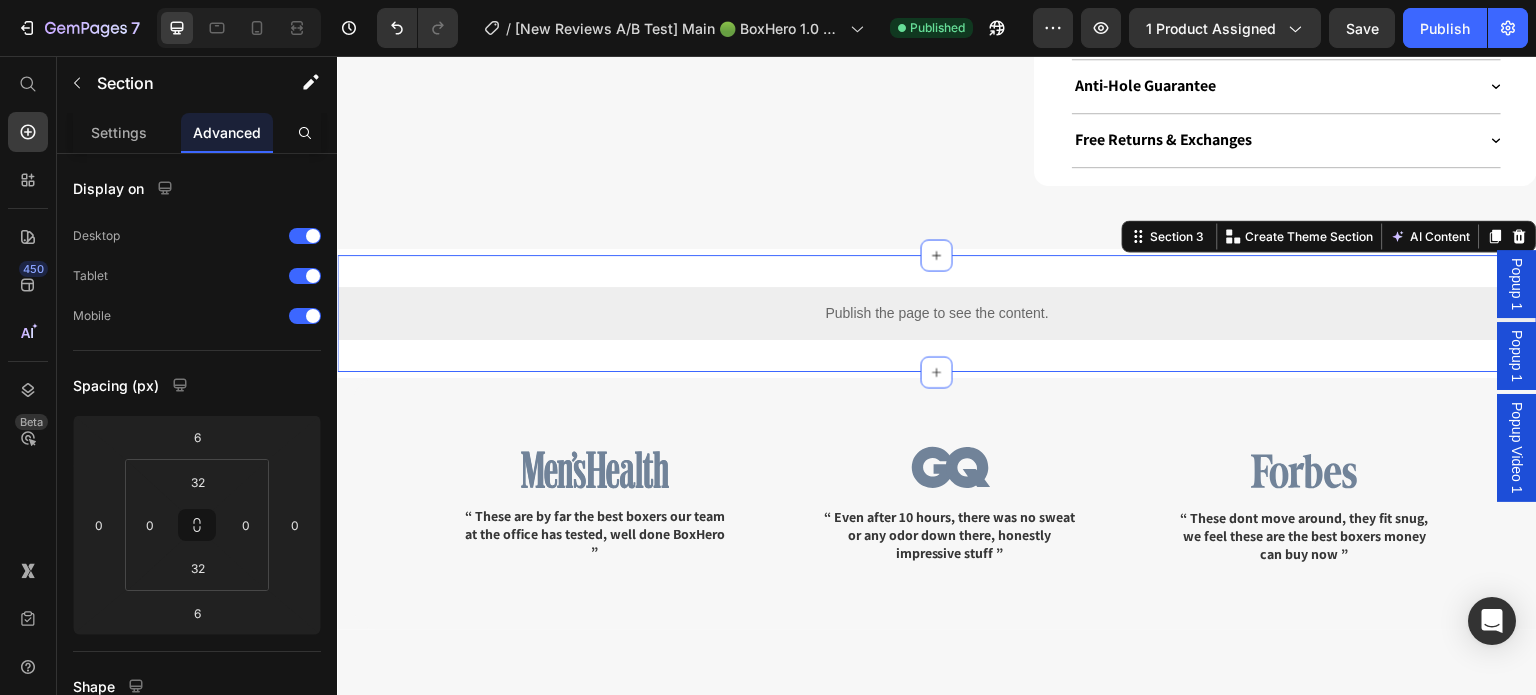 click on "7  Version history  /  [New Reviews A/B Test] Main 🟢 BoxHero 1.0 5+5 39,99 - NEW UPGRADED Published Preview 1 product assigned  Save   Publish" 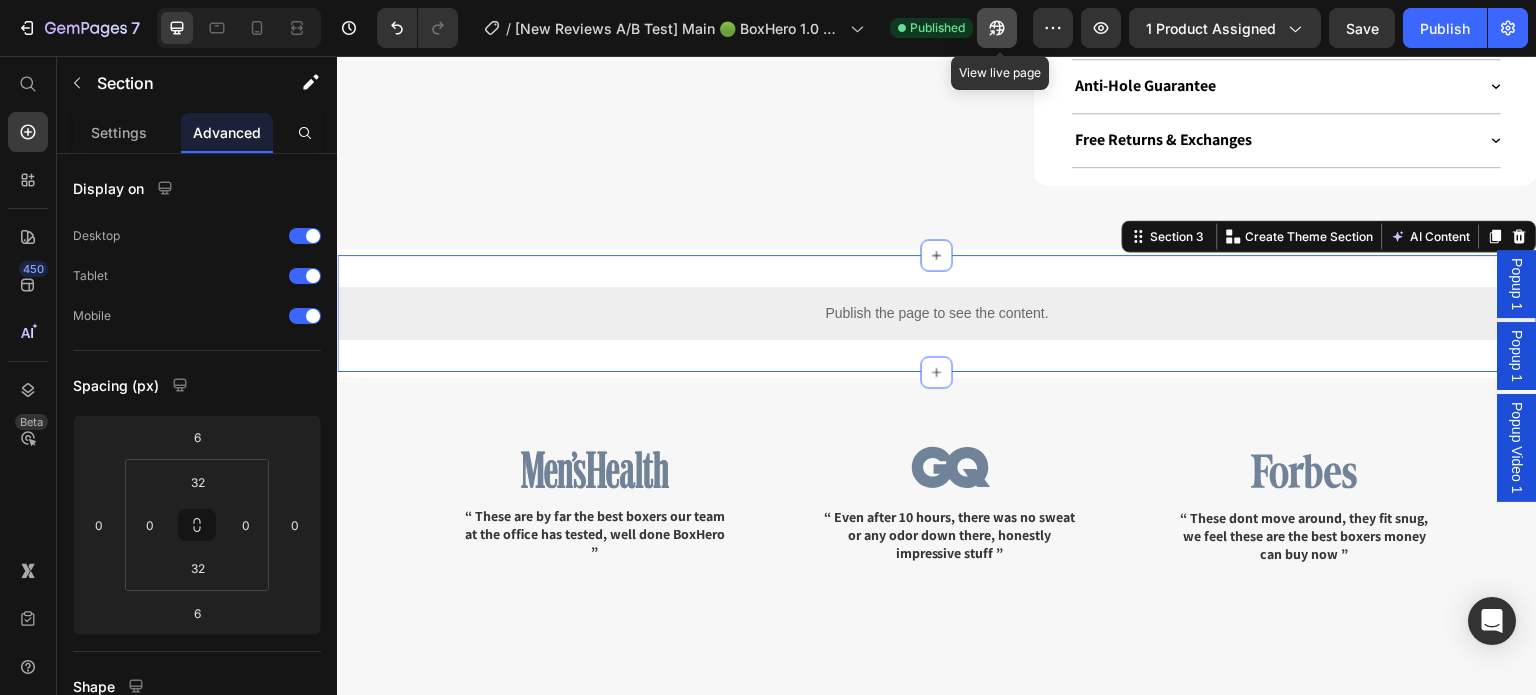 click 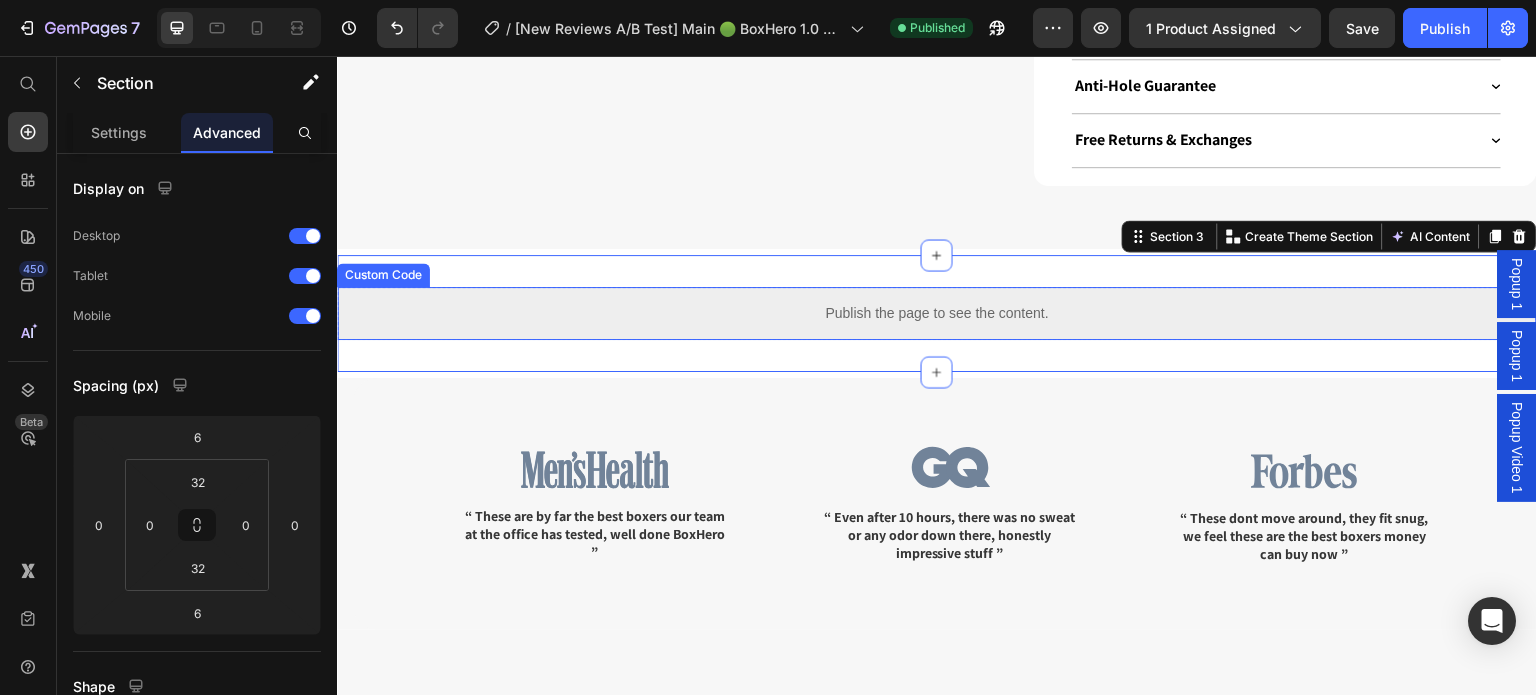 click on "Publish the page to see the content." at bounding box center [937, 313] 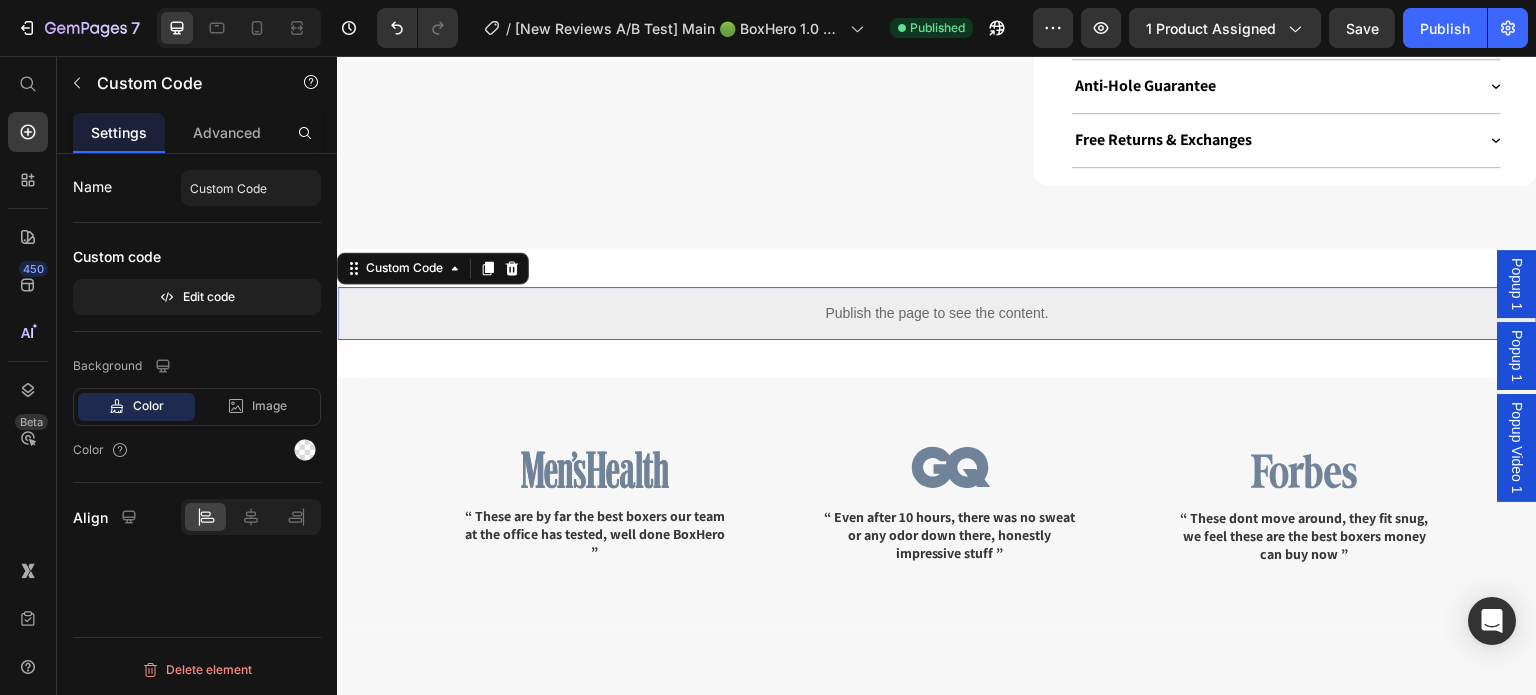 click on "Publish the page to see the content." at bounding box center (937, 313) 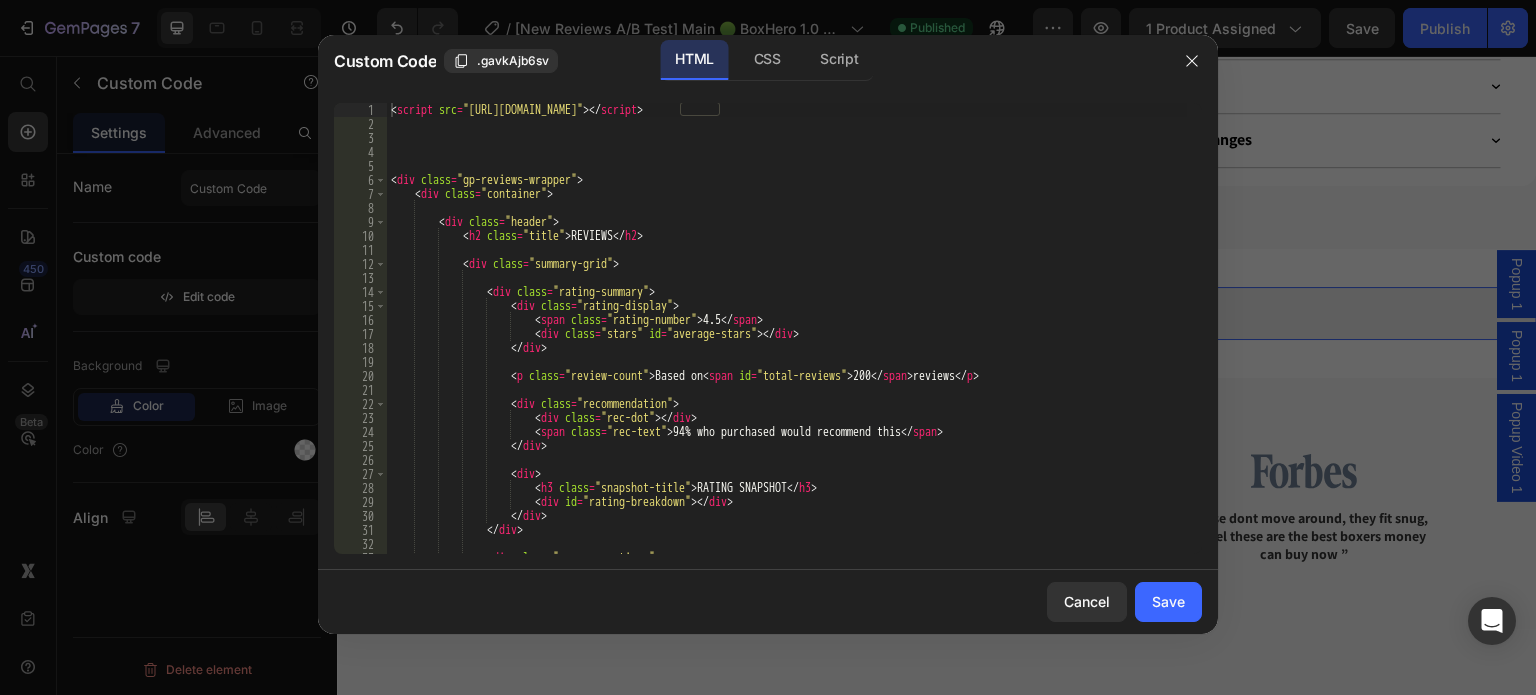 type on "<div class="rating-summary">" 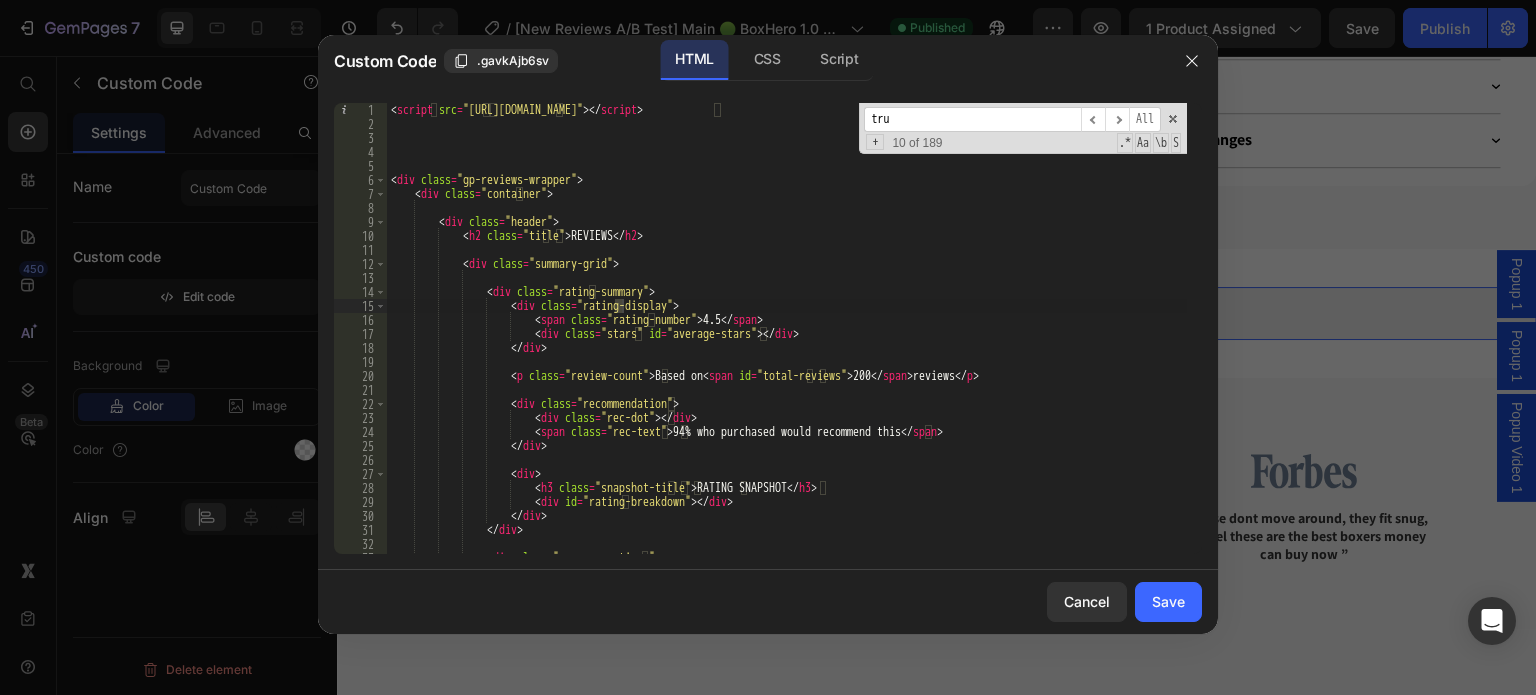 scroll, scrollTop: 418, scrollLeft: 0, axis: vertical 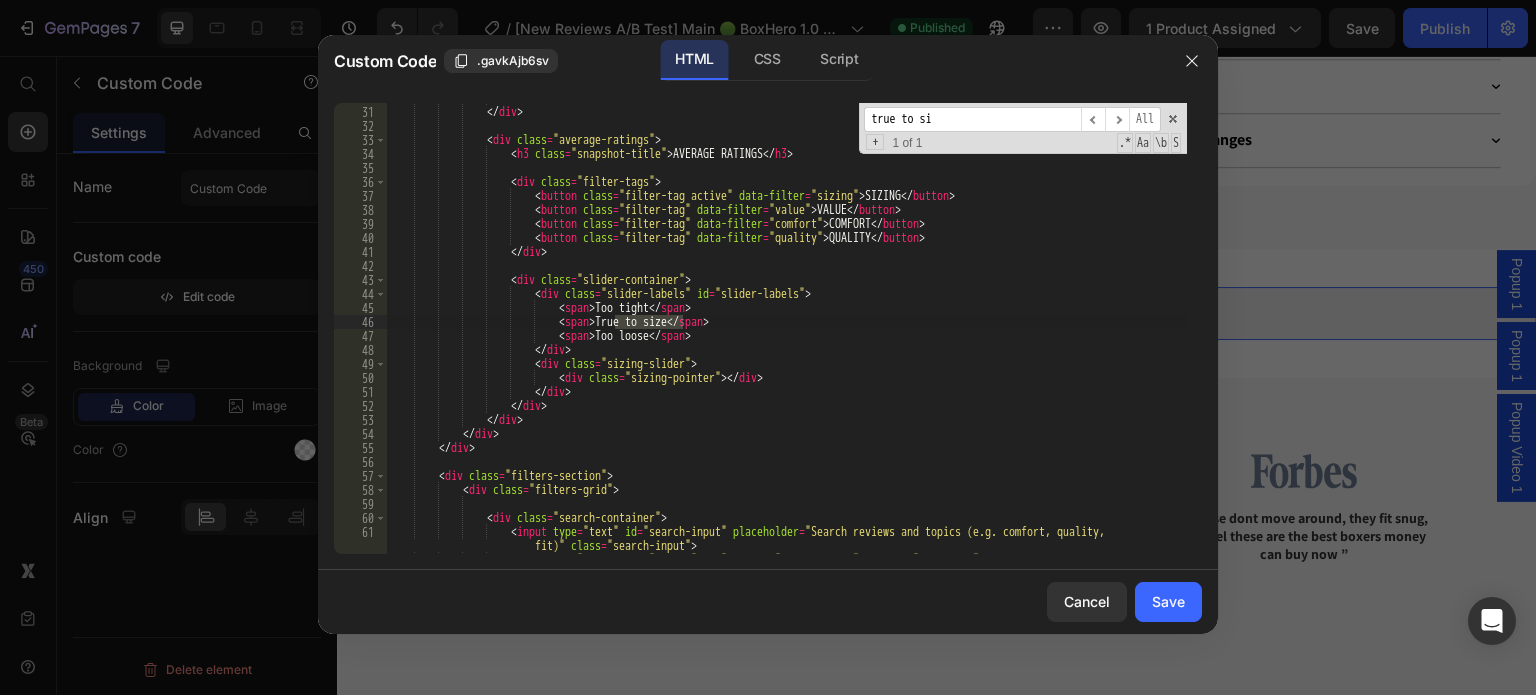 type on "true to si" 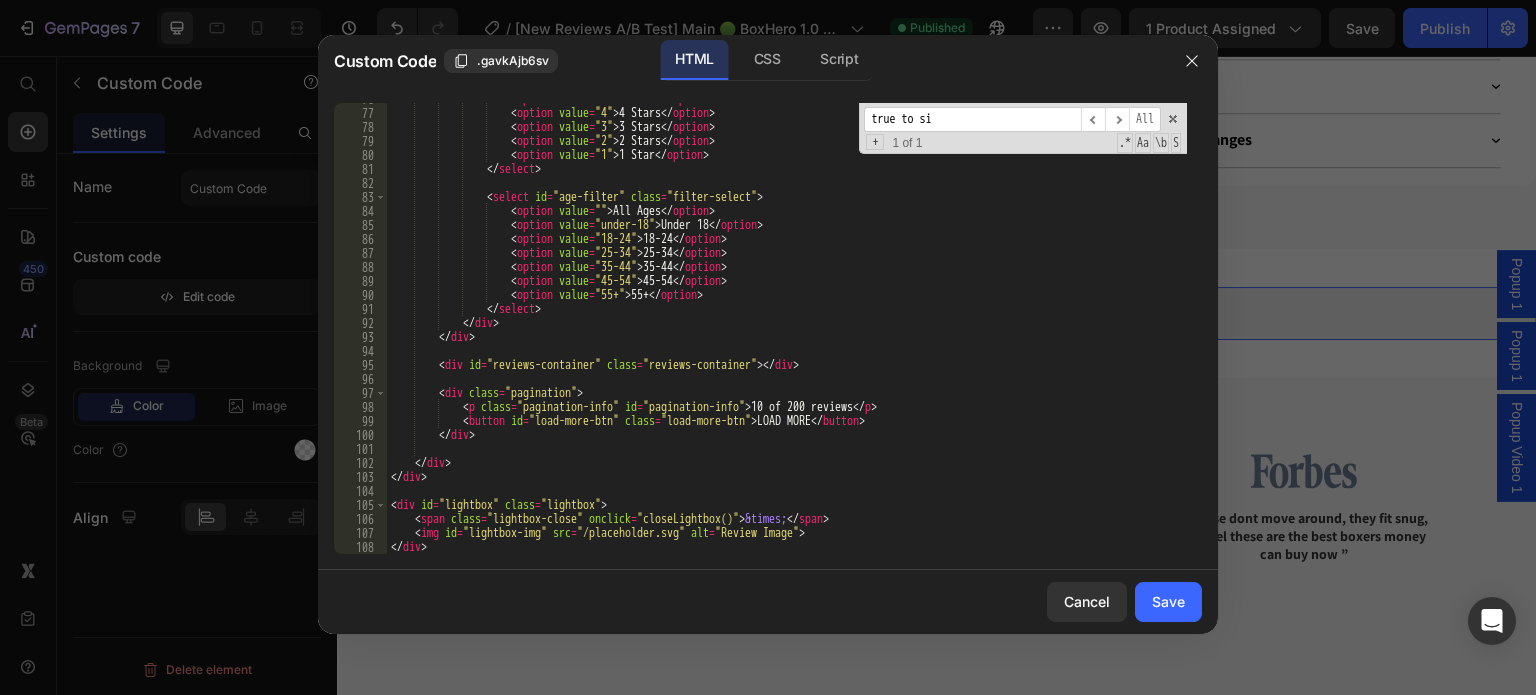 scroll, scrollTop: 1088, scrollLeft: 0, axis: vertical 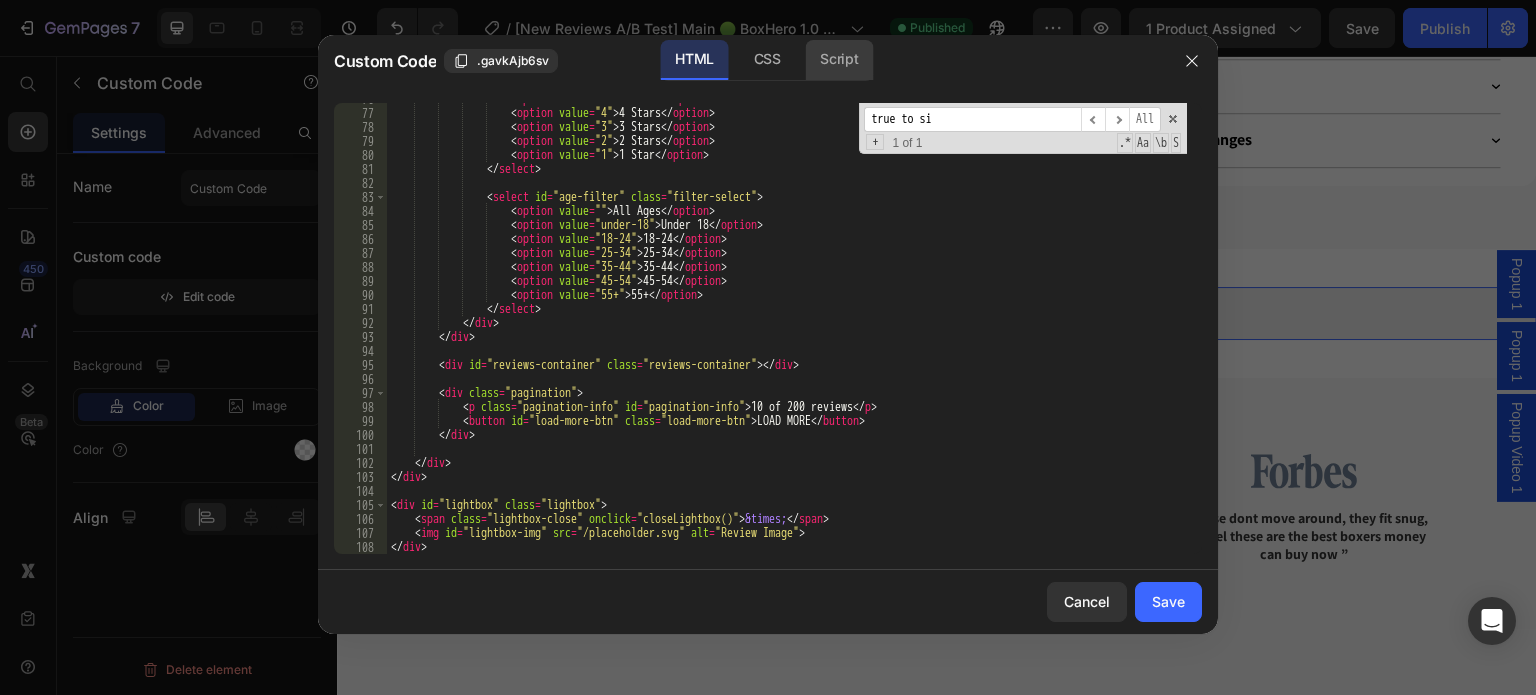 click on "Script" 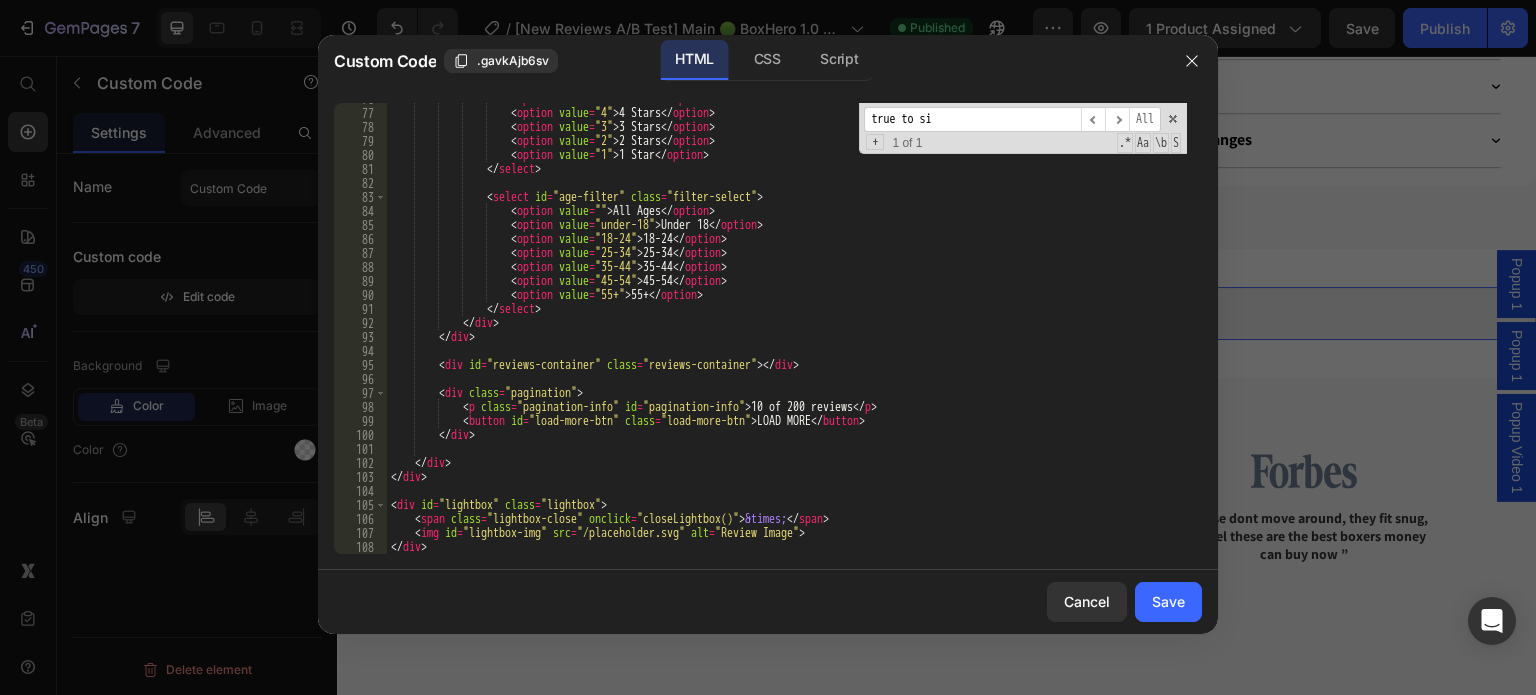 scroll, scrollTop: 815, scrollLeft: 0, axis: vertical 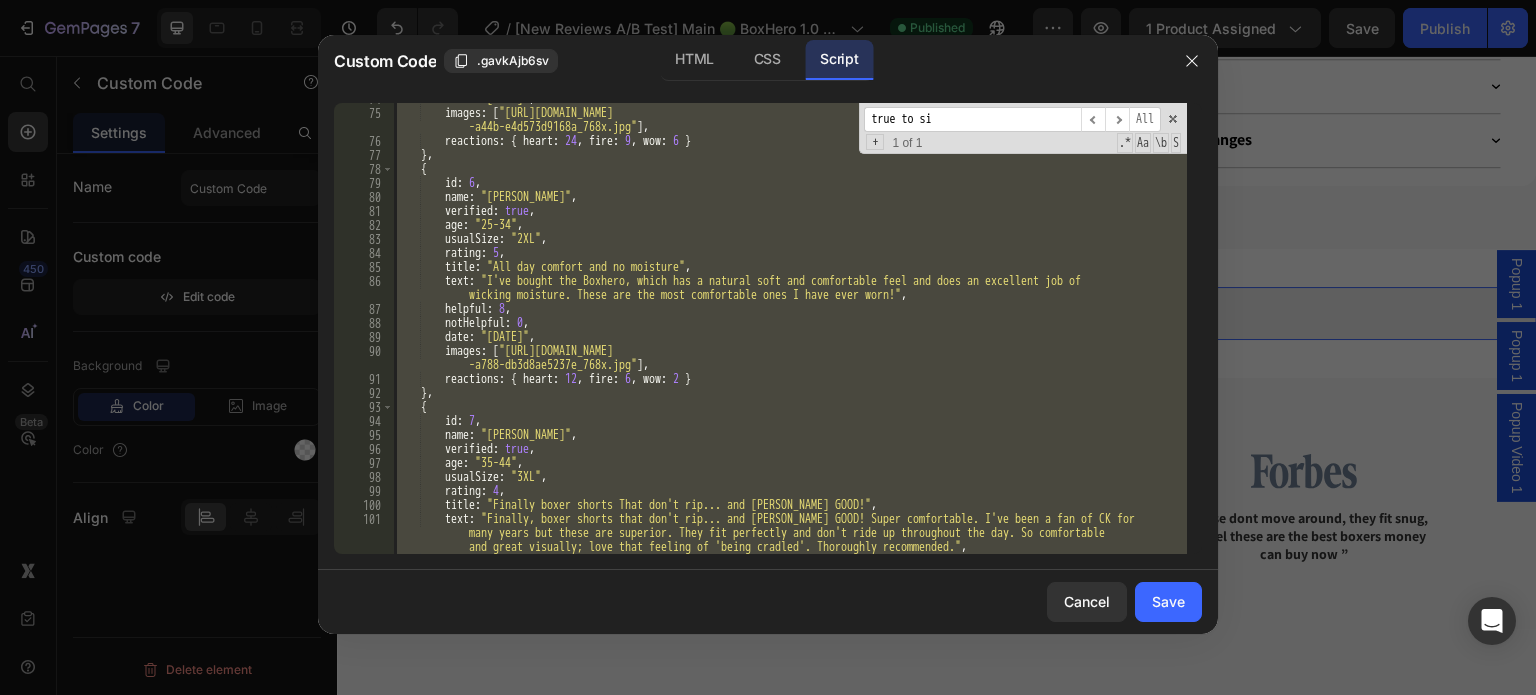 click on "date :   "2025-02-15" ,           images :   [ "https://cdn.shopify.com/s/files/1/0825/9813/4039/files/gempages_491320059759690869-c787c8d9-660e-47cf              -a44b-e4d573d9168a_768x.jpg" ] ,           reactions :   {   heart :   24 ,   fire :   9 ,   wow :   6   }      } ,      {           id :   6 ,           name :   "Marcus T." ,           verified :   true ,           age :   "25-34" ,           usualSize :   "2XL" ,           rating :   5 ,           title :   "All day comfort and no moisture" ,           text :   "I've bought the Boxhero, which has a natural soft and comfortable feel and does an excellent job of               wicking moisture. These are the most comfortable ones I have ever worn!" ,           helpful :   8 ,           notHelpful :   0 ,           date :   "2025-03-05" ,           images :   [ "https://cdn.shopify.com/s/files/1/0825/9813/4039/files/gempages_491320059759690869-eb915671-cc65-4d4c              -a788-db3d8ae5237e_768x.jpg" ]" at bounding box center (790, 328) 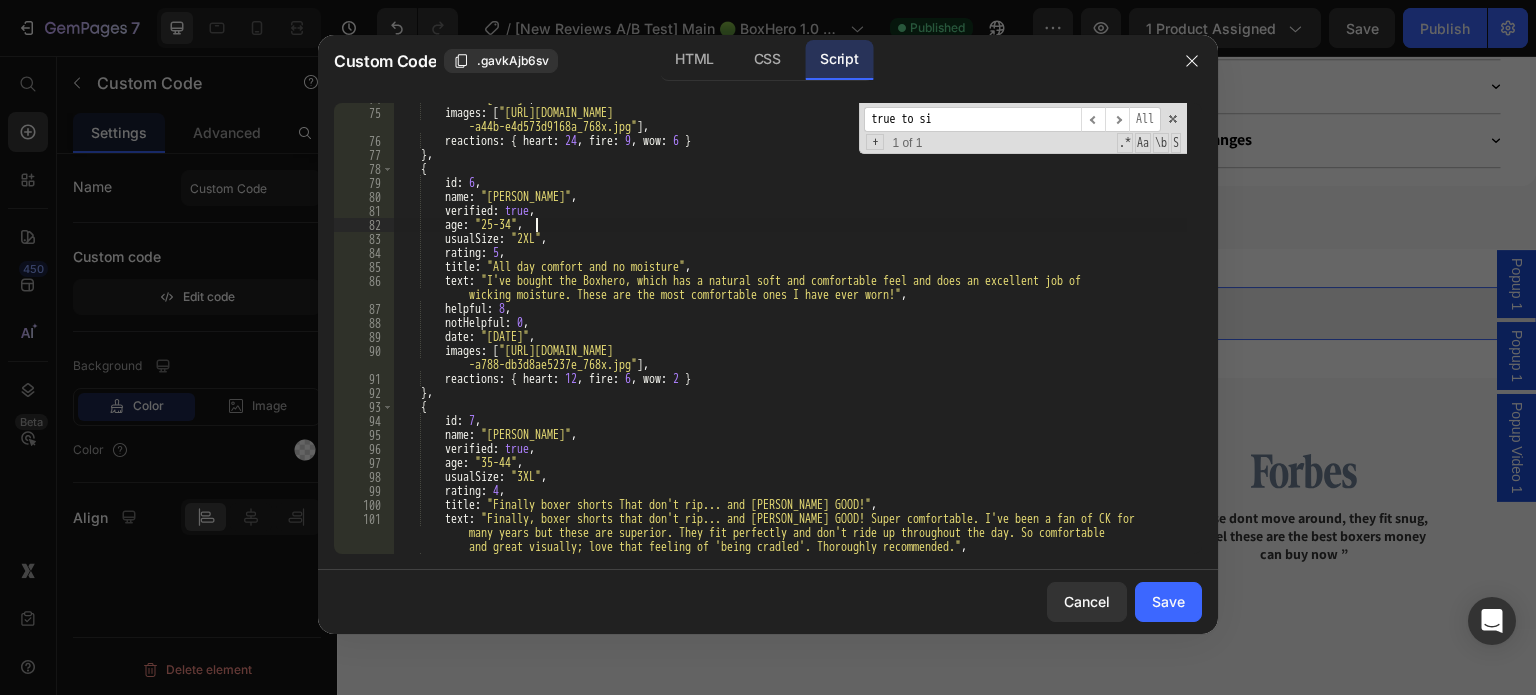 click on "true to si" at bounding box center [972, 119] 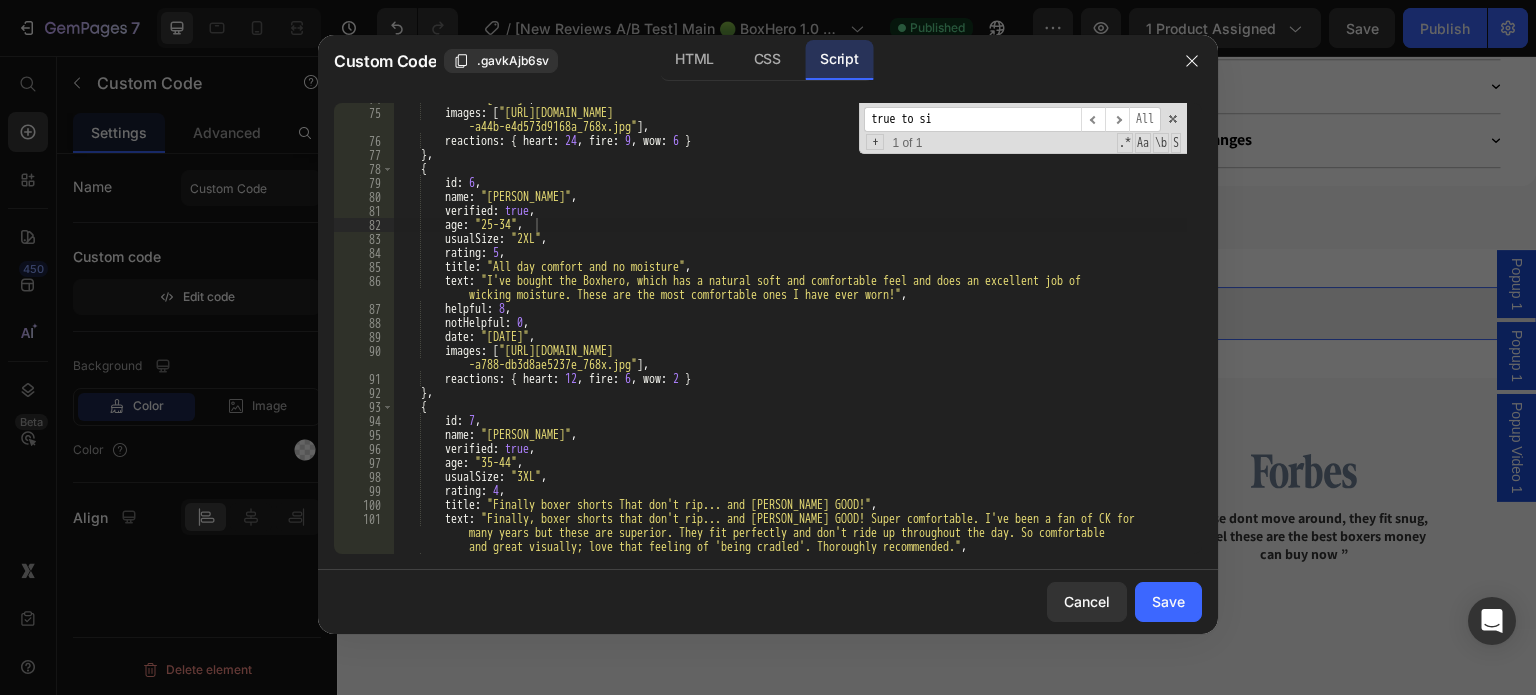 click on "true to si" at bounding box center (972, 119) 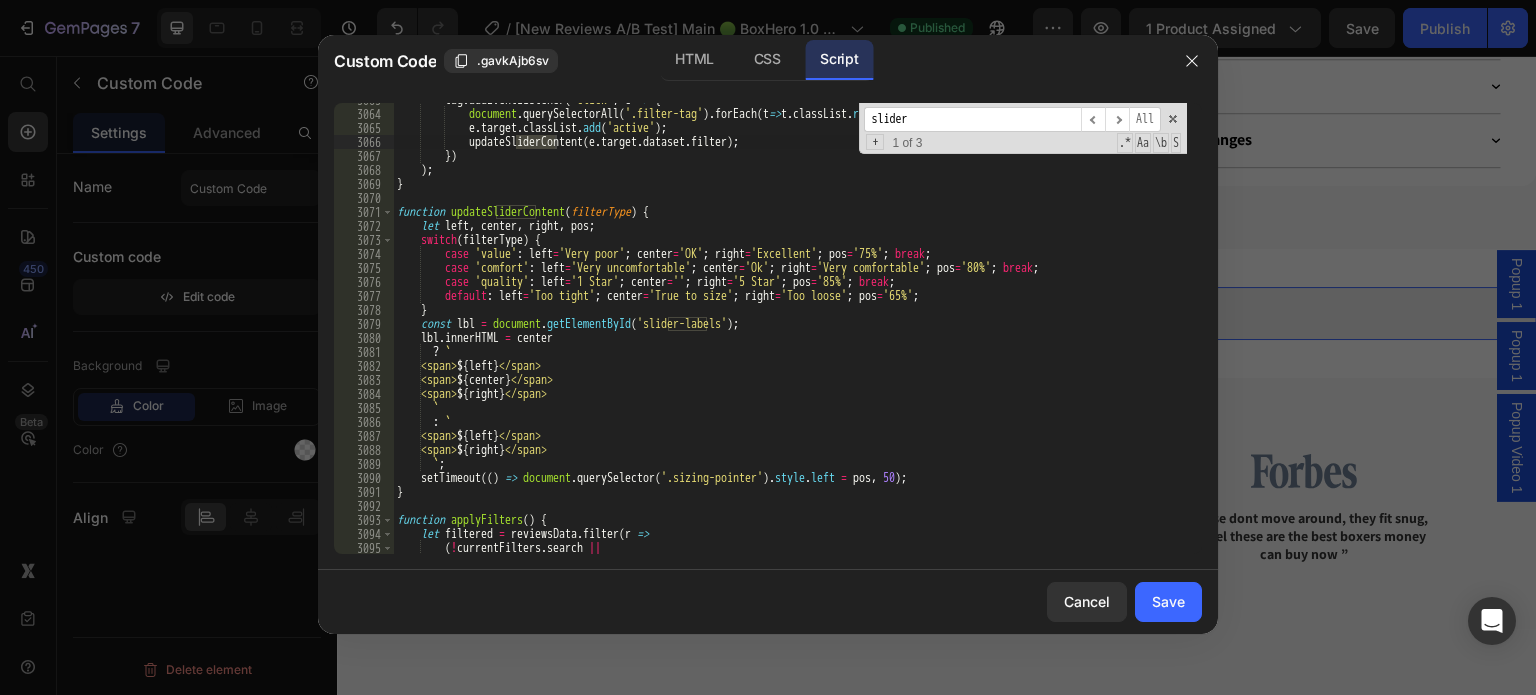 scroll, scrollTop: 31315, scrollLeft: 0, axis: vertical 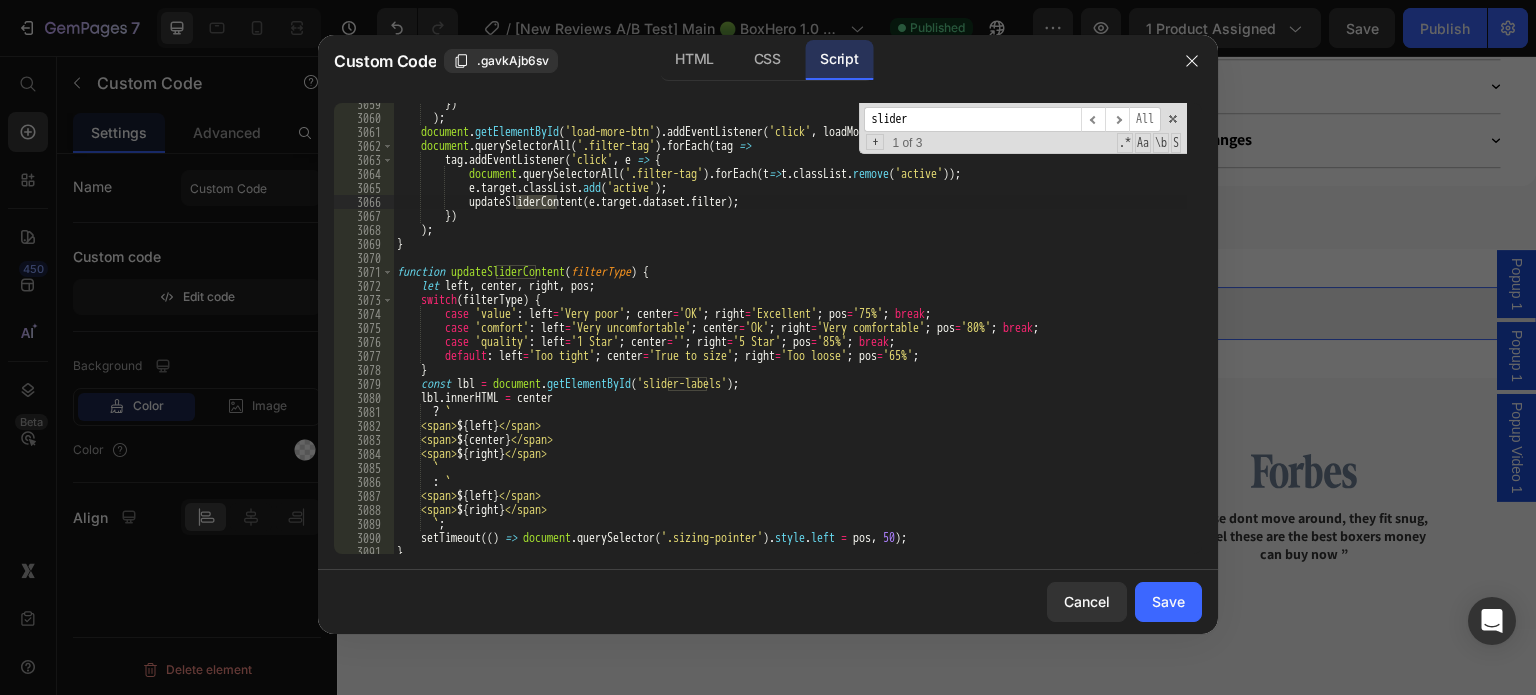 type on "slider" 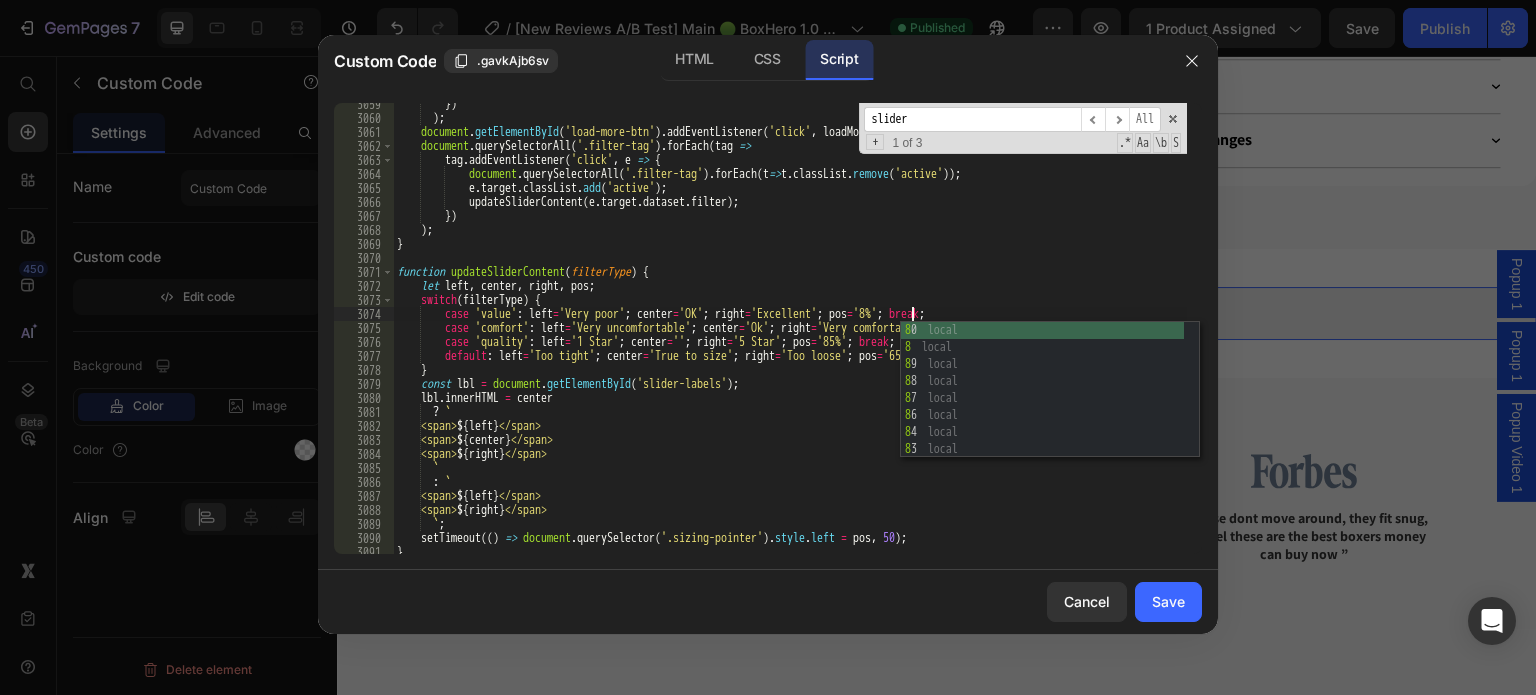 scroll, scrollTop: 0, scrollLeft: 44, axis: horizontal 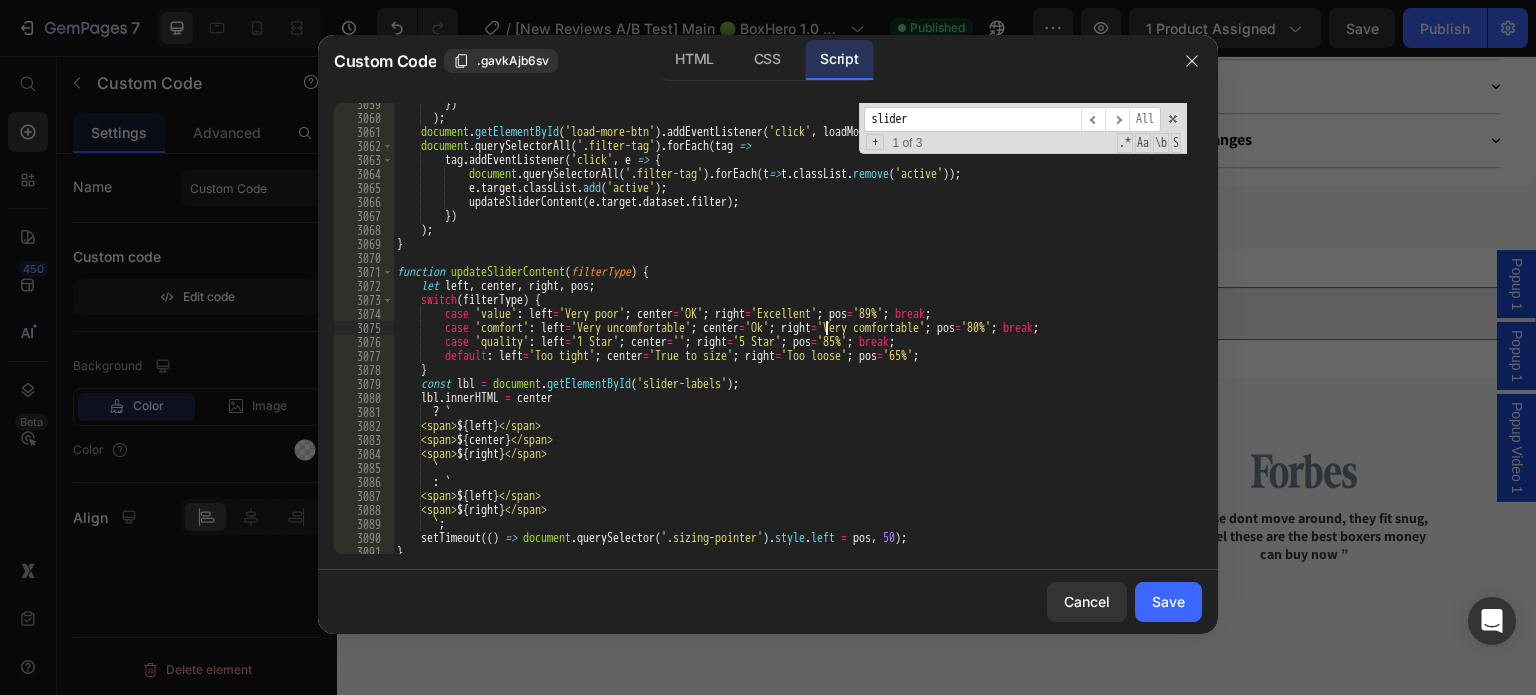 click on "})         ) ;      document . getElementById ( 'load-more-btn' ) . addEventListener ( 'click' ,   loadMoreReviews ) ;      document . querySelectorAll ( '.filter-tag' ) . forEach ( tag   =>           tag . addEventListener ( 'click' ,   e   =>   {                document . querySelectorAll ( '.filter-tag' ) . forEach ( t => t . classList . remove ( 'active' )) ;                e . target . classList . add ( 'active' ) ;                updateSliderContent ( e . target . dataset . filter ) ;           })      ) ; } function   updateSliderContent ( filterType )   {      let   left ,   center ,   right ,   pos ;      switch ( filterType )   {           case   'value' :   left = 'Very poor' ;   center = 'OK' ;   right = 'Excellent' ;   pos = '89%' ;   break ;           case   'comfort' :   left = 'Very uncomfortable' ;   center = 'Ok' ;   right = 'Very comfortable' ;   pos = '80%' ;   break ;           case   'quality' :   left = '1 Star' ;   center = '' ;   right = '5 Star' ;   pos = '85%' ;   break ;" at bounding box center [790, 336] 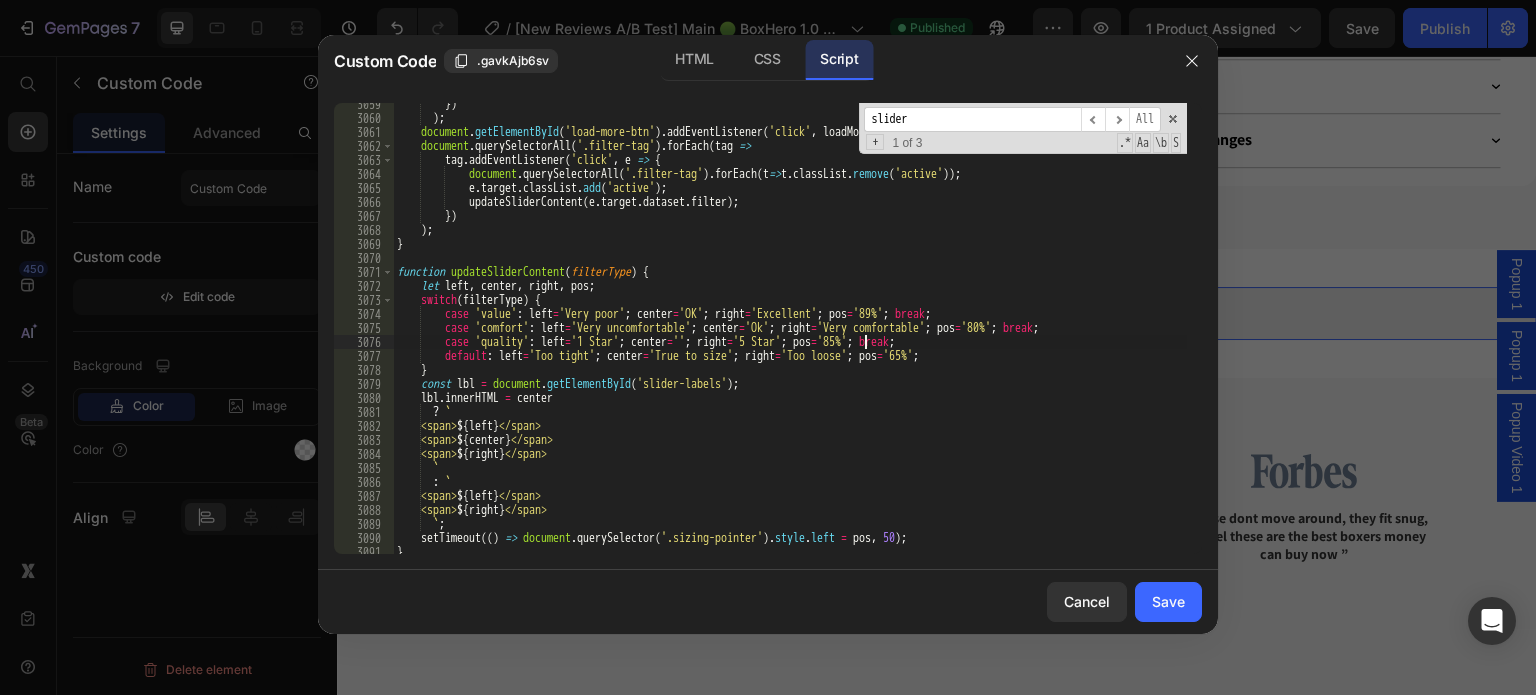 click on "})         ) ;      document . getElementById ( 'load-more-btn' ) . addEventListener ( 'click' ,   loadMoreReviews ) ;      document . querySelectorAll ( '.filter-tag' ) . forEach ( tag   =>           tag . addEventListener ( 'click' ,   e   =>   {                document . querySelectorAll ( '.filter-tag' ) . forEach ( t => t . classList . remove ( 'active' )) ;                e . target . classList . add ( 'active' ) ;                updateSliderContent ( e . target . dataset . filter ) ;           })      ) ; } function   updateSliderContent ( filterType )   {      let   left ,   center ,   right ,   pos ;      switch ( filterType )   {           case   'value' :   left = 'Very poor' ;   center = 'OK' ;   right = 'Excellent' ;   pos = '89%' ;   break ;           case   'comfort' :   left = 'Very uncomfortable' ;   center = 'Ok' ;   right = 'Very comfortable' ;   pos = '80%' ;   break ;           case   'quality' :   left = '1 Star' ;   center = '' ;   right = '5 Star' ;   pos = '85%' ;   break ;" at bounding box center (790, 336) 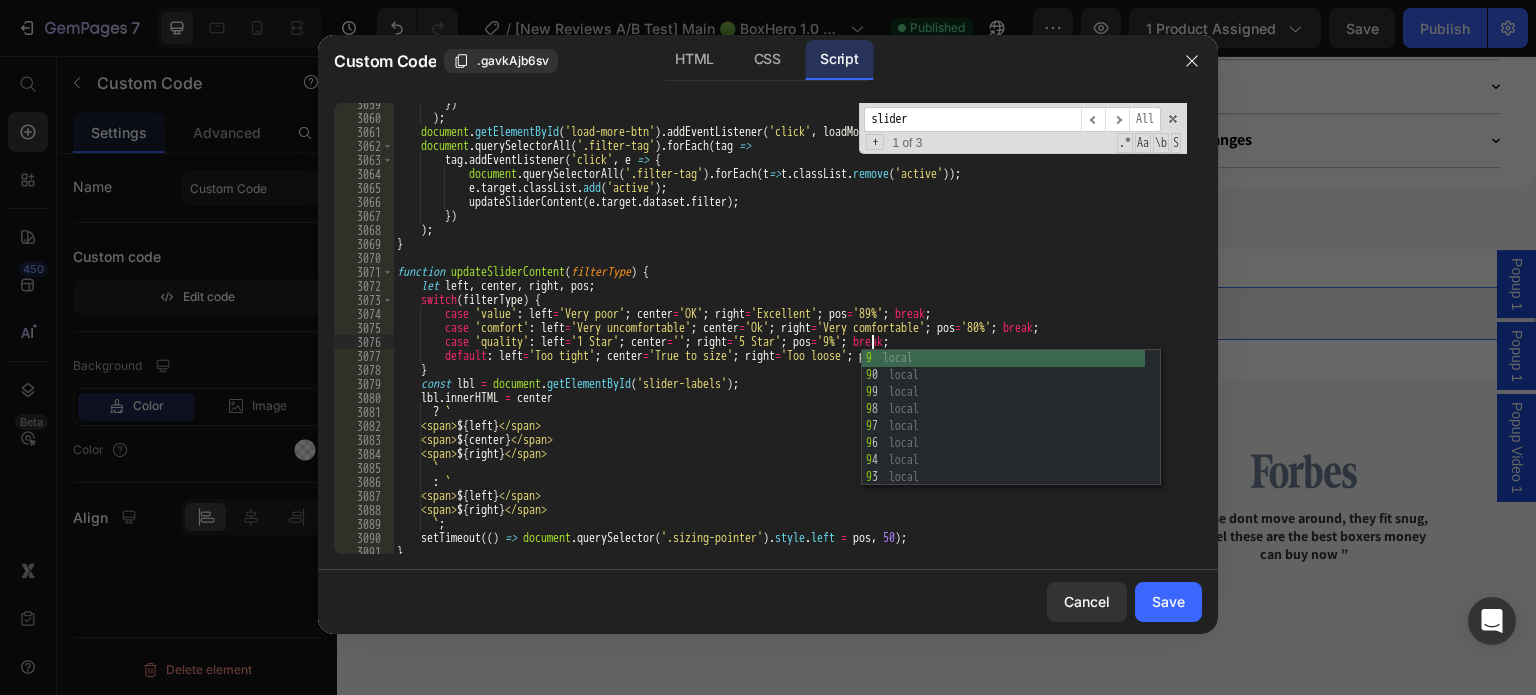 scroll, scrollTop: 0, scrollLeft: 40, axis: horizontal 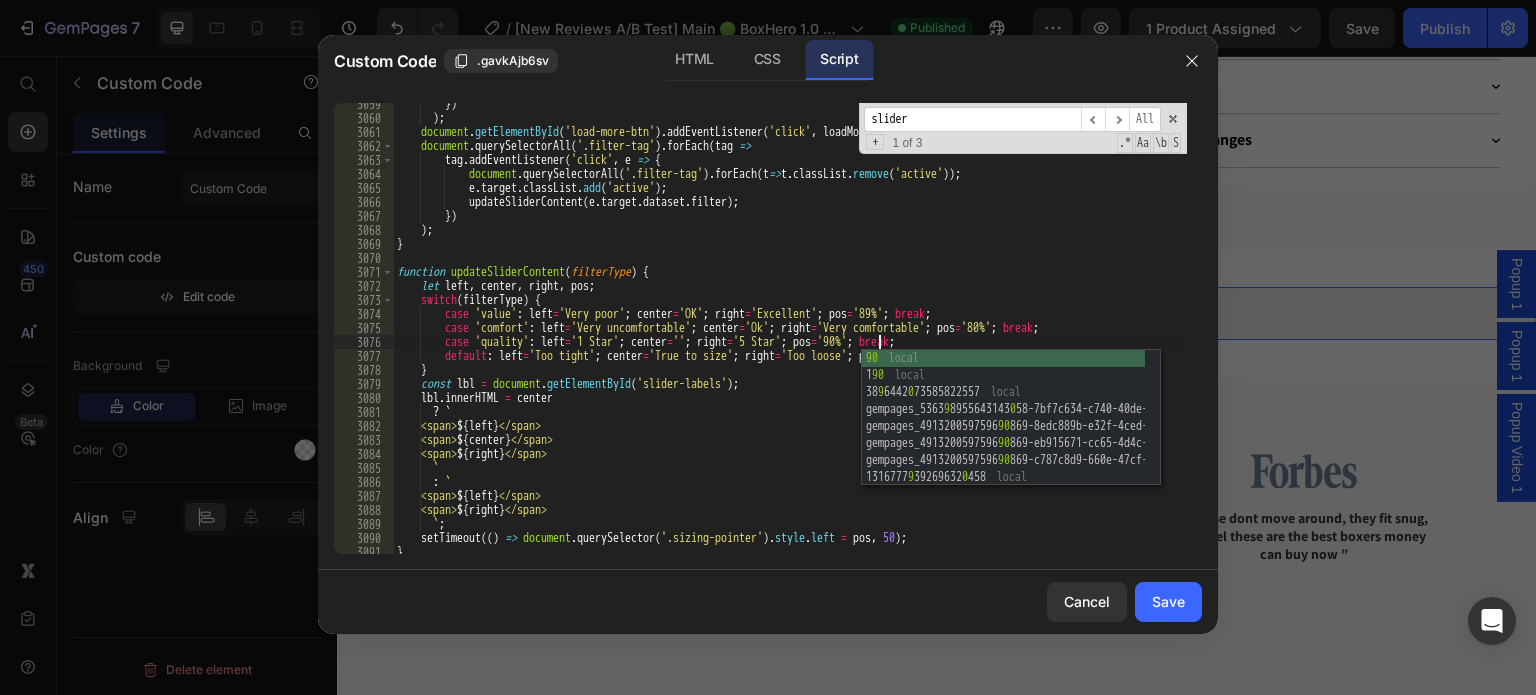click on "})         ) ;      document . getElementById ( 'load-more-btn' ) . addEventListener ( 'click' ,   loadMoreReviews ) ;      document . querySelectorAll ( '.filter-tag' ) . forEach ( tag   =>           tag . addEventListener ( 'click' ,   e   =>   {                document . querySelectorAll ( '.filter-tag' ) . forEach ( t => t . classList . remove ( 'active' )) ;                e . target . classList . add ( 'active' ) ;                updateSliderContent ( e . target . dataset . filter ) ;           })      ) ; } function   updateSliderContent ( filterType )   {      let   left ,   center ,   right ,   pos ;      switch ( filterType )   {           case   'value' :   left = 'Very poor' ;   center = 'OK' ;   right = 'Excellent' ;   pos = '89%' ;   break ;           case   'comfort' :   left = 'Very uncomfortable' ;   center = 'Ok' ;   right = 'Very comfortable' ;   pos = '80%' ;   break ;           case   'quality' :   left = '1 Star' ;   center = '' ;   right = '5 Star' ;   pos = '90%' ;   break ;" at bounding box center (790, 336) 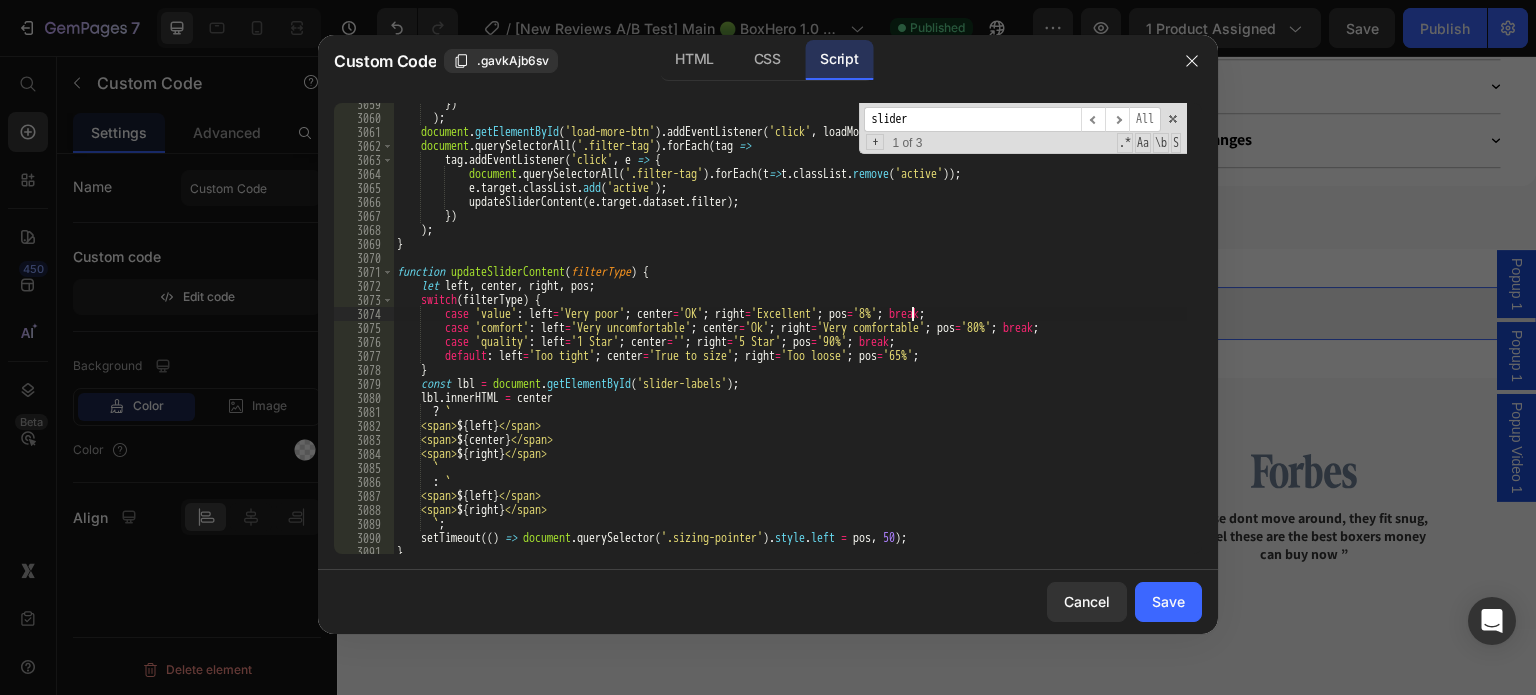 scroll, scrollTop: 0, scrollLeft: 44, axis: horizontal 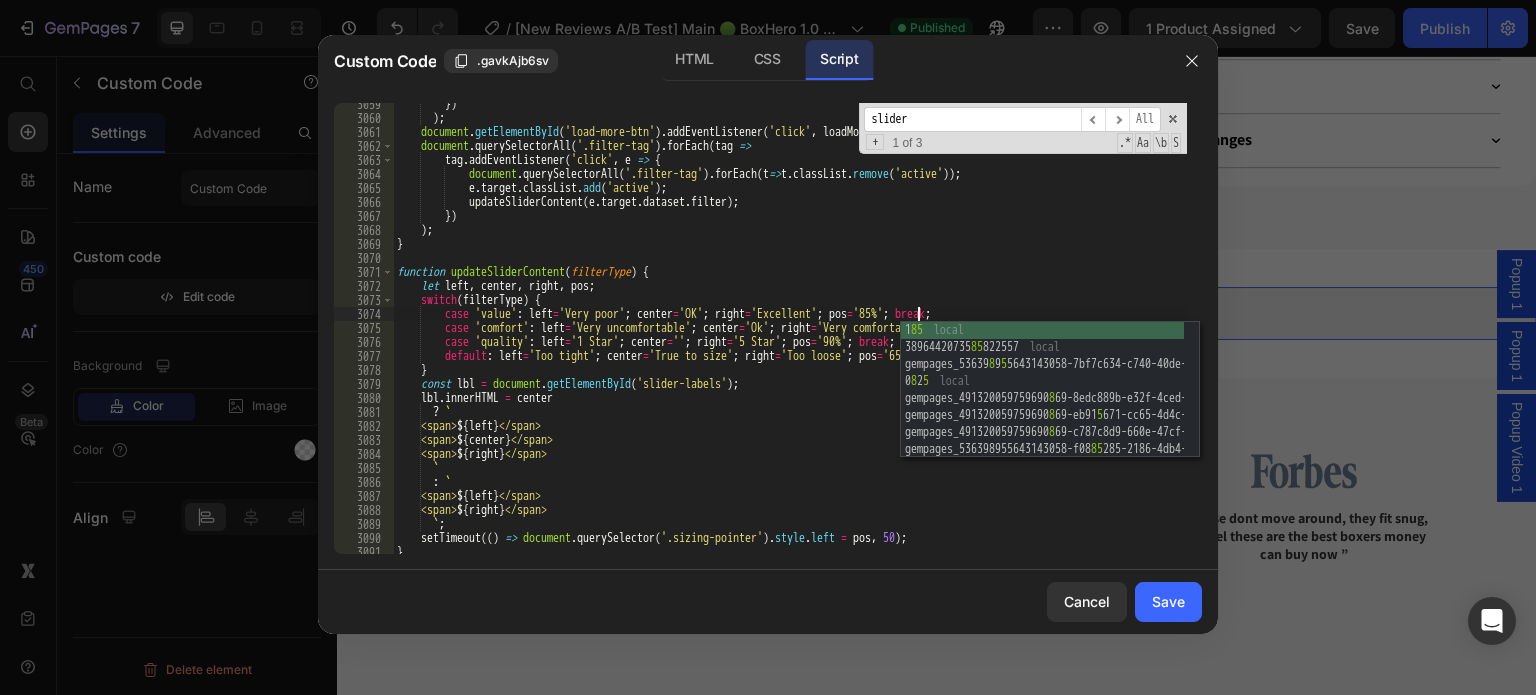 click on "})         ) ;      document . getElementById ( 'load-more-btn' ) . addEventListener ( 'click' ,   loadMoreReviews ) ;      document . querySelectorAll ( '.filter-tag' ) . forEach ( tag   =>           tag . addEventListener ( 'click' ,   e   =>   {                document . querySelectorAll ( '.filter-tag' ) . forEach ( t => t . classList . remove ( 'active' )) ;                e . target . classList . add ( 'active' ) ;                updateSliderContent ( e . target . dataset . filter ) ;           })      ) ; } function   updateSliderContent ( filterType )   {      let   left ,   center ,   right ,   pos ;      switch ( filterType )   {           case   'value' :   left = 'Very poor' ;   center = 'OK' ;   right = 'Excellent' ;   pos = '85%' ;   break ;           case   'comfort' :   left = 'Very uncomfortable' ;   center = 'Ok' ;   right = 'Very comfortable' ;   pos = '80%' ;   break ;           case   'quality' :   left = '1 Star' ;   center = '' ;   right = '5 Star' ;   pos = '90%' ;   break ;" at bounding box center (790, 336) 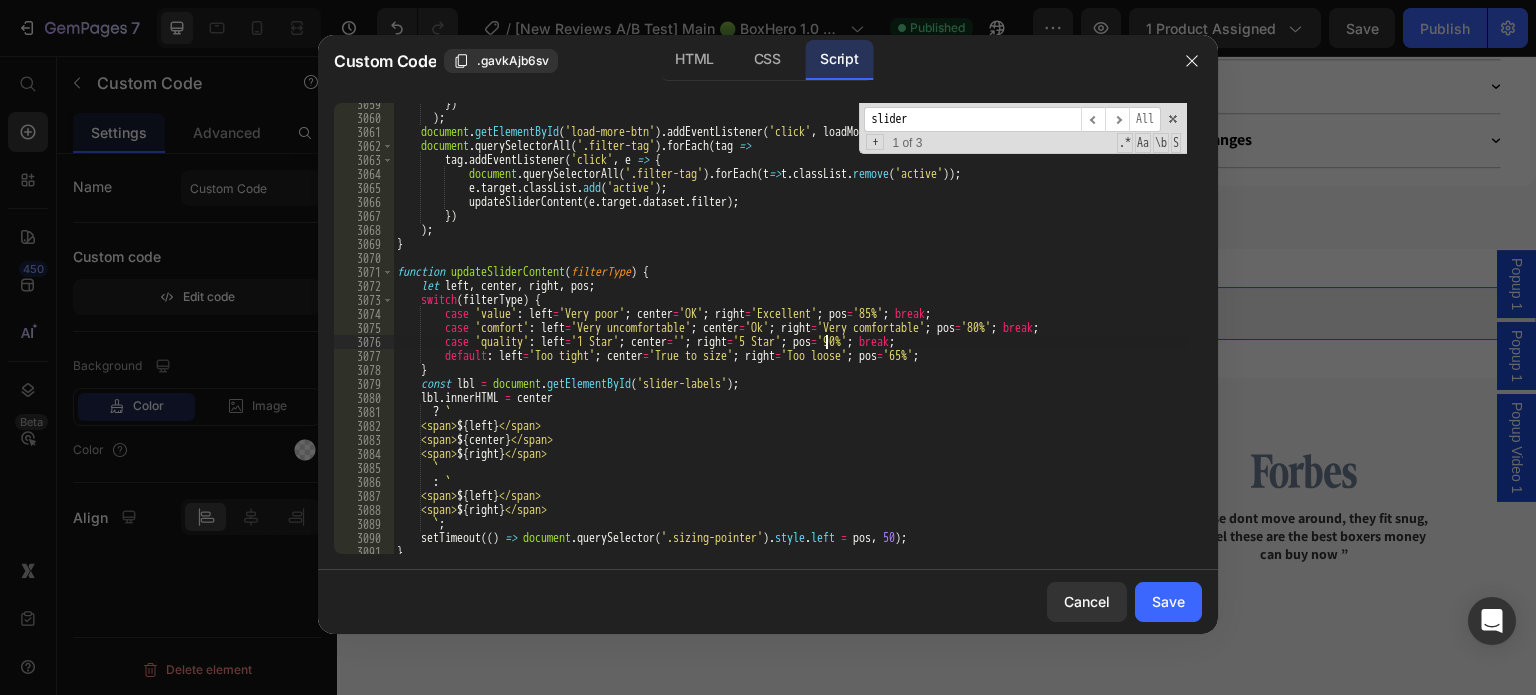 click on "})         ) ;      document . getElementById ( 'load-more-btn' ) . addEventListener ( 'click' ,   loadMoreReviews ) ;      document . querySelectorAll ( '.filter-tag' ) . forEach ( tag   =>           tag . addEventListener ( 'click' ,   e   =>   {                document . querySelectorAll ( '.filter-tag' ) . forEach ( t => t . classList . remove ( 'active' )) ;                e . target . classList . add ( 'active' ) ;                updateSliderContent ( e . target . dataset . filter ) ;           })      ) ; } function   updateSliderContent ( filterType )   {      let   left ,   center ,   right ,   pos ;      switch ( filterType )   {           case   'value' :   left = 'Very poor' ;   center = 'OK' ;   right = 'Excellent' ;   pos = '85%' ;   break ;           case   'comfort' :   left = 'Very uncomfortable' ;   center = 'Ok' ;   right = 'Very comfortable' ;   pos = '80%' ;   break ;           case   'quality' :   left = '1 Star' ;   center = '' ;   right = '5 Star' ;   pos = '90%' ;   break ;" at bounding box center (790, 336) 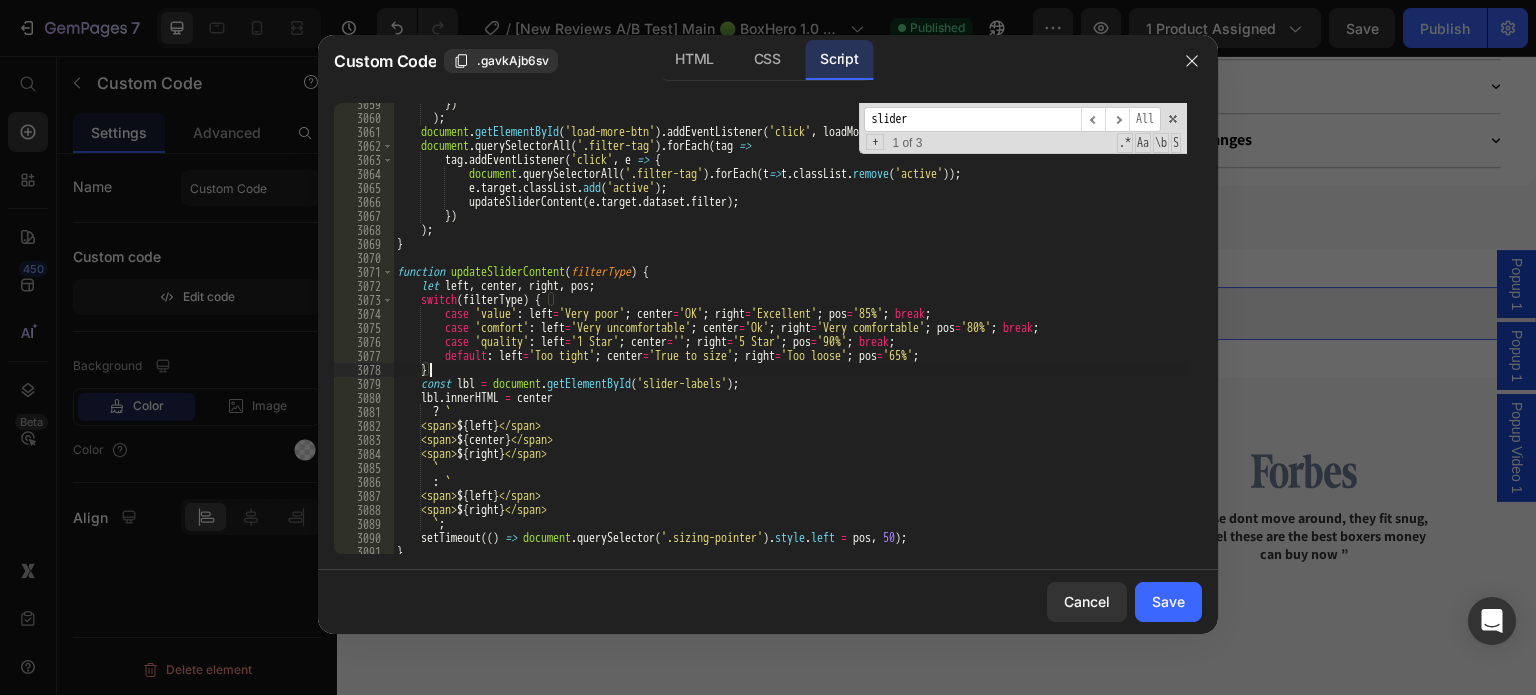 scroll, scrollTop: 0, scrollLeft: 1, axis: horizontal 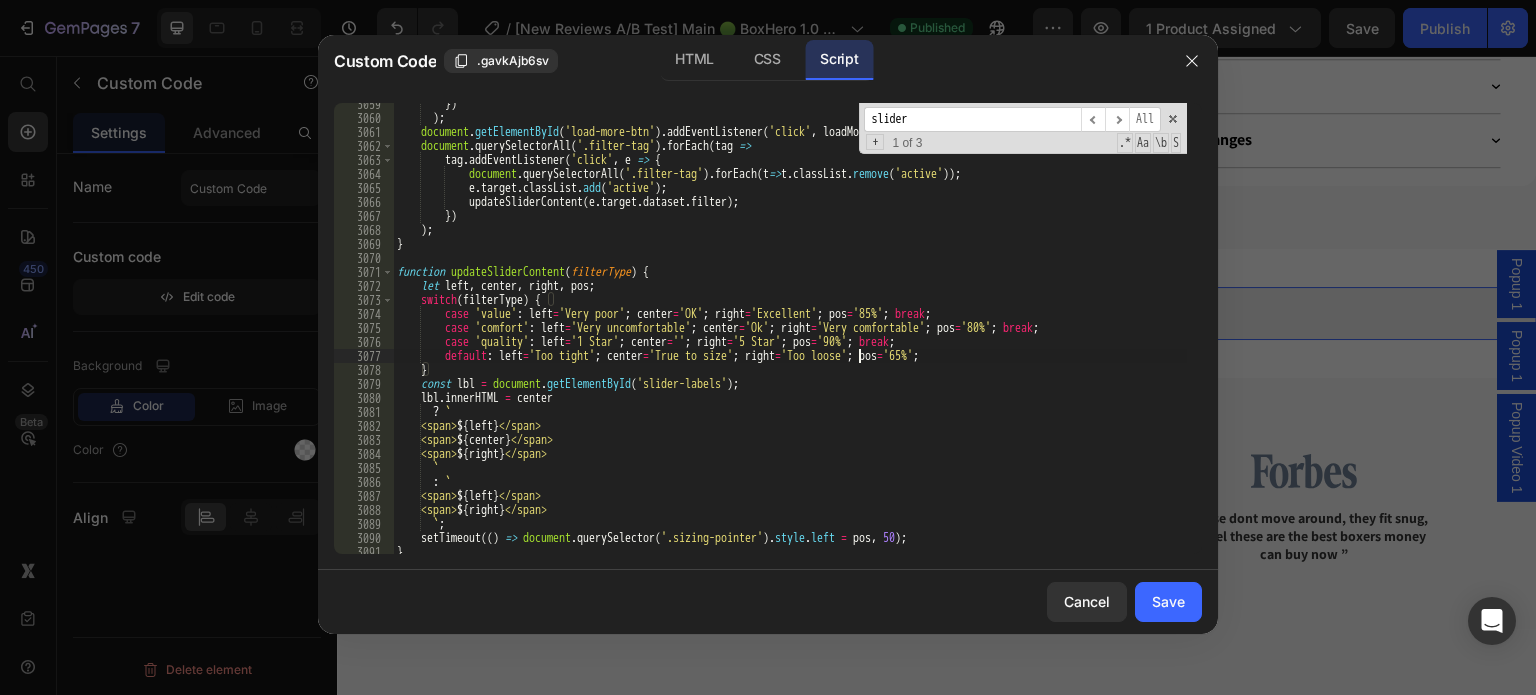 click on "})         ) ;      document . getElementById ( 'load-more-btn' ) . addEventListener ( 'click' ,   loadMoreReviews ) ;      document . querySelectorAll ( '.filter-tag' ) . forEach ( tag   =>           tag . addEventListener ( 'click' ,   e   =>   {                document . querySelectorAll ( '.filter-tag' ) . forEach ( t => t . classList . remove ( 'active' )) ;                e . target . classList . add ( 'active' ) ;                updateSliderContent ( e . target . dataset . filter ) ;           })      ) ; } function   updateSliderContent ( filterType )   {      let   left ,   center ,   right ,   pos ;      switch ( filterType )   {           case   'value' :   left = 'Very poor' ;   center = 'OK' ;   right = 'Excellent' ;   pos = '85%' ;   break ;           case   'comfort' :   left = 'Very uncomfortable' ;   center = 'Ok' ;   right = 'Very comfortable' ;   pos = '80%' ;   break ;           case   'quality' :   left = '1 Star' ;   center = '' ;   right = '5 Star' ;   pos = '90%' ;   break ;" at bounding box center [790, 336] 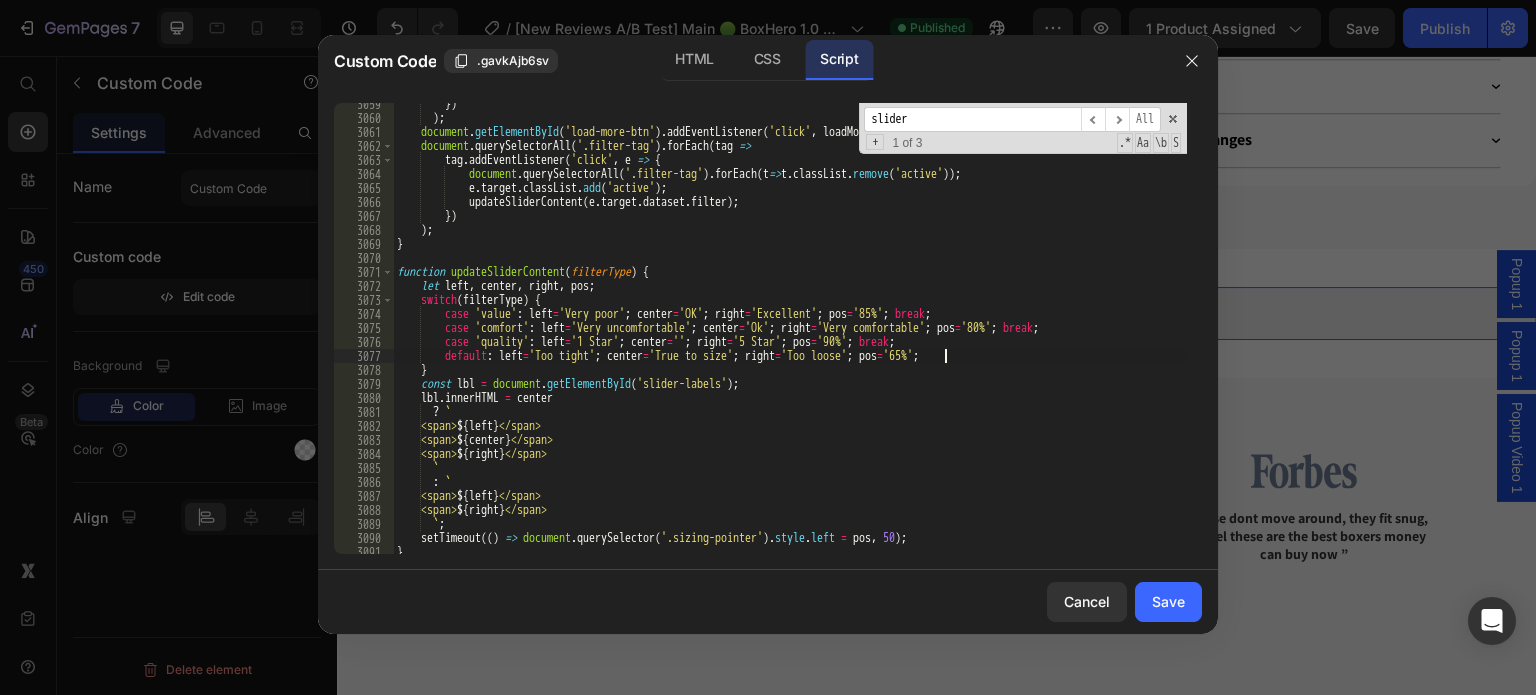 click on "})         ) ;      document . getElementById ( 'load-more-btn' ) . addEventListener ( 'click' ,   loadMoreReviews ) ;      document . querySelectorAll ( '.filter-tag' ) . forEach ( tag   =>           tag . addEventListener ( 'click' ,   e   =>   {                document . querySelectorAll ( '.filter-tag' ) . forEach ( t => t . classList . remove ( 'active' )) ;                e . target . classList . add ( 'active' ) ;                updateSliderContent ( e . target . dataset . filter ) ;           })      ) ; } function   updateSliderContent ( filterType )   {      let   left ,   center ,   right ,   pos ;      switch ( filterType )   {           case   'value' :   left = 'Very poor' ;   center = 'OK' ;   right = 'Excellent' ;   pos = '85%' ;   break ;           case   'comfort' :   left = 'Very uncomfortable' ;   center = 'Ok' ;   right = 'Very comfortable' ;   pos = '80%' ;   break ;           case   'quality' :   left = '1 Star' ;   center = '' ;   right = '5 Star' ;   pos = '90%' ;   break ;" at bounding box center (790, 336) 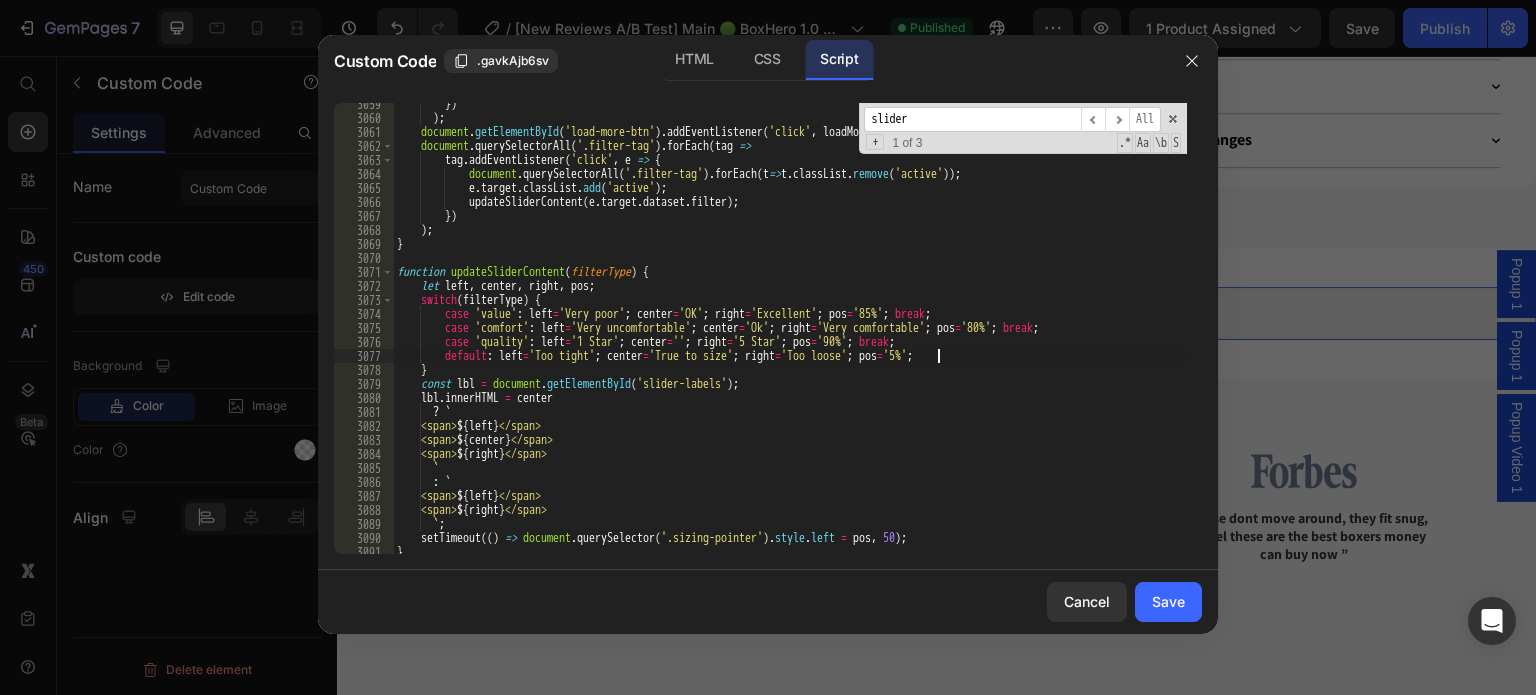 scroll, scrollTop: 0, scrollLeft: 44, axis: horizontal 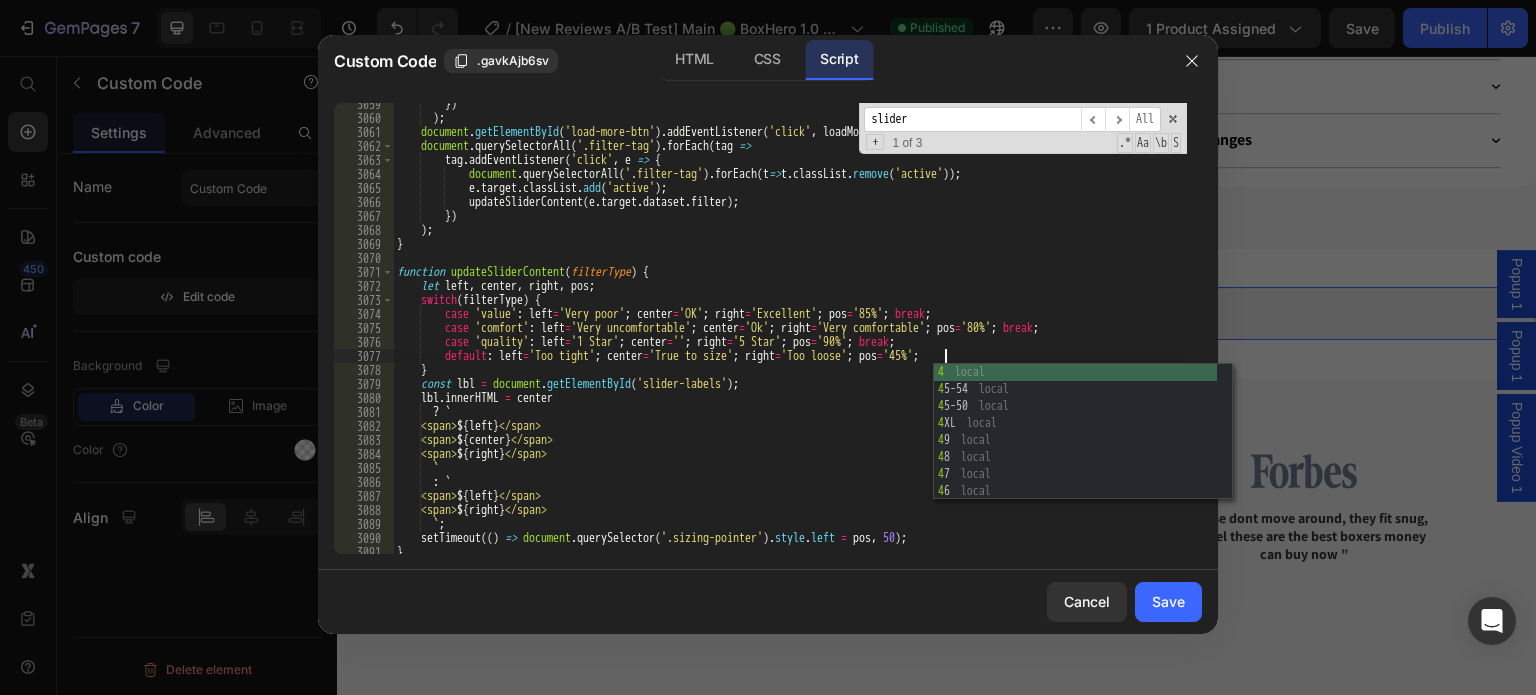click on "})         ) ;      document . getElementById ( 'load-more-btn' ) . addEventListener ( 'click' ,   loadMoreReviews ) ;      document . querySelectorAll ( '.filter-tag' ) . forEach ( tag   =>           tag . addEventListener ( 'click' ,   e   =>   {                document . querySelectorAll ( '.filter-tag' ) . forEach ( t => t . classList . remove ( 'active' )) ;                e . target . classList . add ( 'active' ) ;                updateSliderContent ( e . target . dataset . filter ) ;           })      ) ; } function   updateSliderContent ( filterType )   {      let   left ,   center ,   right ,   pos ;      switch ( filterType )   {           case   'value' :   left = 'Very poor' ;   center = 'OK' ;   right = 'Excellent' ;   pos = '85%' ;   break ;           case   'comfort' :   left = 'Very uncomfortable' ;   center = 'Ok' ;   right = 'Very comfortable' ;   pos = '80%' ;   break ;           case   'quality' :   left = '1 Star' ;   center = '' ;   right = '5 Star' ;   pos = '90%' ;   break ;" at bounding box center [790, 336] 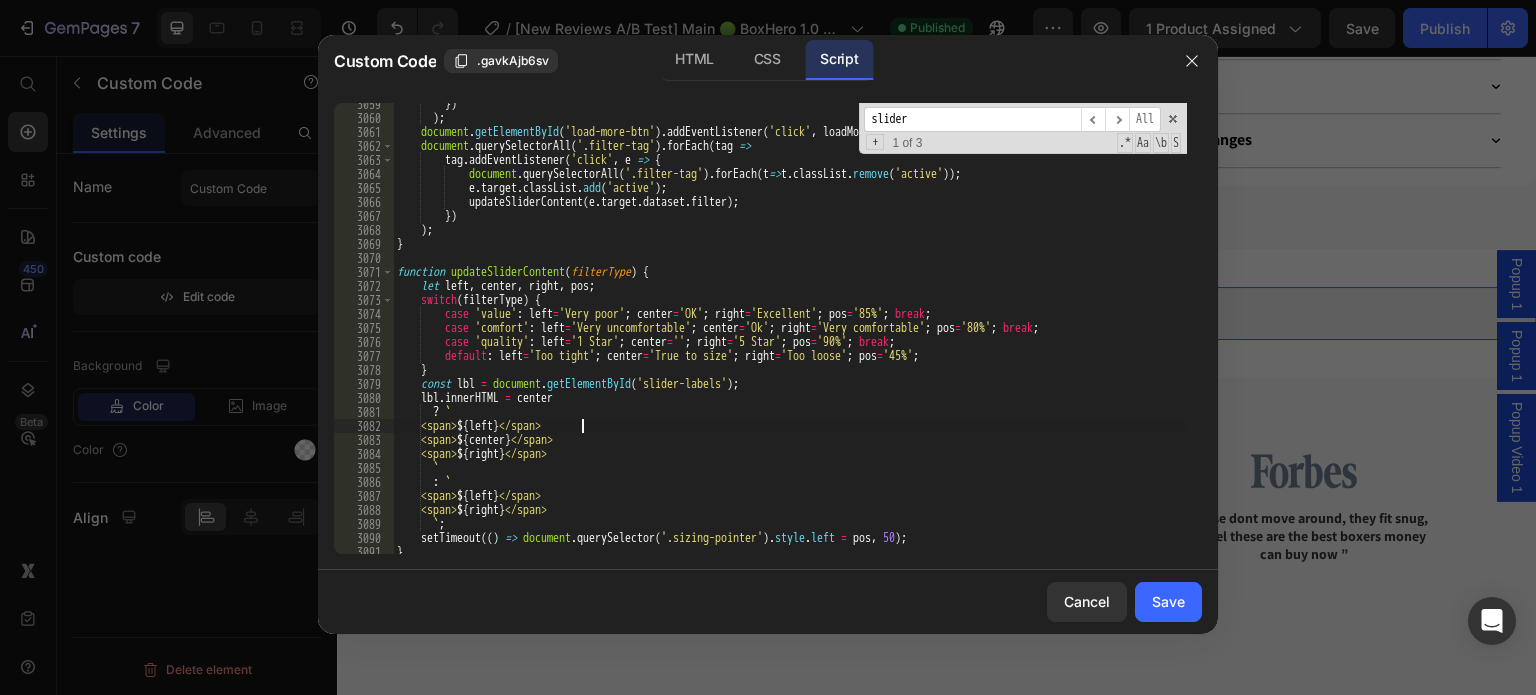 scroll, scrollTop: 0, scrollLeft: 14, axis: horizontal 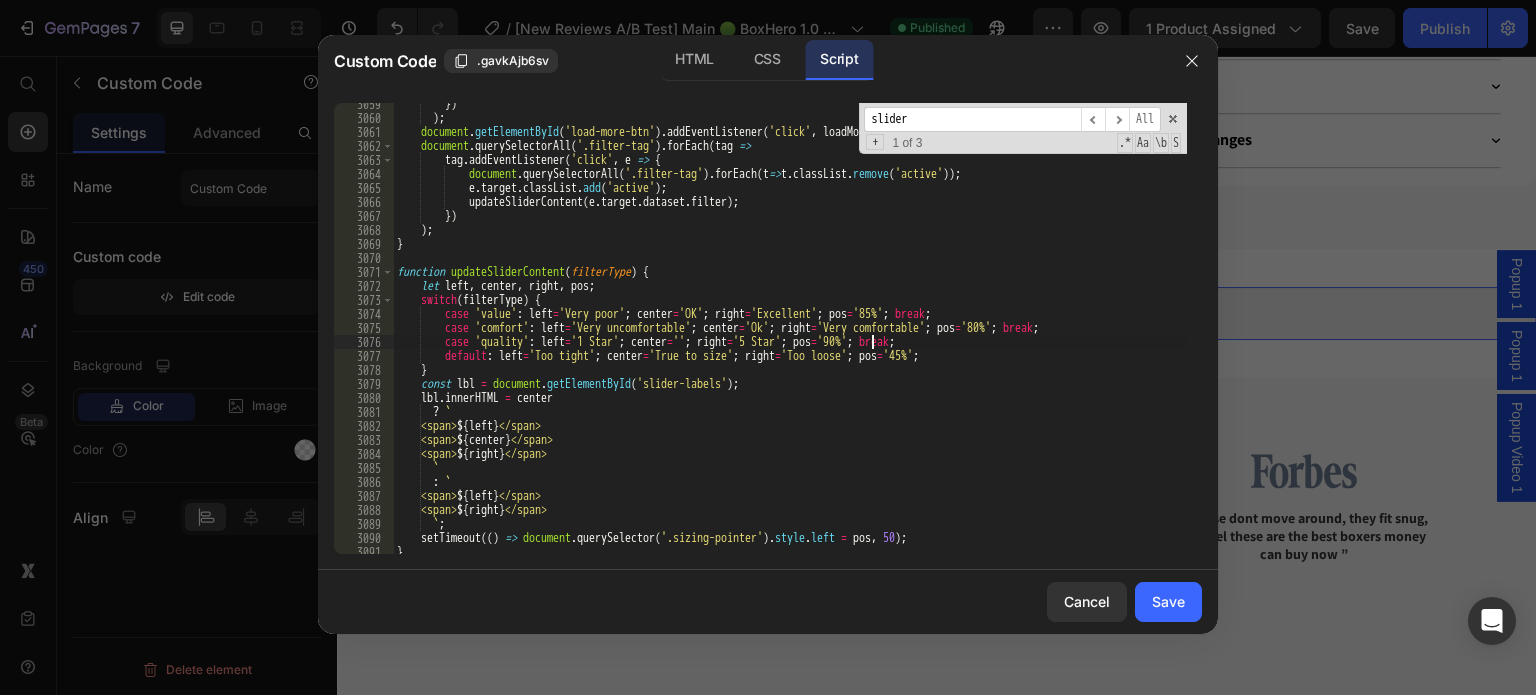 click on "})         ) ;      document . getElementById ( 'load-more-btn' ) . addEventListener ( 'click' ,   loadMoreReviews ) ;      document . querySelectorAll ( '.filter-tag' ) . forEach ( tag   =>           tag . addEventListener ( 'click' ,   e   =>   {                document . querySelectorAll ( '.filter-tag' ) . forEach ( t => t . classList . remove ( 'active' )) ;                e . target . classList . add ( 'active' ) ;                updateSliderContent ( e . target . dataset . filter ) ;           })      ) ; } function   updateSliderContent ( filterType )   {      let   left ,   center ,   right ,   pos ;      switch ( filterType )   {           case   'value' :   left = 'Very poor' ;   center = 'OK' ;   right = 'Excellent' ;   pos = '85%' ;   break ;           case   'comfort' :   left = 'Very uncomfortable' ;   center = 'Ok' ;   right = 'Very comfortable' ;   pos = '80%' ;   break ;           case   'quality' :   left = '1 Star' ;   center = '' ;   right = '5 Star' ;   pos = '90%' ;   break ;" at bounding box center (790, 336) 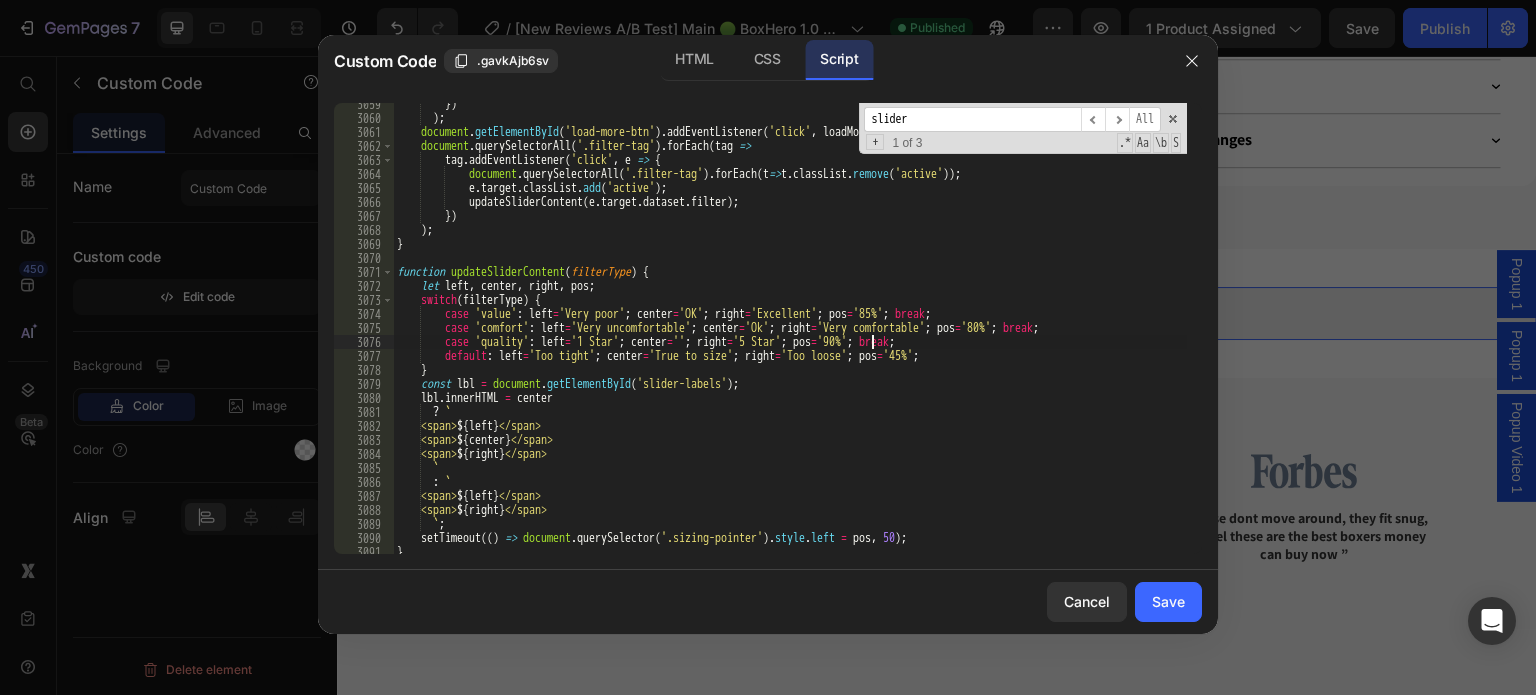 click on "})         ) ;      document . getElementById ( 'load-more-btn' ) . addEventListener ( 'click' ,   loadMoreReviews ) ;      document . querySelectorAll ( '.filter-tag' ) . forEach ( tag   =>           tag . addEventListener ( 'click' ,   e   =>   {                document . querySelectorAll ( '.filter-tag' ) . forEach ( t => t . classList . remove ( 'active' )) ;                e . target . classList . add ( 'active' ) ;                updateSliderContent ( e . target . dataset . filter ) ;           })      ) ; } function   updateSliderContent ( filterType )   {      let   left ,   center ,   right ,   pos ;      switch ( filterType )   {           case   'value' :   left = 'Very poor' ;   center = 'OK' ;   right = 'Excellent' ;   pos = '85%' ;   break ;           case   'comfort' :   left = 'Very uncomfortable' ;   center = 'Ok' ;   right = 'Very comfortable' ;   pos = '80%' ;   break ;           case   'quality' :   left = '1 Star' ;   center = '' ;   right = '5 Star' ;   pos = '90%' ;   break ;" at bounding box center [790, 336] 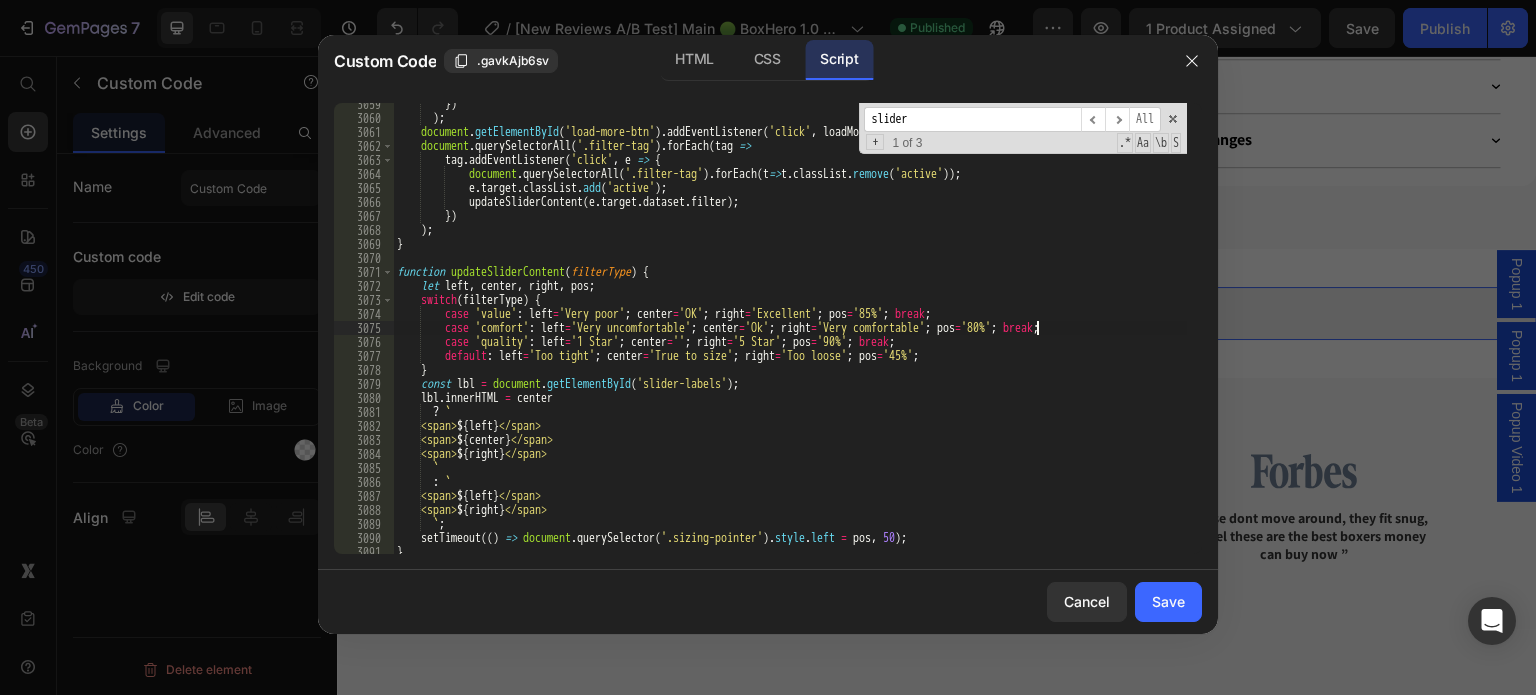 click on "})         ) ;      document . getElementById ( 'load-more-btn' ) . addEventListener ( 'click' ,   loadMoreReviews ) ;      document . querySelectorAll ( '.filter-tag' ) . forEach ( tag   =>           tag . addEventListener ( 'click' ,   e   =>   {                document . querySelectorAll ( '.filter-tag' ) . forEach ( t => t . classList . remove ( 'active' )) ;                e . target . classList . add ( 'active' ) ;                updateSliderContent ( e . target . dataset . filter ) ;           })      ) ; } function   updateSliderContent ( filterType )   {      let   left ,   center ,   right ,   pos ;      switch ( filterType )   {           case   'value' :   left = 'Very poor' ;   center = 'OK' ;   right = 'Excellent' ;   pos = '85%' ;   break ;           case   'comfort' :   left = 'Very uncomfortable' ;   center = 'Ok' ;   right = 'Very comfortable' ;   pos = '80%' ;   break ;           case   'quality' :   left = '1 Star' ;   center = '' ;   right = '5 Star' ;   pos = '90%' ;   break ;" at bounding box center [790, 336] 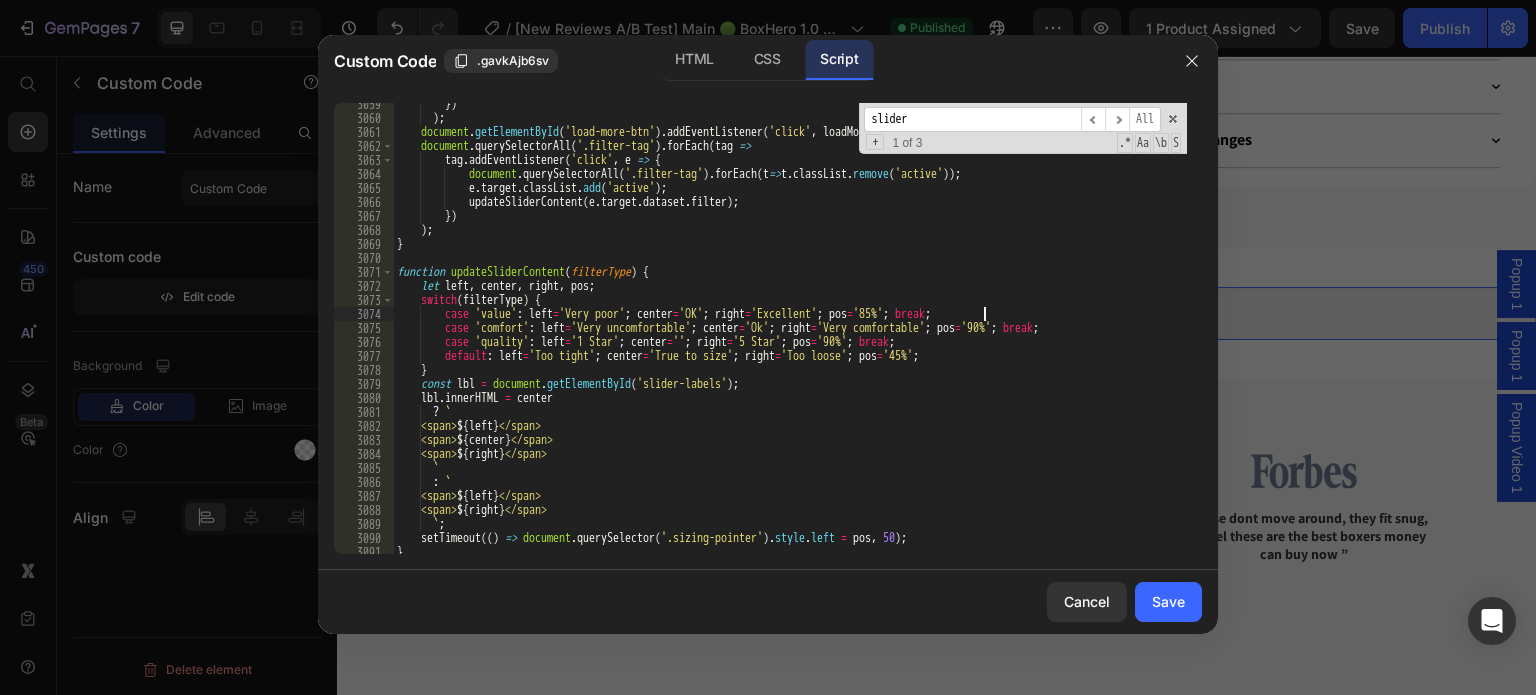 scroll, scrollTop: 0, scrollLeft: 47, axis: horizontal 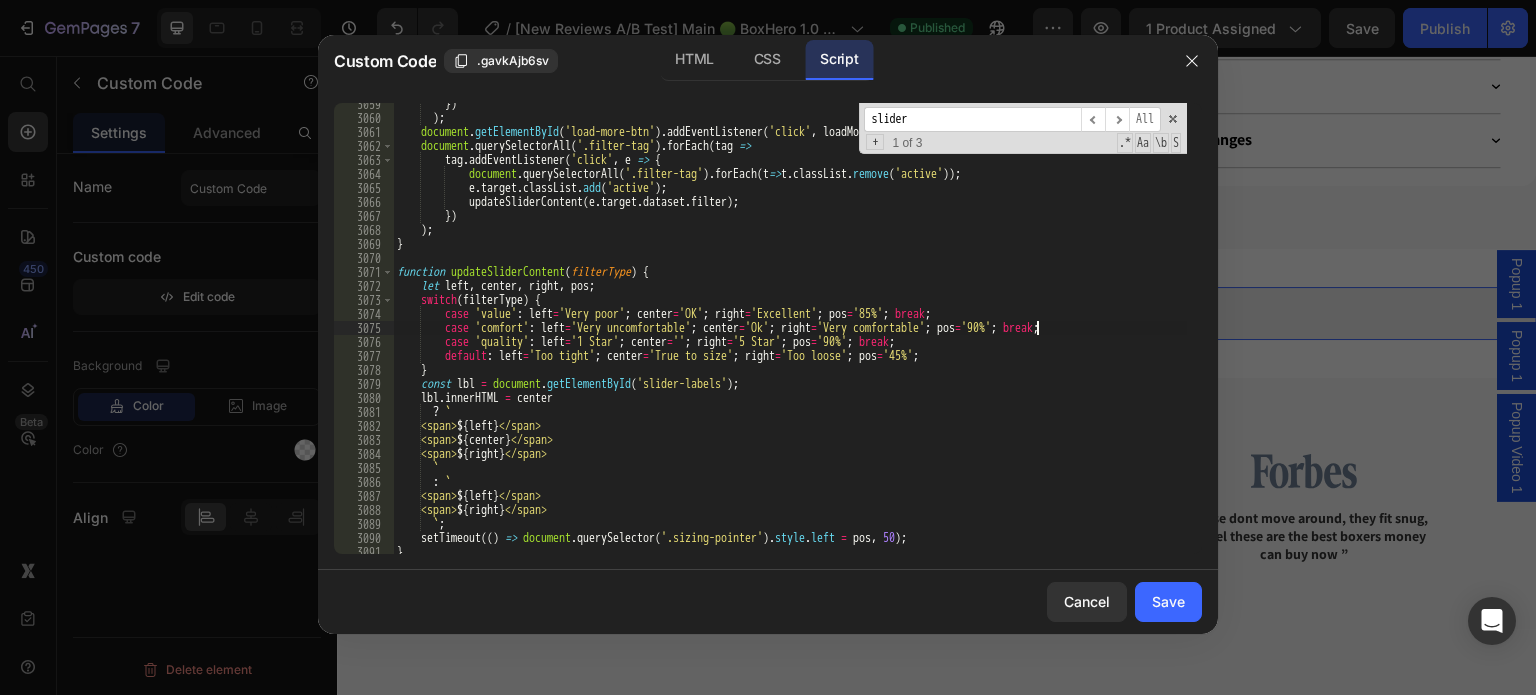 click on "})         ) ;      document . getElementById ( 'load-more-btn' ) . addEventListener ( 'click' ,   loadMoreReviews ) ;      document . querySelectorAll ( '.filter-tag' ) . forEach ( tag   =>           tag . addEventListener ( 'click' ,   e   =>   {                document . querySelectorAll ( '.filter-tag' ) . forEach ( t => t . classList . remove ( 'active' )) ;                e . target . classList . add ( 'active' ) ;                updateSliderContent ( e . target . dataset . filter ) ;           })      ) ; } function   updateSliderContent ( filterType )   {      let   left ,   center ,   right ,   pos ;      switch ( filterType )   {           case   'value' :   left = 'Very poor' ;   center = 'OK' ;   right = 'Excellent' ;   pos = '85%' ;   break ;           case   'comfort' :   left = 'Very uncomfortable' ;   center = 'Ok' ;   right = 'Very comfortable' ;   pos = '90%' ;   break ;           case   'quality' :   left = '1 Star' ;   center = '' ;   right = '5 Star' ;   pos = '90%' ;   break ;" at bounding box center (790, 336) 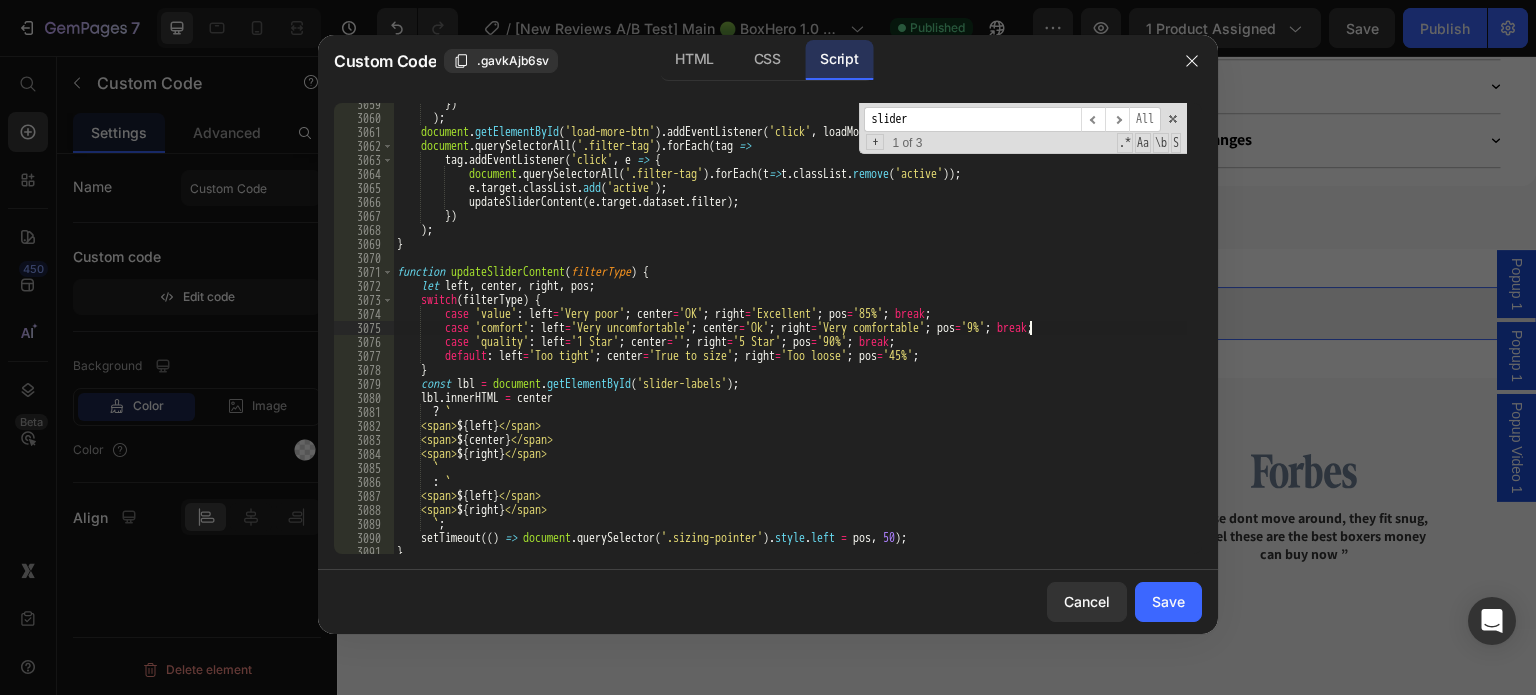 scroll, scrollTop: 0, scrollLeft: 52, axis: horizontal 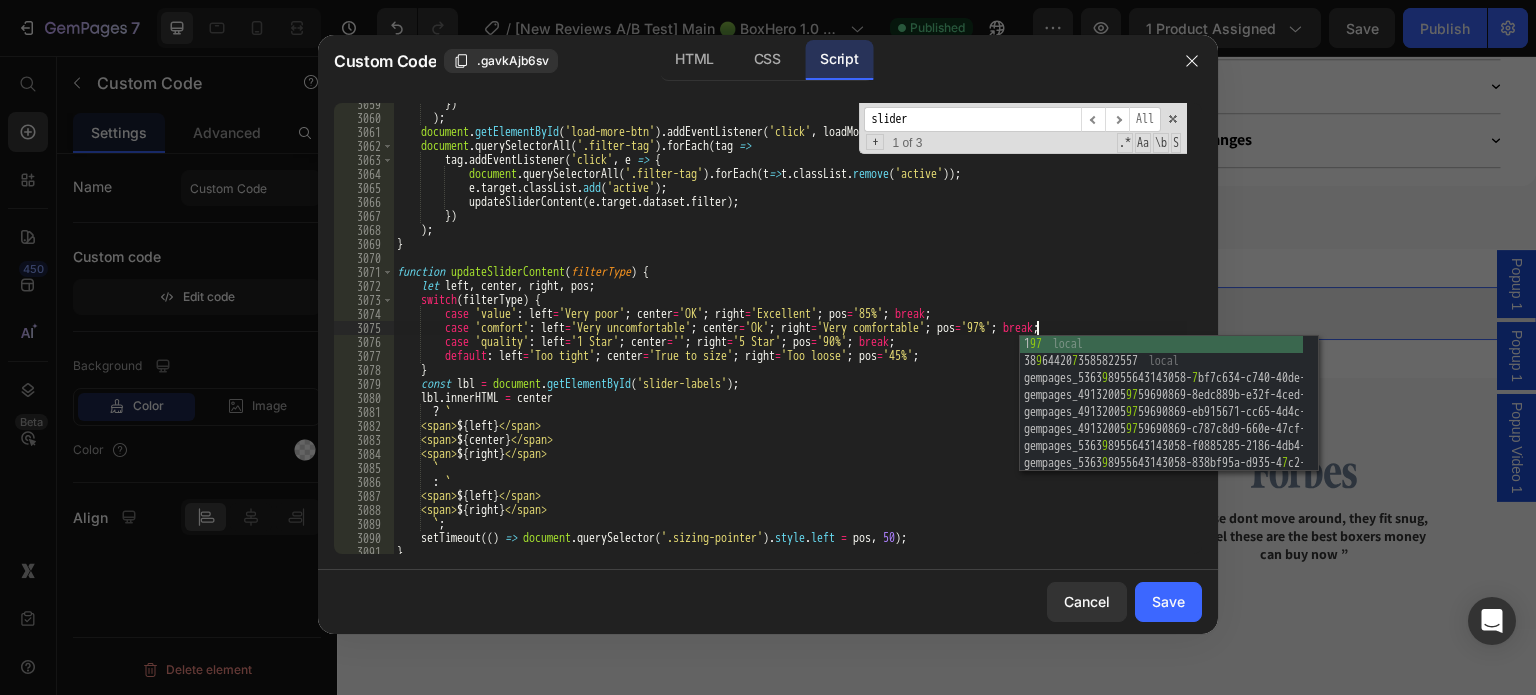 click on "})         ) ;      document . getElementById ( 'load-more-btn' ) . addEventListener ( 'click' ,   loadMoreReviews ) ;      document . querySelectorAll ( '.filter-tag' ) . forEach ( tag   =>           tag . addEventListener ( 'click' ,   e   =>   {                document . querySelectorAll ( '.filter-tag' ) . forEach ( t => t . classList . remove ( 'active' )) ;                e . target . classList . add ( 'active' ) ;                updateSliderContent ( e . target . dataset . filter ) ;           })      ) ; } function   updateSliderContent ( filterType )   {      let   left ,   center ,   right ,   pos ;      switch ( filterType )   {           case   'value' :   left = 'Very poor' ;   center = 'OK' ;   right = 'Excellent' ;   pos = '85%' ;   break ;           case   'comfort' :   left = 'Very uncomfortable' ;   center = 'Ok' ;   right = 'Very comfortable' ;   pos = '97%' ;   break ;           case   'quality' :   left = '1 Star' ;   center = '' ;   right = '5 Star' ;   pos = '90%' ;   break ;" at bounding box center (790, 336) 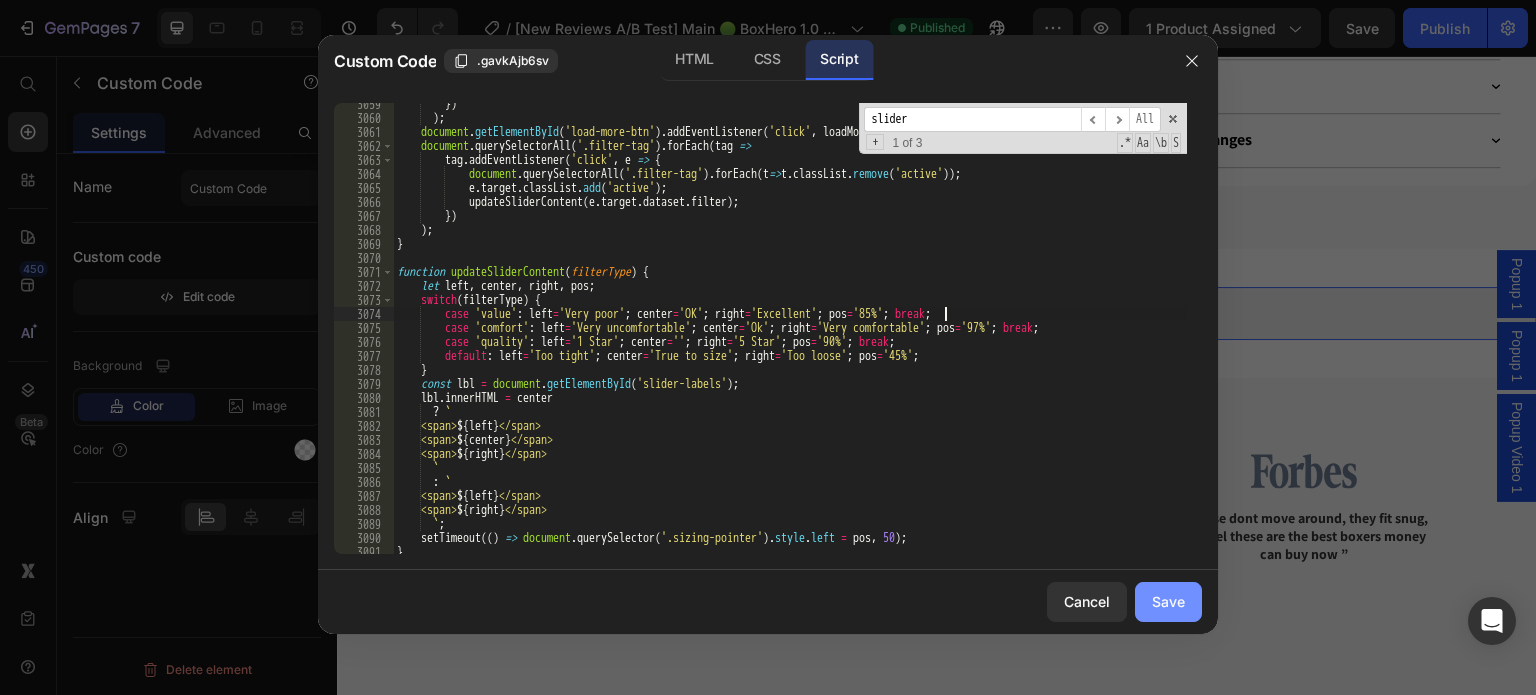 type on "case 'value': left='Very poor'; center='OK'; right='Excellent'; pos='85%'; break;" 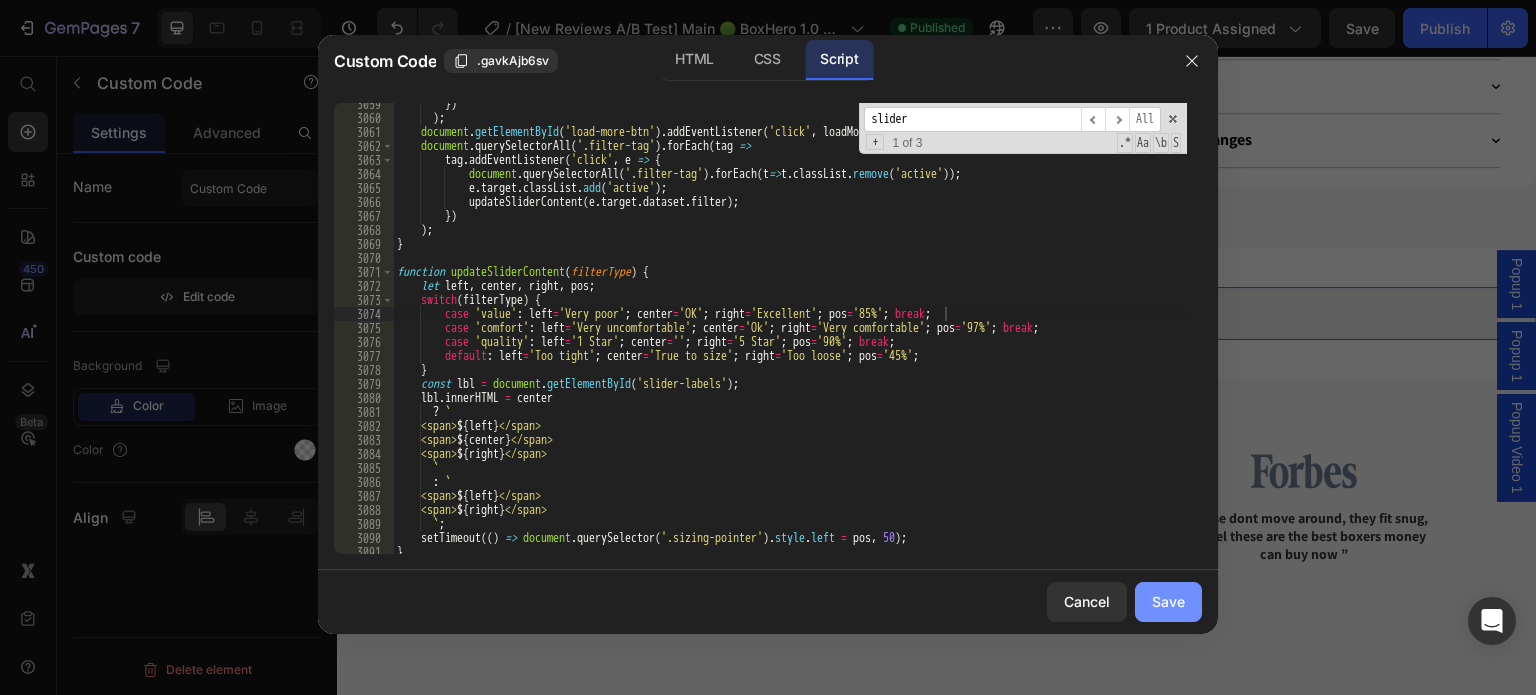 click on "Save" 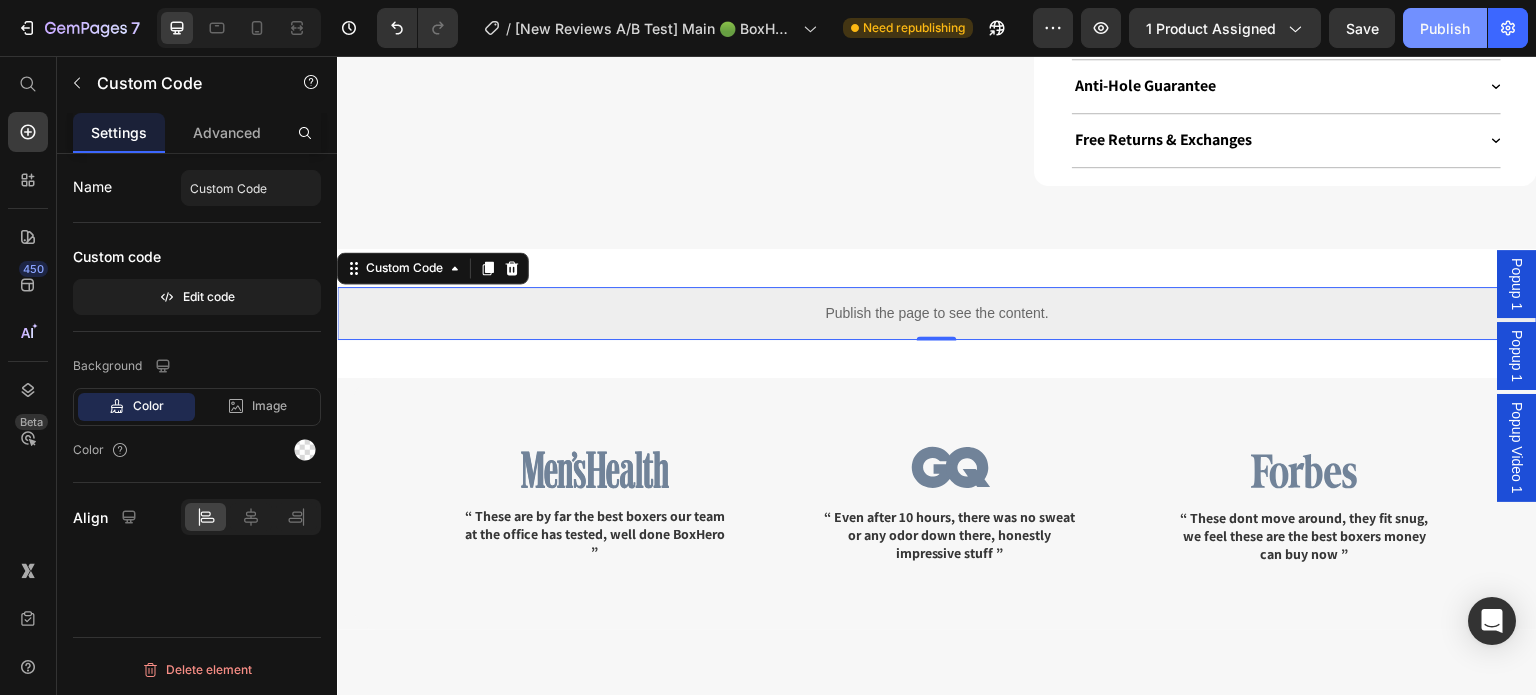 click on "Publish" 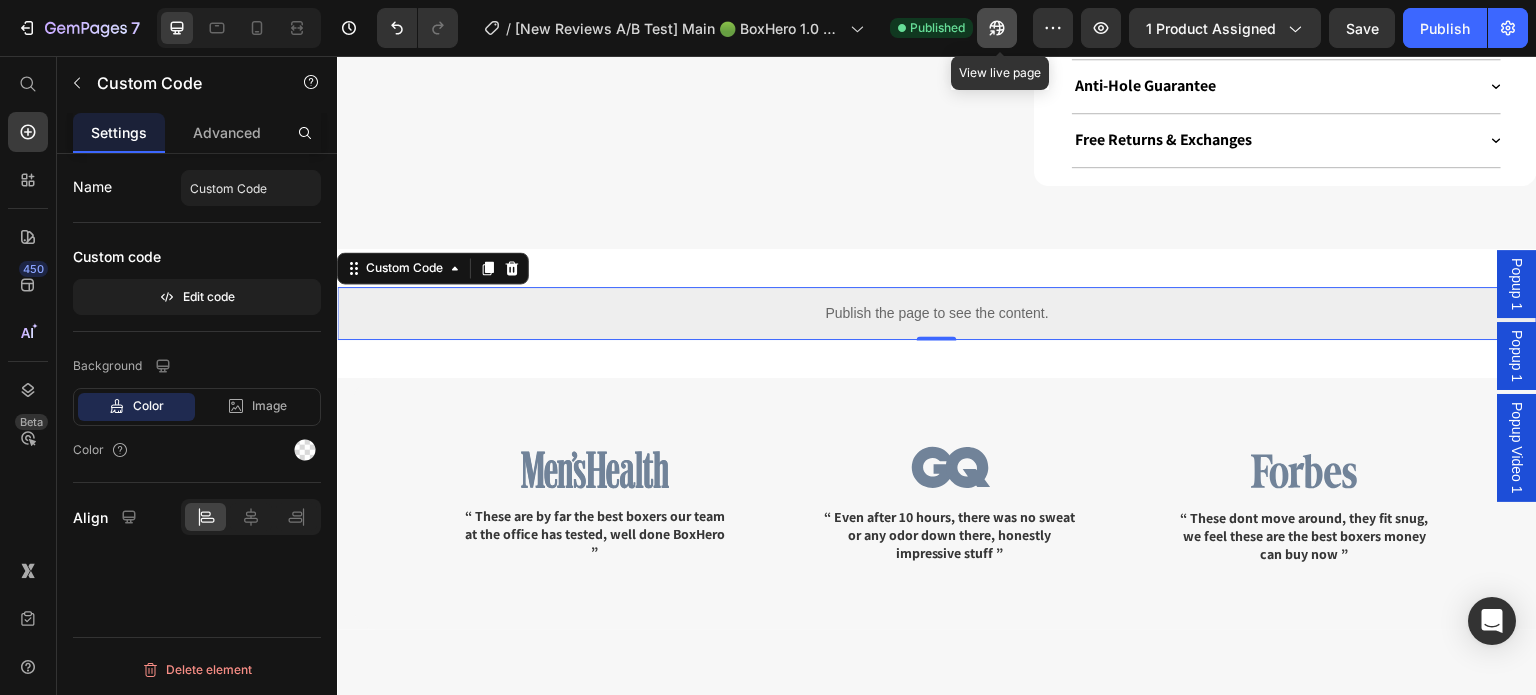 click 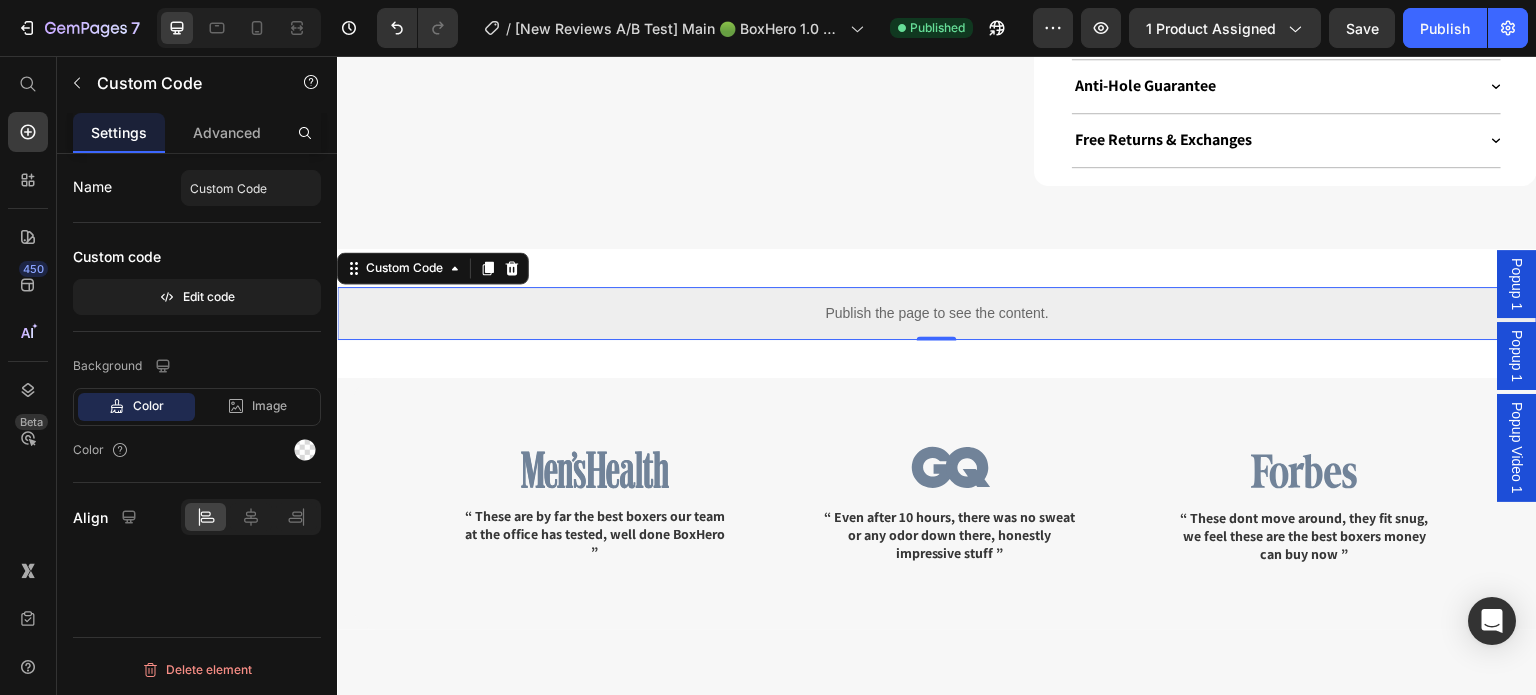 click on "Publish the page to see the content." at bounding box center [937, 313] 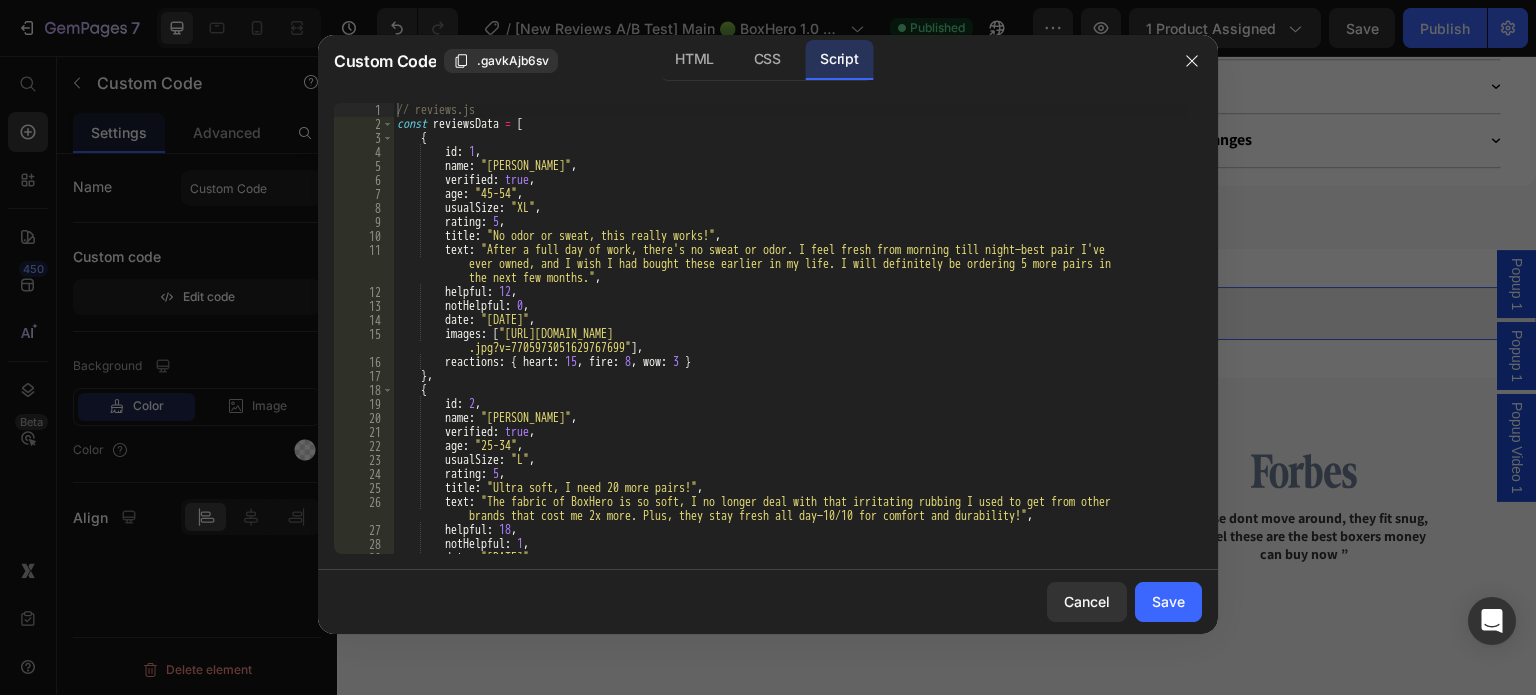 type on "helpful: 12," 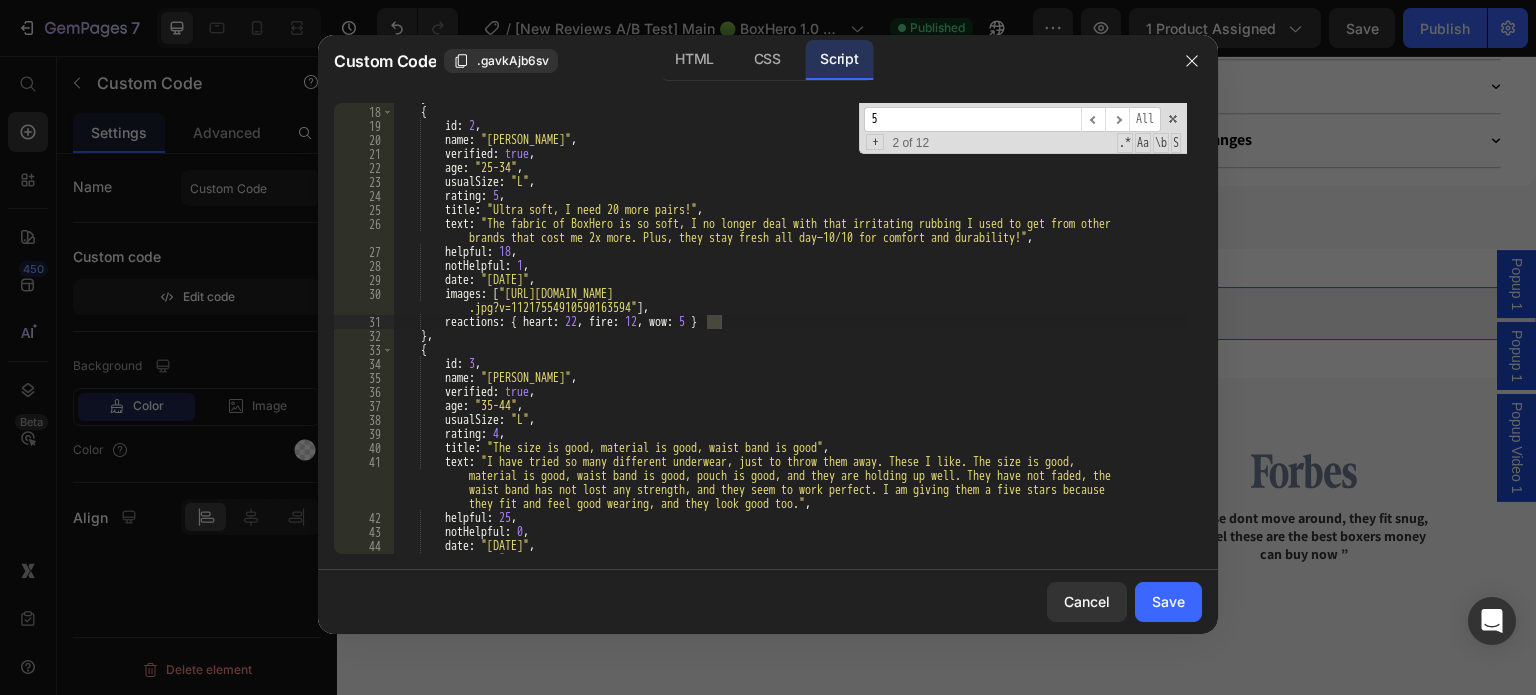 scroll, scrollTop: 184, scrollLeft: 0, axis: vertical 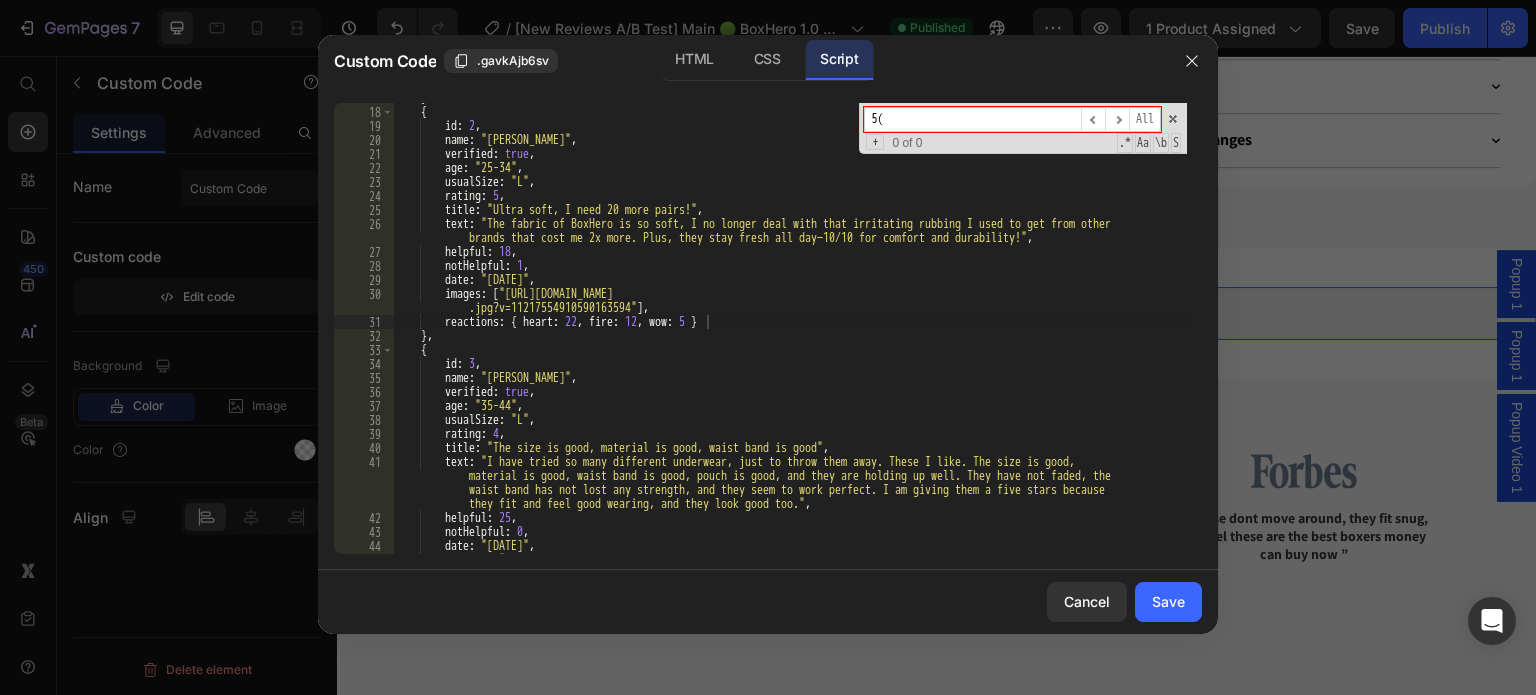 type on "5" 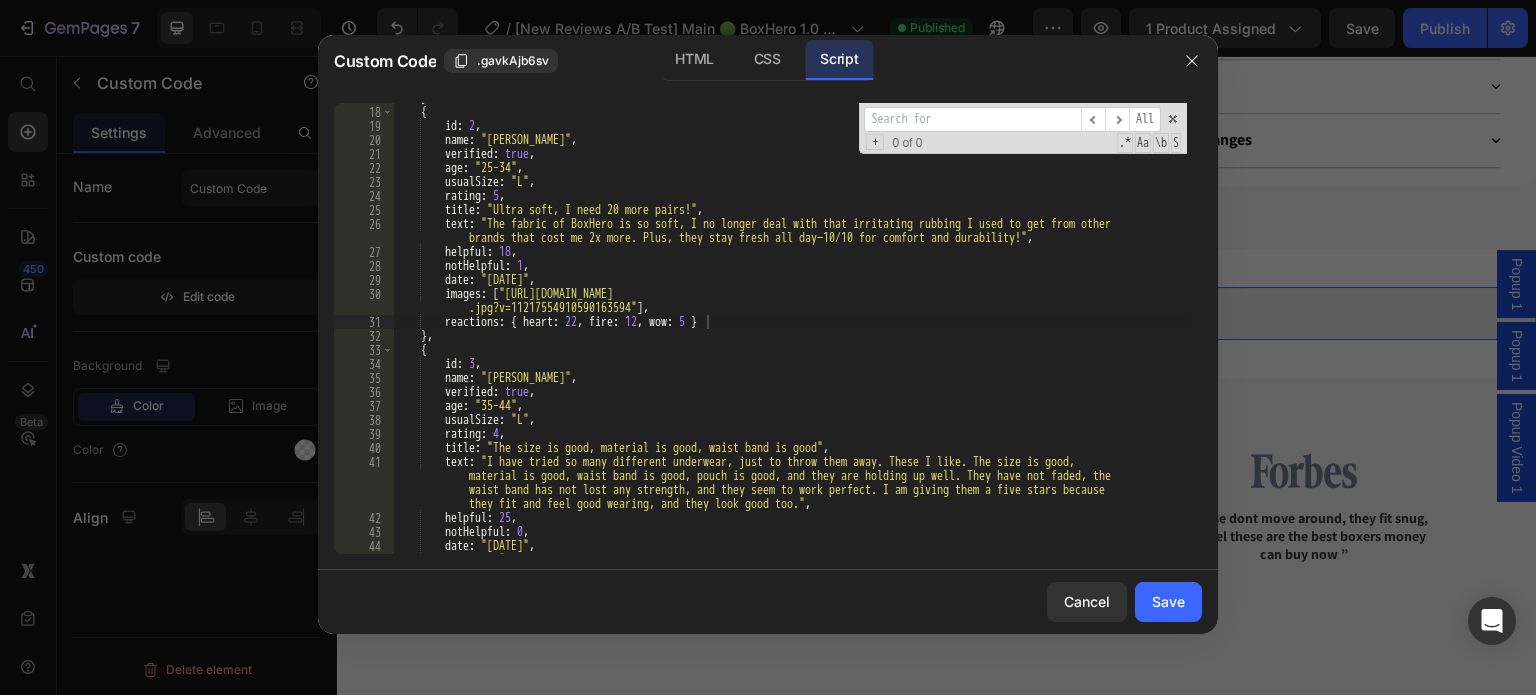 type on "1" 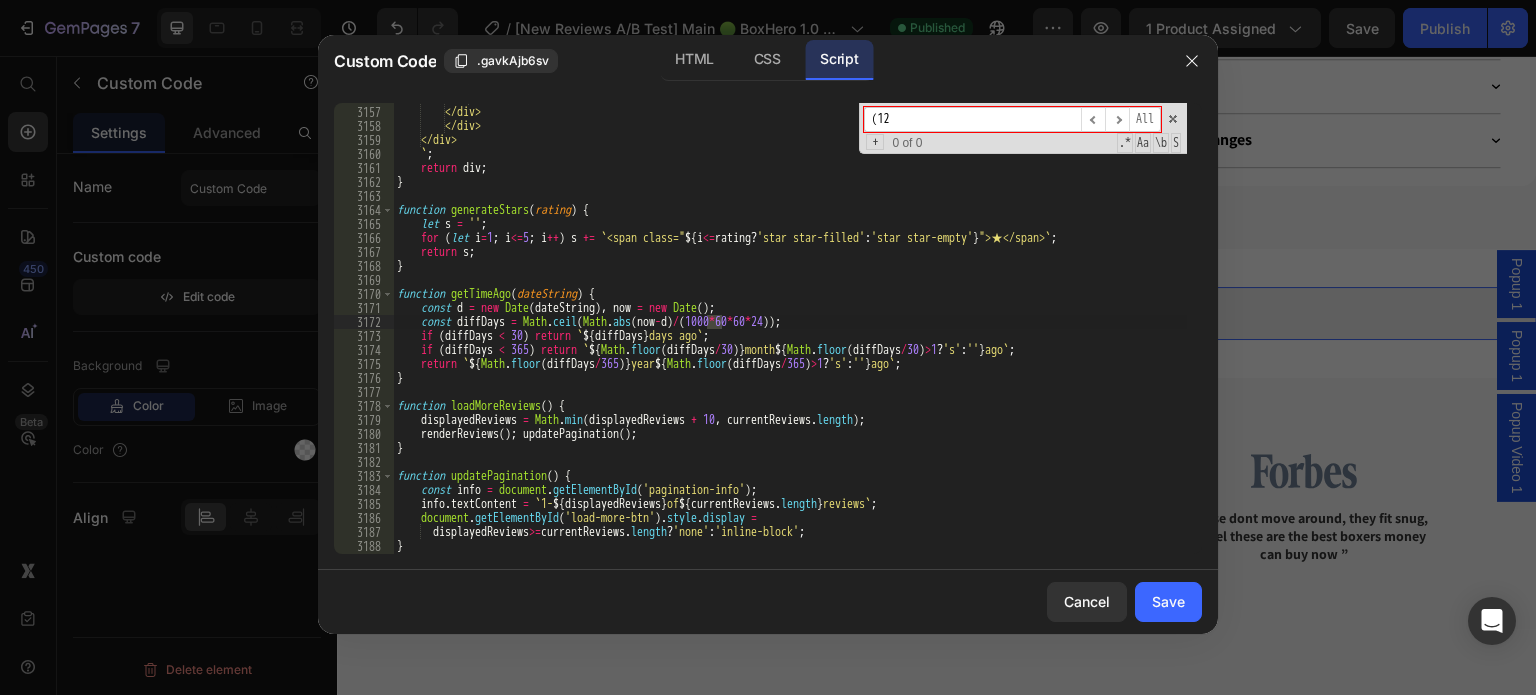 scroll, scrollTop: 32228, scrollLeft: 0, axis: vertical 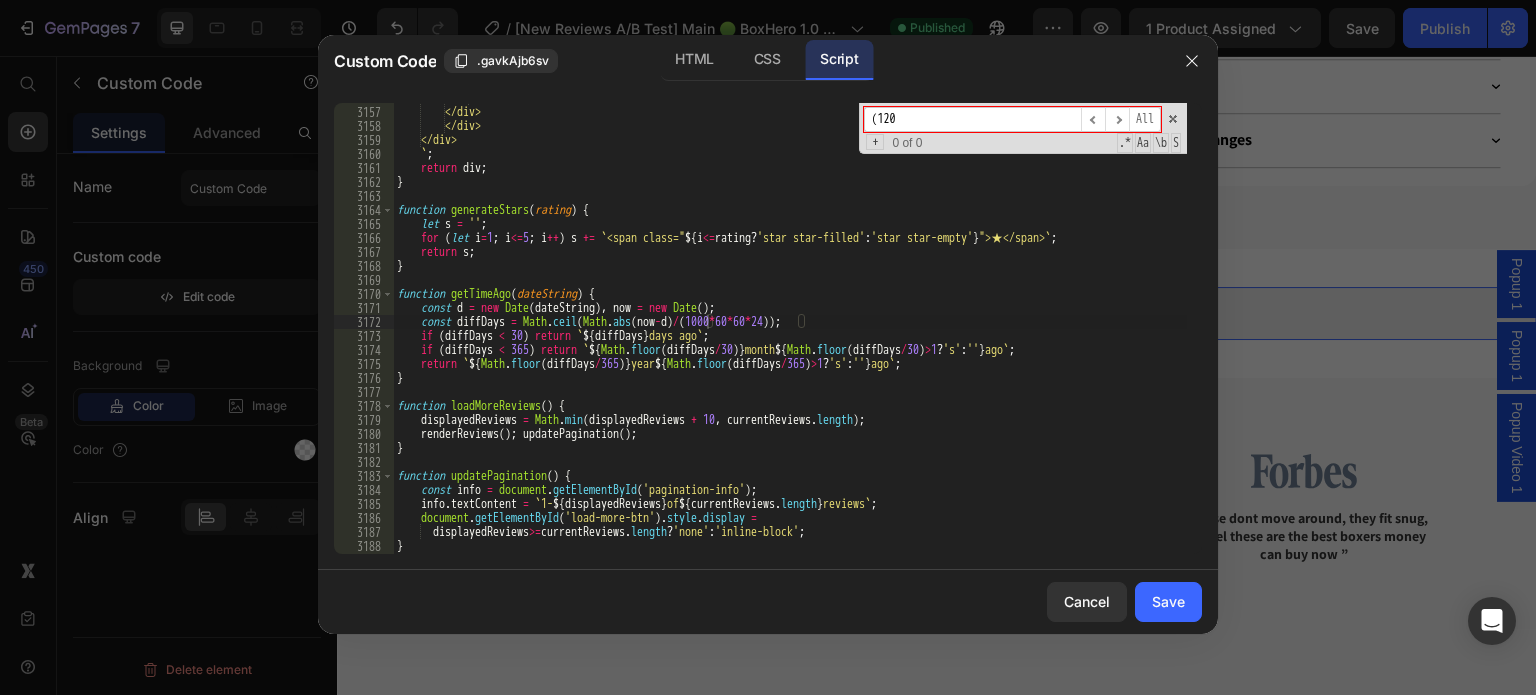 type on "(120)" 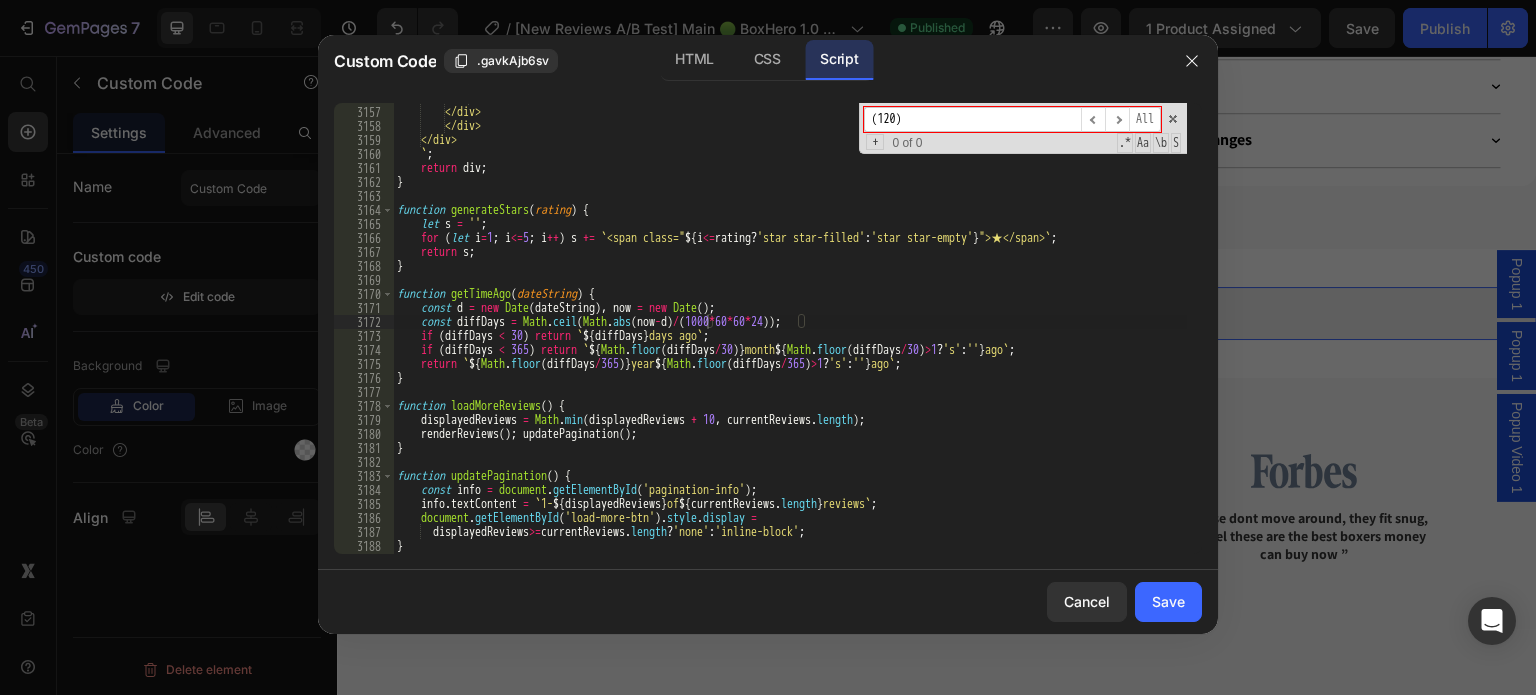 click on "(120)" at bounding box center (972, 119) 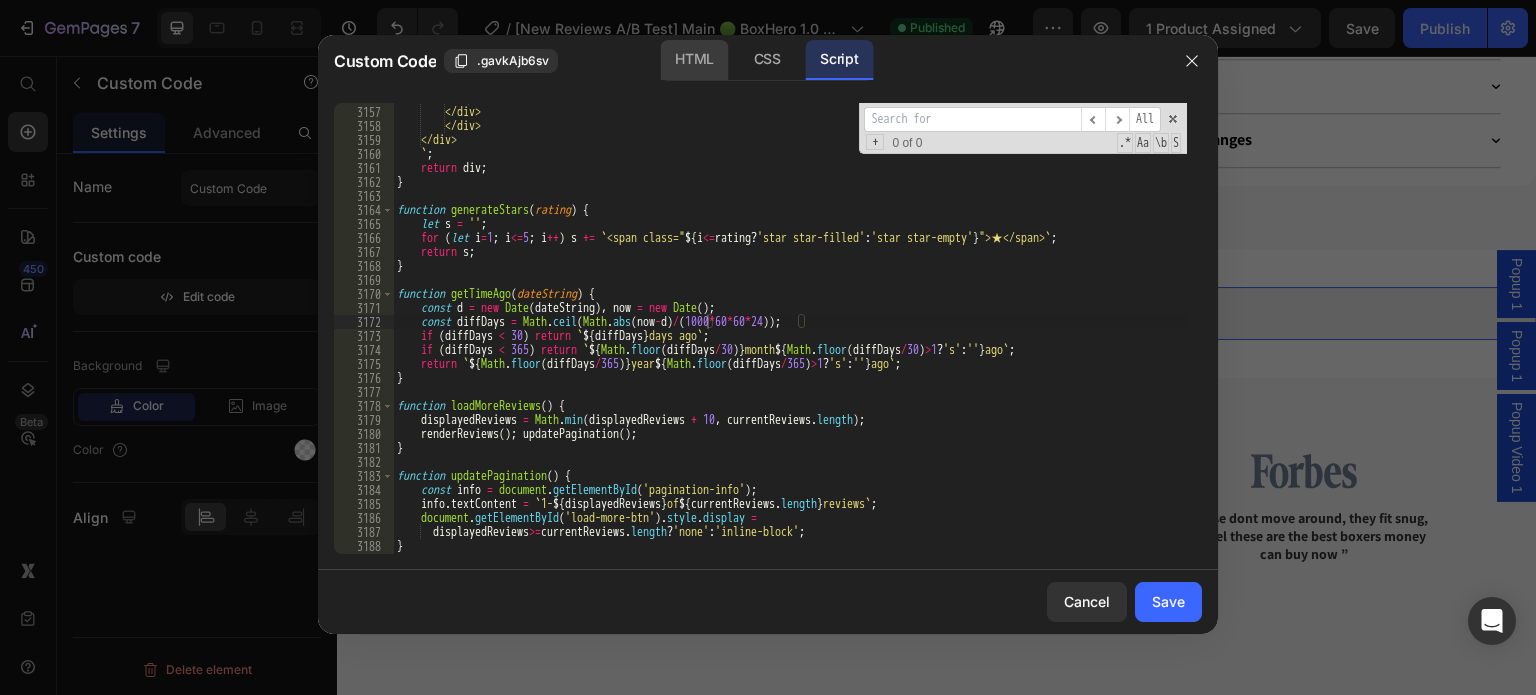 click on "HTML" 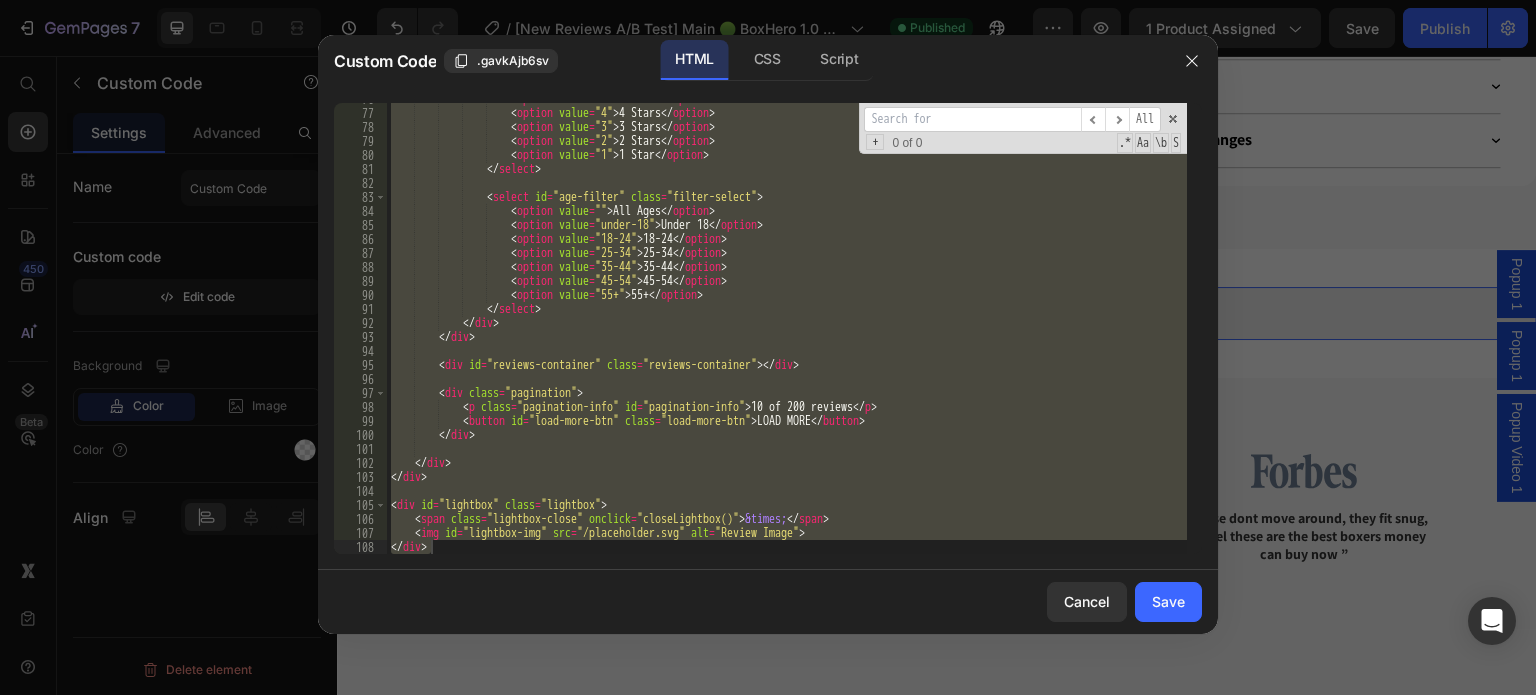 scroll, scrollTop: 1088, scrollLeft: 0, axis: vertical 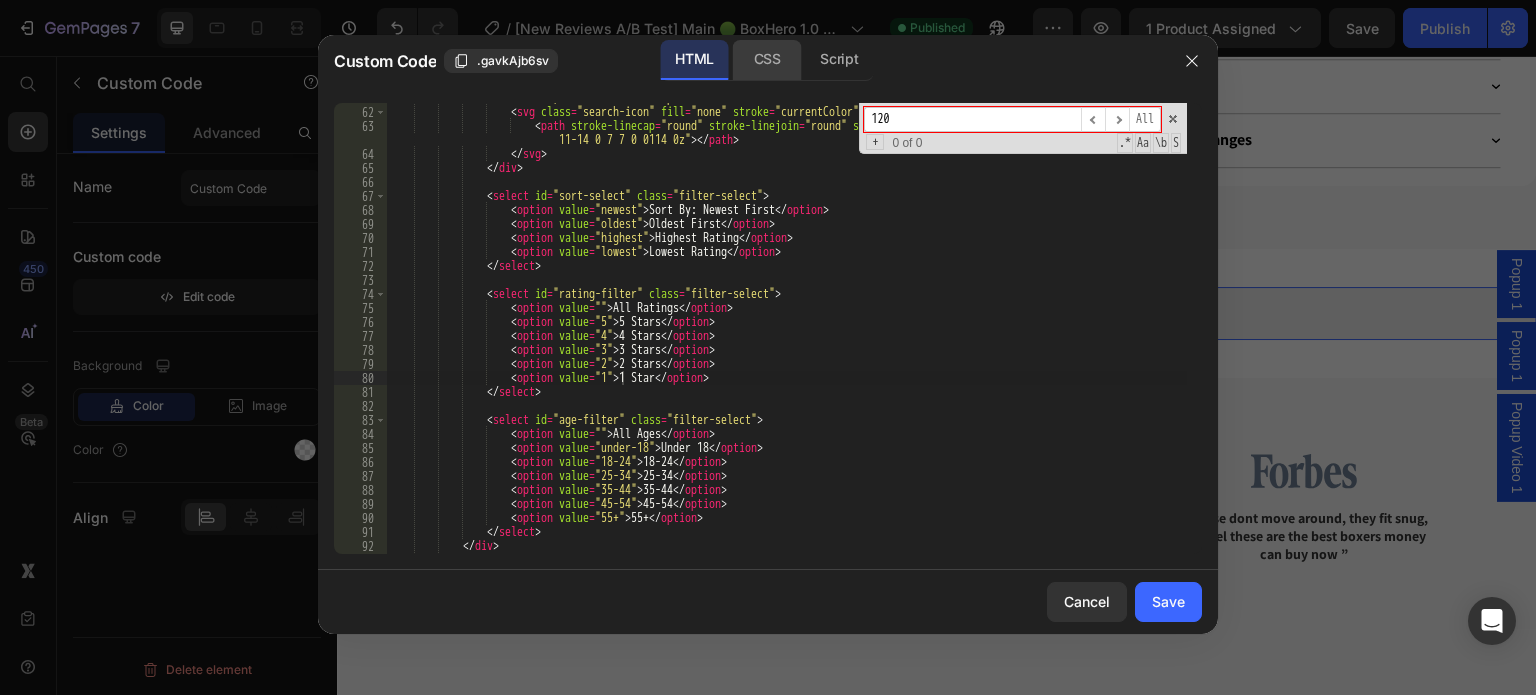 click on "CSS" 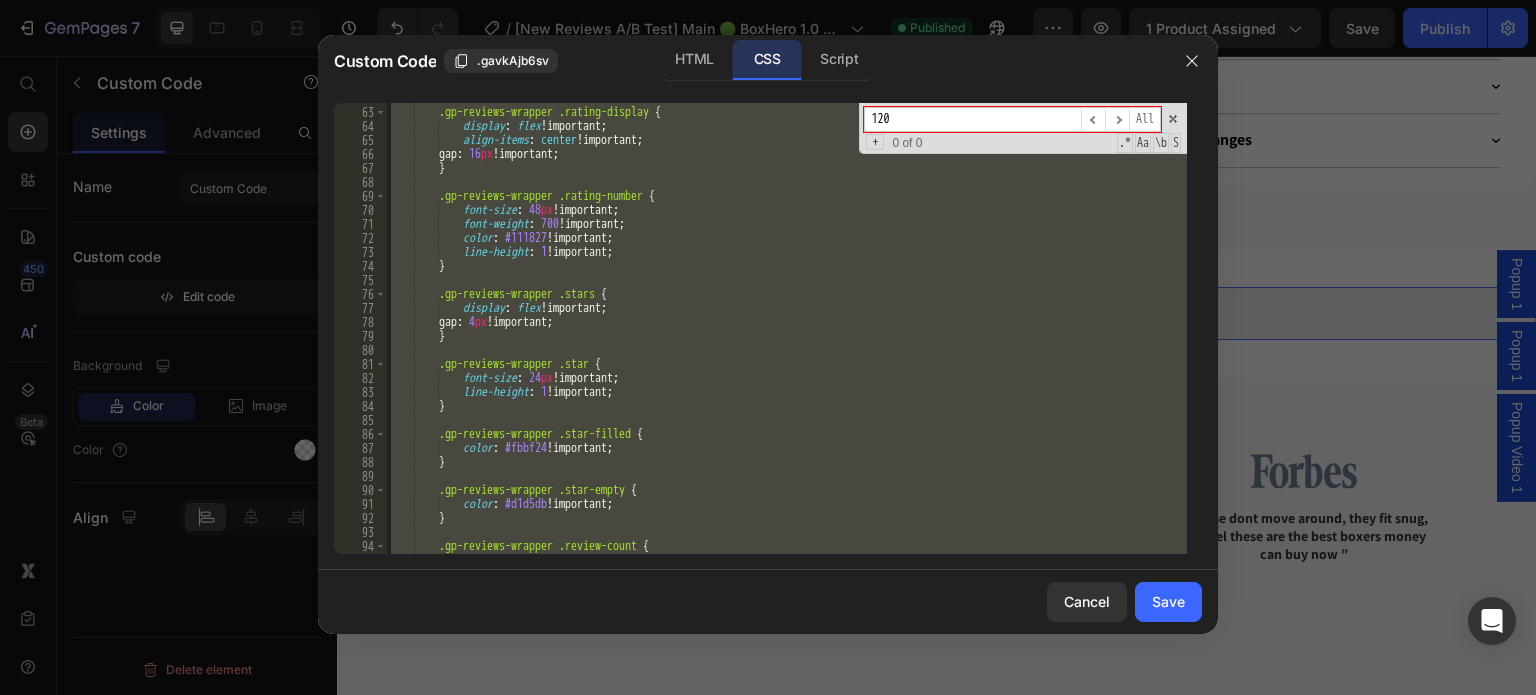 click on "120" at bounding box center (972, 119) 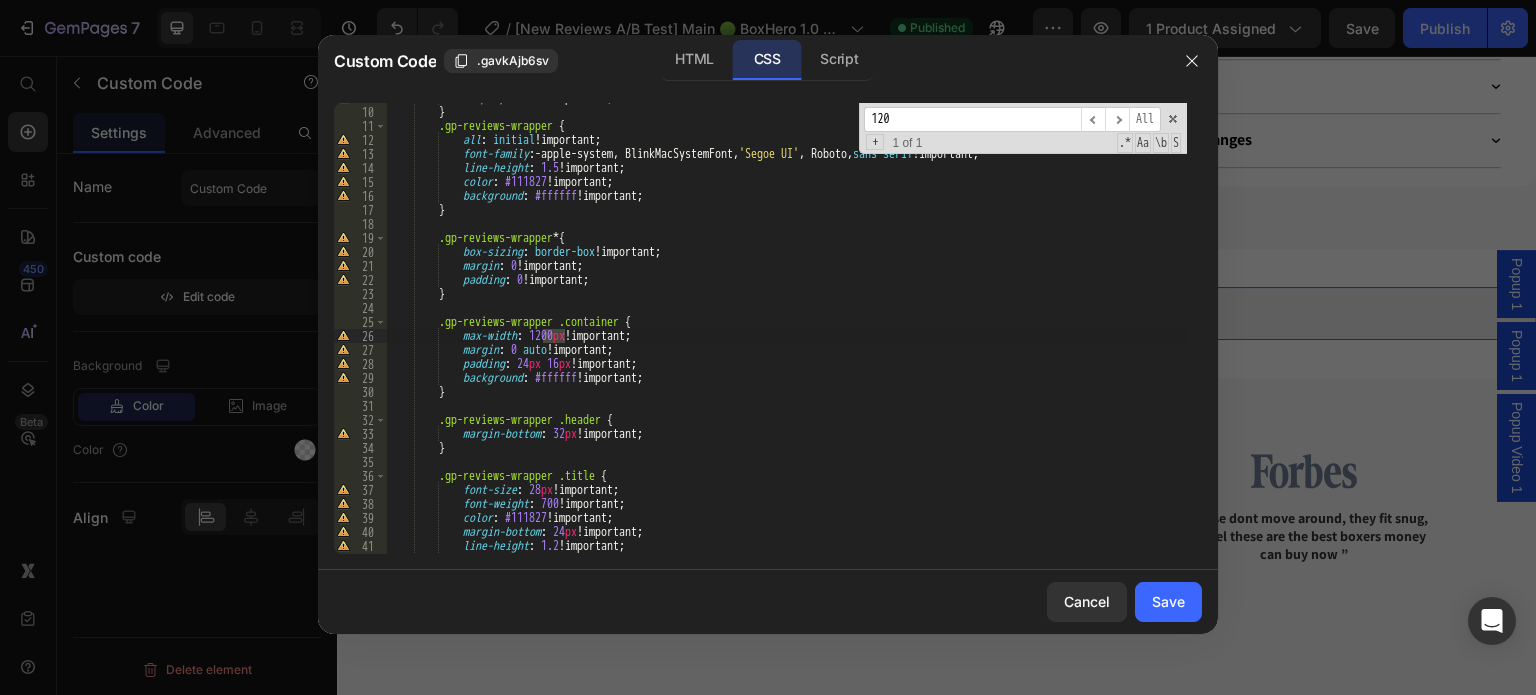 scroll, scrollTop: 124, scrollLeft: 0, axis: vertical 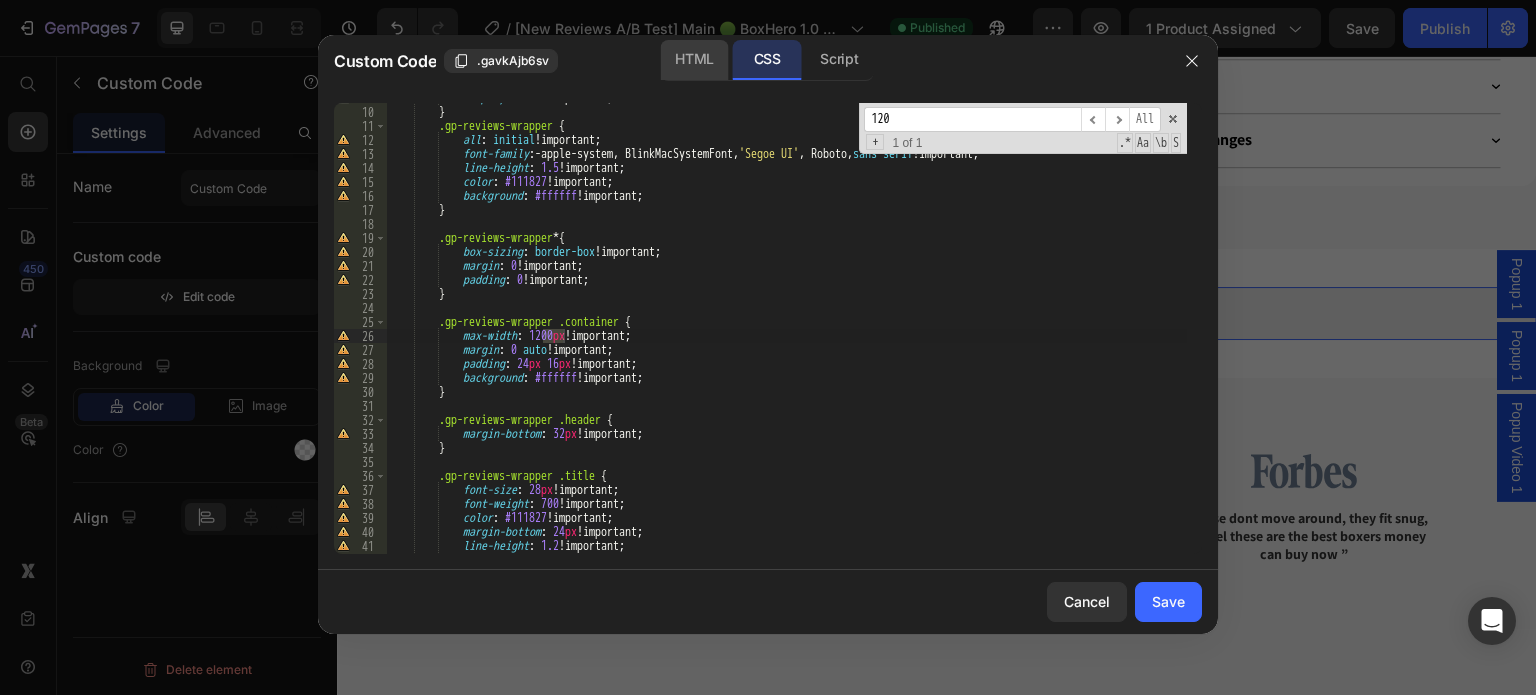 click on "HTML" 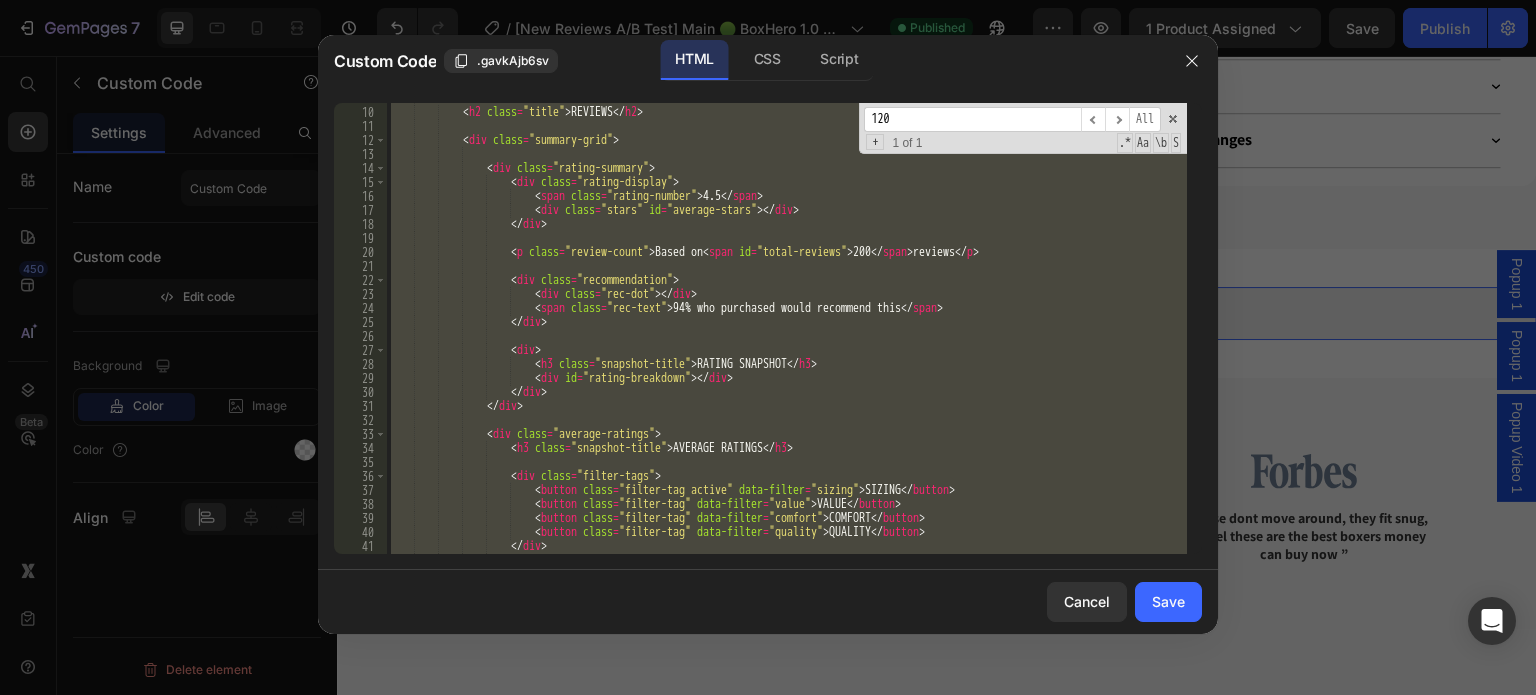click on "120" at bounding box center [972, 119] 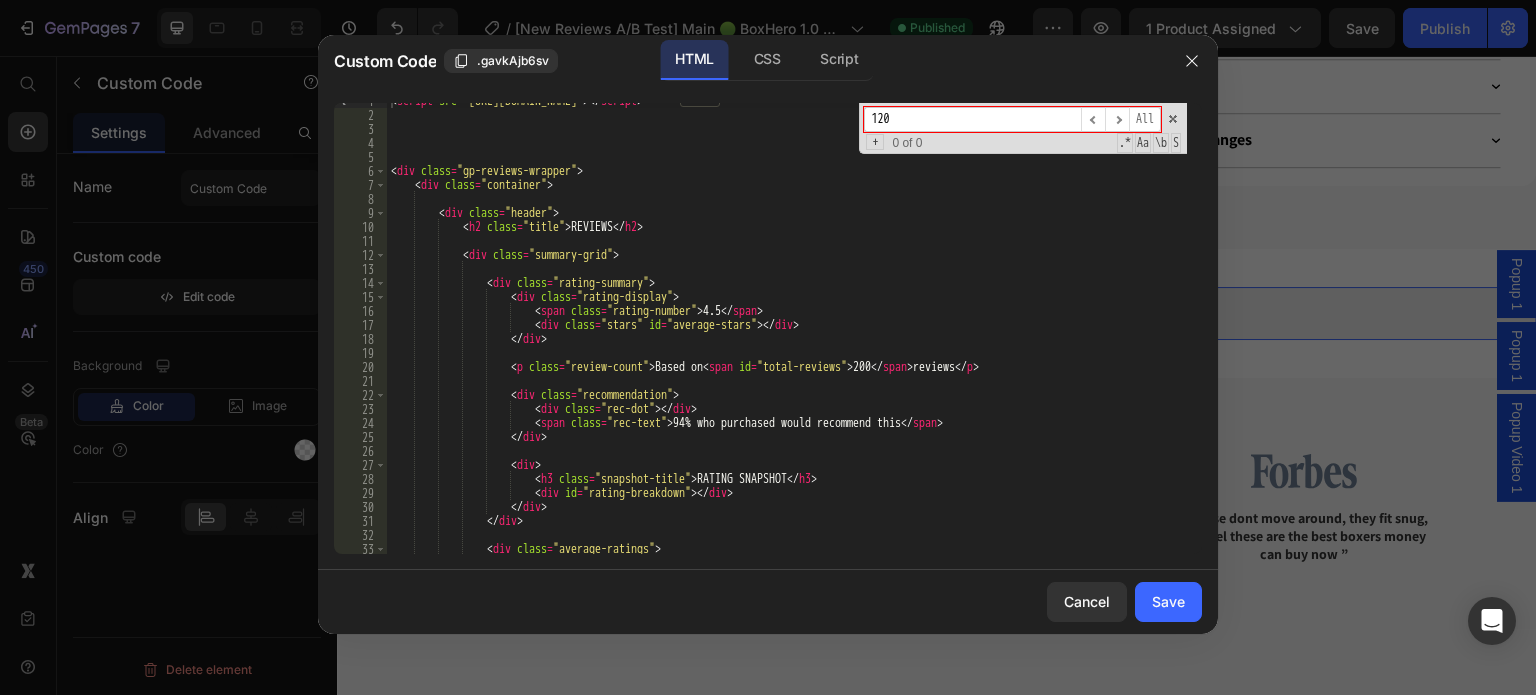 scroll, scrollTop: 0, scrollLeft: 0, axis: both 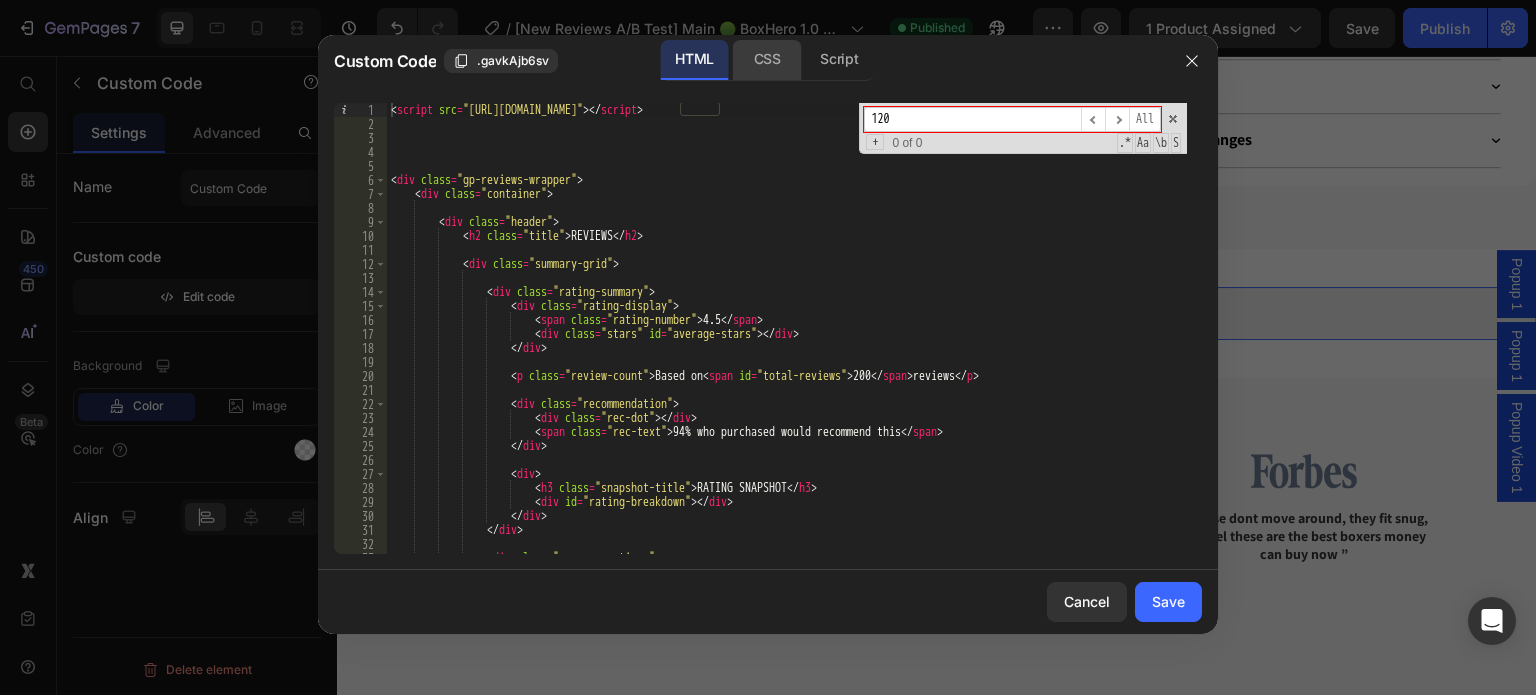 click on "CSS" 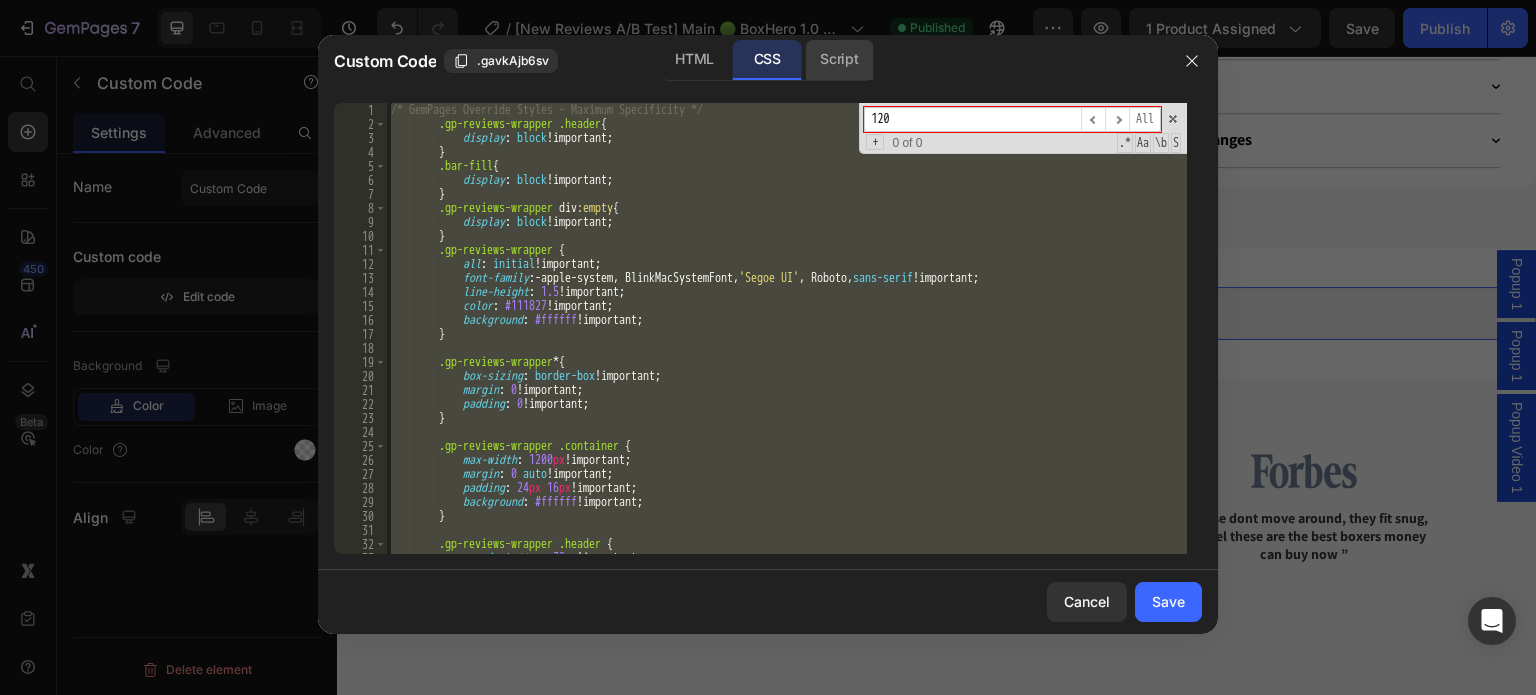 click on "Script" 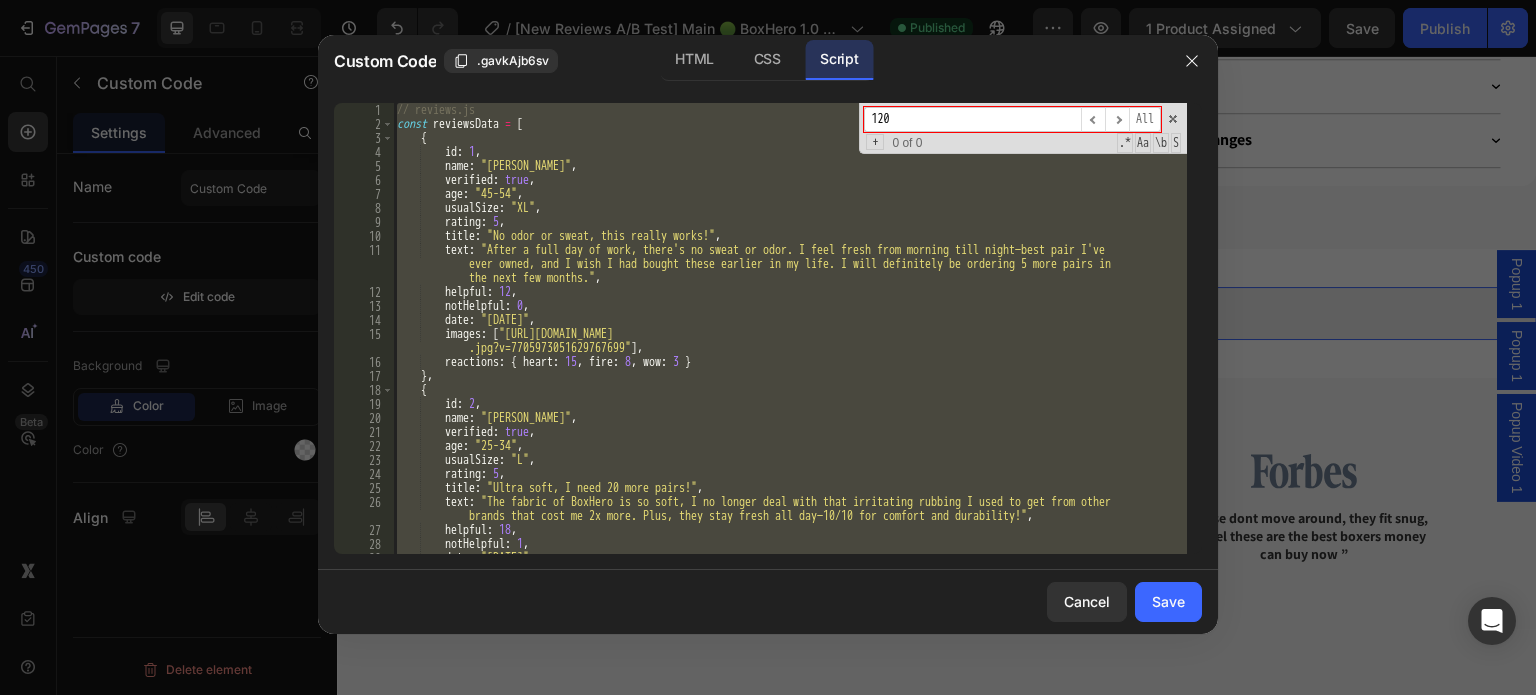click on "120 ​ ​ All Replace All + 0 of 0 .* Aa \b S" at bounding box center (1023, 128) 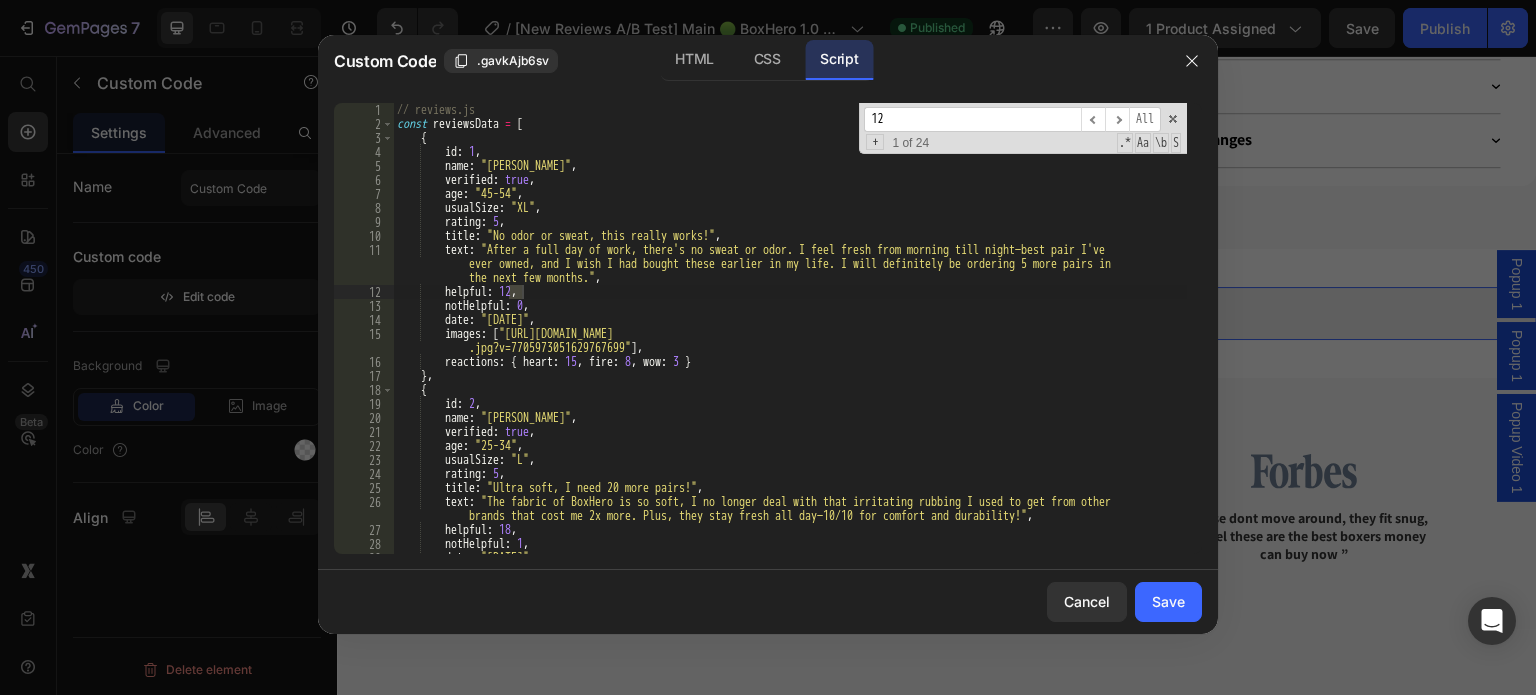 type on "120" 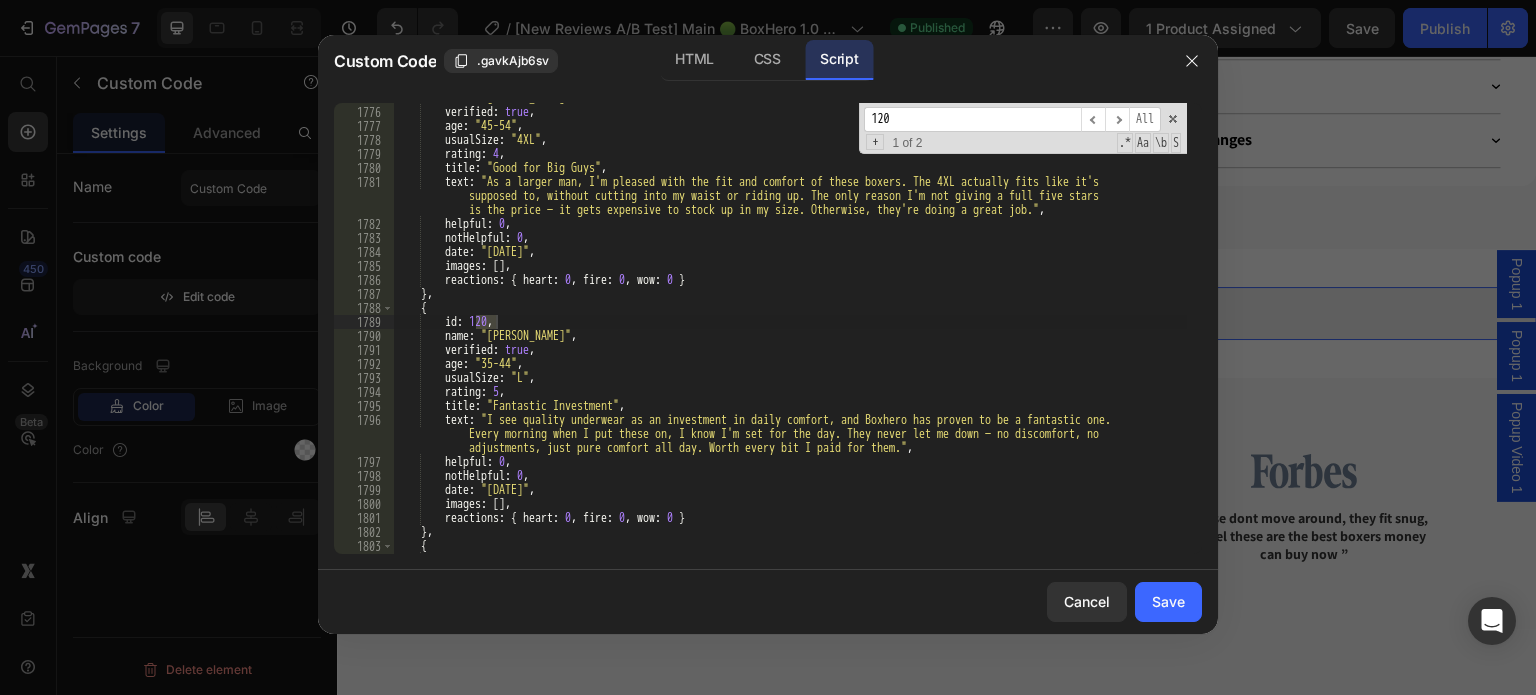 scroll, scrollTop: 30929, scrollLeft: 0, axis: vertical 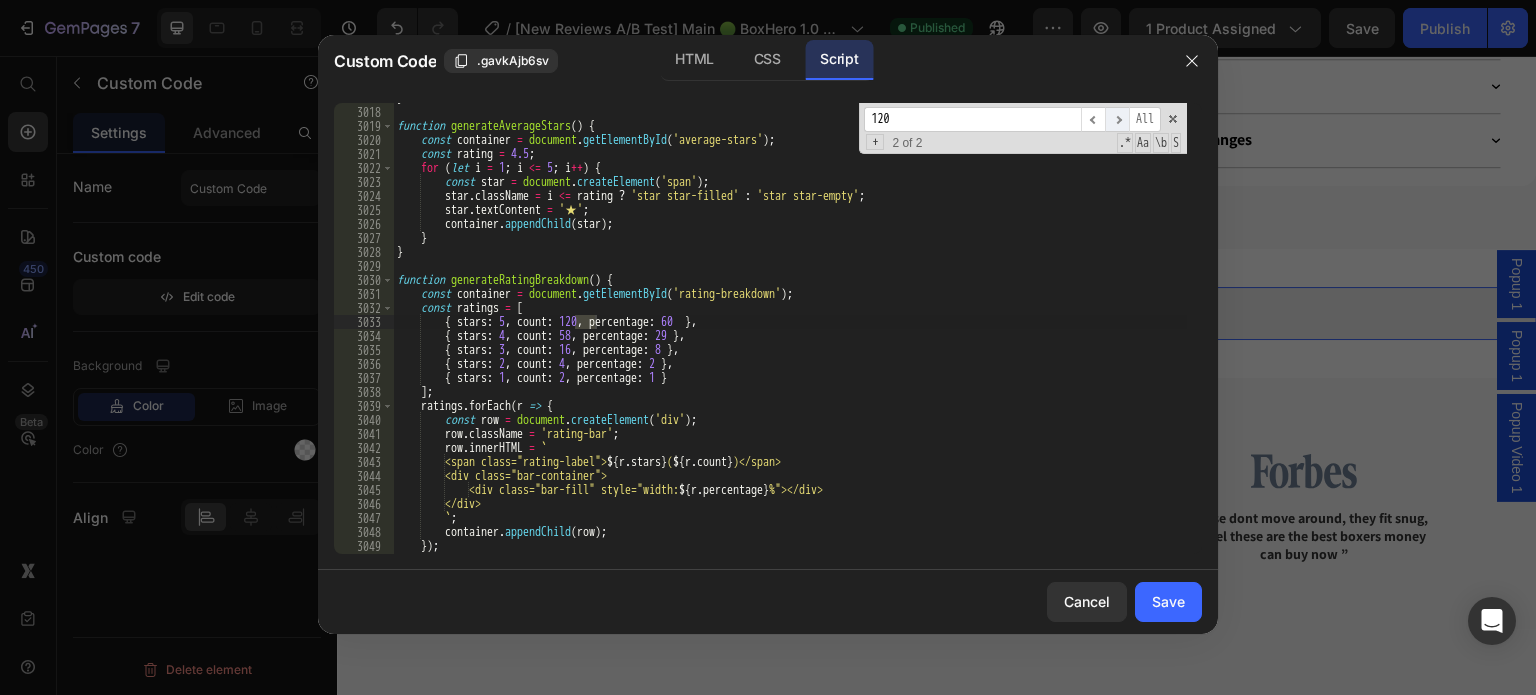 click on "​" at bounding box center (1117, 119) 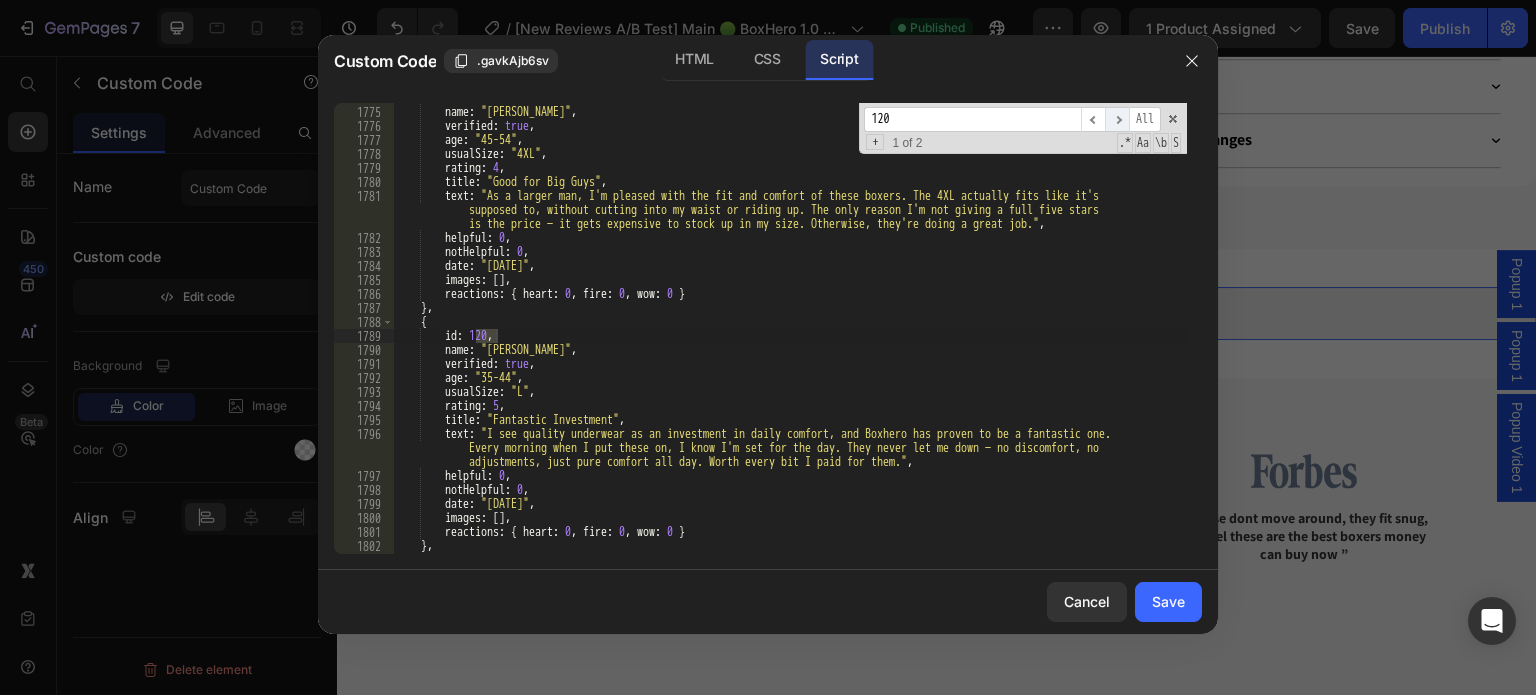 click on "​" at bounding box center [1117, 119] 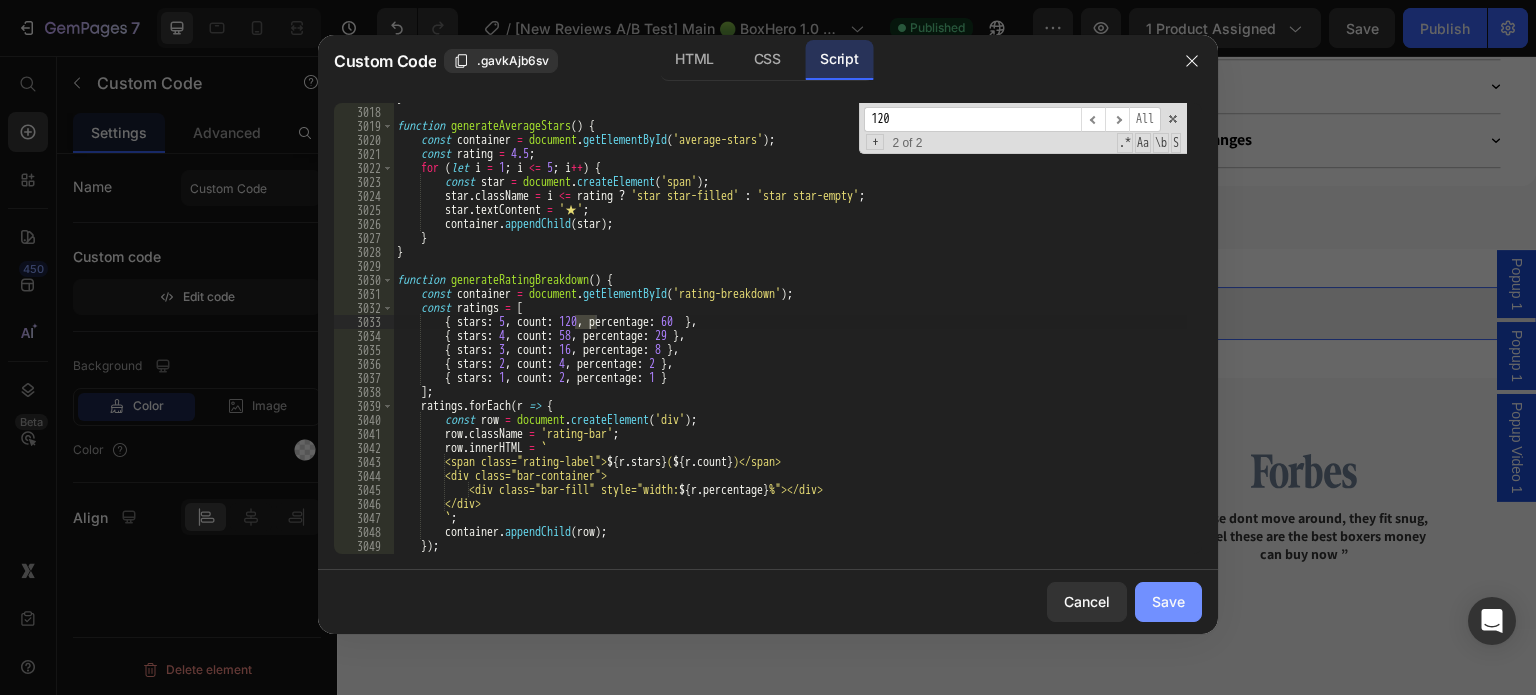 click on "Save" at bounding box center (1168, 601) 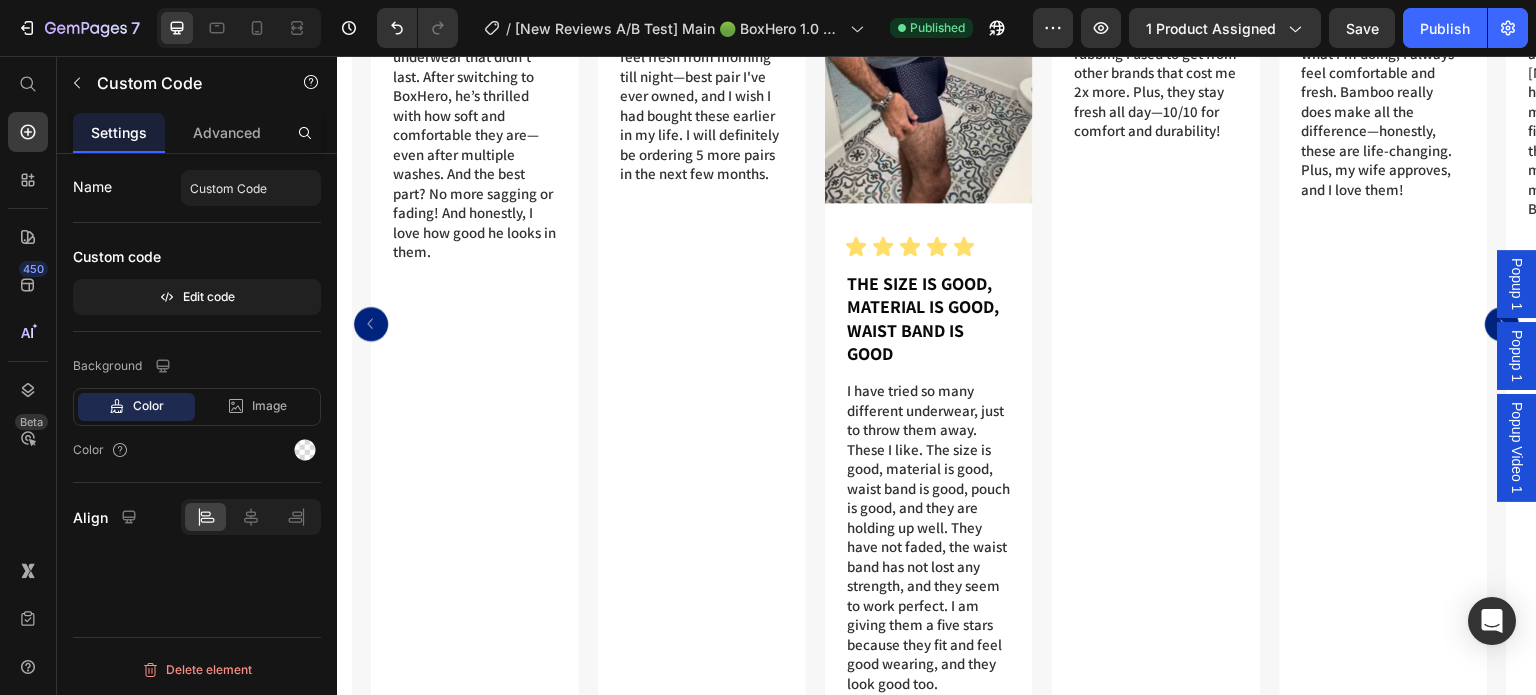 scroll, scrollTop: 9600, scrollLeft: 0, axis: vertical 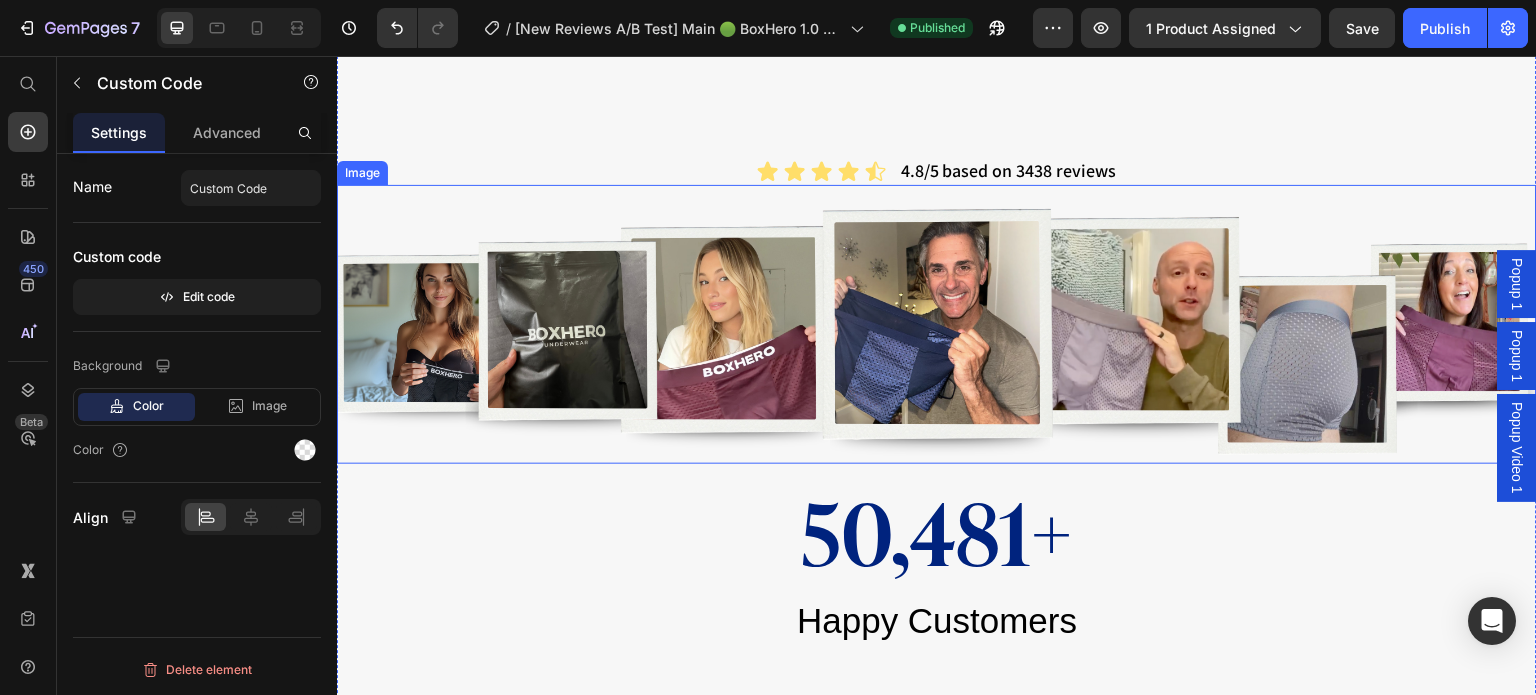 click at bounding box center [937, 324] 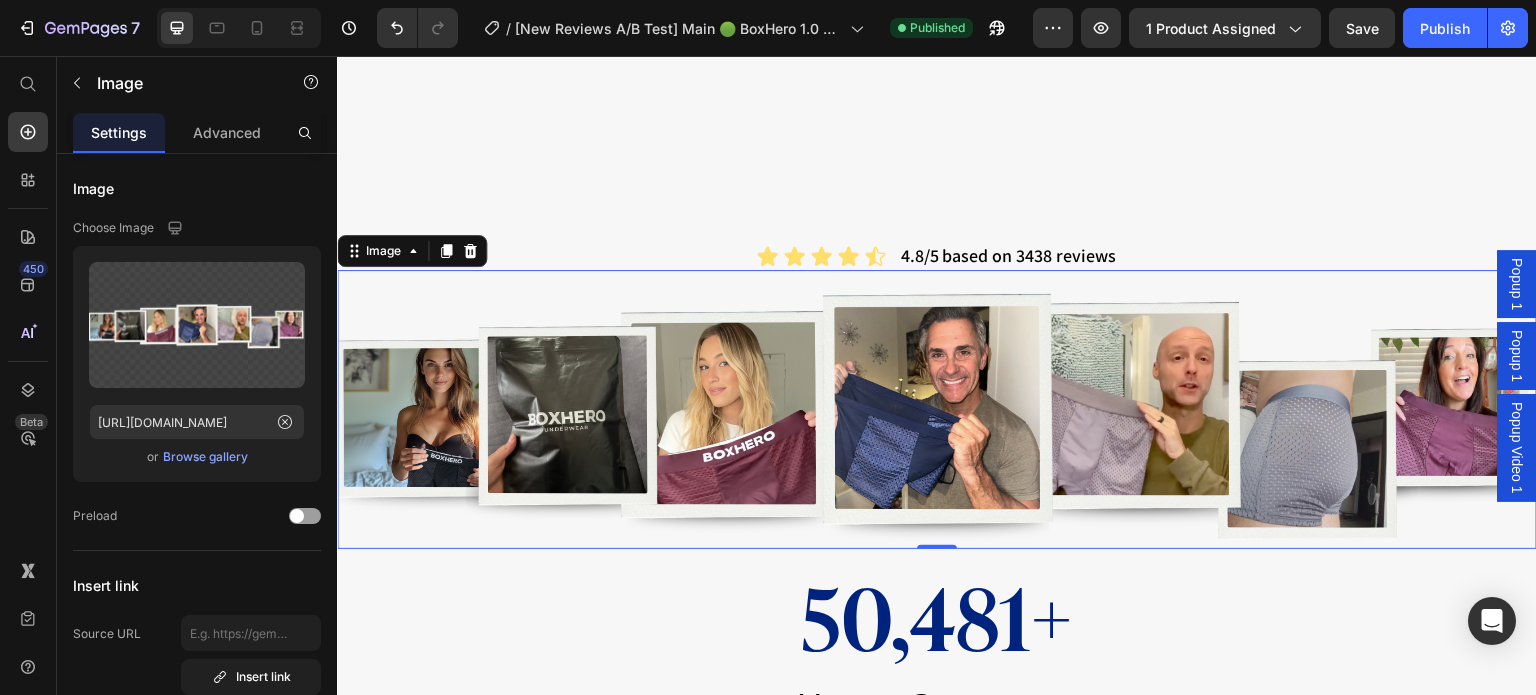 scroll, scrollTop: 9500, scrollLeft: 0, axis: vertical 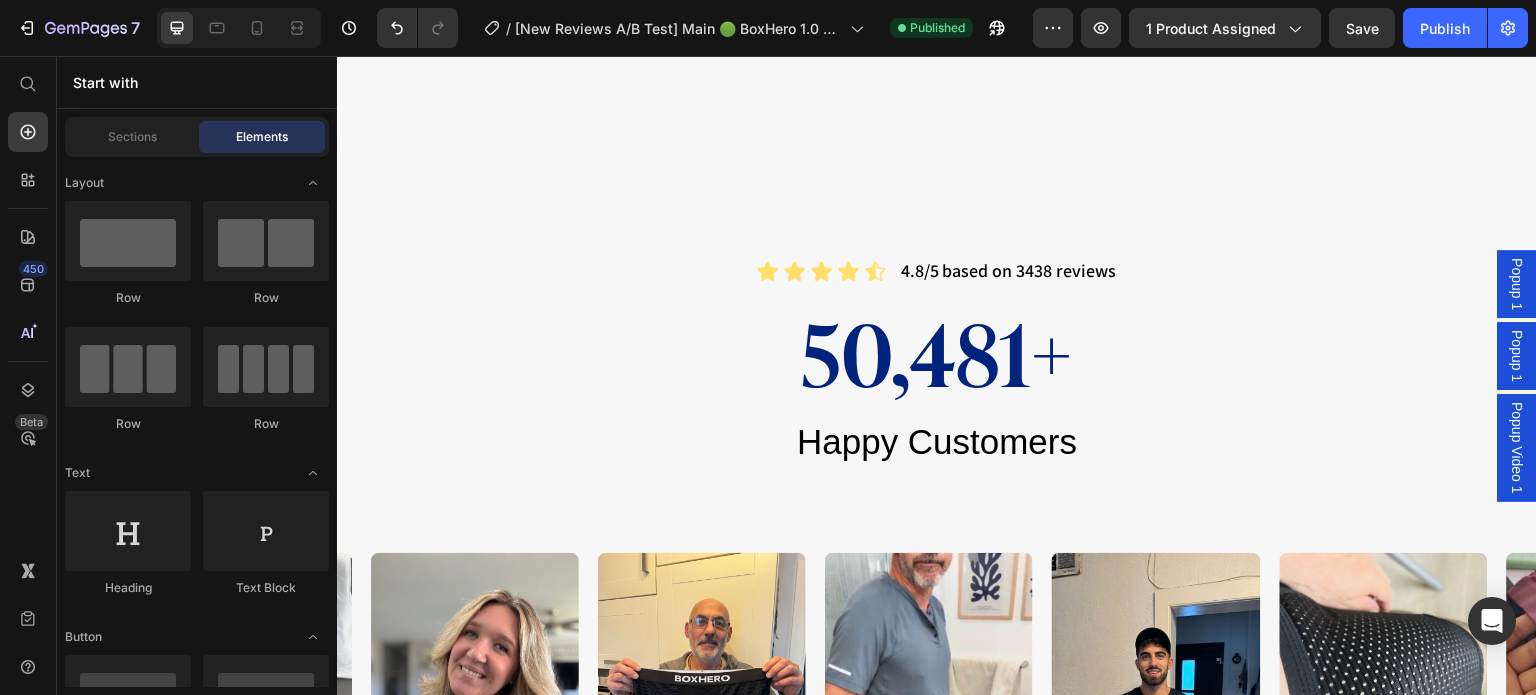 click on "Icon
Icon
Icon
Icon
Icon Icon List 4.8/5 based on 3438 reviews Text Block Row" at bounding box center [937, 270] 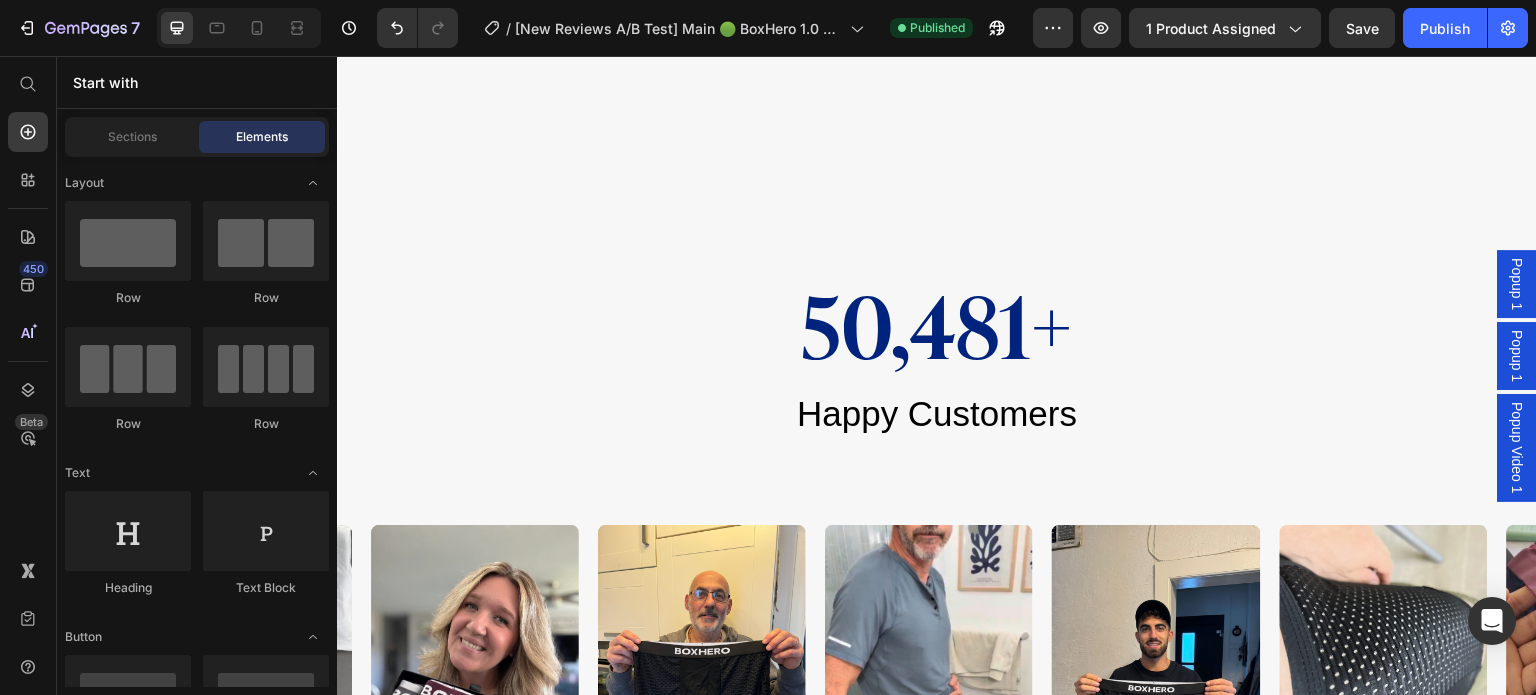 click on "50,481+" at bounding box center (937, 322) 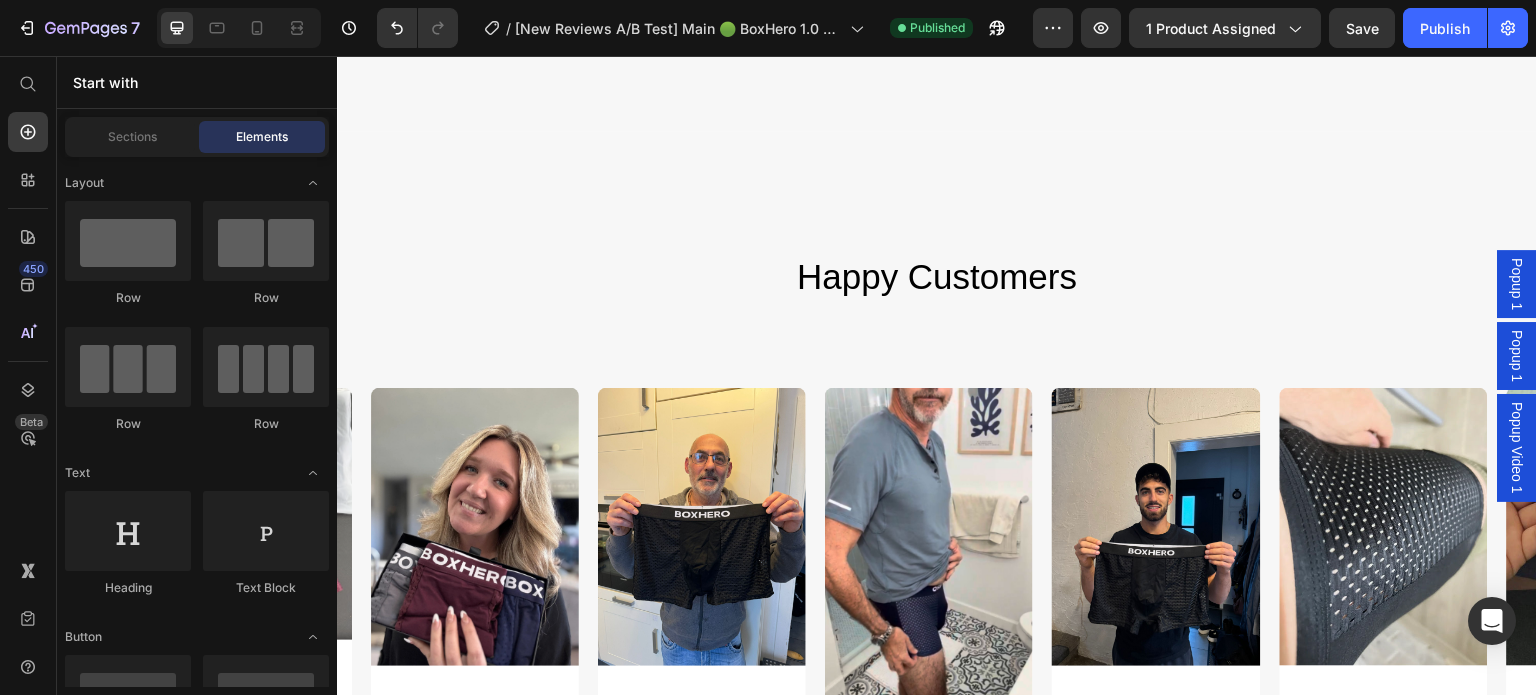 click on "Happy Customers" at bounding box center [937, 276] 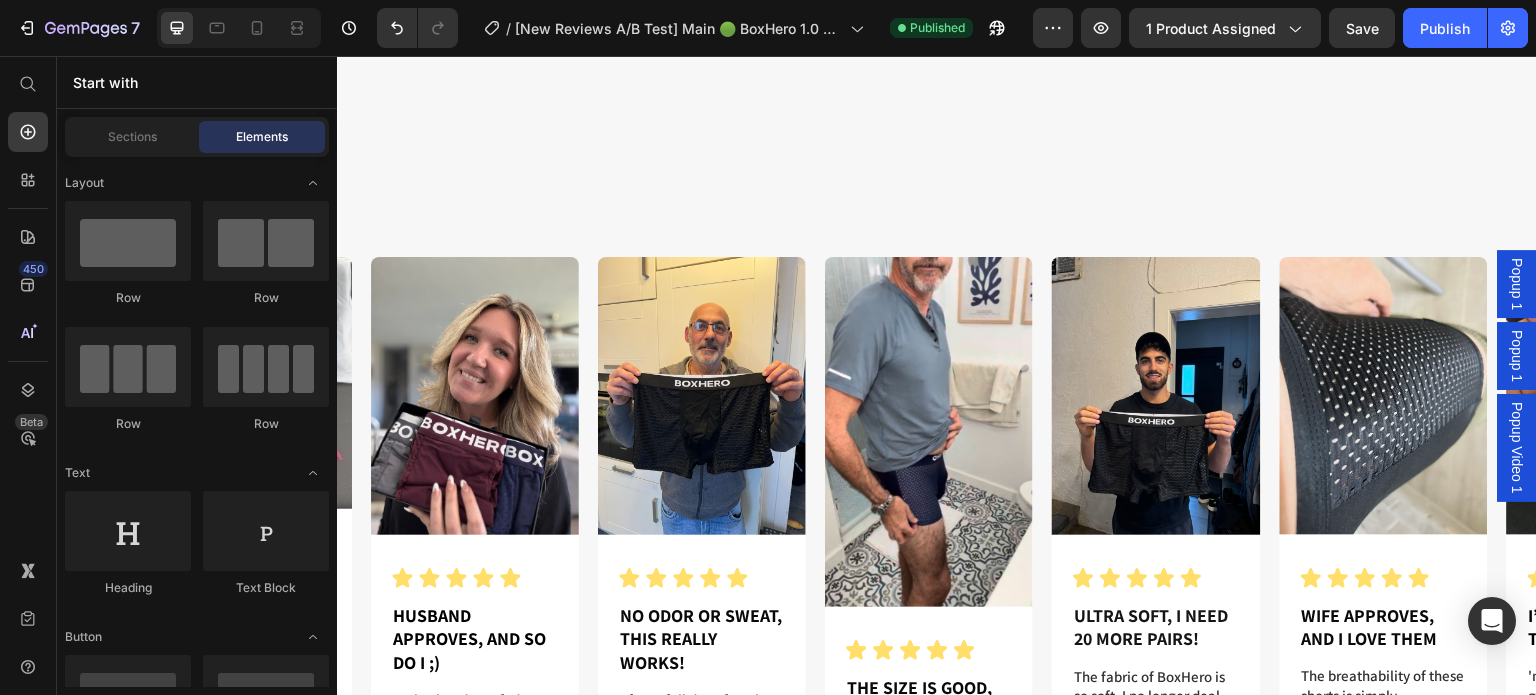 click at bounding box center [702, 396] 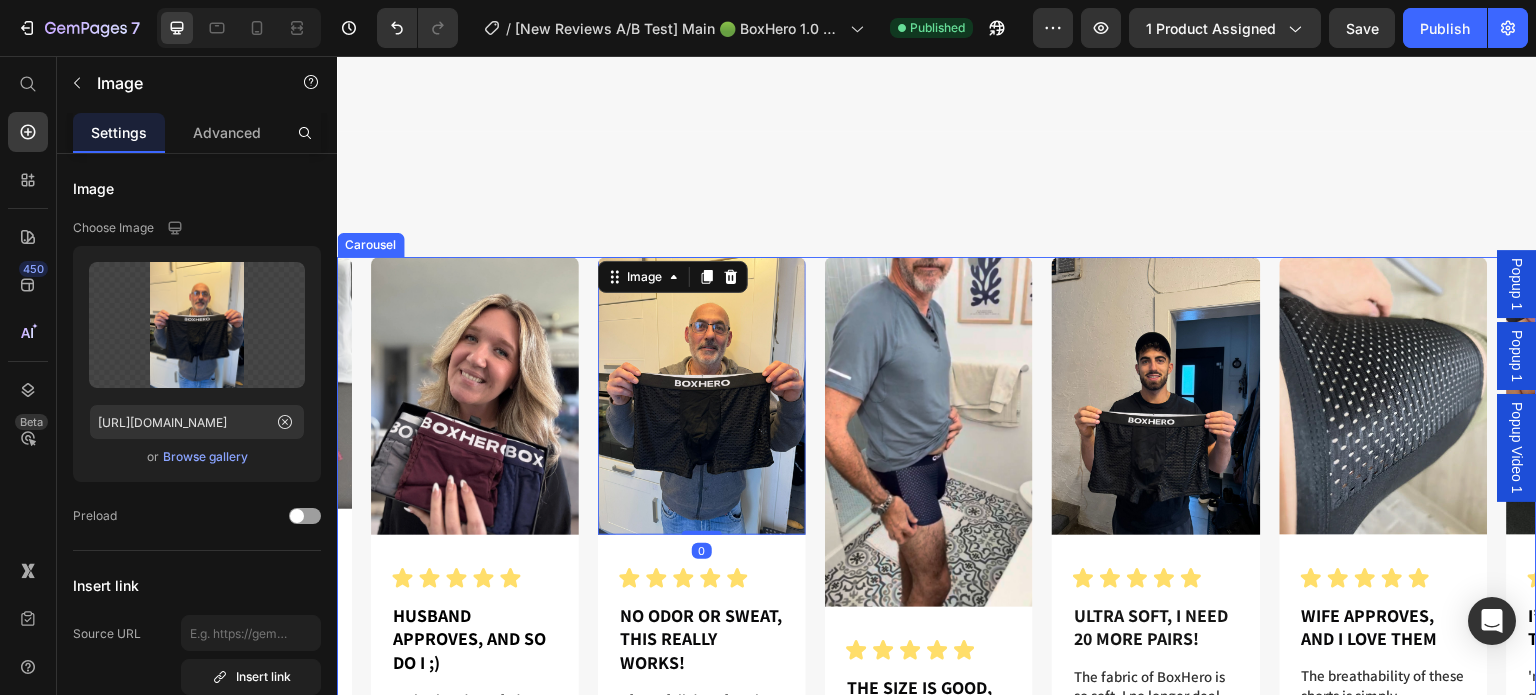 click on "Image
Icon
Icon
Icon
Icon
Icon Icon List Husband Approves, and so do i ;)  Heading My husband was fed up with uncomfortable underwear that didn’t last. After switching to BoxHero, he’s thrilled with how soft and comfortable they are—even after multiple washes. And the best part? No more sagging or fading! And honestly, I love how good he looks in them. Text Block Carole j. Text Block
verified buyer Item List Row Row Image   0
Icon
Icon
Icon
Icon
Icon Icon List no odor or sweat, this really works! Heading After a full day of work, there's no sweat or odor. I feel fresh from morning till night—best pair I've ever owned, and I wish I had bought these earlier in my life. I will definitely be ordering 5 more pairs in the next few months. Text Block ron d. Text Block
verified buyer Item List Row Row Image
Icon" at bounding box center (937, 728) 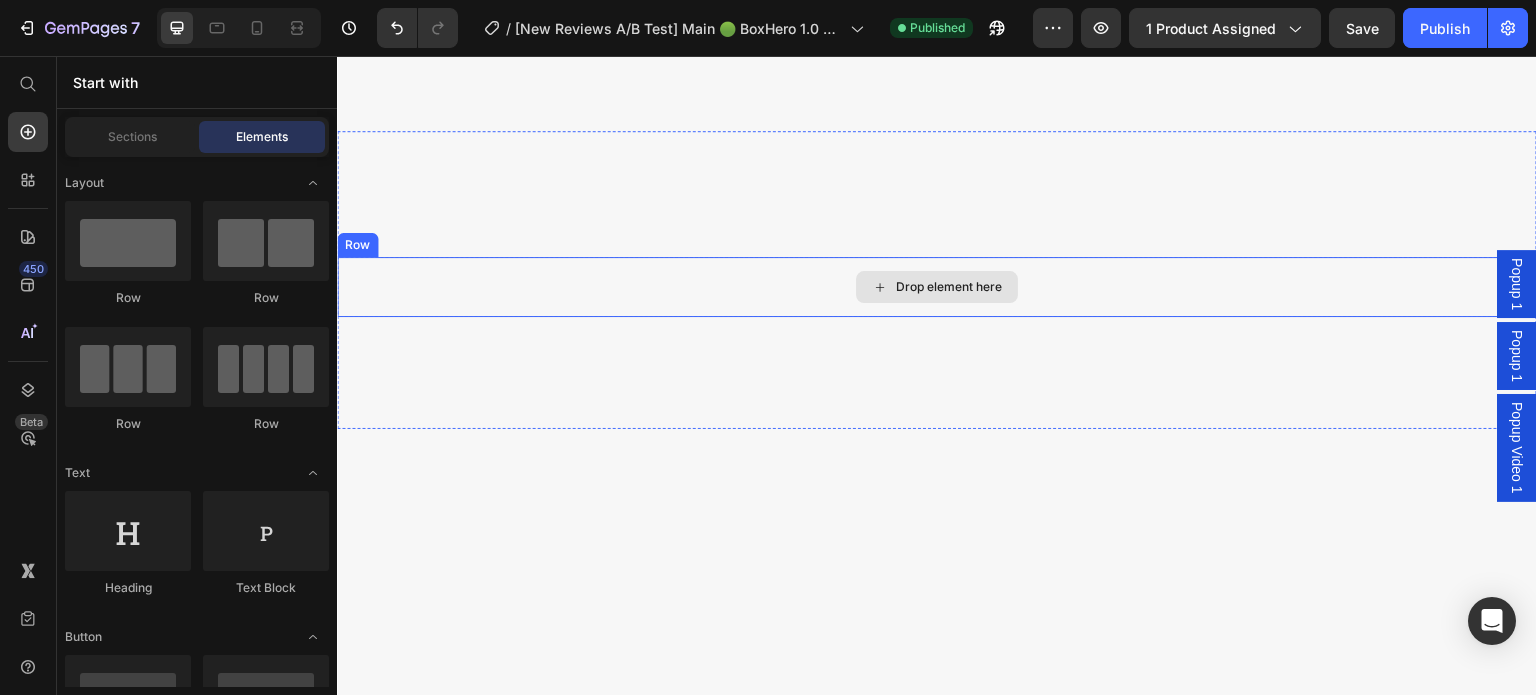 click on "Drop element here" at bounding box center [937, 287] 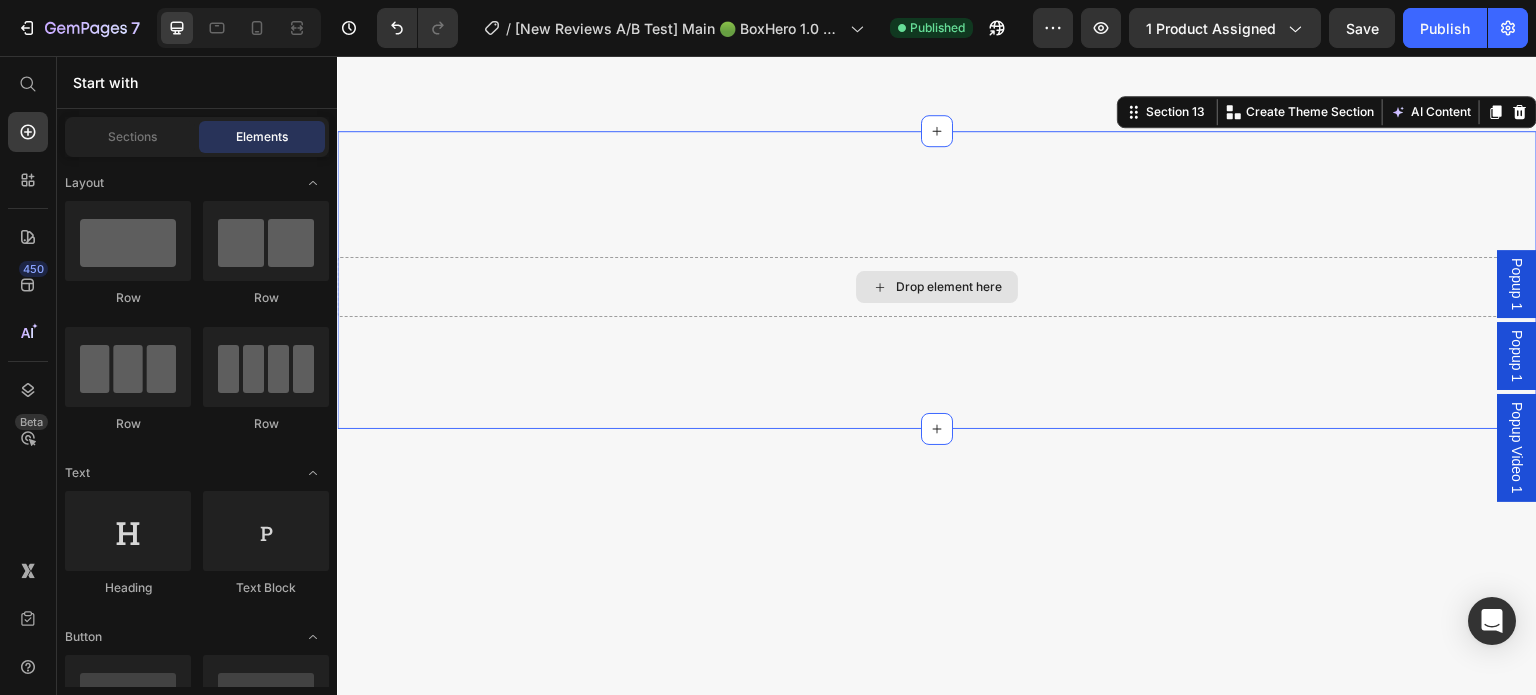 click on "Drop element here" at bounding box center [937, 287] 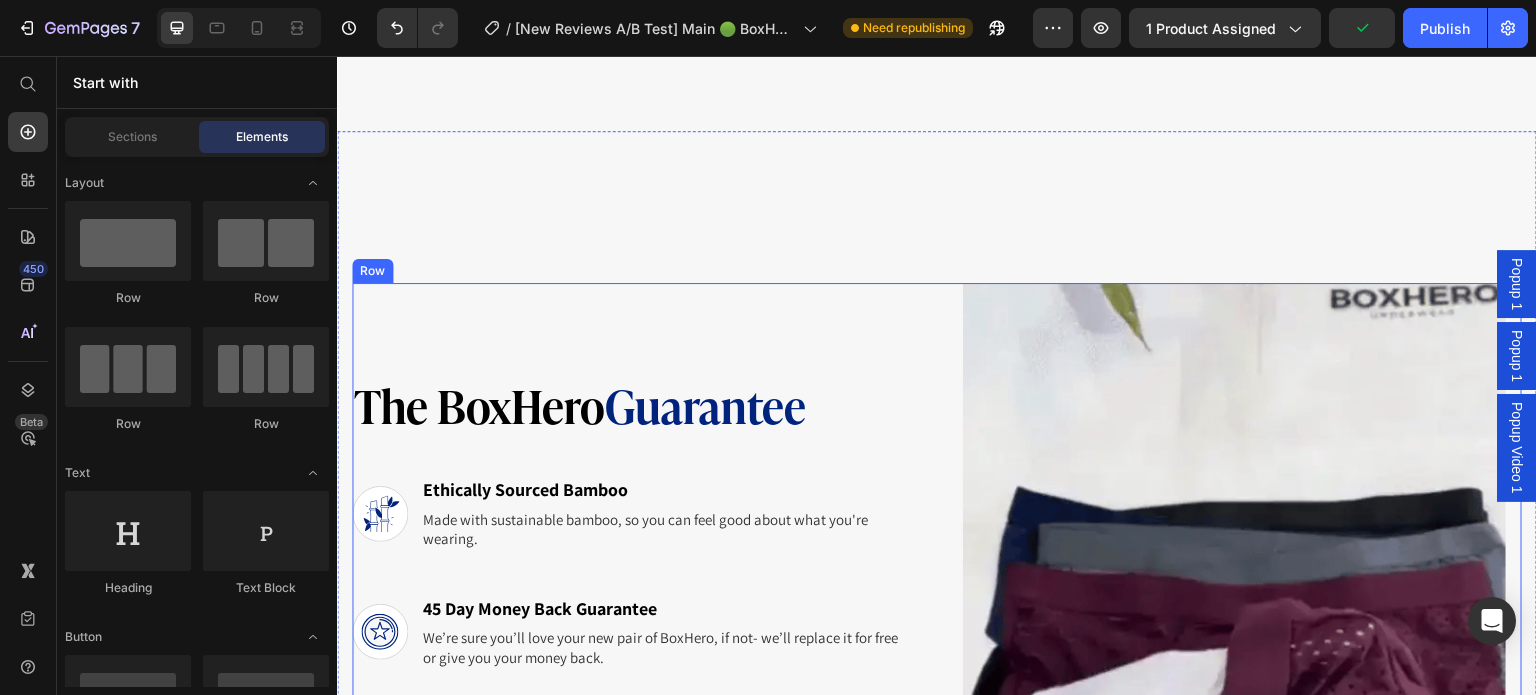 scroll, scrollTop: 9200, scrollLeft: 0, axis: vertical 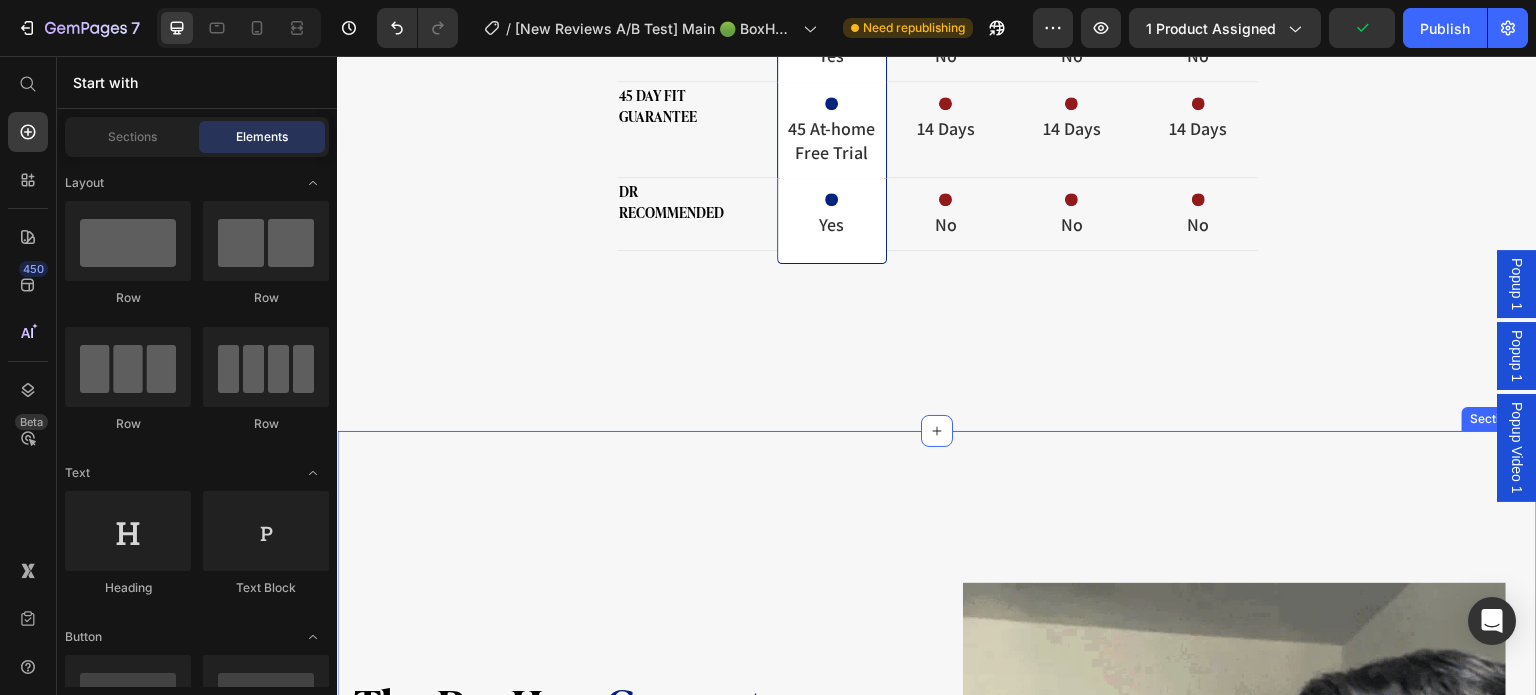 click on "The BoxHero  Guarantee Heading
Icon Ethically Sourced Bamboo Text Block Made with sustainable bamboo, so you can feel good about what you're wearing. Text Block Row
Icon 45 Day Money Back Guarantee  Text Block We’re sure you’ll love your new pair of BoxHero, if not- we’ll replace it for free or give you your money back. Text Block Row
Icon 24/7 Support for all of your inquiries Text Block We're here for you anytime you need us, no matter what. Text Block Row
Icon SSL Encryption for Safe and Secure Payments Text Block Shop with confidence—our SSL encryption ensures your information is safe. Text Block Row Image Row TRY IT RISK-FREE – TODAY AT 50% OFF! Button
Icon 45-day  money -back guarantee Text Block Row
Icon free returns ,  NO QUESTIONS ASKED  Text Block Row Row Row Section 13" at bounding box center (937, 1000) 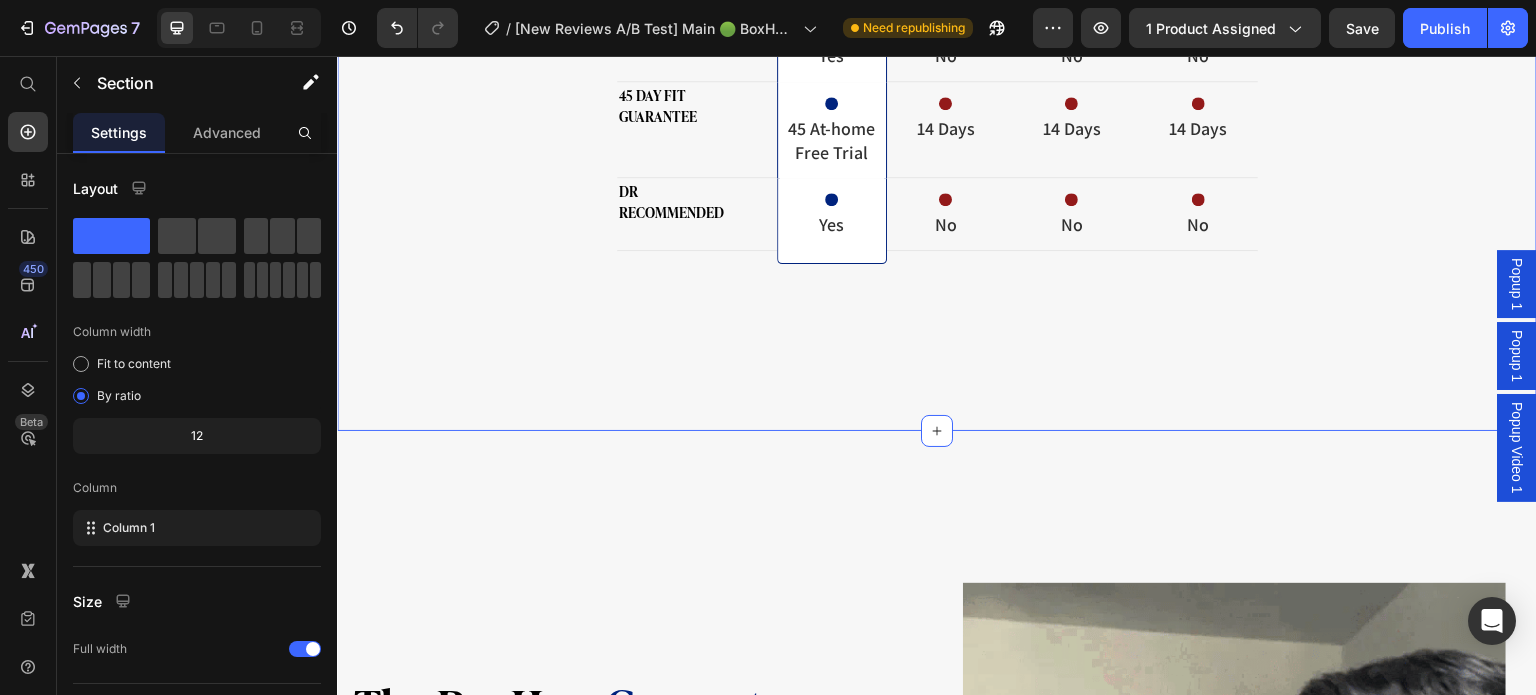 click on "See how  boxhero  compares.. Heading Why BoxHero Stands Above the Rest Heading
Icon
Icon
Icon Row Row
Drop element here Row Image Row HANES Text Block SAXX Text Block Calvin  Klein Text Block Row Row BREATHING SYSTEM  Text Block Row PRICE Text Block Row
Icon HeroMesh™ Technology Text Block Row
Icon $3.99/boxer Text Block (Pack of 10) Text Block Row
Icon No Text Block
Icon No Text Block
Icon No Text Block Row
Icon $59.99 Text Block (Pack of 4) Text Block
Icon $52 Text Block (Pack of 3) Text Block
Icon $50.00 Text Block (Pack of 3) Text Block Row Row ANTI-HOLE GUARANTEE Text Block Row FABRIC Text Block Row
Icon 180-Day  Guarantee Text Block Row
Icon 95% Bamboo 5% elastane Text Block Row
Icon No Text Block
Icon No Text Block
Icon No Text Block Row
Icon 85% Nylon 15% Spandex Text Block
Icon Cotton (96%), elastane (4%) Text Block
Icon 95% cotton 5% elastane Text Block Row Row DURABILITY Text Block Row
Icon" at bounding box center [937, -171] 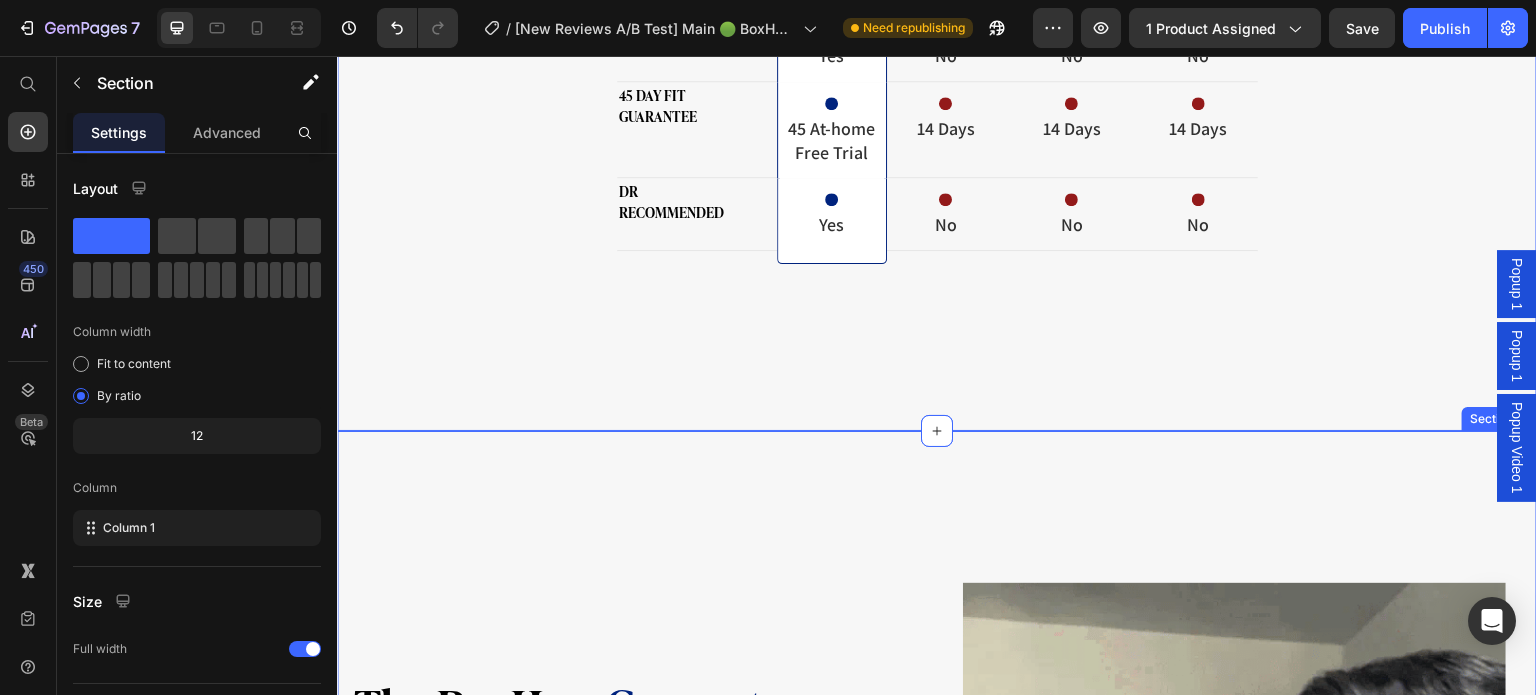 click on "The BoxHero  Guarantee Heading
Icon Ethically Sourced Bamboo Text Block Made with sustainable bamboo, so you can feel good about what you're wearing. Text Block Row
Icon 45 Day Money Back Guarantee  Text Block We’re sure you’ll love your new pair of BoxHero, if not- we’ll replace it for free or give you your money back. Text Block Row
Icon 24/7 Support for all of your inquiries Text Block We're here for you anytime you need us, no matter what. Text Block Row
Icon SSL Encryption for Safe and Secure Payments Text Block Shop with confidence—our SSL encryption ensures your information is safe. Text Block Row Image Row TRY IT RISK-FREE – TODAY AT 50% OFF! Button
Icon 45-day  money -back guarantee Text Block Row
Icon free returns ,  NO QUESTIONS ASKED  Text Block Row Row Row Section 13" at bounding box center (937, 1000) 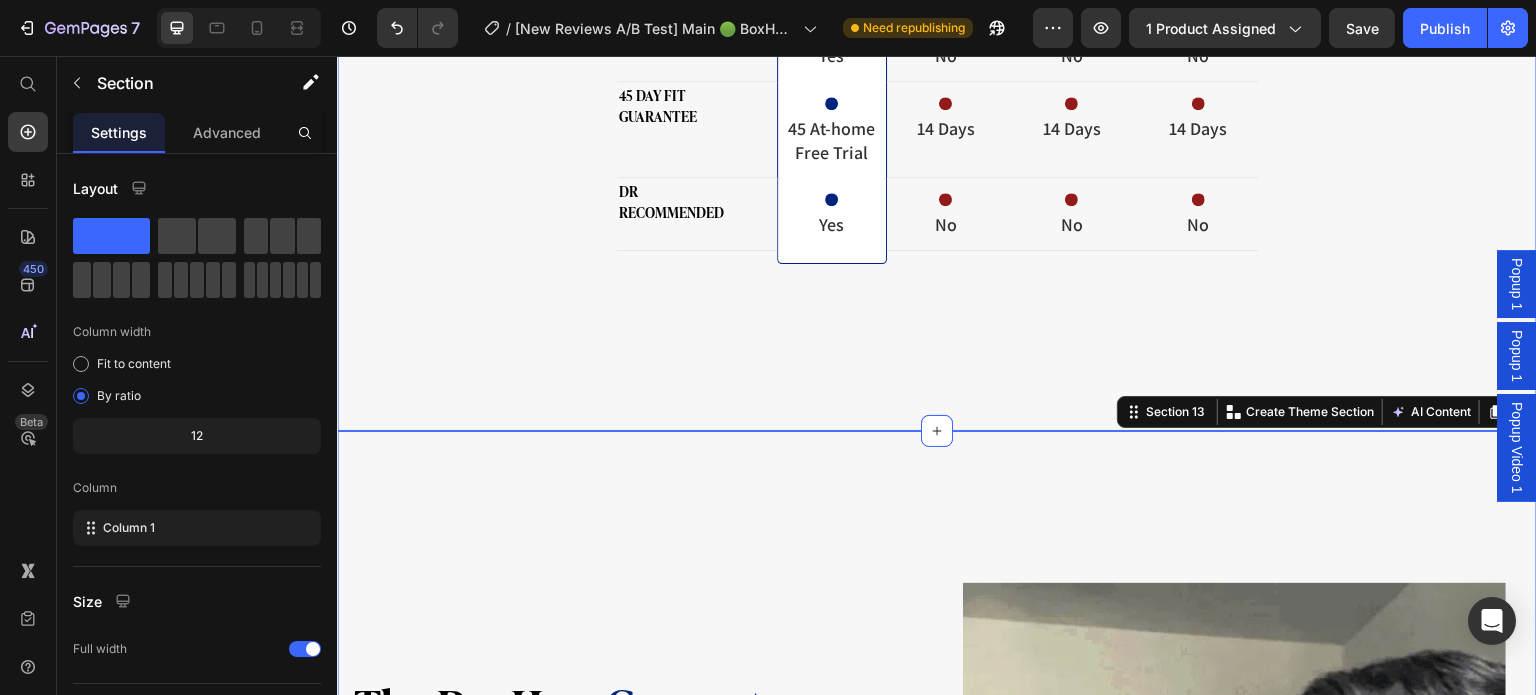click on "See how  boxhero  compares.. Heading Why BoxHero Stands Above the Rest Heading
Icon
Icon
Icon Row Row
Drop element here Row Image Row HANES Text Block SAXX Text Block Calvin  Klein Text Block Row Row BREATHING SYSTEM  Text Block Row PRICE Text Block Row
Icon HeroMesh™ Technology Text Block Row
Icon $3.99/boxer Text Block (Pack of 10) Text Block Row
Icon No Text Block
Icon No Text Block
Icon No Text Block Row
Icon $59.99 Text Block (Pack of 4) Text Block
Icon $52 Text Block (Pack of 3) Text Block
Icon $50.00 Text Block (Pack of 3) Text Block Row Row ANTI-HOLE GUARANTEE Text Block Row FABRIC Text Block Row
Icon 180-Day  Guarantee Text Block Row
Icon 95% Bamboo 5% elastane Text Block Row
Icon No Text Block
Icon No Text Block
Icon No Text Block Row
Icon 85% Nylon 15% Spandex Text Block
Icon Cotton (96%), elastane (4%) Text Block
Icon 95% cotton 5% elastane Text Block Row Row DURABILITY Text Block Row
Icon" at bounding box center [937, -171] 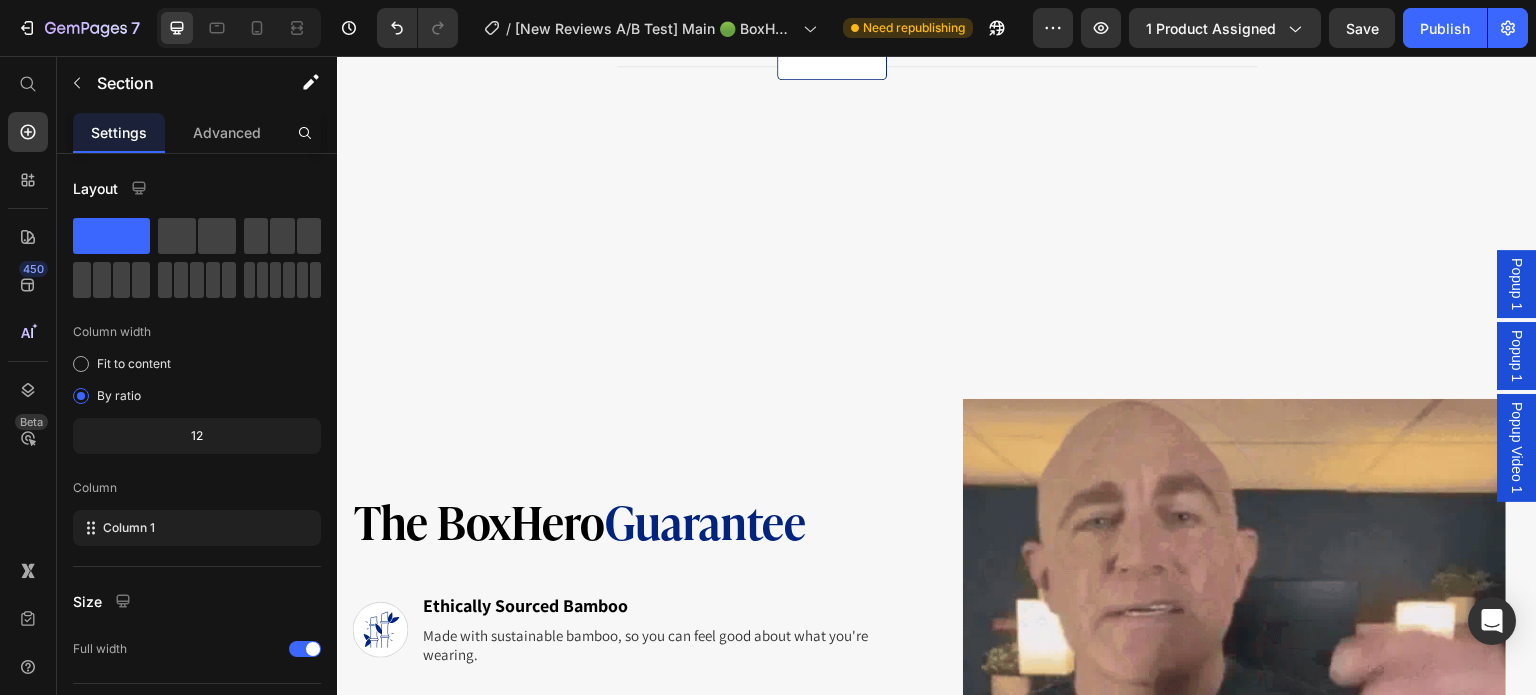 scroll, scrollTop: 9316, scrollLeft: 0, axis: vertical 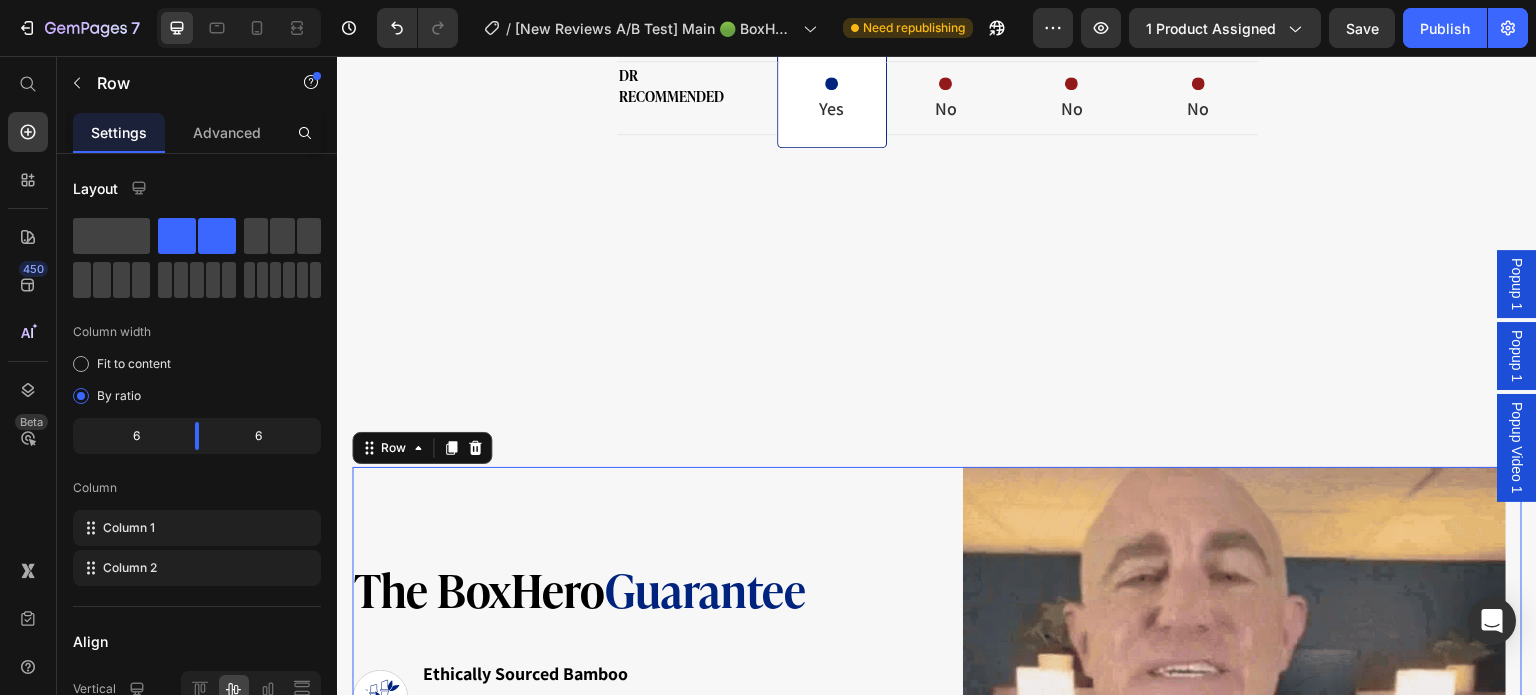 click on "The BoxHero  Guarantee Heading
Icon Ethically Sourced Bamboo Text Block Made with sustainable bamboo, so you can feel good about what you're wearing. Text Block Row
Icon 45 Day Money Back Guarantee  Text Block We’re sure you’ll love your new pair of BoxHero, if not- we’ll replace it for free or give you your money back. Text Block Row
Icon 24/7 Support for all of your inquiries Text Block We're here for you anytime you need us, no matter what. Text Block Row
Icon SSL Encryption for Safe and Secure Payments Text Block Shop with confidence—our SSL encryption ensures your information is safe. Text Block Row Image Row   0" at bounding box center (937, 846) 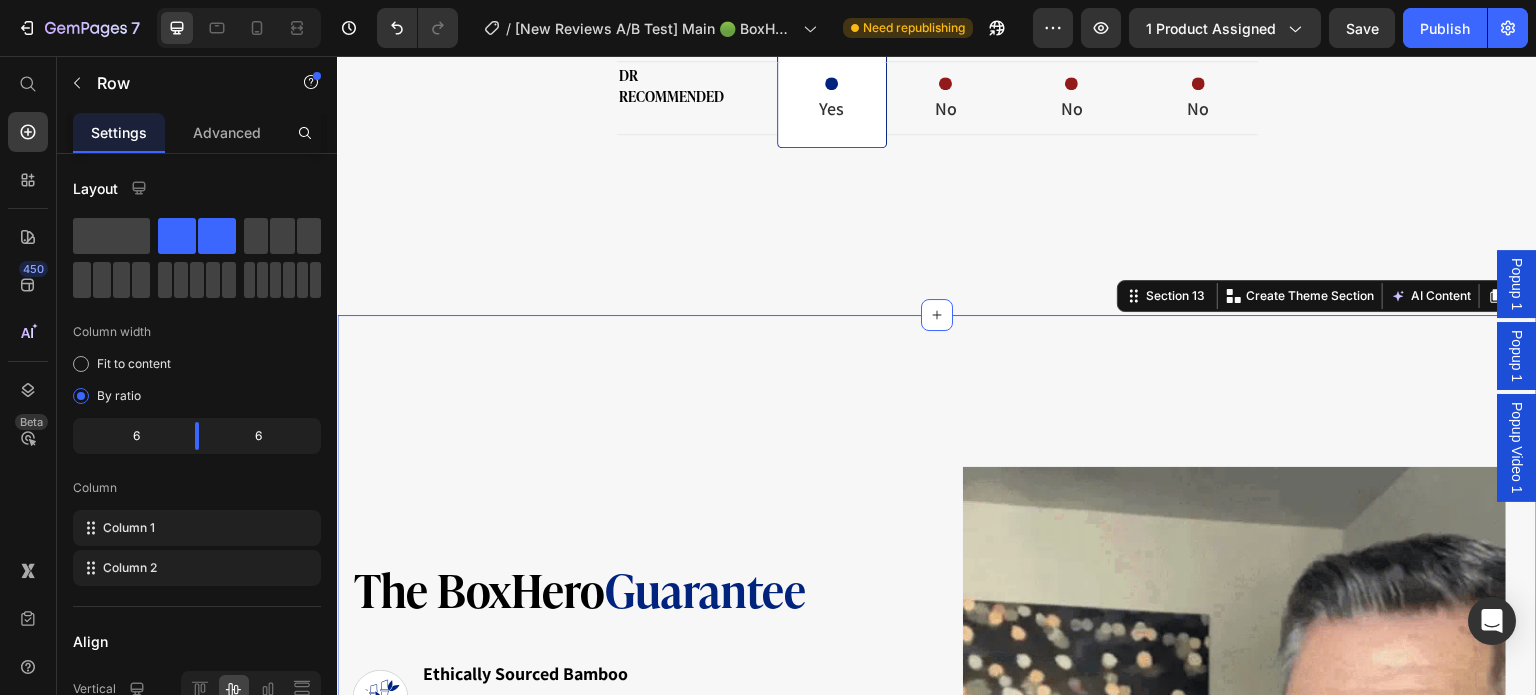 click on "The BoxHero  Guarantee Heading
Icon Ethically Sourced Bamboo Text Block Made with sustainable bamboo, so you can feel good about what you're wearing. Text Block Row
Icon 45 Day Money Back Guarantee  Text Block We’re sure you’ll love your new pair of BoxHero, if not- we’ll replace it for free or give you your money back. Text Block Row
Icon 24/7 Support for all of your inquiries Text Block We're here for you anytime you need us, no matter what. Text Block Row
Icon SSL Encryption for Safe and Secure Payments Text Block Shop with confidence—our SSL encryption ensures your information is safe. Text Block Row Image Row TRY IT RISK-FREE – TODAY AT 50% OFF! Button
Icon 45-day  money -back guarantee Text Block Row
Icon free returns ,  NO QUESTIONS ASKED  Text Block Row Row Row Section 13   You can create reusable sections Create Theme Section AI Content Write with GemAI" at bounding box center [937, 884] 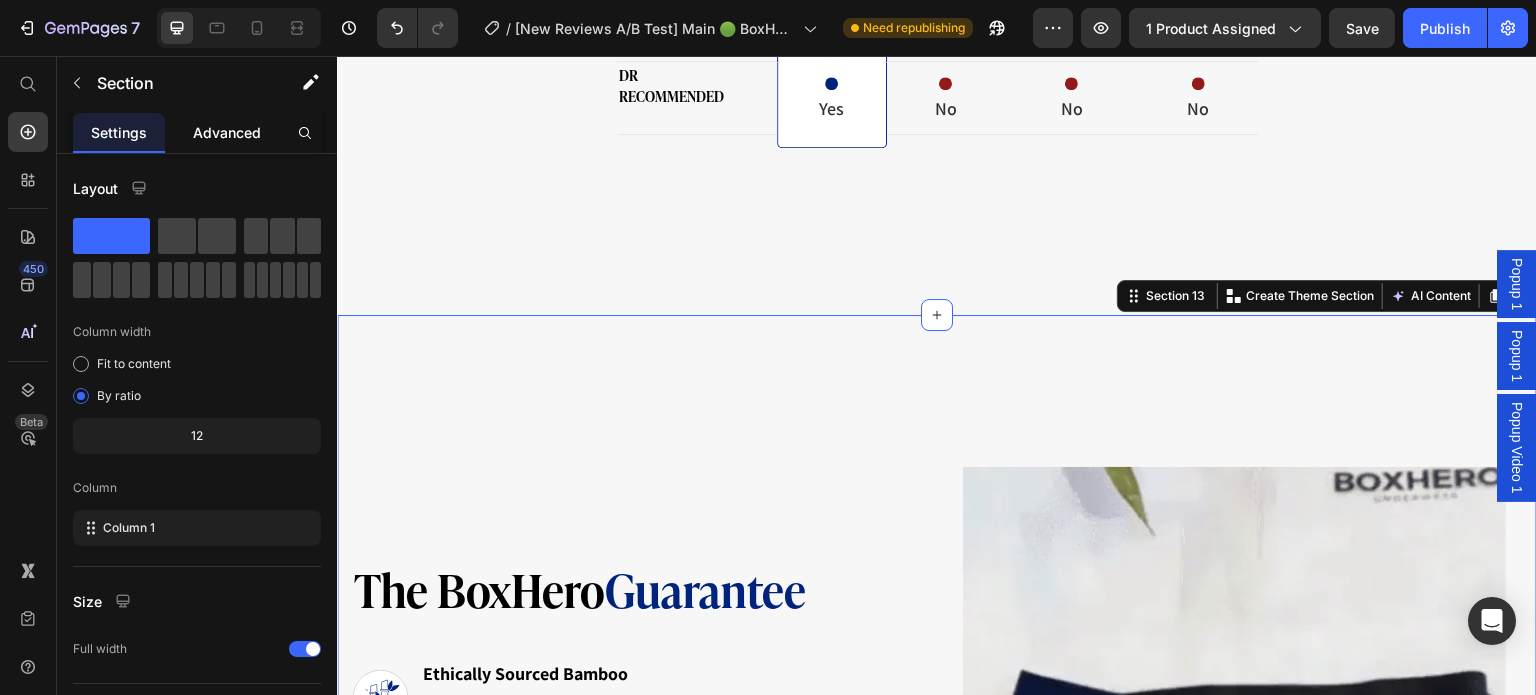click on "Advanced" at bounding box center (227, 132) 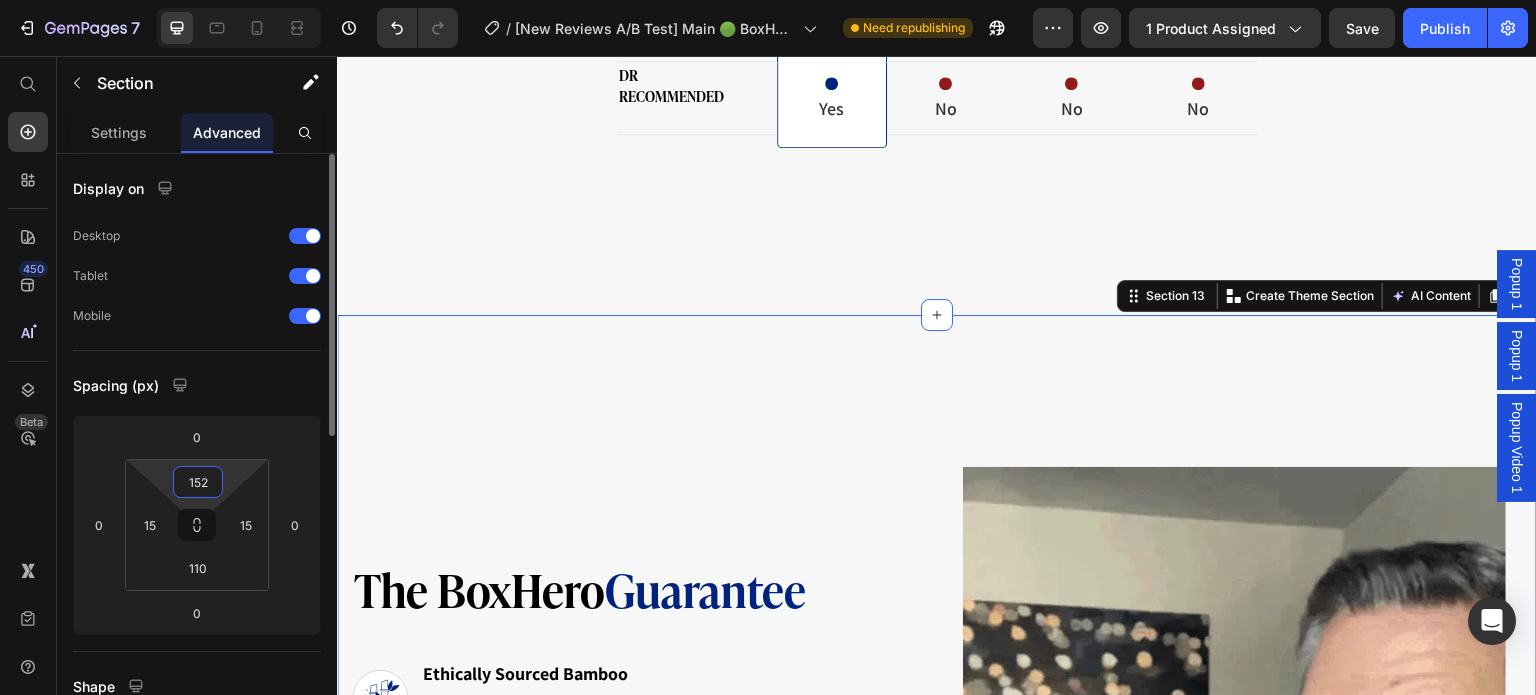 click on "152" at bounding box center (198, 482) 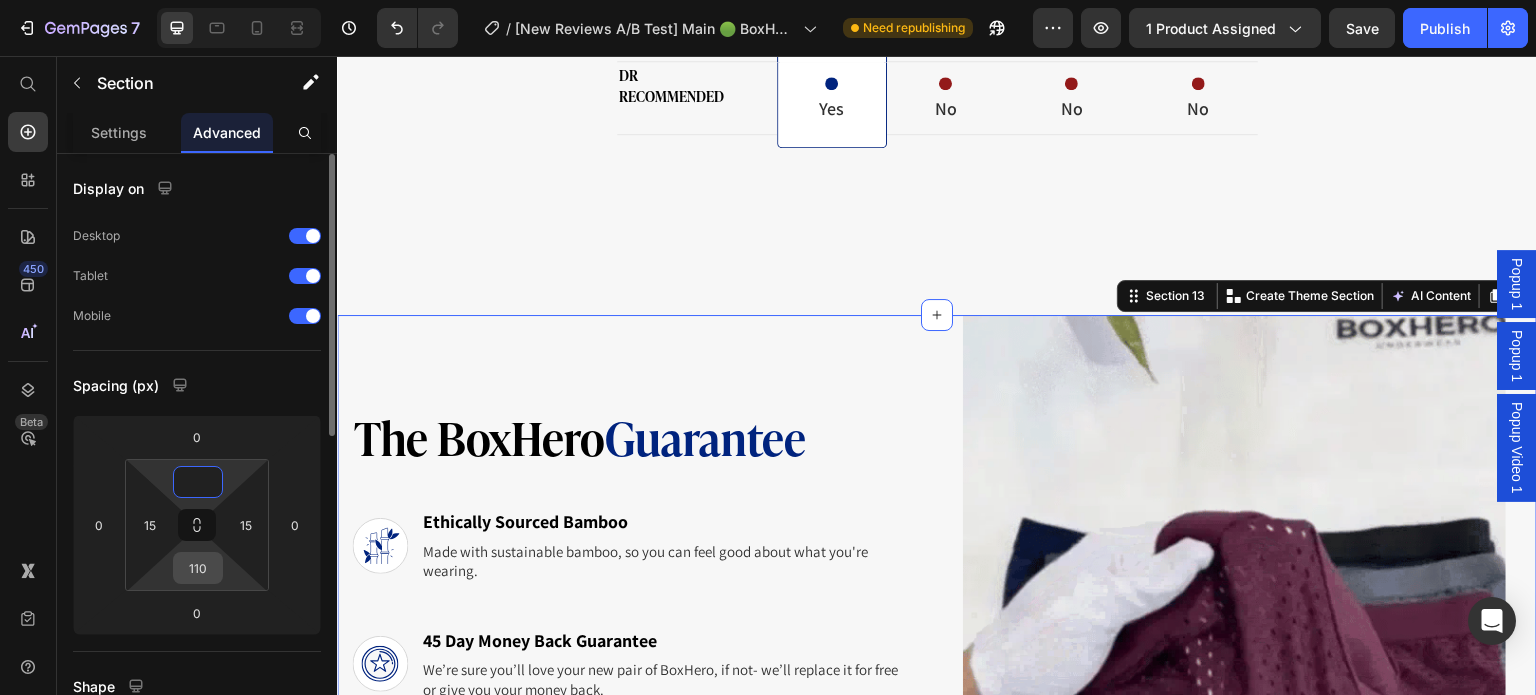 type on "0" 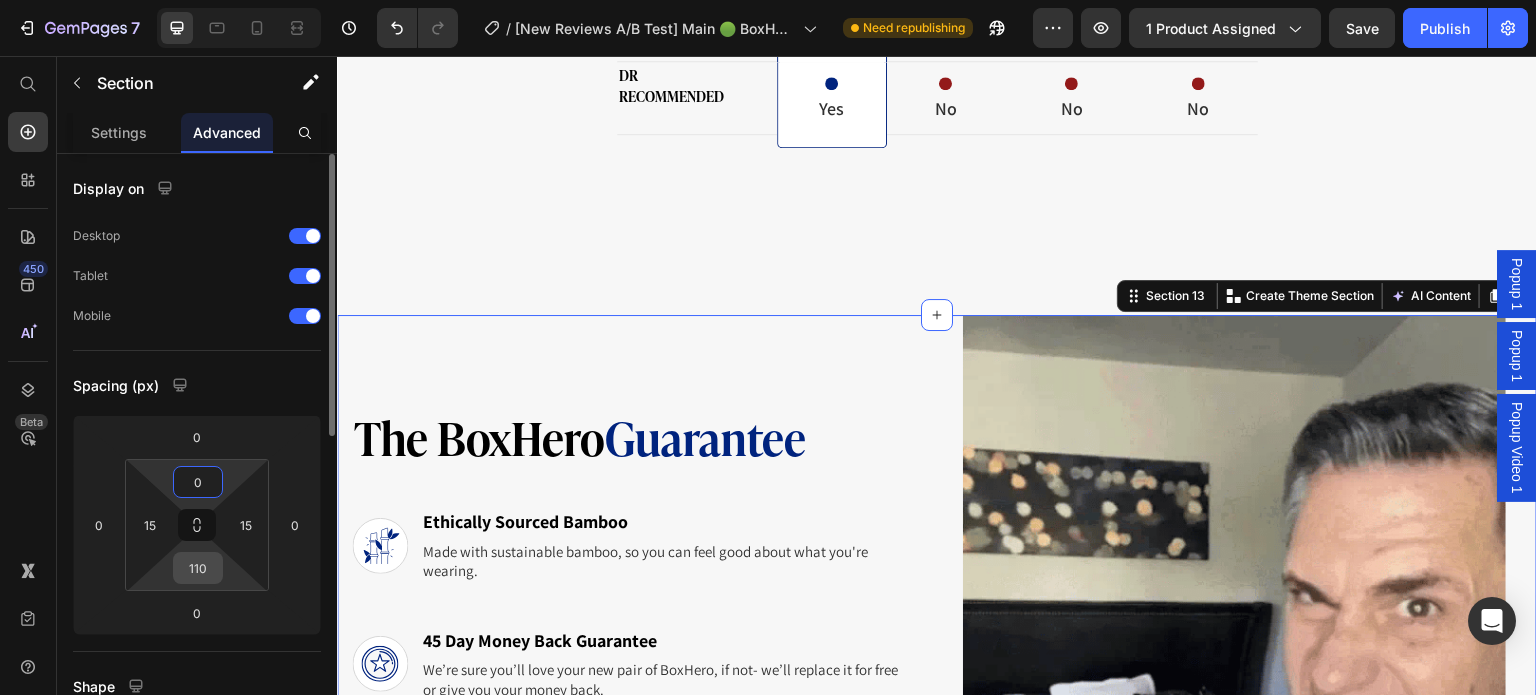 click on "110" at bounding box center [198, 568] 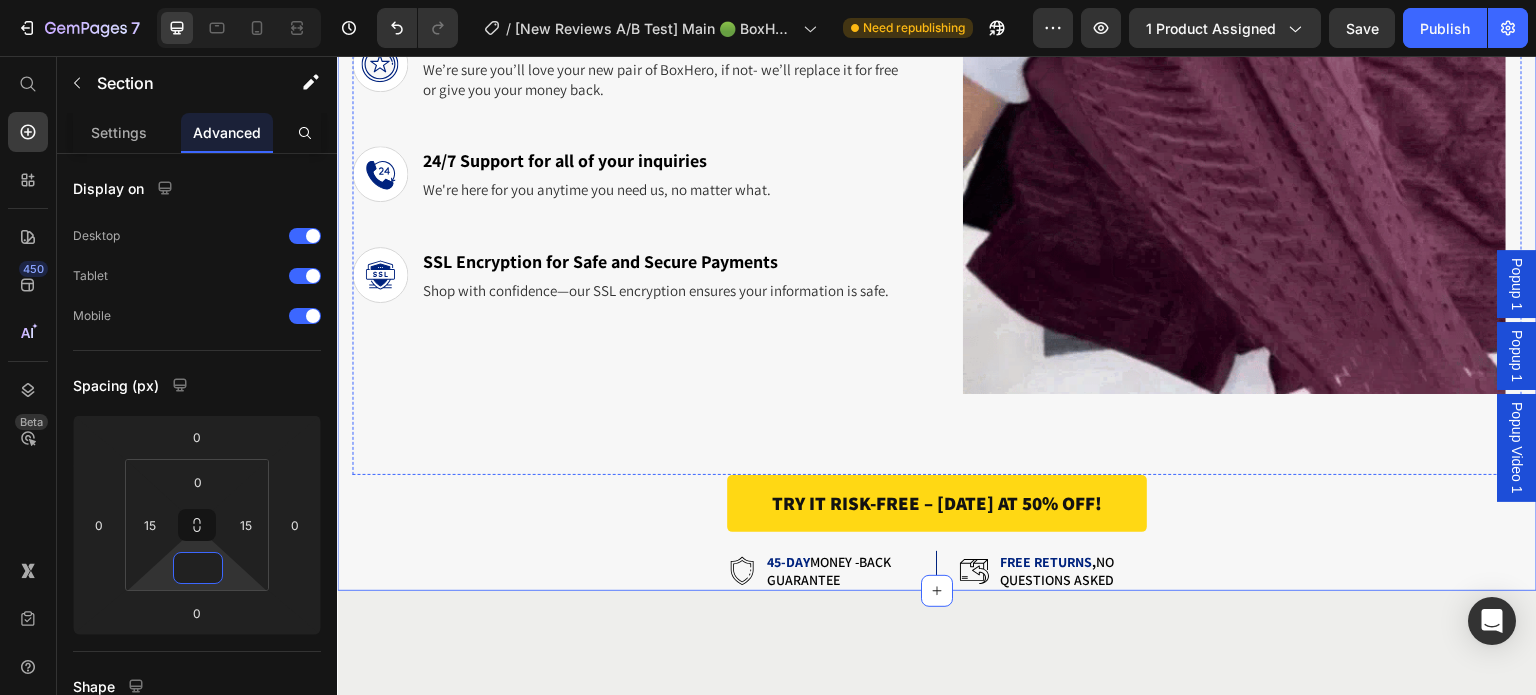 scroll, scrollTop: 10116, scrollLeft: 0, axis: vertical 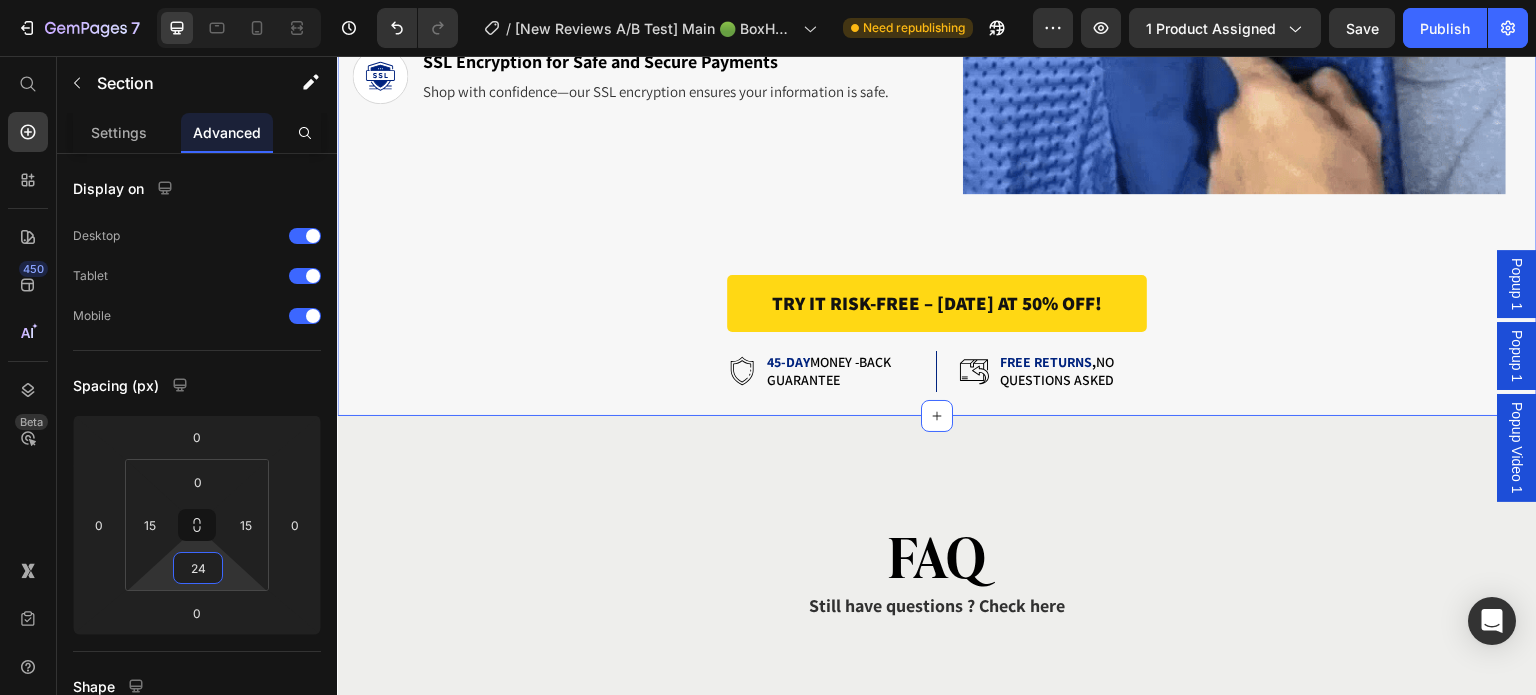 type on "24" 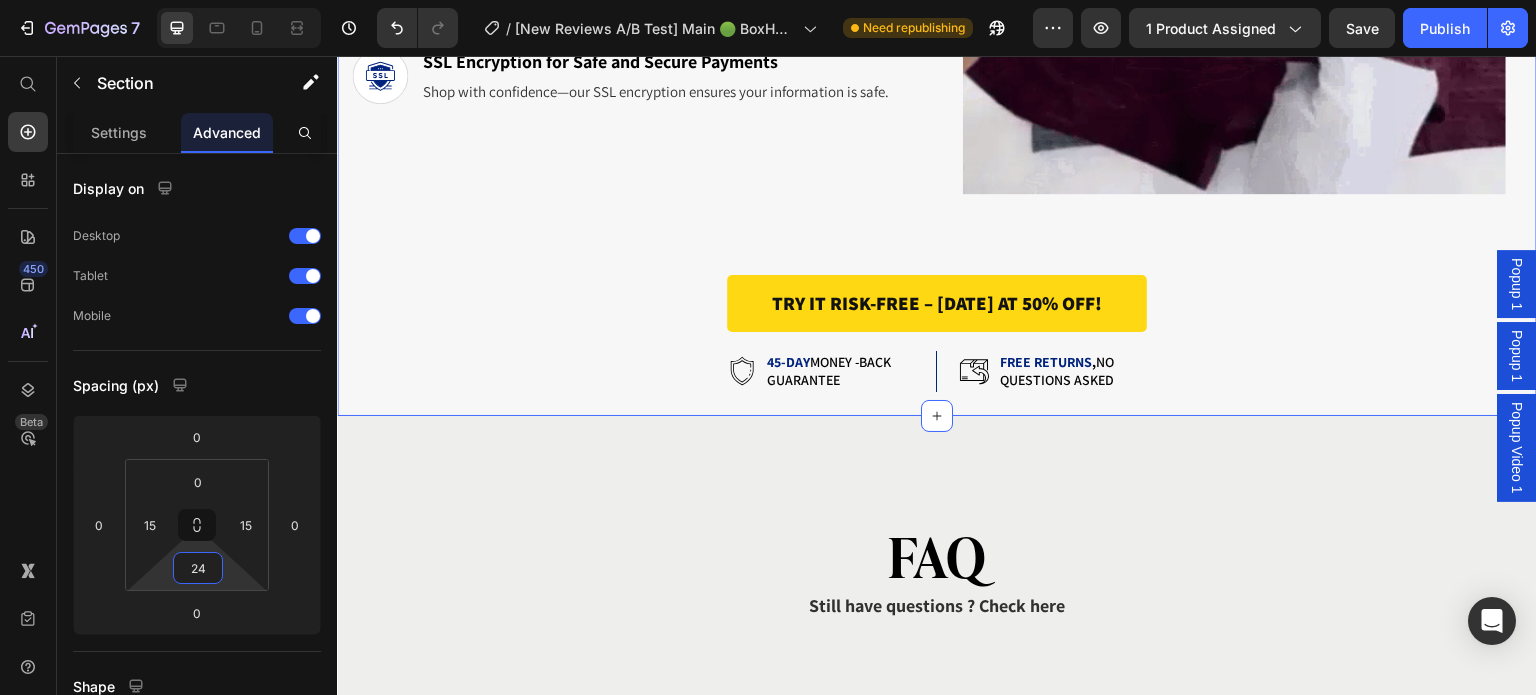 click on "The BoxHero  Guarantee Heading
Icon Ethically Sourced Bamboo Text Block Made with sustainable bamboo, so you can feel good about what you're wearing. Text Block Row
Icon 45 Day Money Back Guarantee  Text Block We’re sure you’ll love your new pair of BoxHero, if not- we’ll replace it for free or give you your money back. Text Block Row
Icon 24/7 Support for all of your inquiries Text Block We're here for you anytime you need us, no matter what. Text Block Row
Icon SSL Encryption for Safe and Secure Payments Text Block Shop with confidence—our SSL encryption ensures your information is safe. Text Block Row Image Row TRY IT RISK-FREE – TODAY AT 50% OFF! Button
Icon 45-day  money -back guarantee Text Block Row
Icon free returns ,  NO QUESTIONS ASKED  Text Block Row Row Row Section 13   You can create reusable sections Create Theme Section AI Content Write with GemAI" at bounding box center (937, -34) 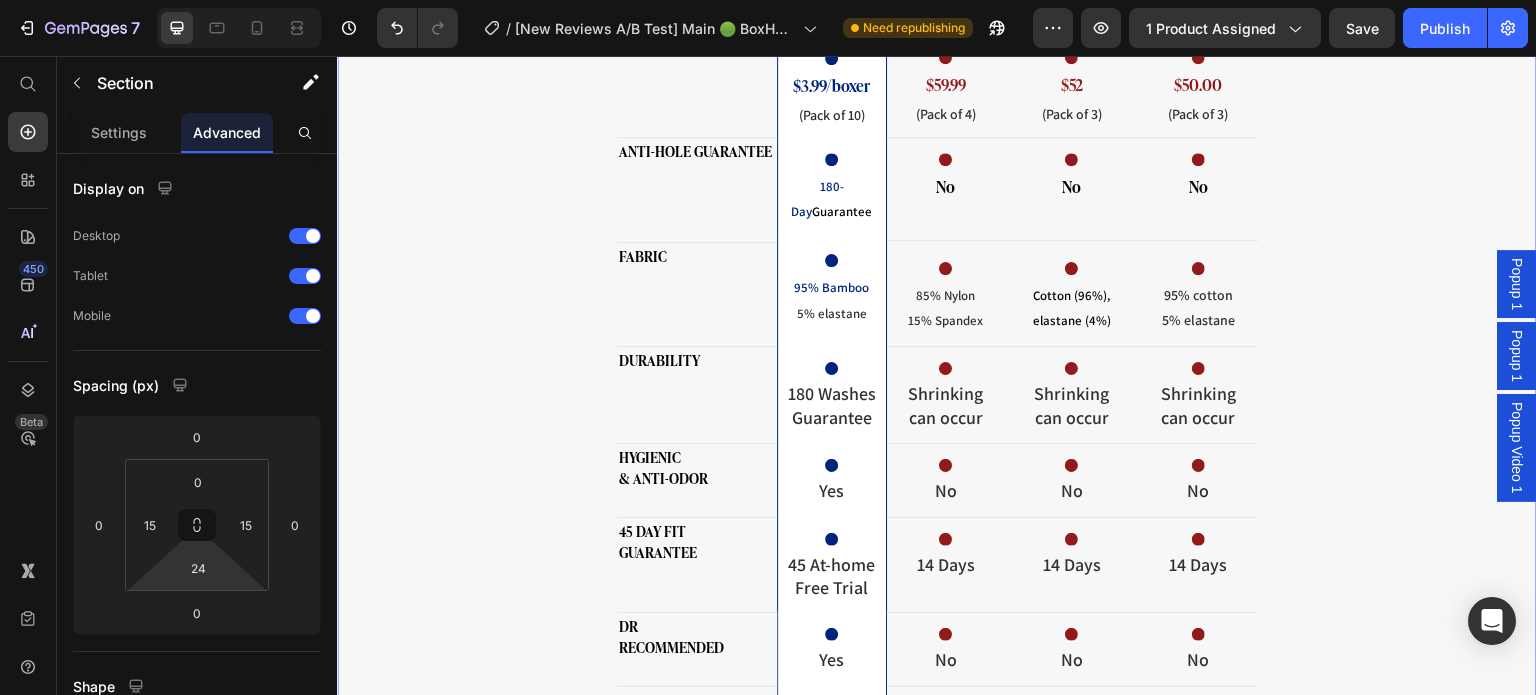 scroll, scrollTop: 8116, scrollLeft: 0, axis: vertical 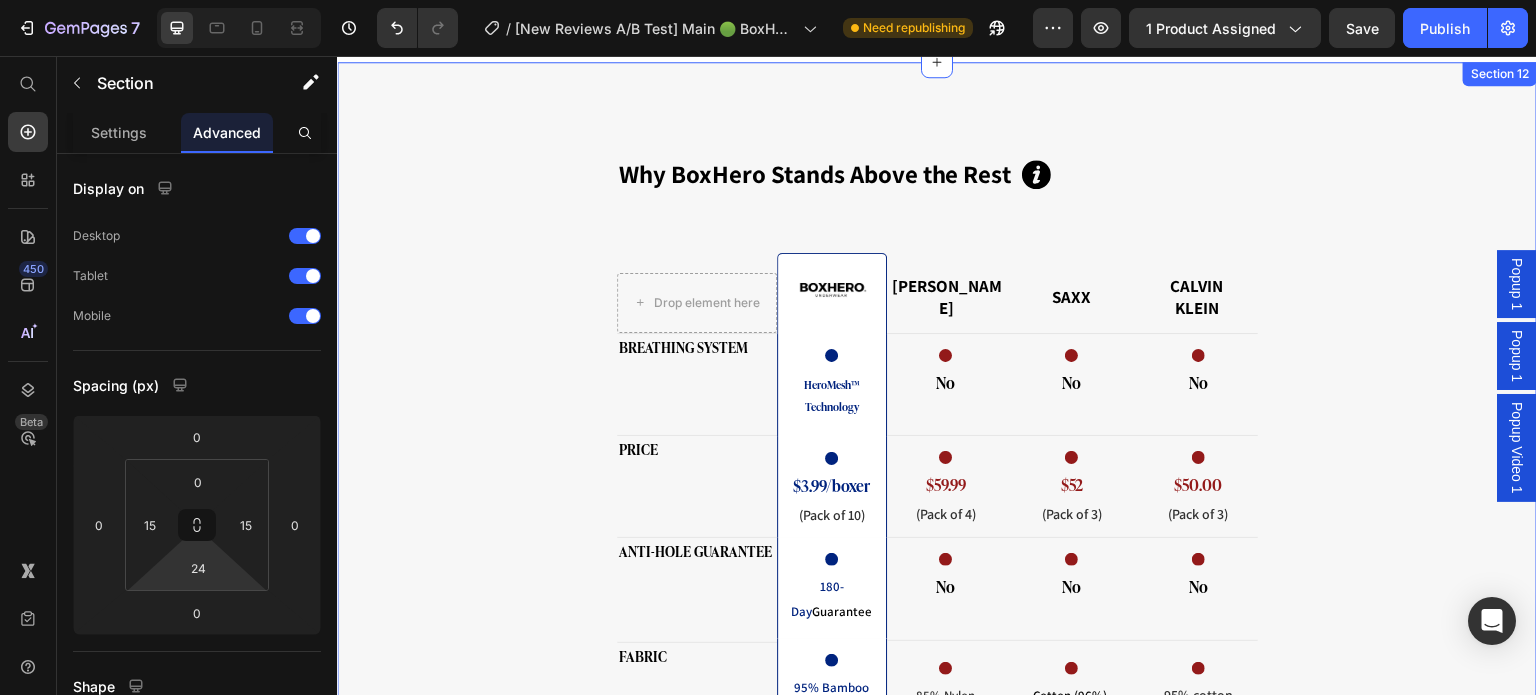click on "See how  boxhero  compares.. Heading Why BoxHero Stands Above the Rest Heading
Icon
Icon
Icon Row Row
Drop element here Row Image Row HANES Text Block SAXX Text Block Calvin  Klein Text Block Row Row BREATHING SYSTEM  Text Block Row PRICE Text Block Row
Icon HeroMesh™ Technology Text Block Row
Icon $3.99/boxer Text Block (Pack of 10) Text Block Row
Icon No Text Block
Icon No Text Block
Icon No Text Block Row
Icon $59.99 Text Block (Pack of 4) Text Block
Icon $52 Text Block (Pack of 3) Text Block
Icon $50.00 Text Block (Pack of 3) Text Block Row Row ANTI-HOLE GUARANTEE Text Block Row FABRIC Text Block Row
Icon 180-Day  Guarantee Text Block Row
Icon 95% Bamboo 5% elastane Text Block Row
Icon No Text Block
Icon No Text Block
Icon No Text Block Row
Icon 85% Nylon 15% Spandex Text Block
Icon Cotton (96%), elastane (4%) Text Block
Icon 95% cotton 5% elastane Text Block Row Row DURABILITY Text Block Row
Icon" at bounding box center (937, 664) 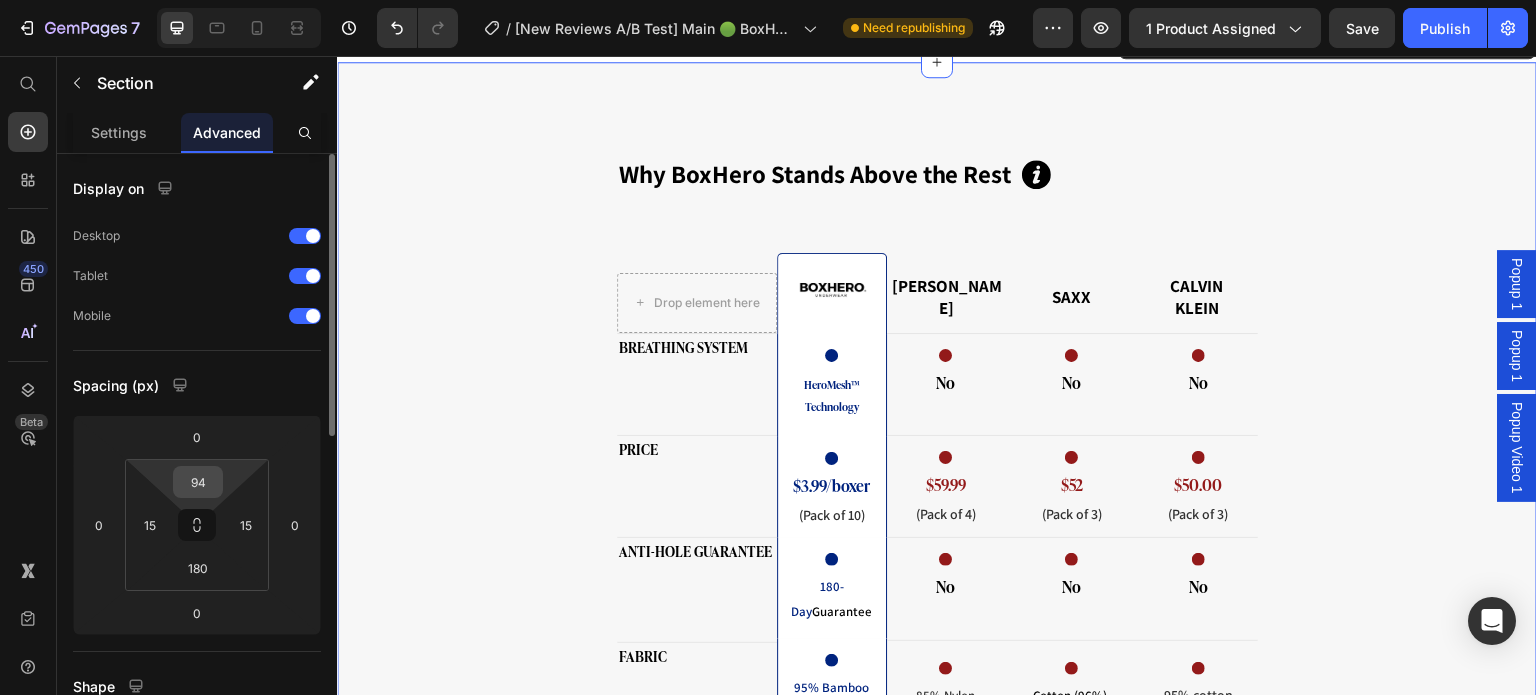 click on "94" at bounding box center [198, 482] 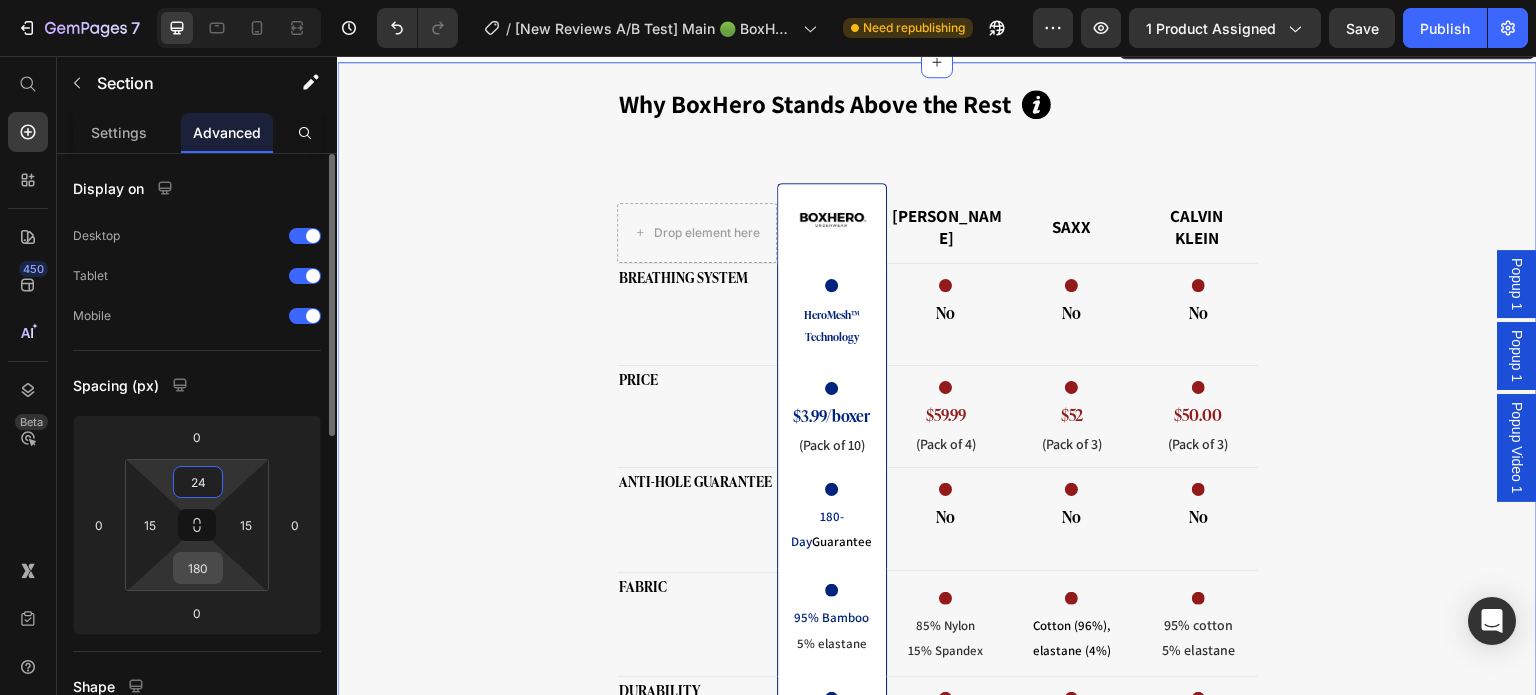 type on "24" 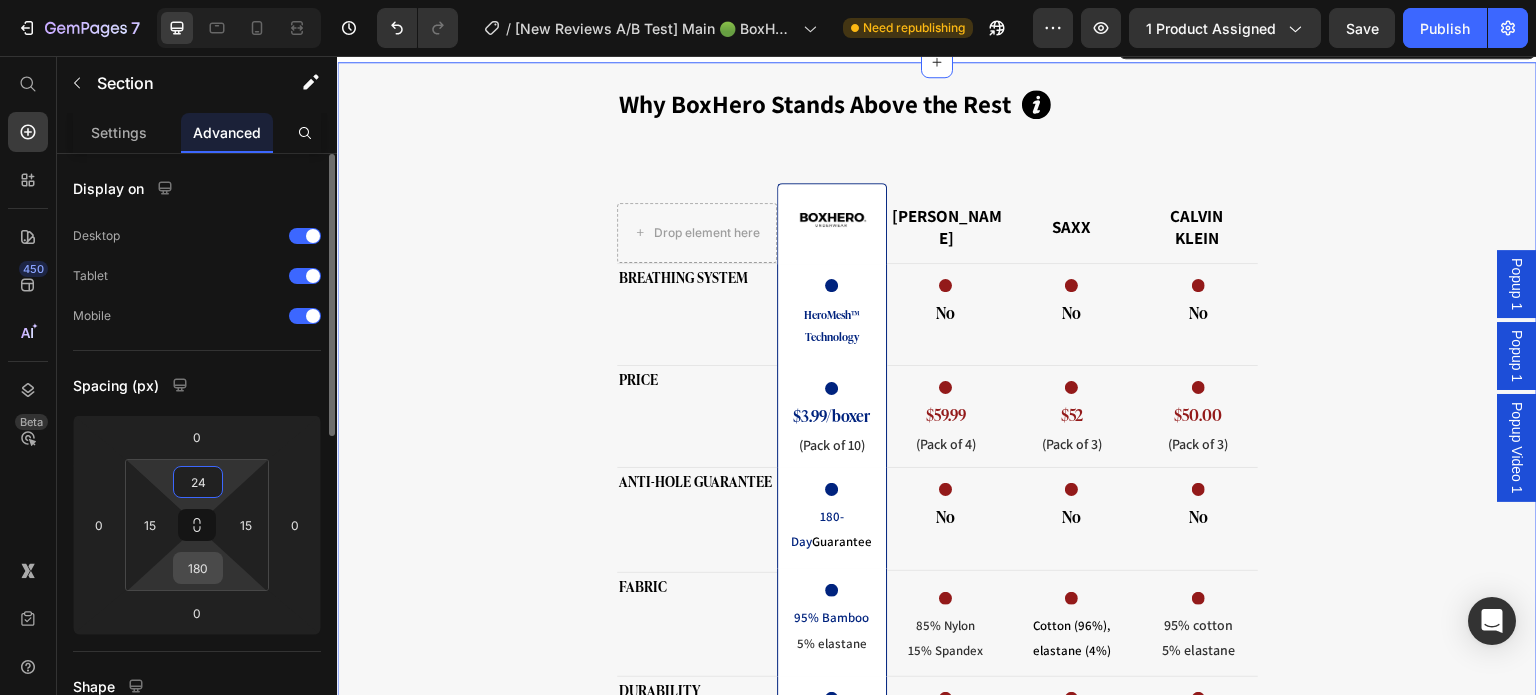 click on "180" at bounding box center [198, 568] 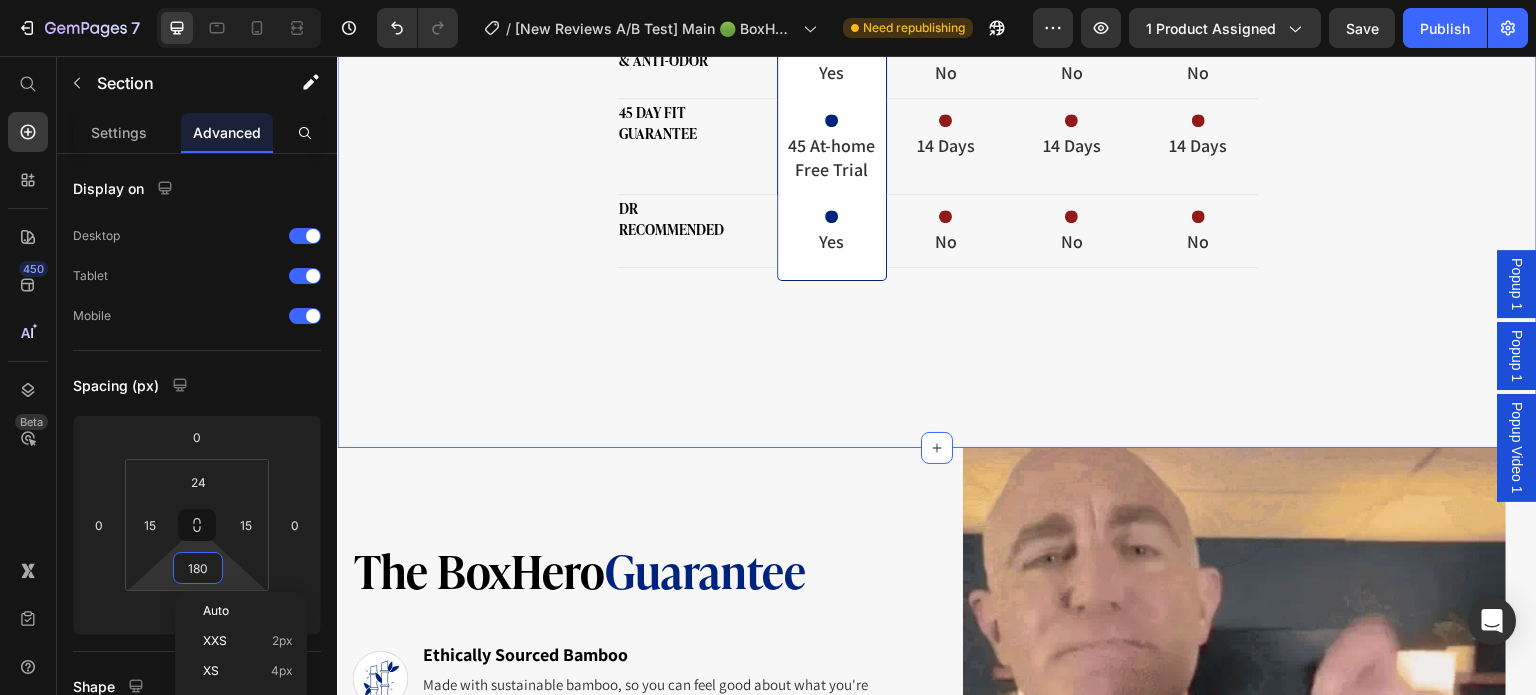 scroll, scrollTop: 9116, scrollLeft: 0, axis: vertical 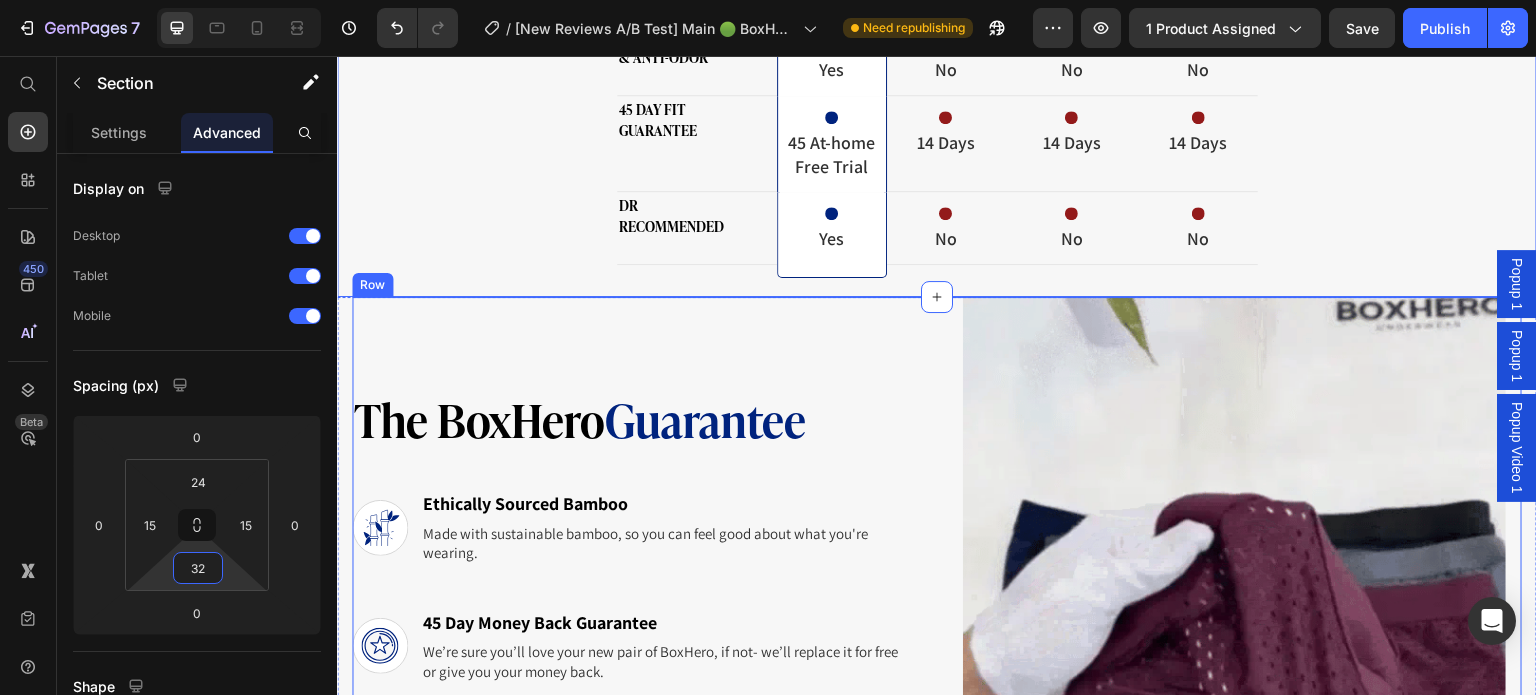 type on "3" 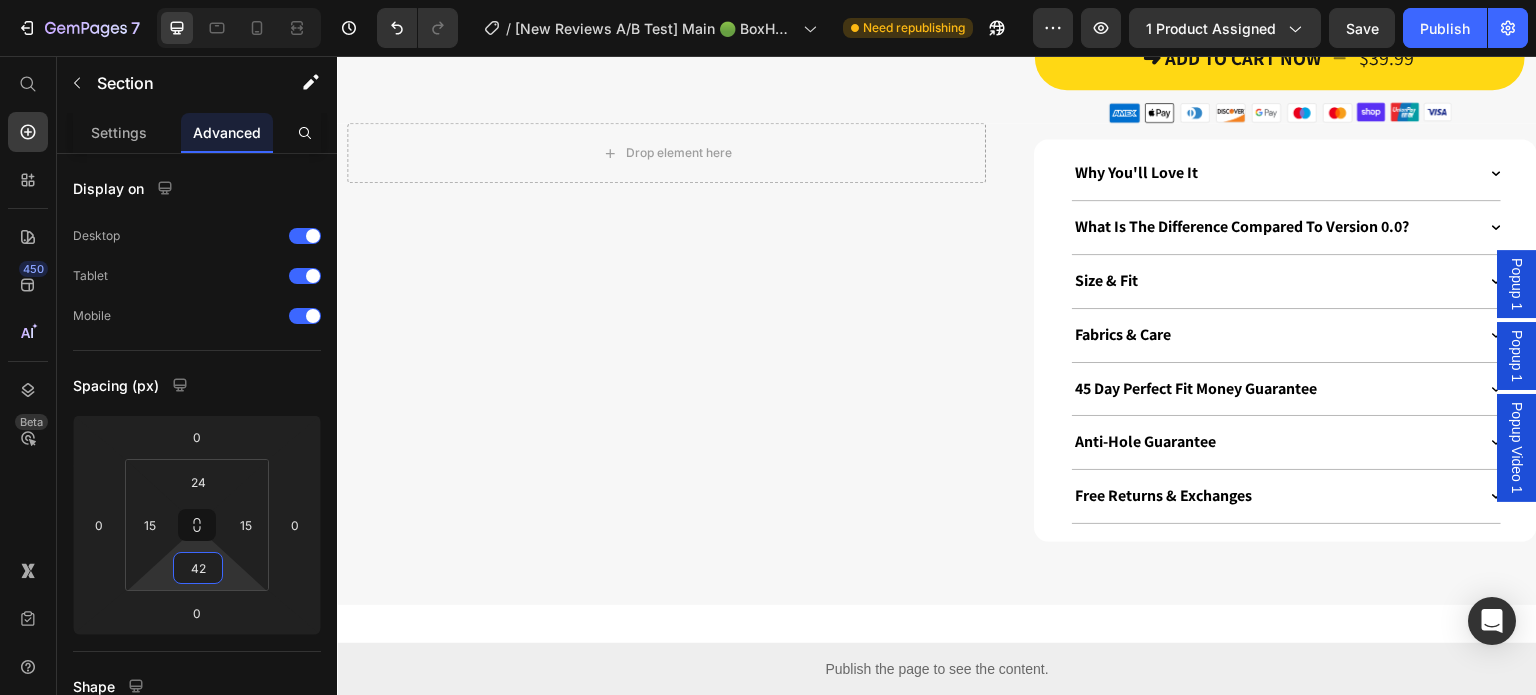 scroll, scrollTop: 1644, scrollLeft: 0, axis: vertical 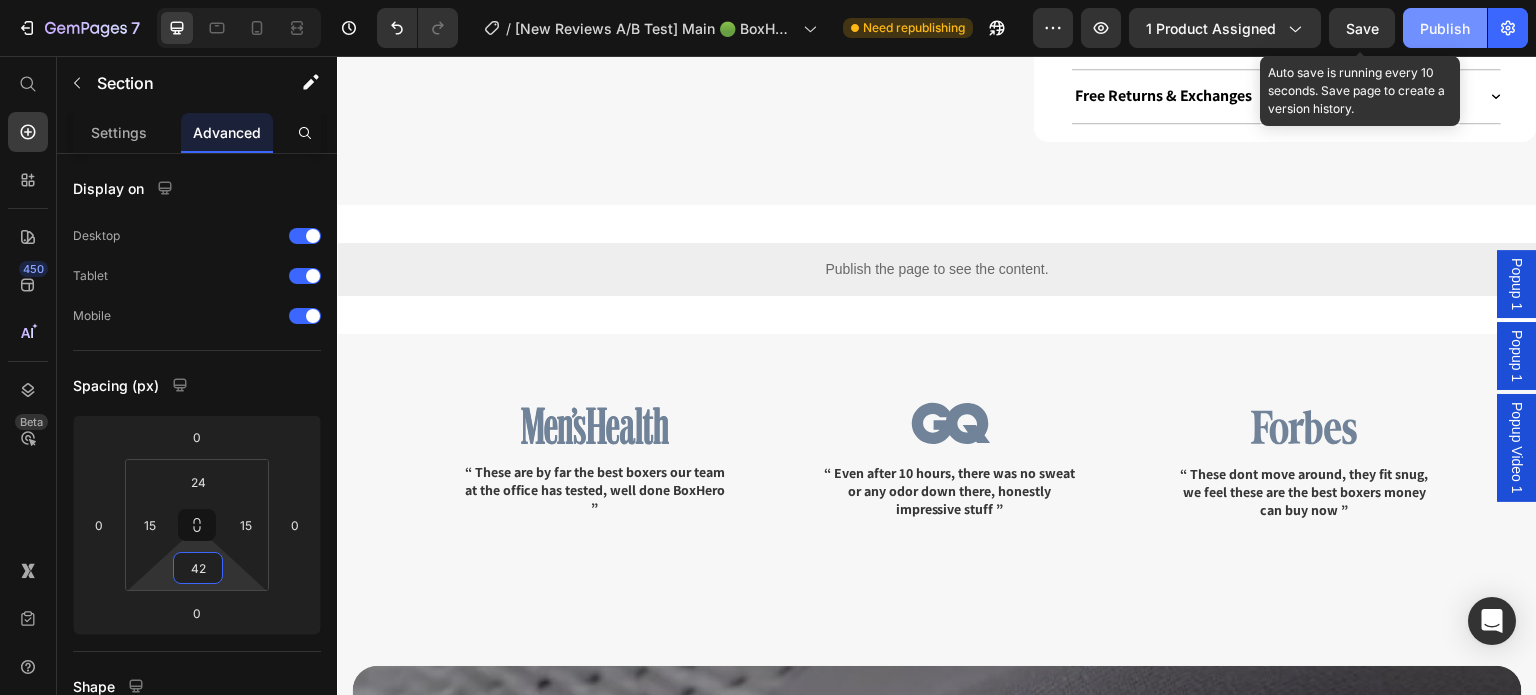 type on "42" 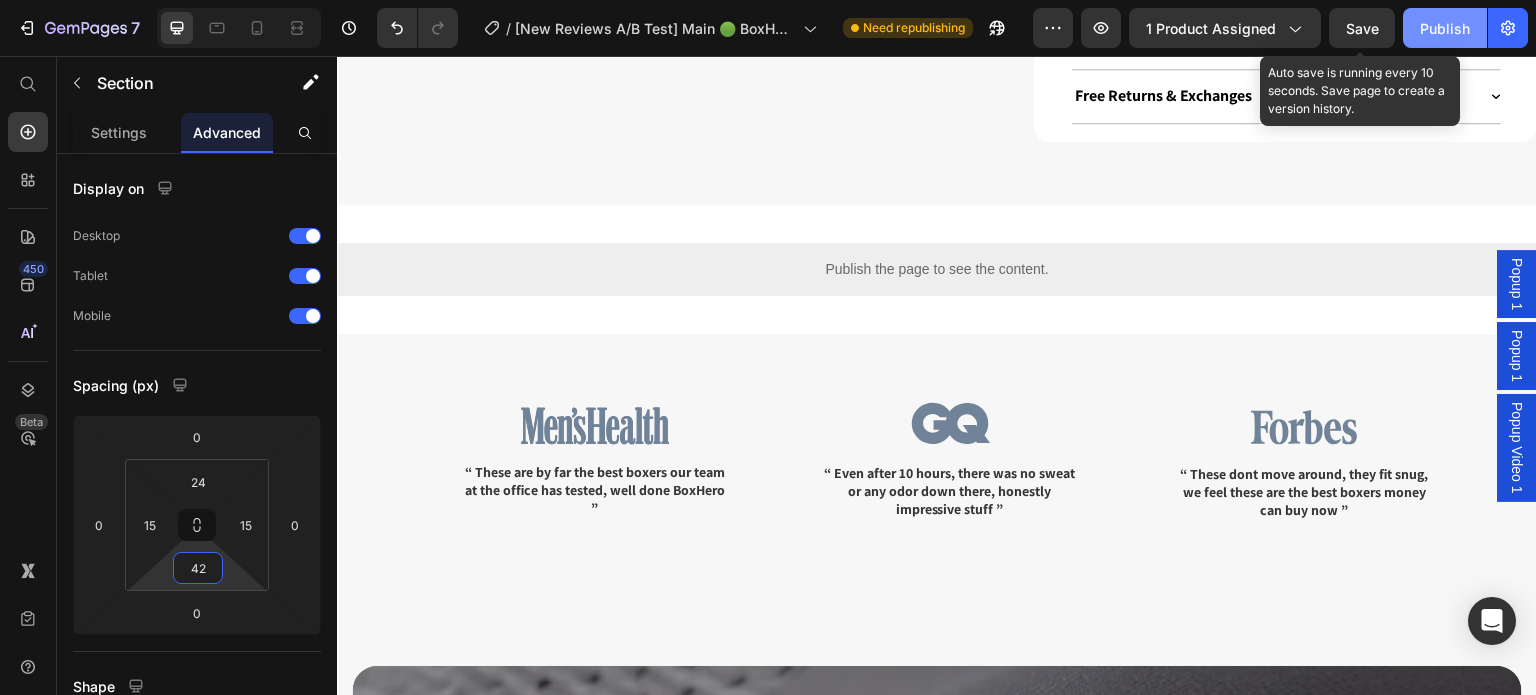 click on "Publish" at bounding box center [1445, 28] 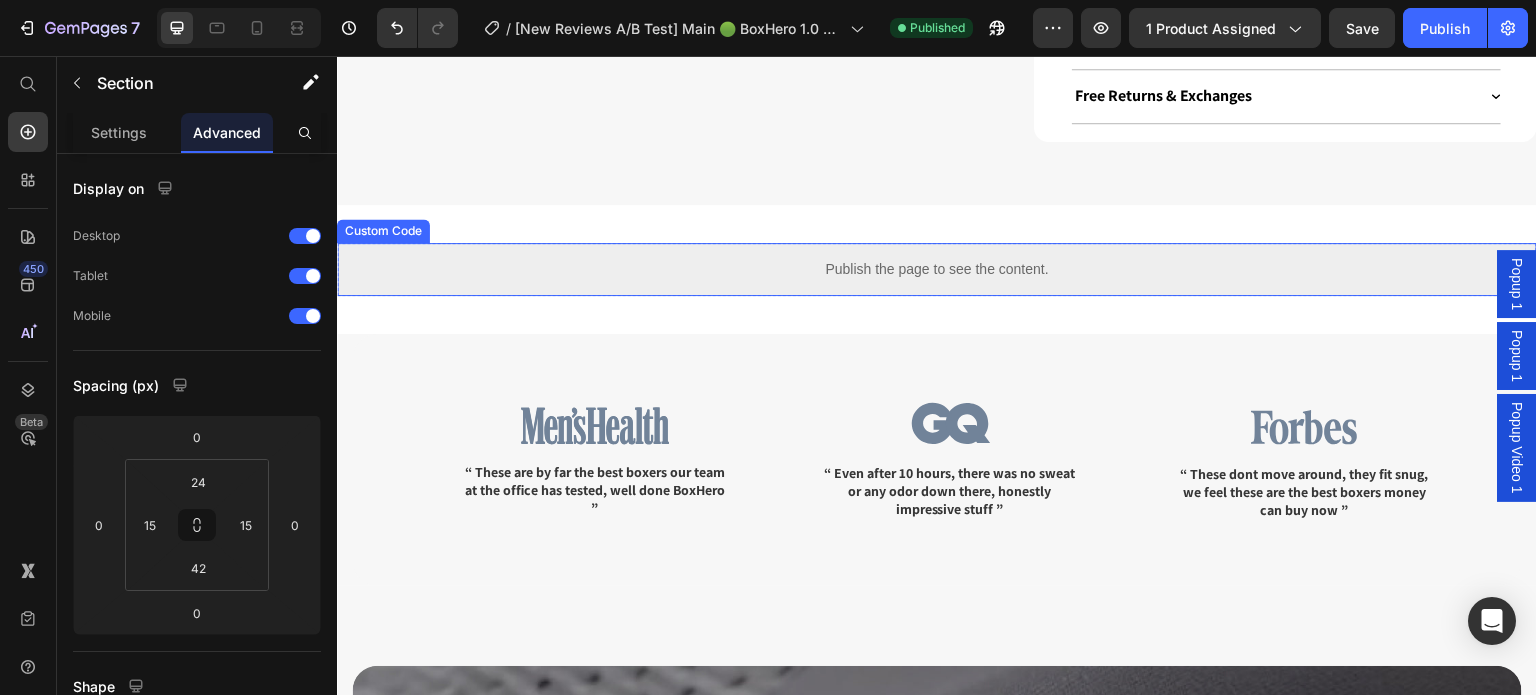 click on "Publish the page to see the content." at bounding box center (937, 269) 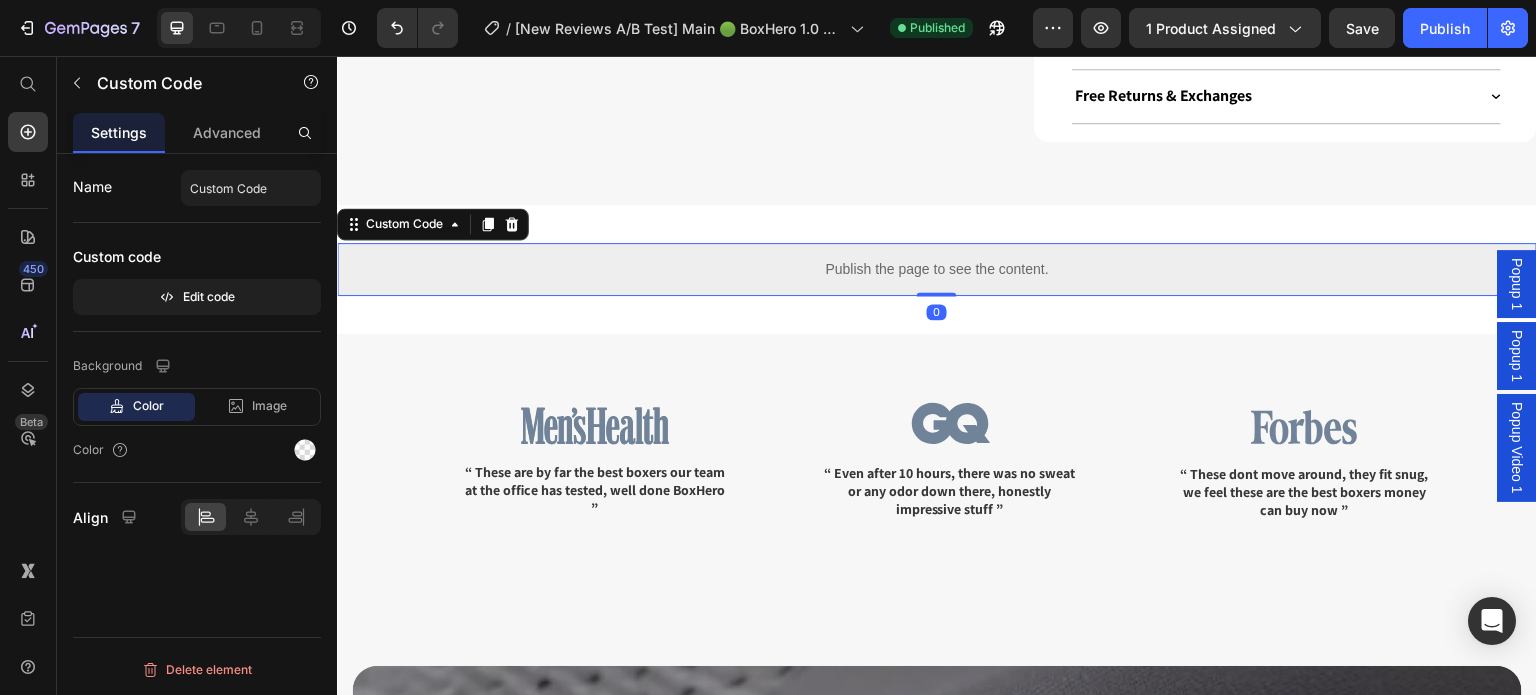 click on "Publish the page to see the content." at bounding box center [937, 269] 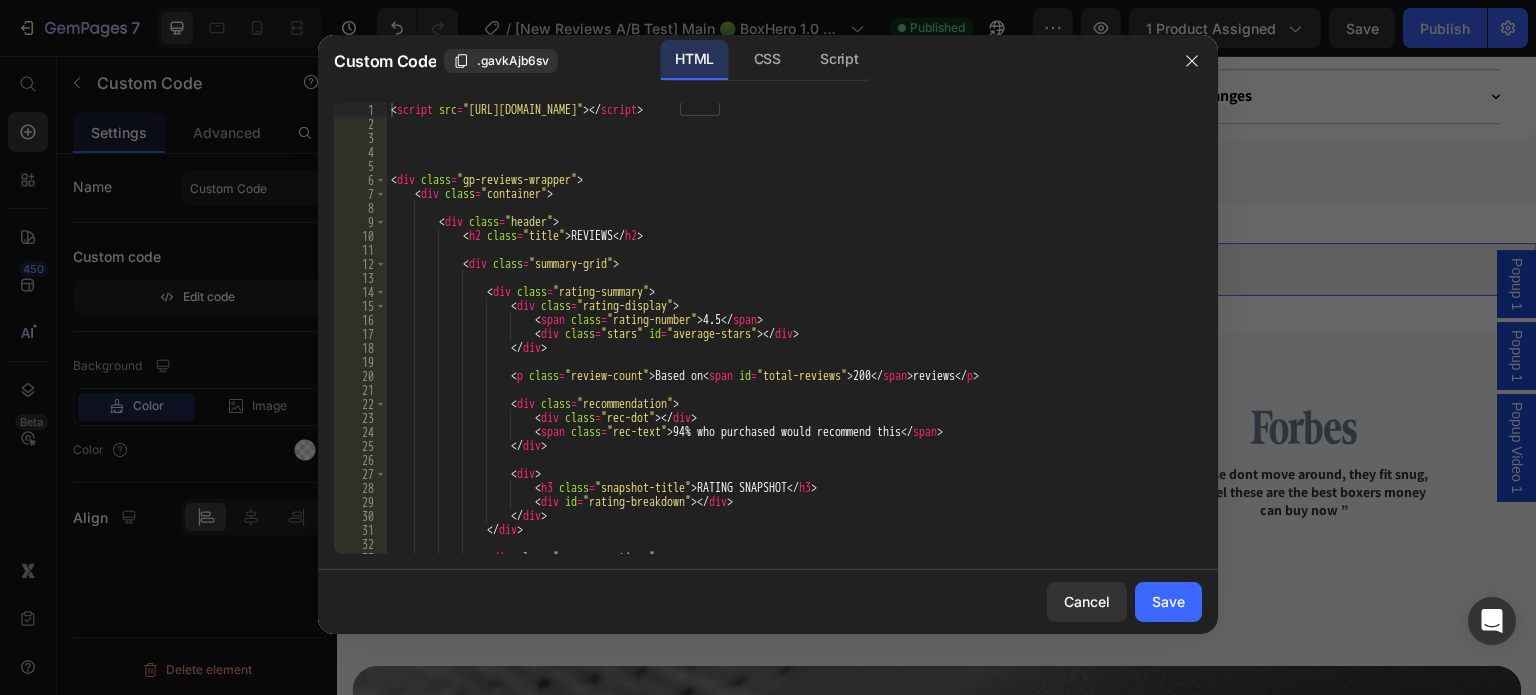 click on "< script   src = "https://cdn.tailwindcss.com" > </ script >      < div   class = "gp-reviews-wrapper" >      < div   class = "container" >                     < div   class = "header" >                < h2   class = "title" > REVIEWS </ h2 >                               < div   class = "summary-grid" >                                         < div   class = "rating-summary" >                          < div   class = "rating-display" >                               < span   class = "rating-number" > 4.5 </ span >                               < div   class = "stars"   id = "average-stars" > </ div >                          </ div >                                                   < p   class = "review-count" > Based on  < span   id = "total-reviews" > 200 </ span >  reviews </ p >                                                   < div   class = "recommendation" >                               < div   class = "rec-dot" > </ div >                               < span   class = "rec-text" > </ span >      </" at bounding box center [787, 342] 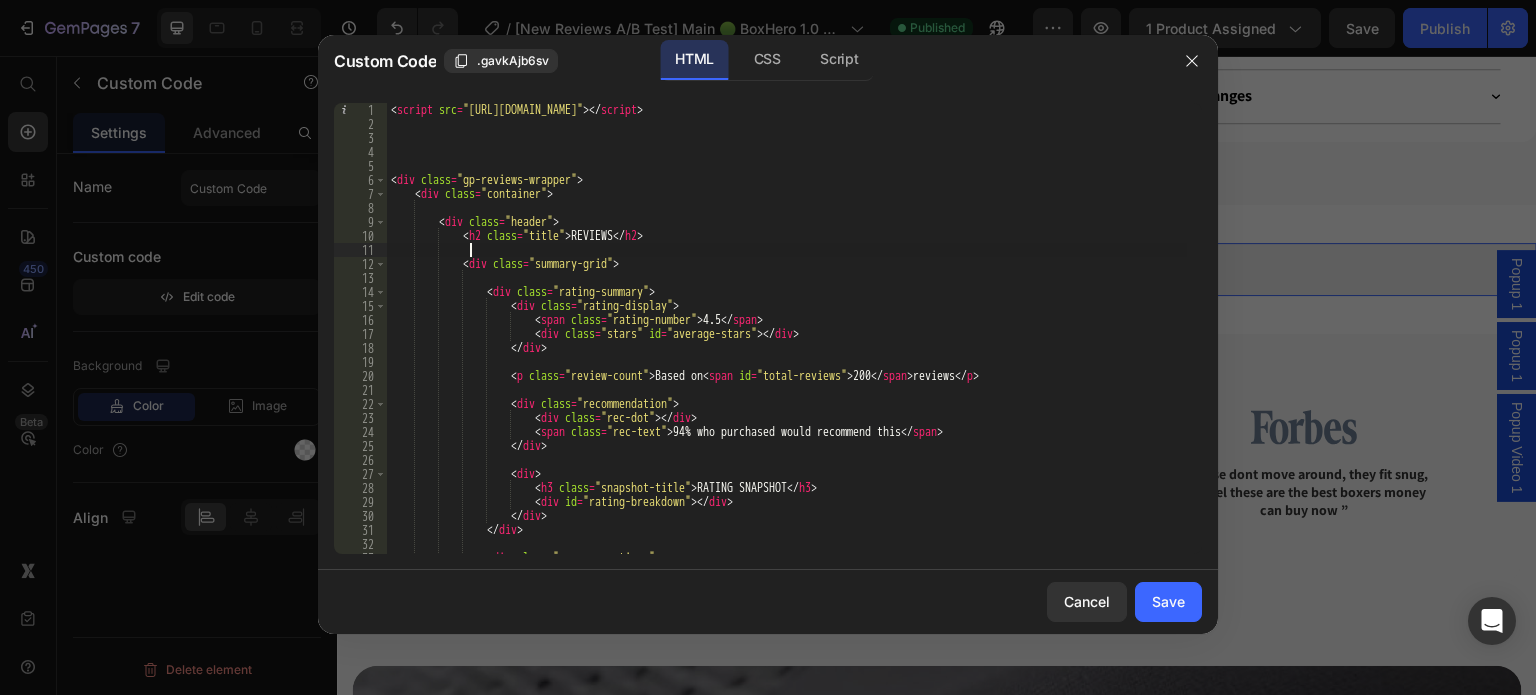 click on "< script   src = "https://cdn.tailwindcss.com" > </ script >      < div   class = "gp-reviews-wrapper" >      < div   class = "container" >                     < div   class = "header" >                < h2   class = "title" > REVIEWS </ h2 >                               < div   class = "summary-grid" >                                         < div   class = "rating-summary" >                          < div   class = "rating-display" >                               < span   class = "rating-number" > 4.5 </ span >                               < div   class = "stars"   id = "average-stars" > </ div >                          </ div >                                                   < p   class = "review-count" > Based on  < span   id = "total-reviews" > 200 </ span >  reviews </ p >                                                   < div   class = "recommendation" >                               < div   class = "rec-dot" > </ div >                               < span   class = "rec-text" > </ span >      </" at bounding box center (787, 342) 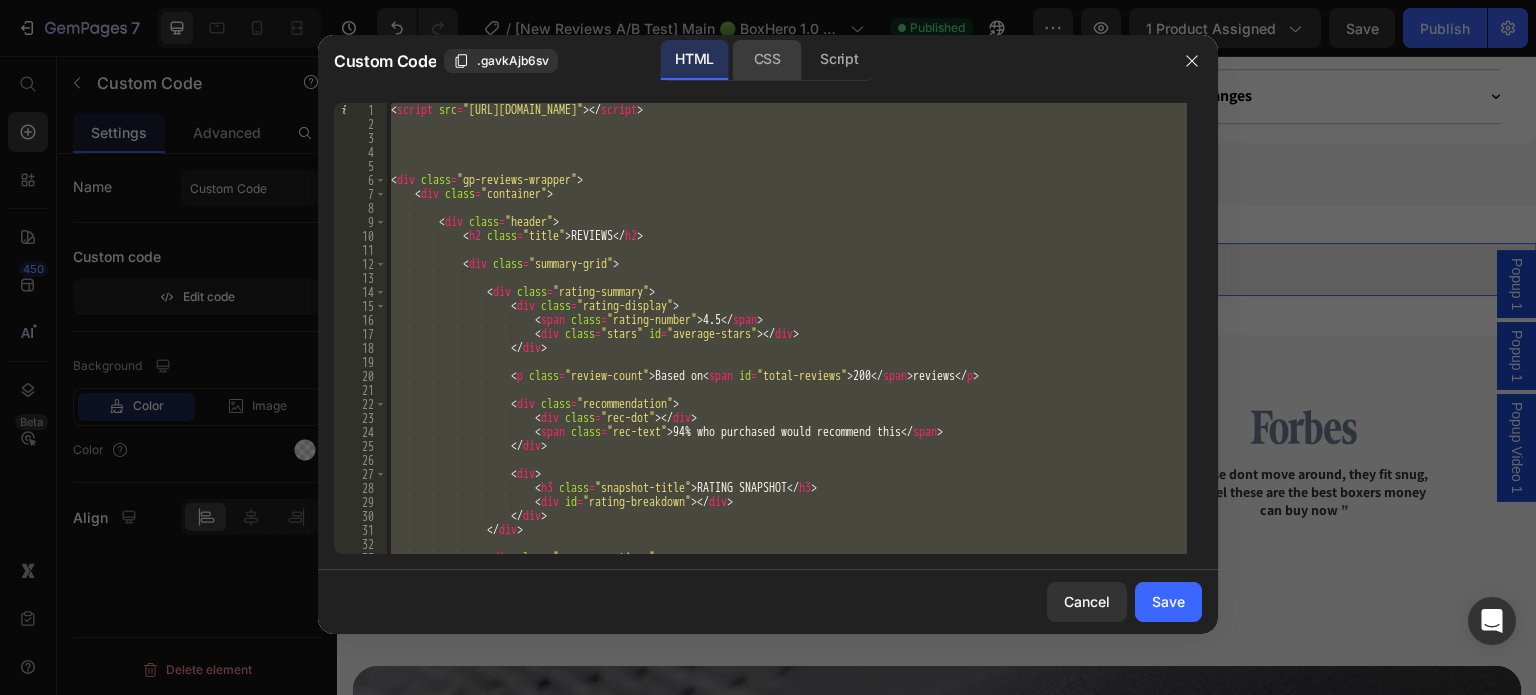 click on "CSS" 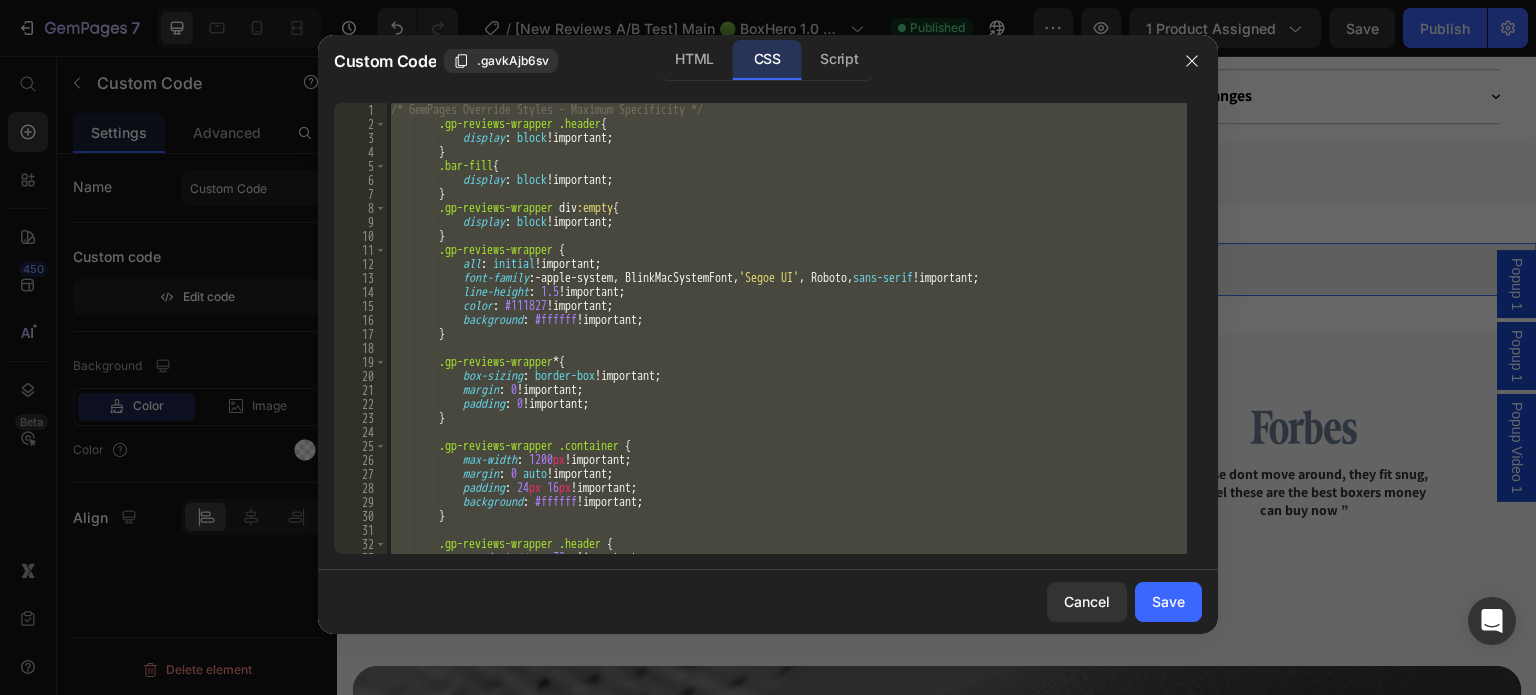 click on "/* GemPages Override Styles - Maximum Specificity */           .gp-reviews-wrapper   .header {                display :   block  !important ;           }           .bar-fill {                display :   block  !important ;           }           .gp-reviews-wrapper   div :empty {                display :   block  !important ;           }           .gp-reviews-wrapper   {                all :   initial  !important ;                font-family :  -apple-system, BlinkMacSystemFont,  ' Segoe UI ' , Roboto,  sans-serif  !important ;                line-height :   1.5  !important ;                color :   #111827  !important ;                background :   #ffffff  !important ;           }                     .gp-reviews-wrapper  *  {                box-sizing :   border-box  !important ;                margin :   0  !important ;                padding :   0  !important ;           }                     .gp-reviews-wrapper   .container   {                max-width :   1200 px  !important ;                margin :" at bounding box center [787, 328] 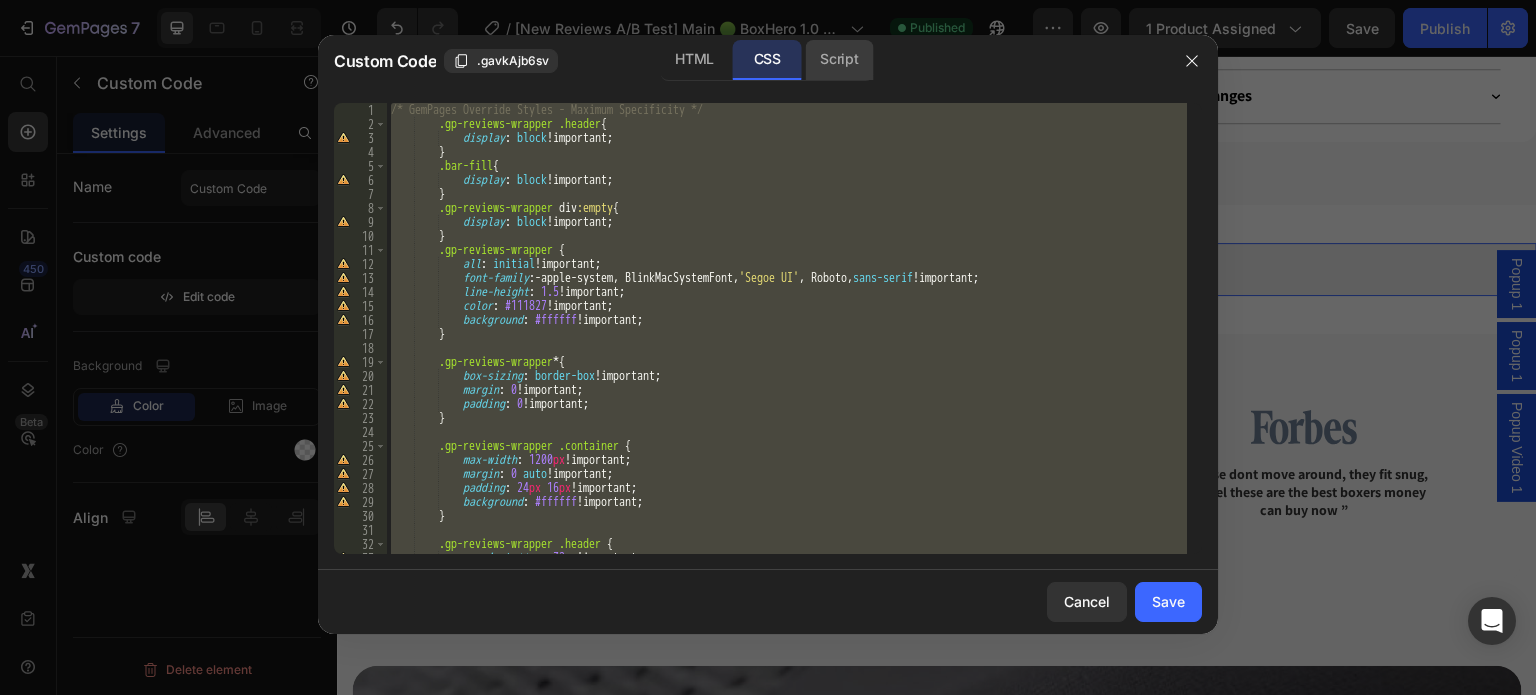 click on "Script" 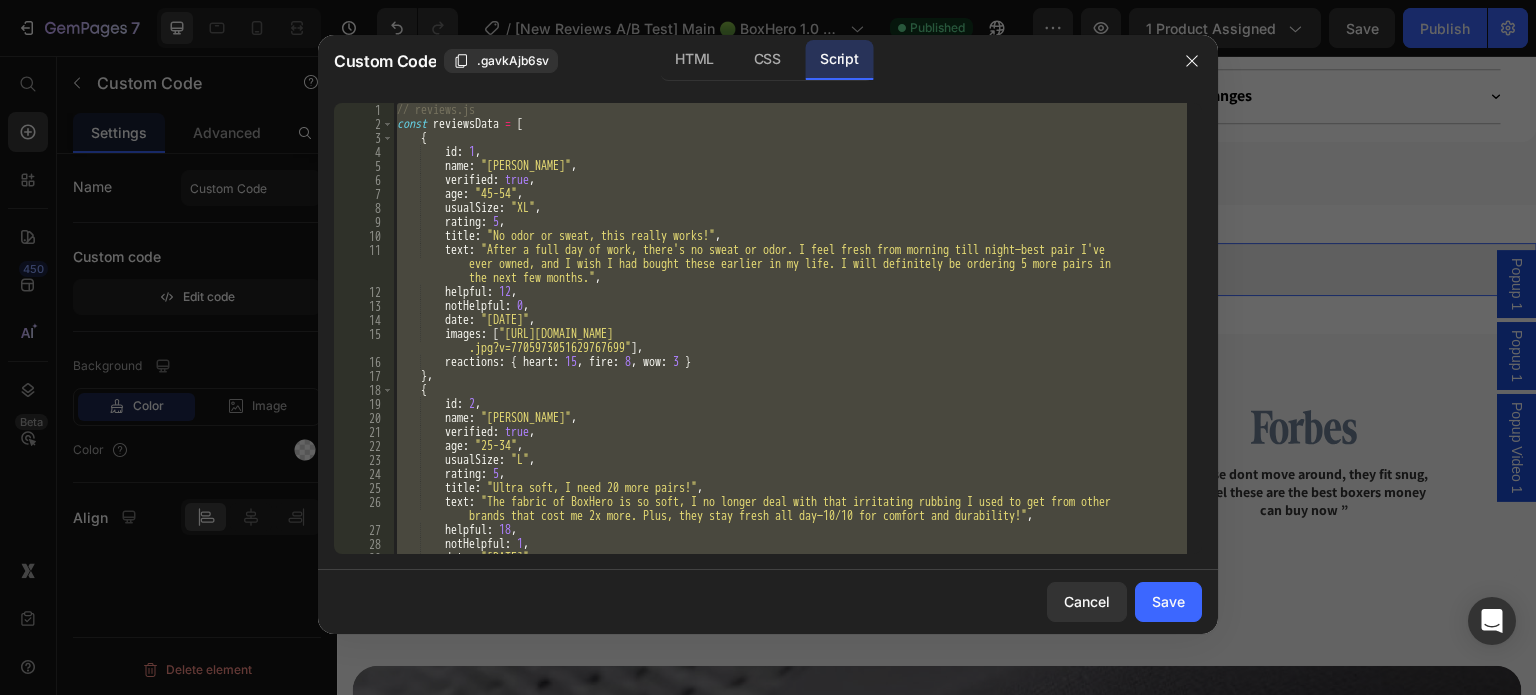 click on "// reviews.js const   reviewsData   =   [      {           id :   1 ,           name :   "Ron D." ,           verified :   true ,           age :   "45-54" ,           usualSize :   "XL" ,           rating :   5 ,           title :   "No odor or sweat, this really works!" ,           text :   "After a full day of work, there's no sweat or odor. I feel fresh from morning till night—best pair I've               ever owned, and I wish I had bought these earlier in my life. I will definitely be ordering 5 more pairs in               the next few months." ,           helpful :   12 ,           notHelpful :   0 ,           date :   "2024-01-15" ,           images :   [ "https://boxhero.co/cdn/shop/files/gempages_491320059759690869-7540b399-dfa0-4ce4-b990-3587241f8916              .jpg?v=7705973051629767699" ] ,           reactions :   {   heart :   15 ,   fire :   8 ,   wow :   3   }      } ,      {           id :   2 ,           name :   "Samuel P." ,           verified :   ," at bounding box center (790, 328) 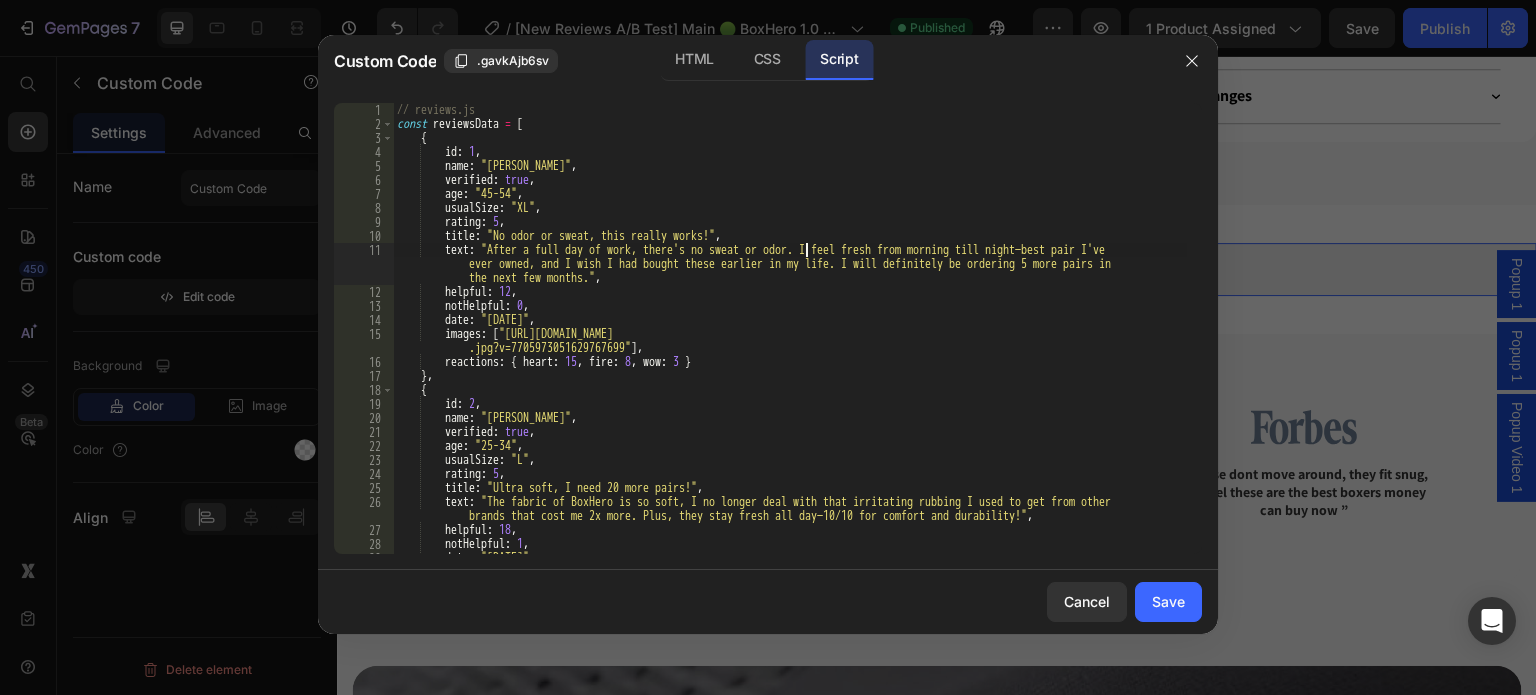 type on "document.addEventListener('click', e => { if (e.target.id==='lightbox') closeLightbox(); });" 